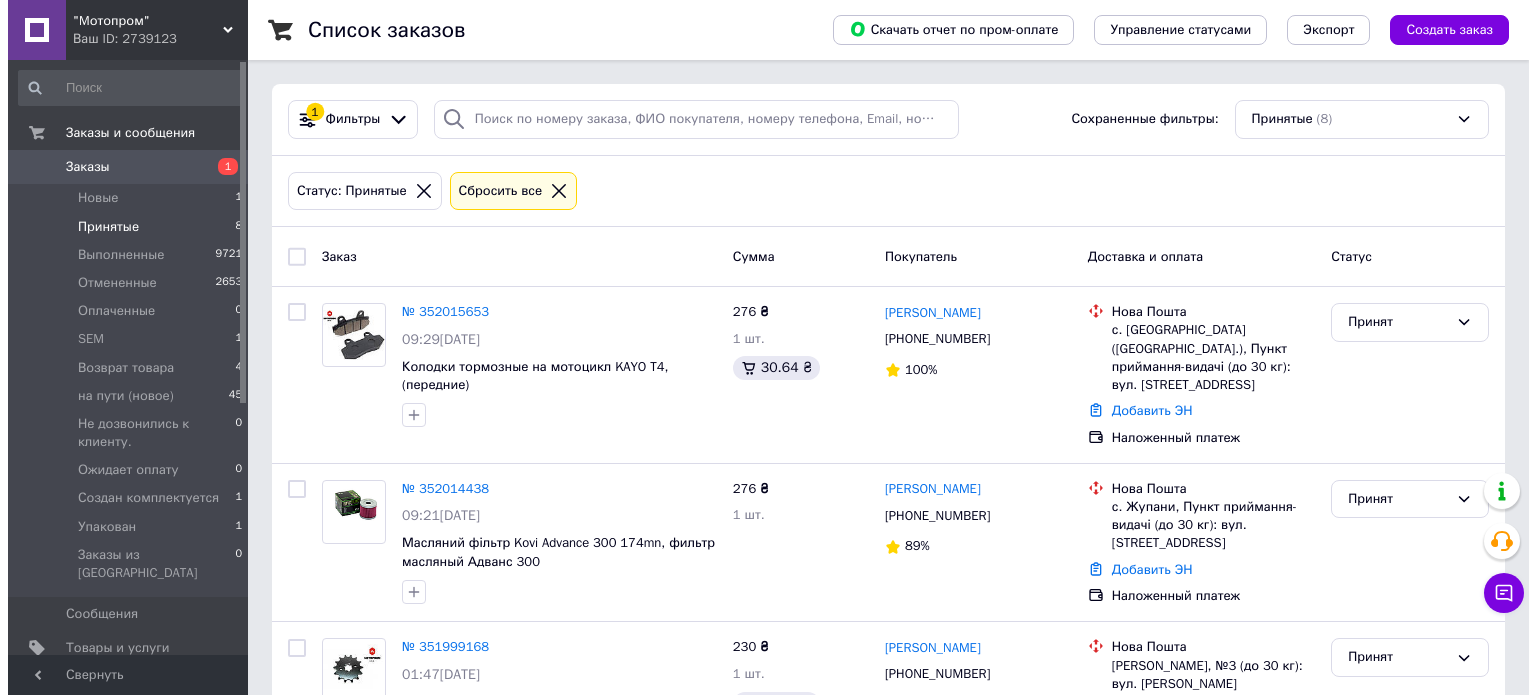 scroll, scrollTop: 0, scrollLeft: 0, axis: both 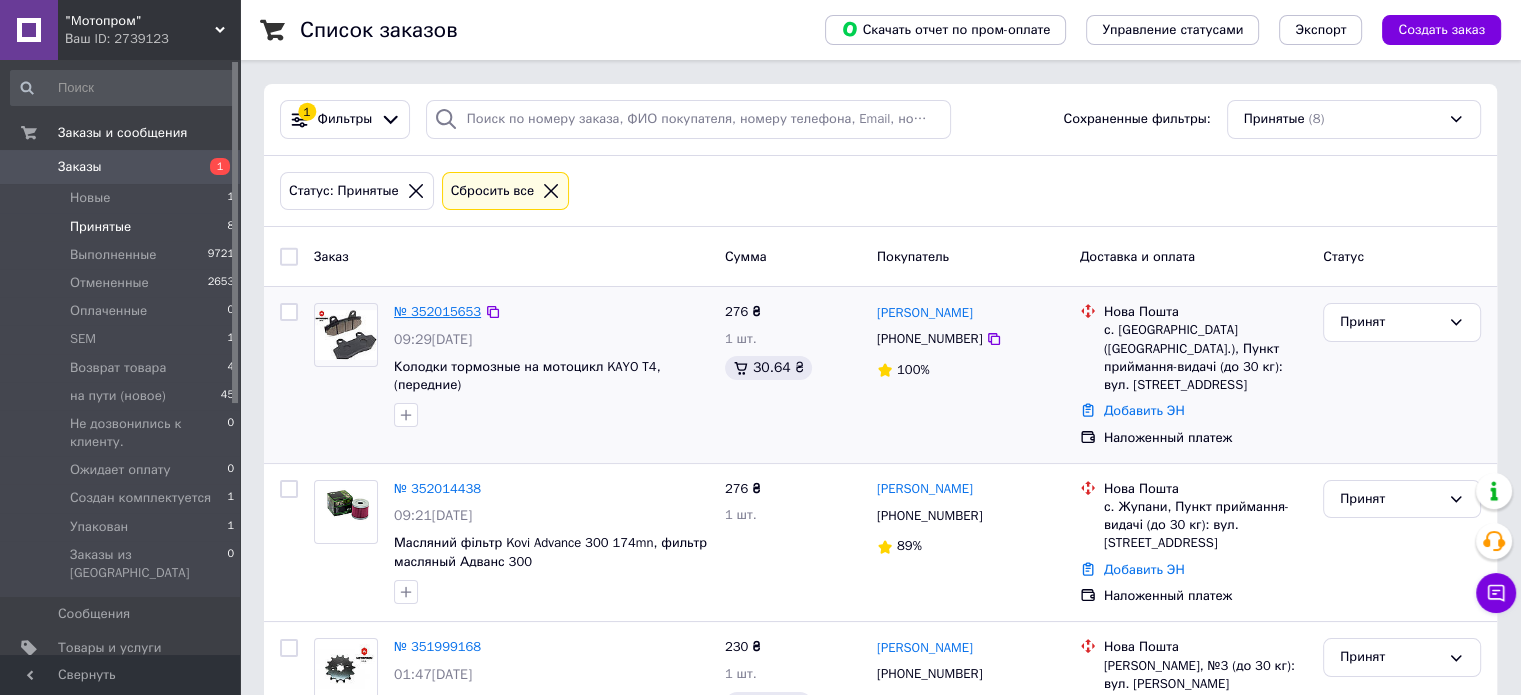 click on "№ 352015653" at bounding box center (437, 311) 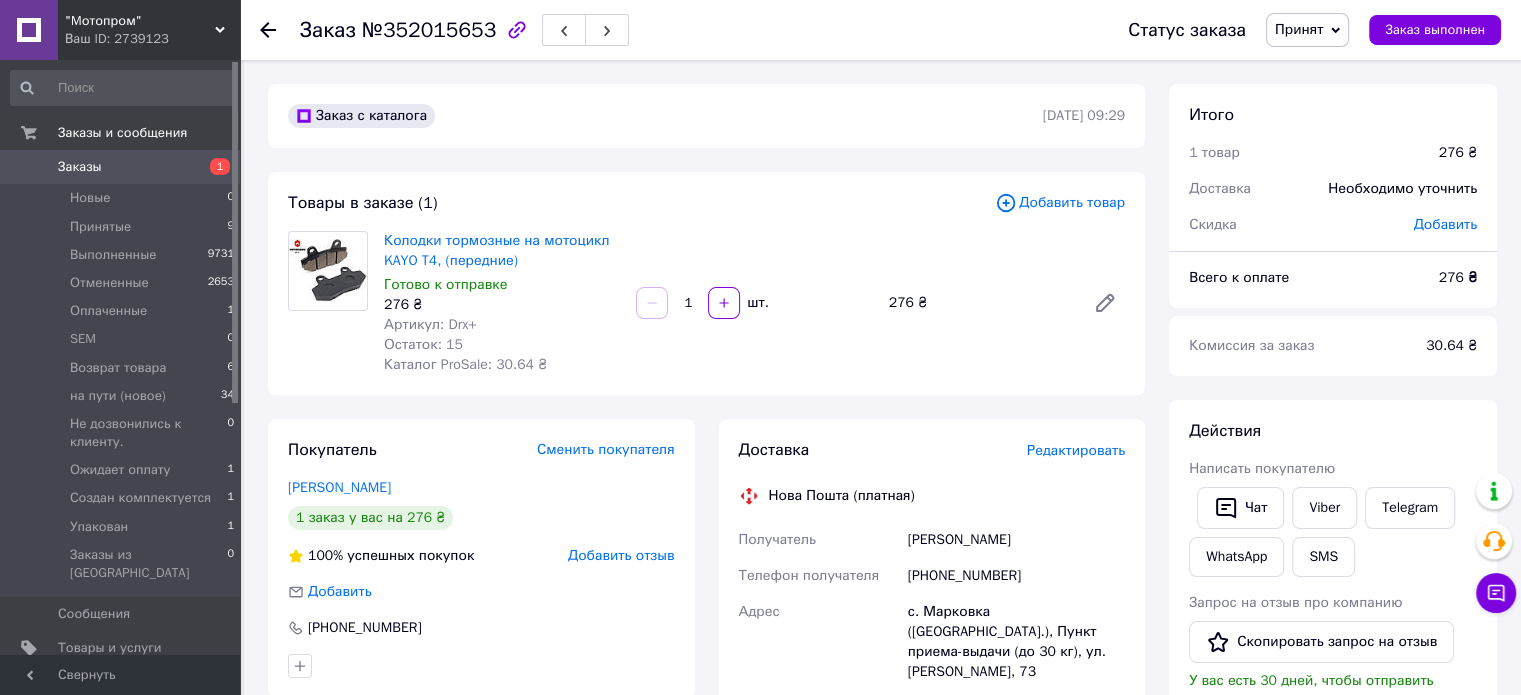 click on "Редактировать" at bounding box center (1076, 450) 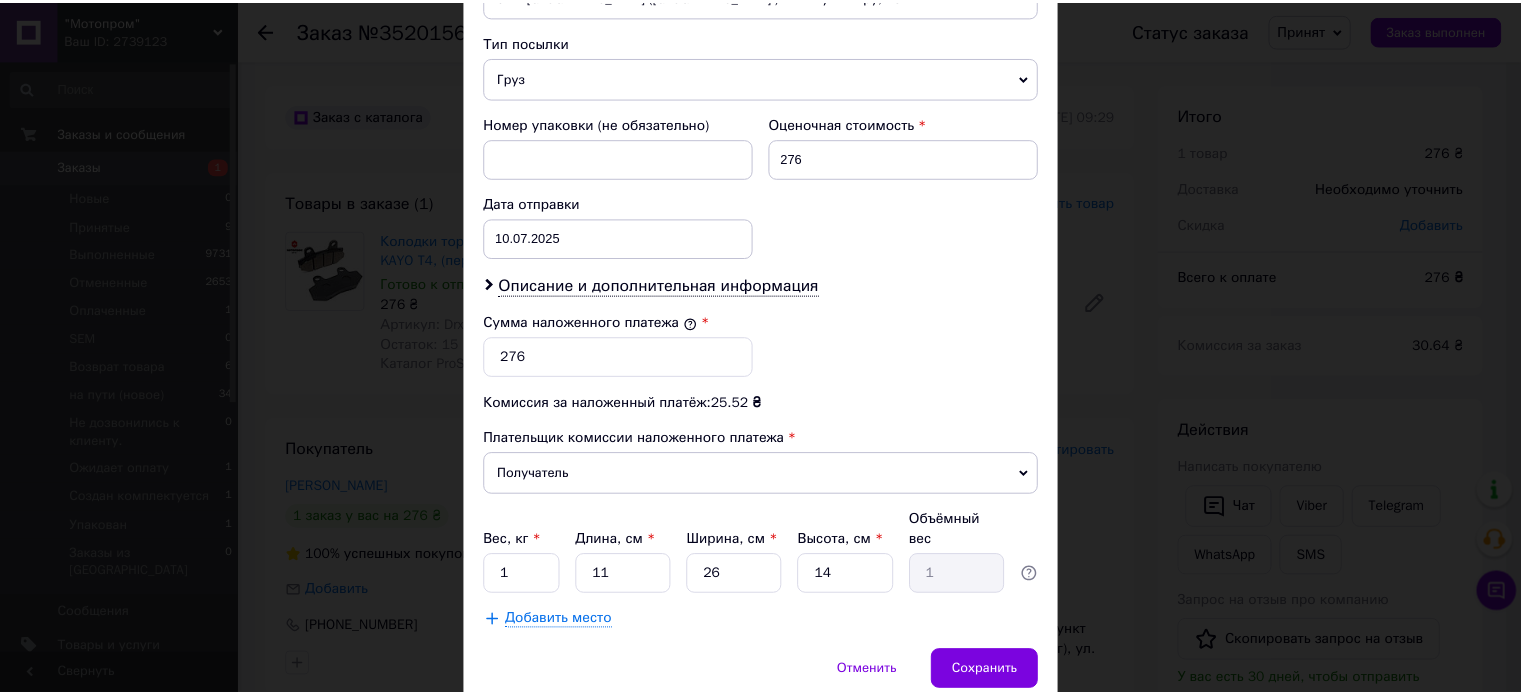 scroll, scrollTop: 824, scrollLeft: 0, axis: vertical 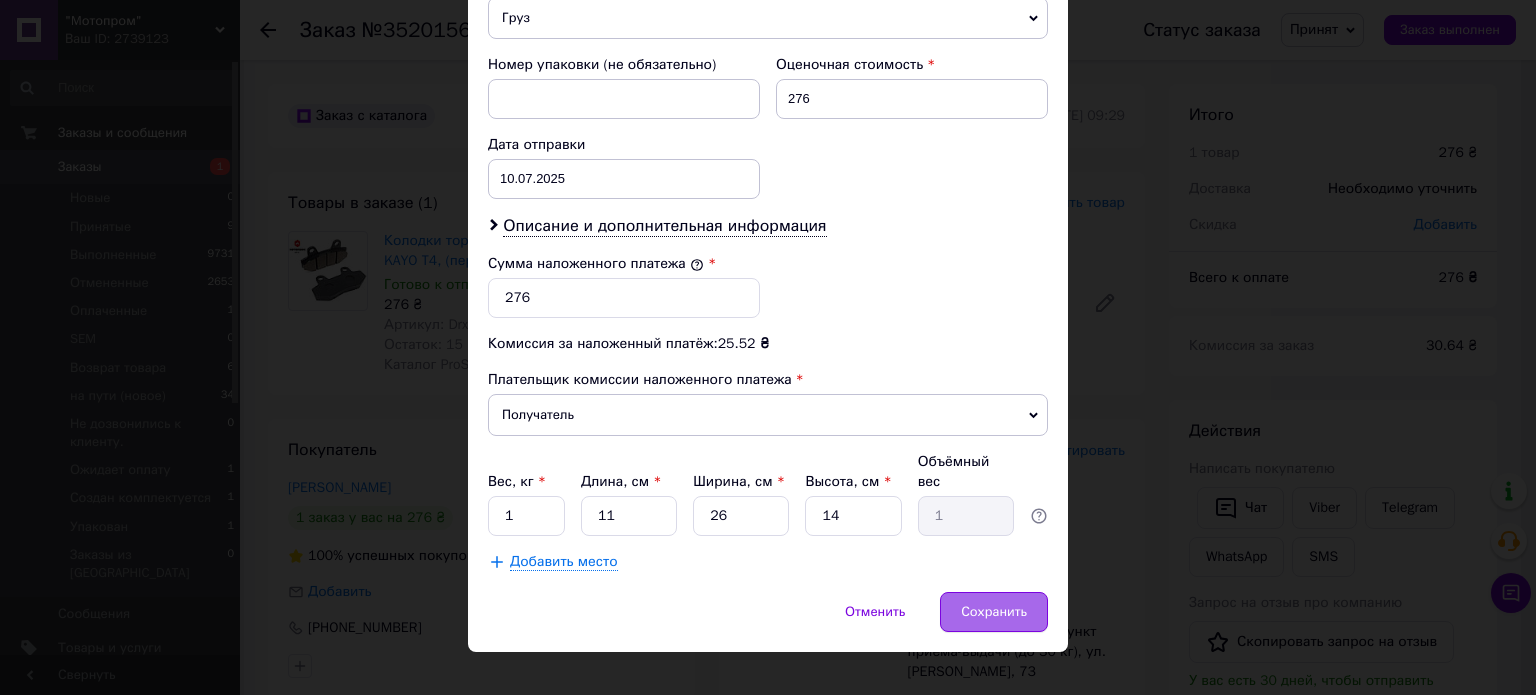 click on "Сохранить" at bounding box center [994, 612] 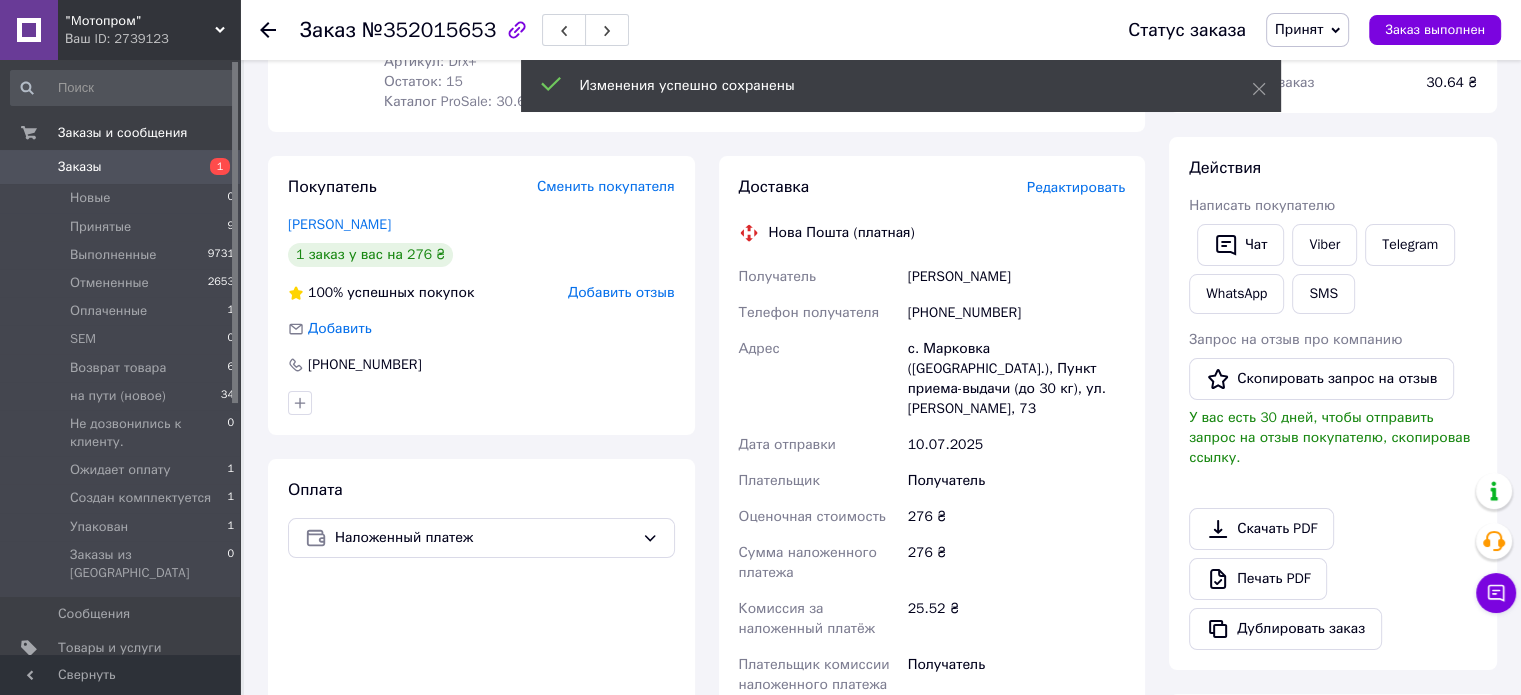 scroll, scrollTop: 500, scrollLeft: 0, axis: vertical 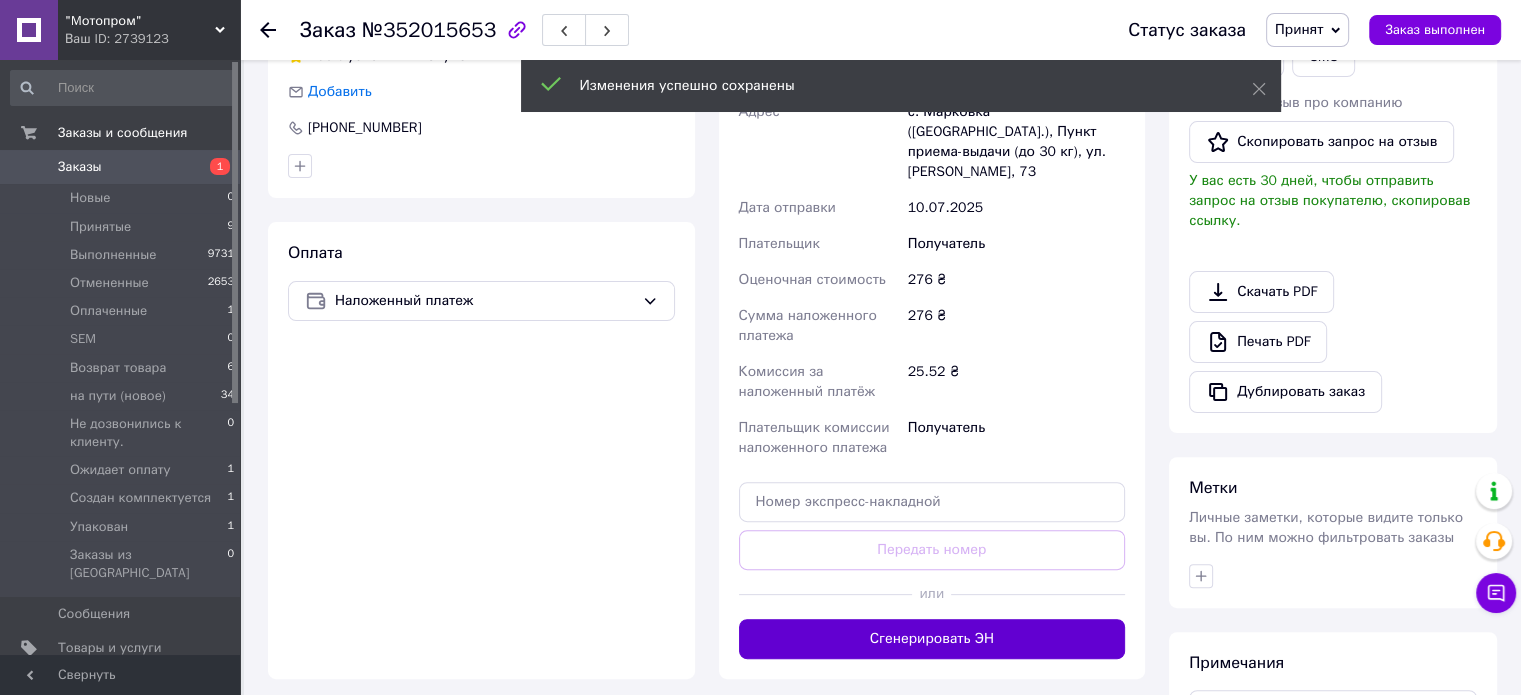 click on "Сгенерировать ЭН" at bounding box center [932, 639] 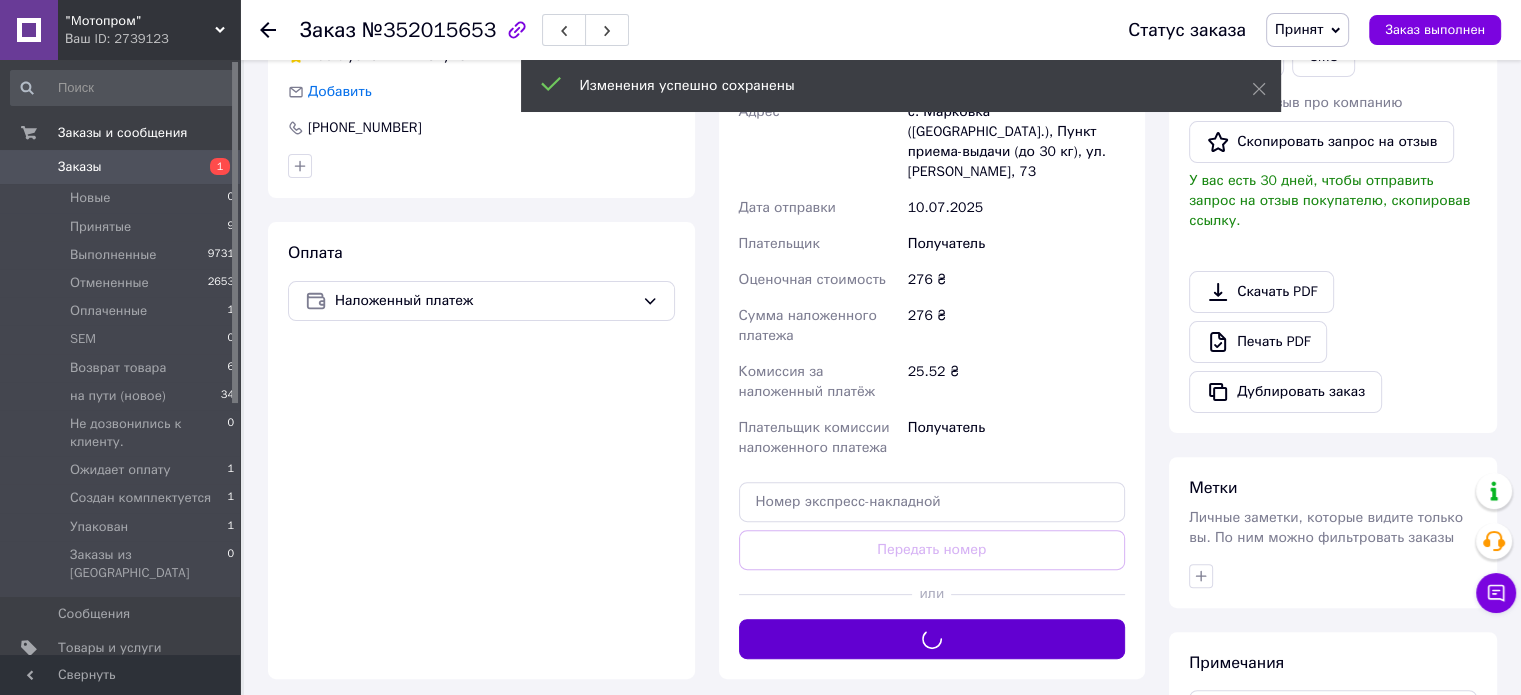 scroll, scrollTop: 100, scrollLeft: 0, axis: vertical 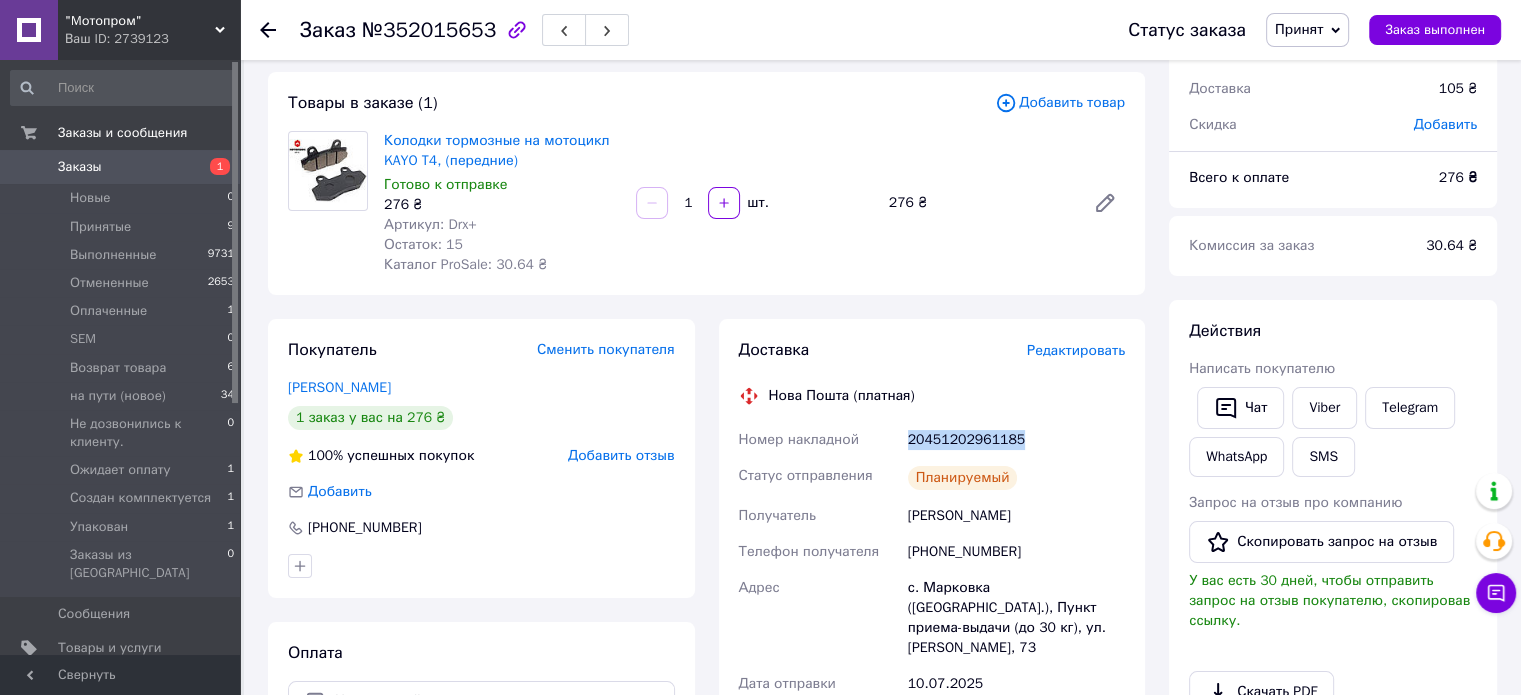 drag, startPoint x: 908, startPoint y: 442, endPoint x: 1041, endPoint y: 445, distance: 133.03383 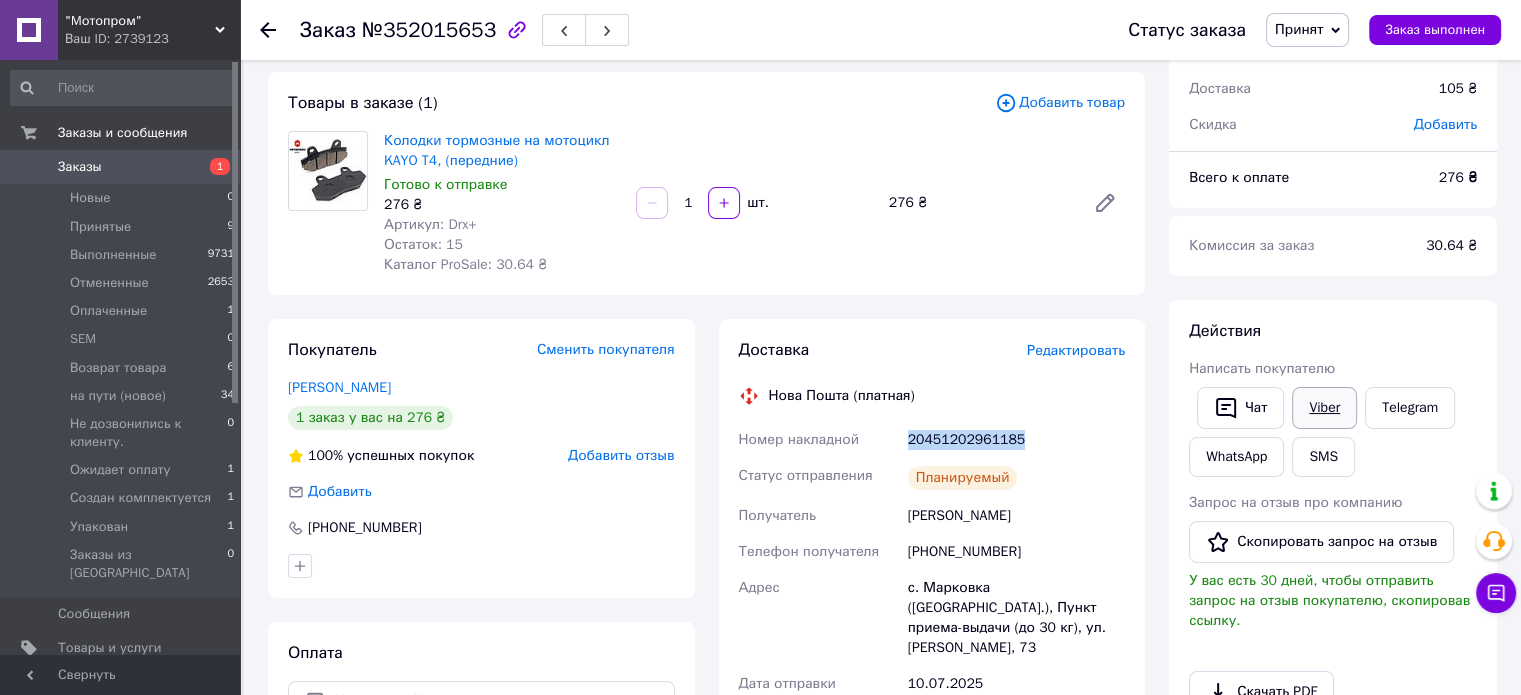 click on "Viber" at bounding box center (1324, 408) 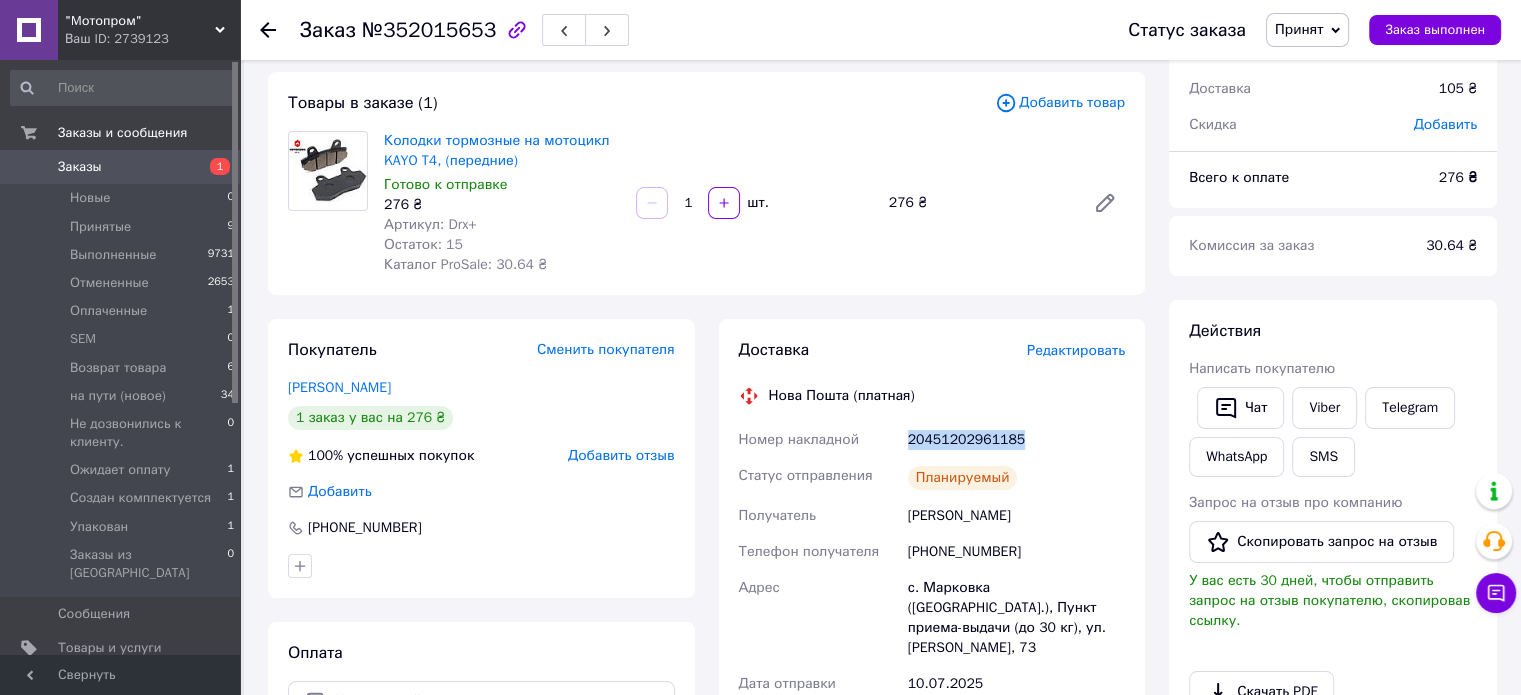click on "Принят" at bounding box center [1307, 30] 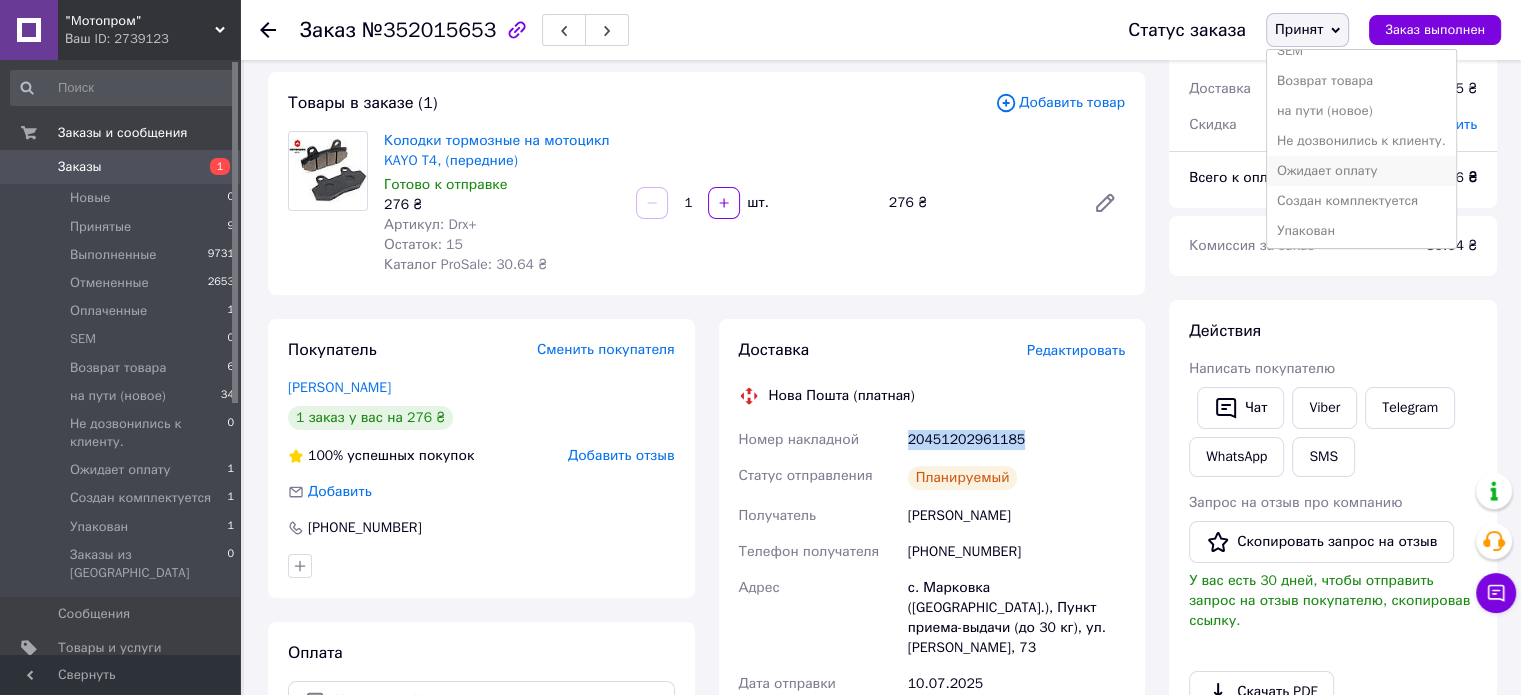 scroll, scrollTop: 112, scrollLeft: 0, axis: vertical 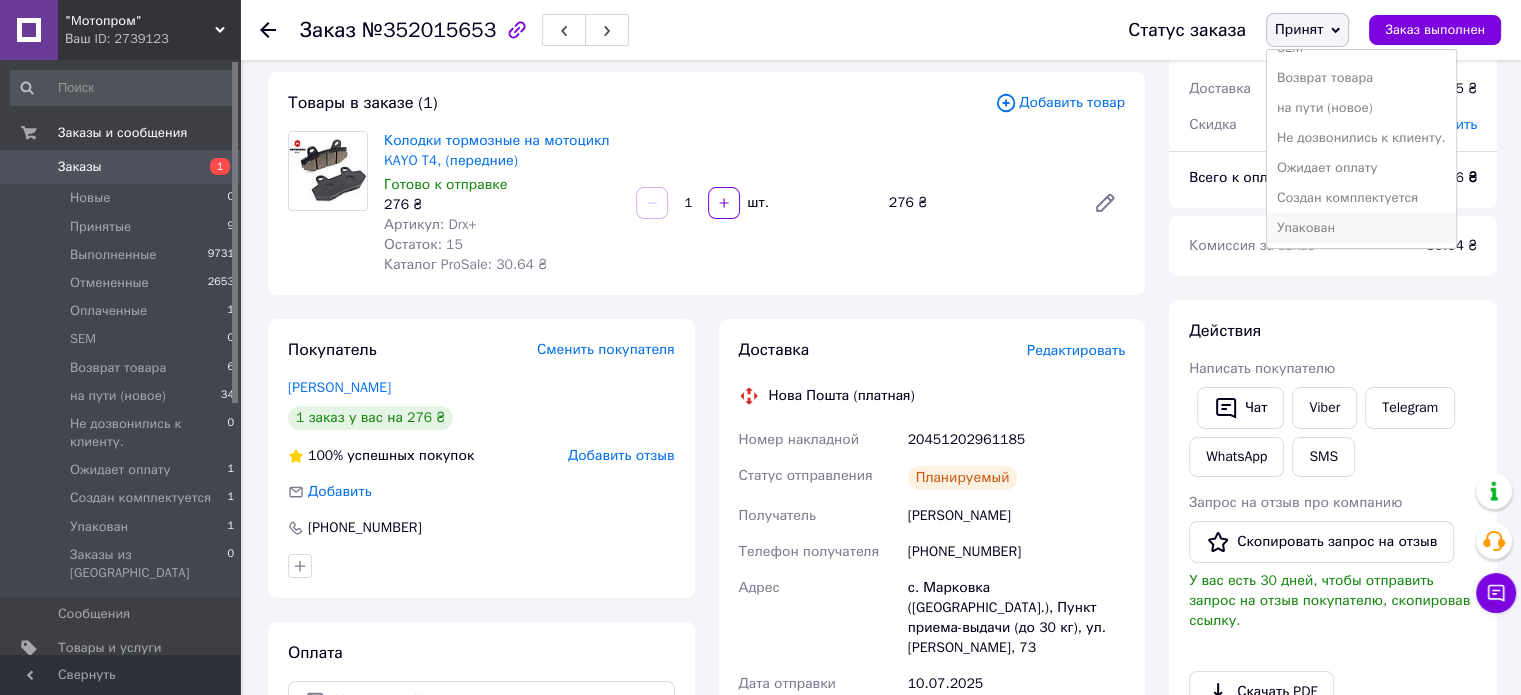 click on "Упакован" at bounding box center [1361, 228] 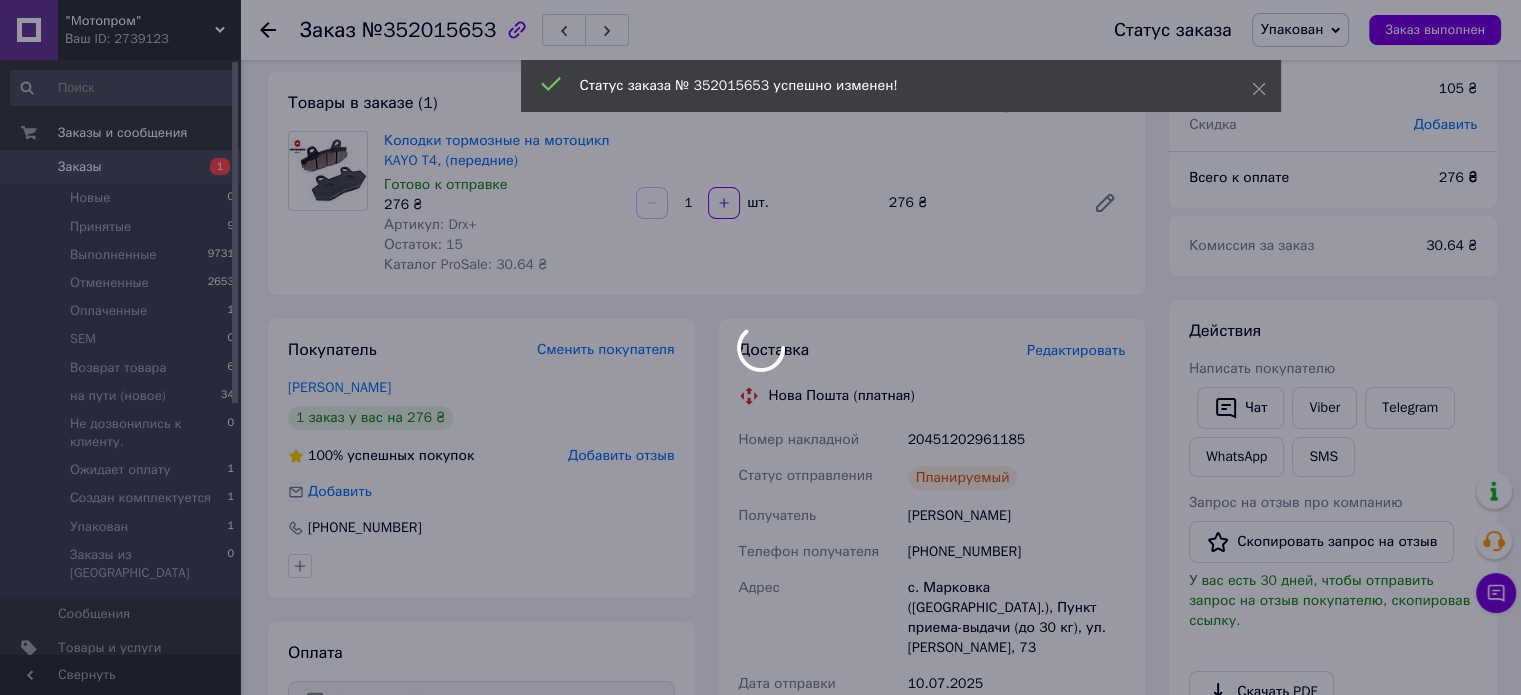 click at bounding box center [760, 347] 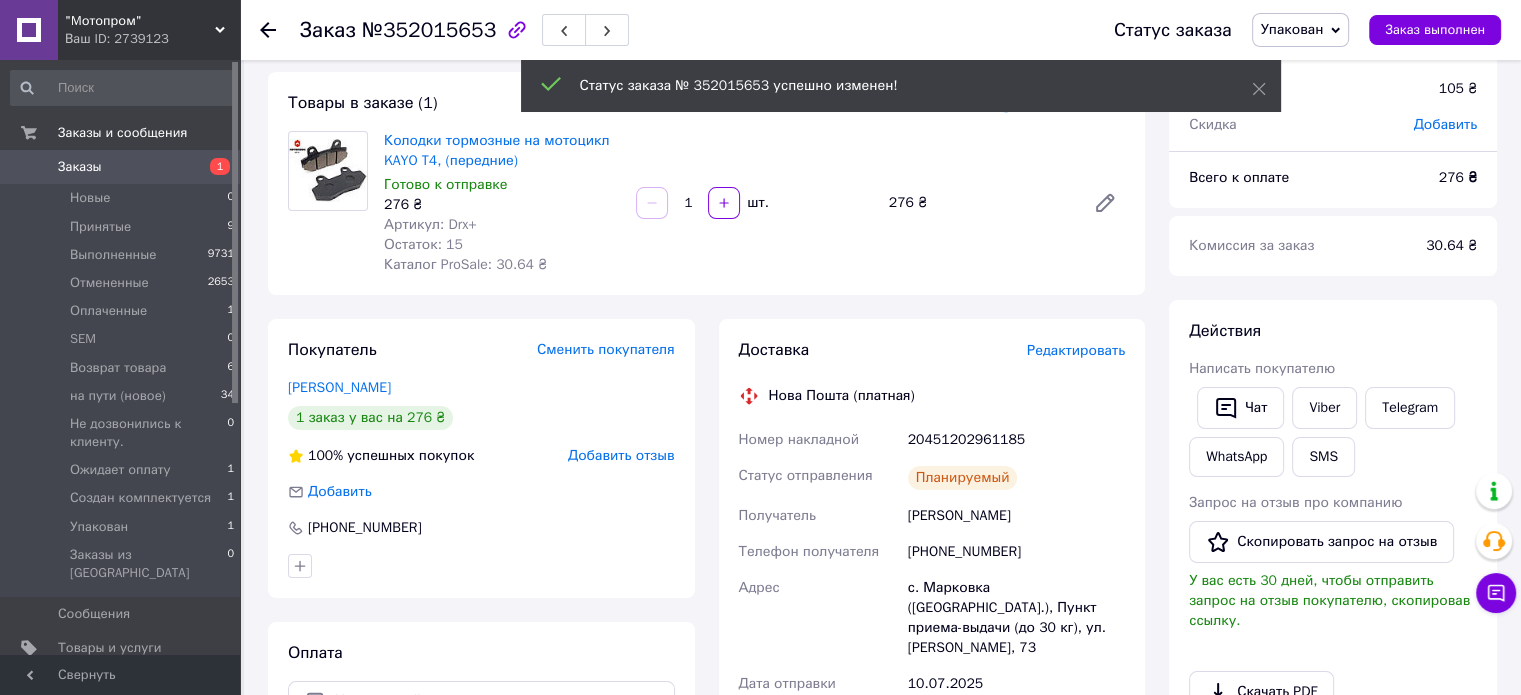 click on "Принятые" at bounding box center [100, 227] 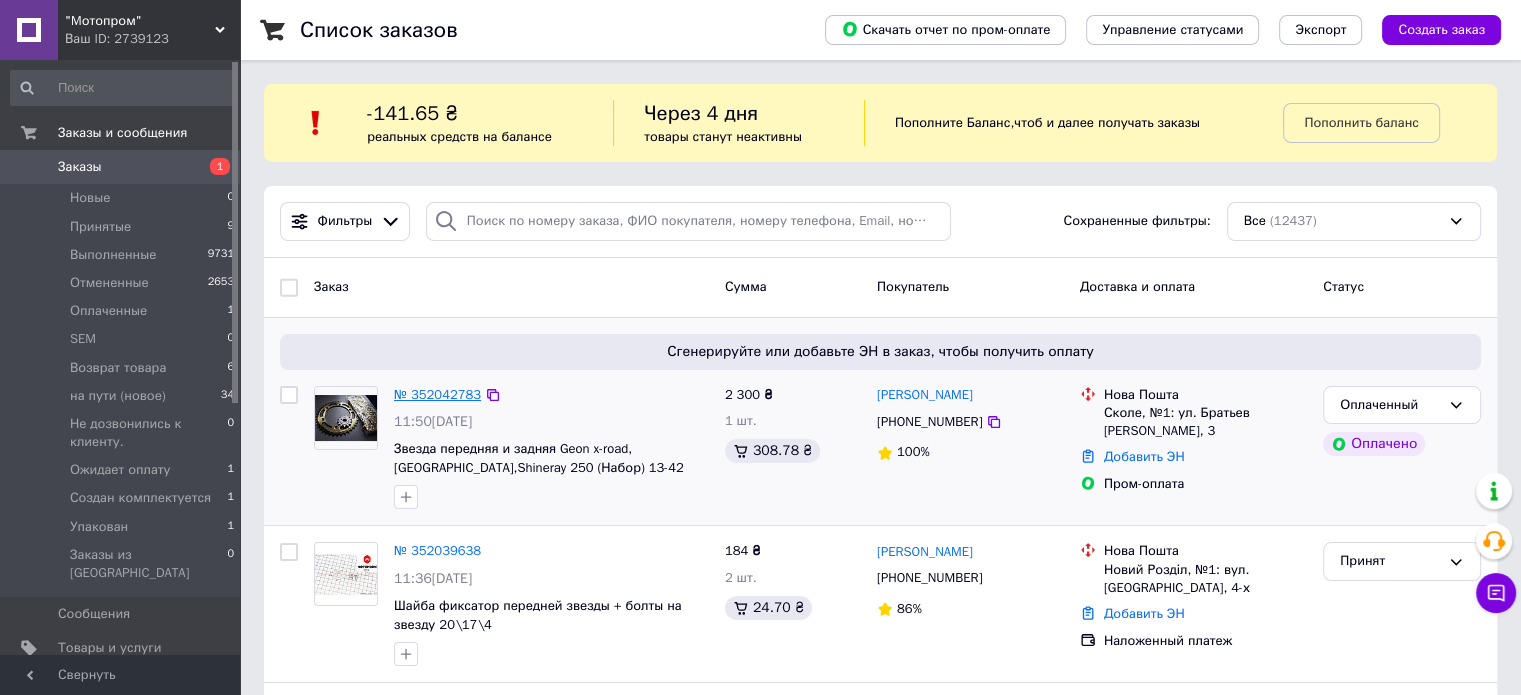 click on "№ 352042783" at bounding box center (437, 394) 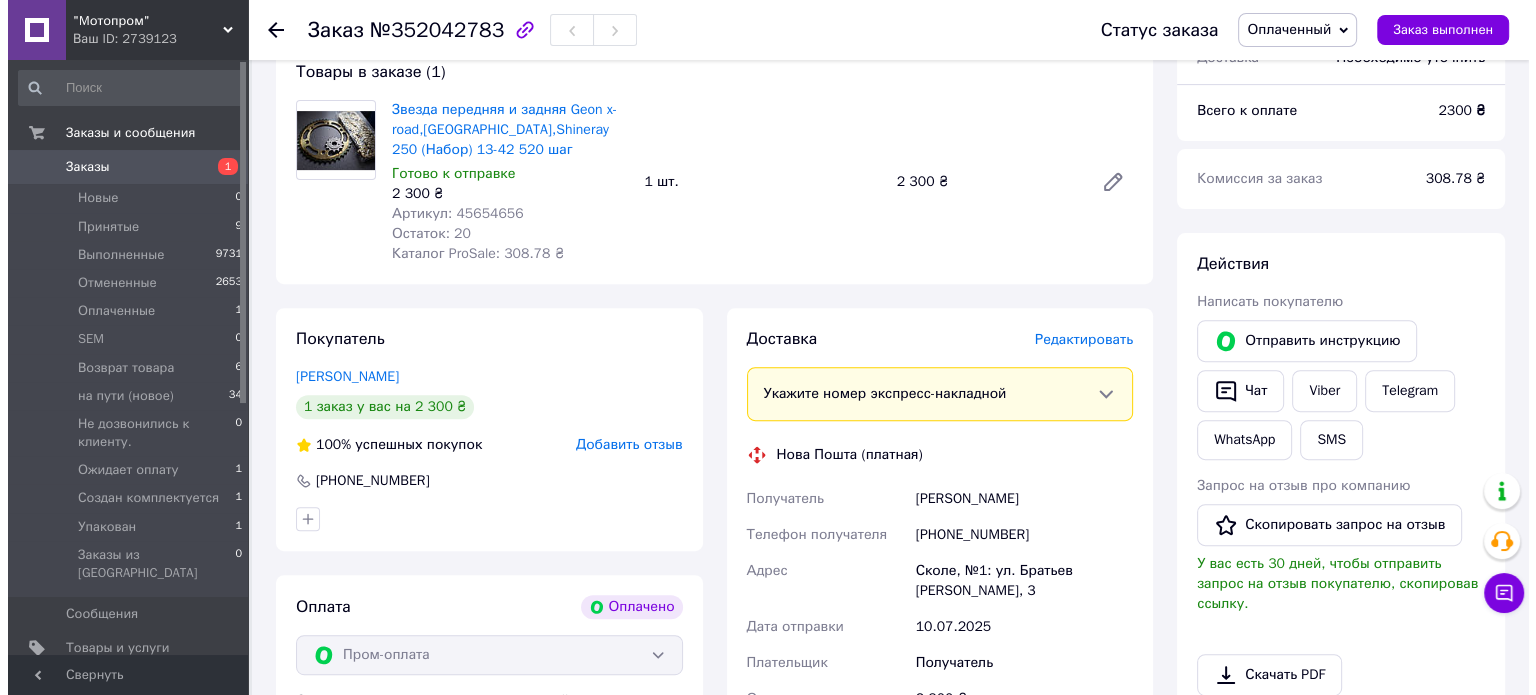 scroll, scrollTop: 700, scrollLeft: 0, axis: vertical 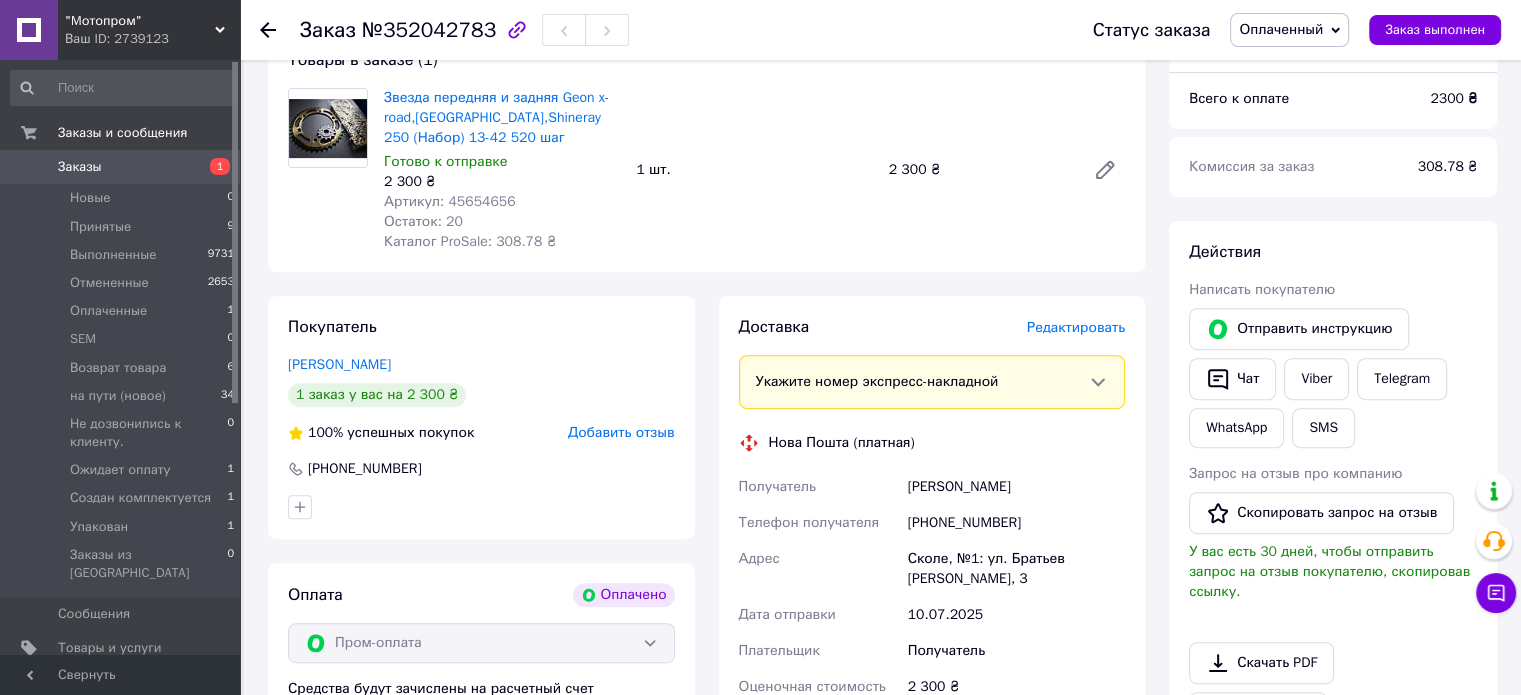 click on "Редактировать" at bounding box center [1076, 327] 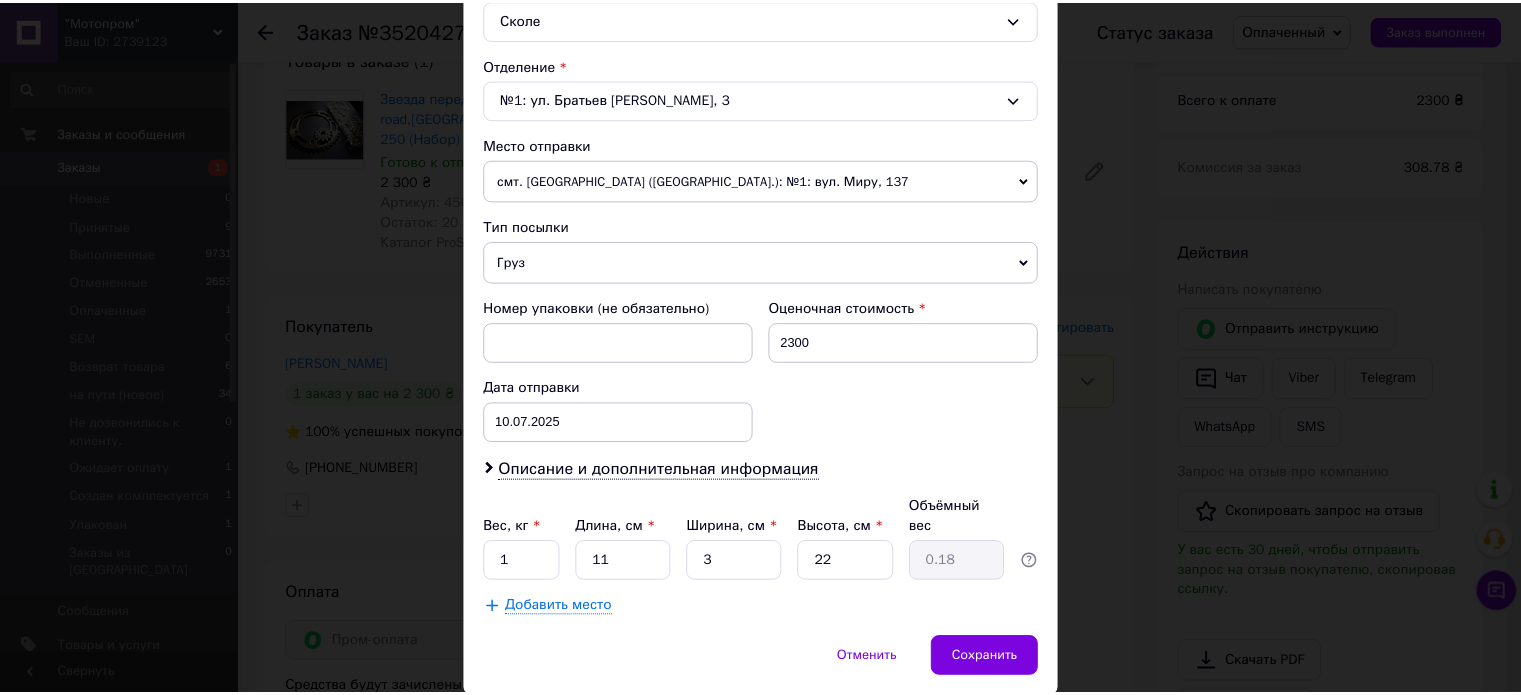 scroll, scrollTop: 627, scrollLeft: 0, axis: vertical 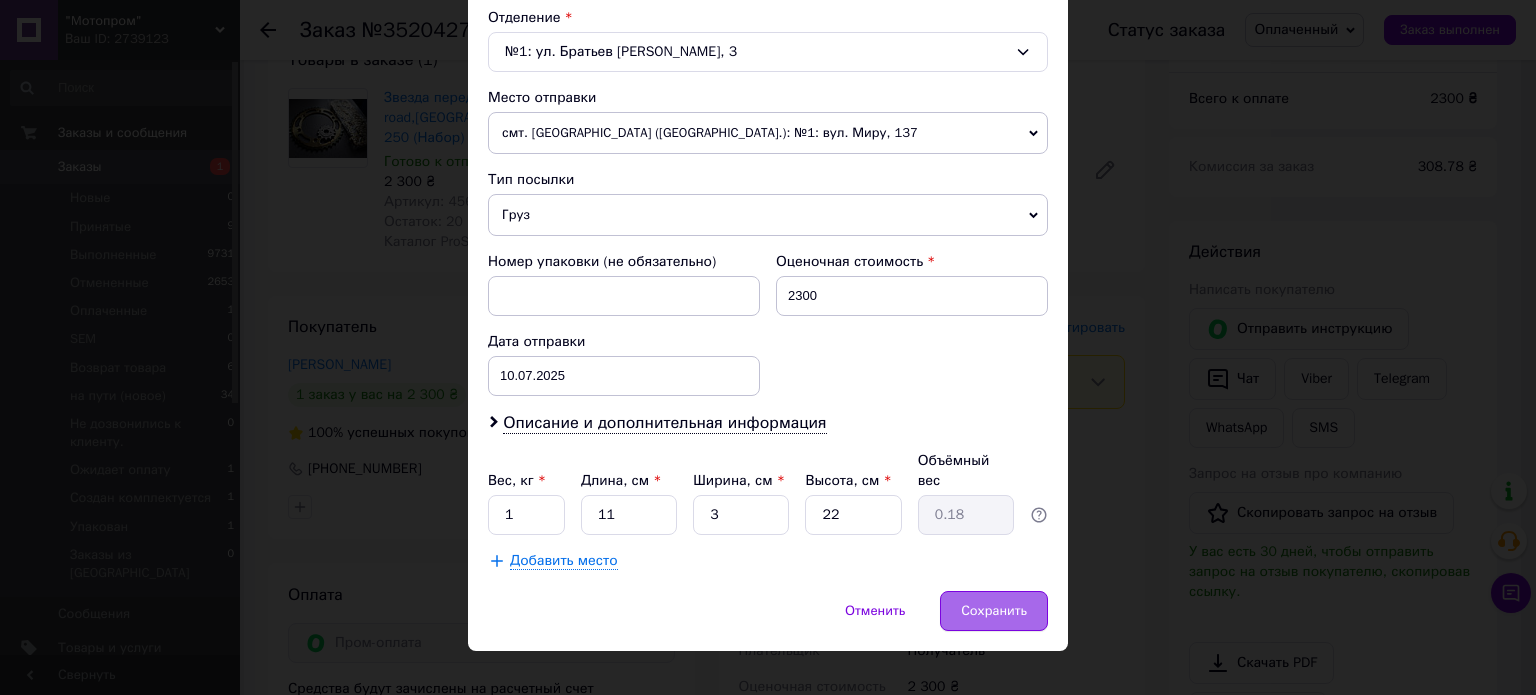 click on "Сохранить" at bounding box center (994, 611) 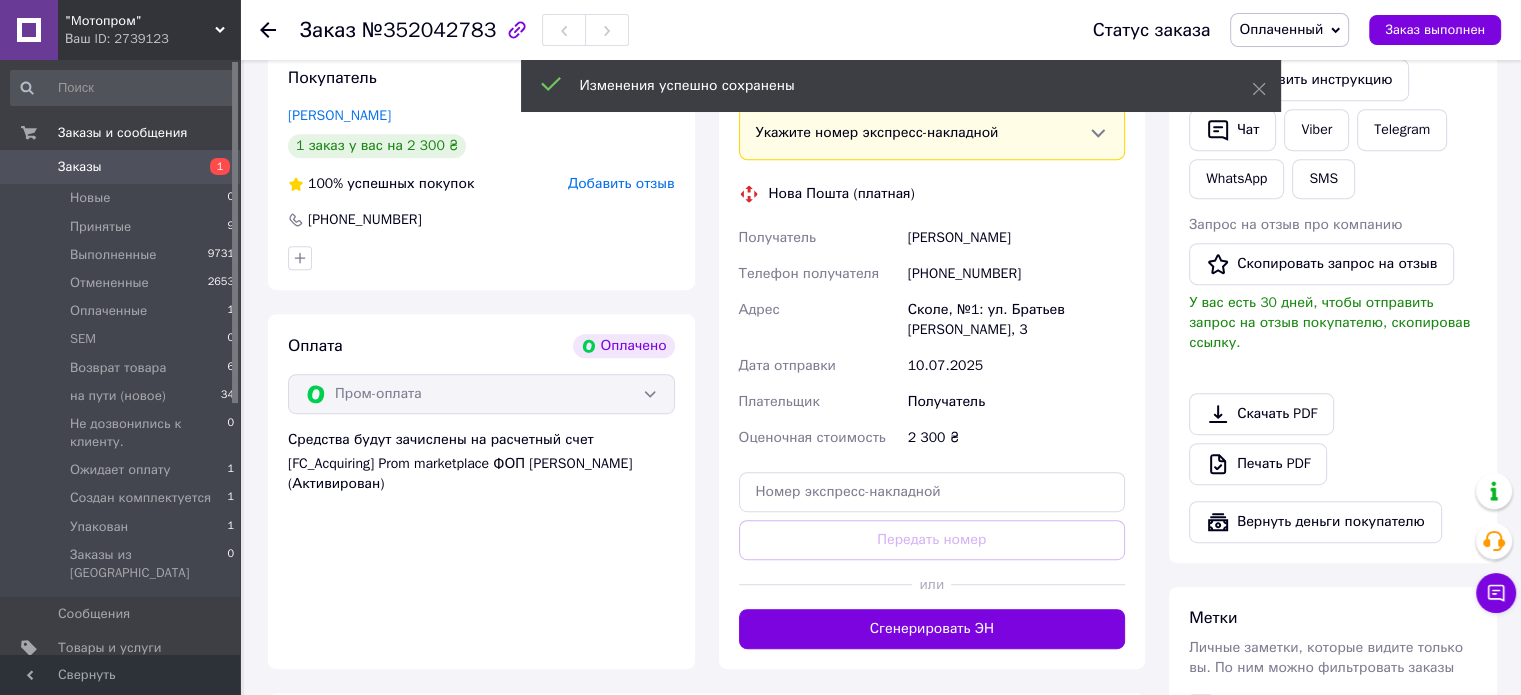 scroll, scrollTop: 1000, scrollLeft: 0, axis: vertical 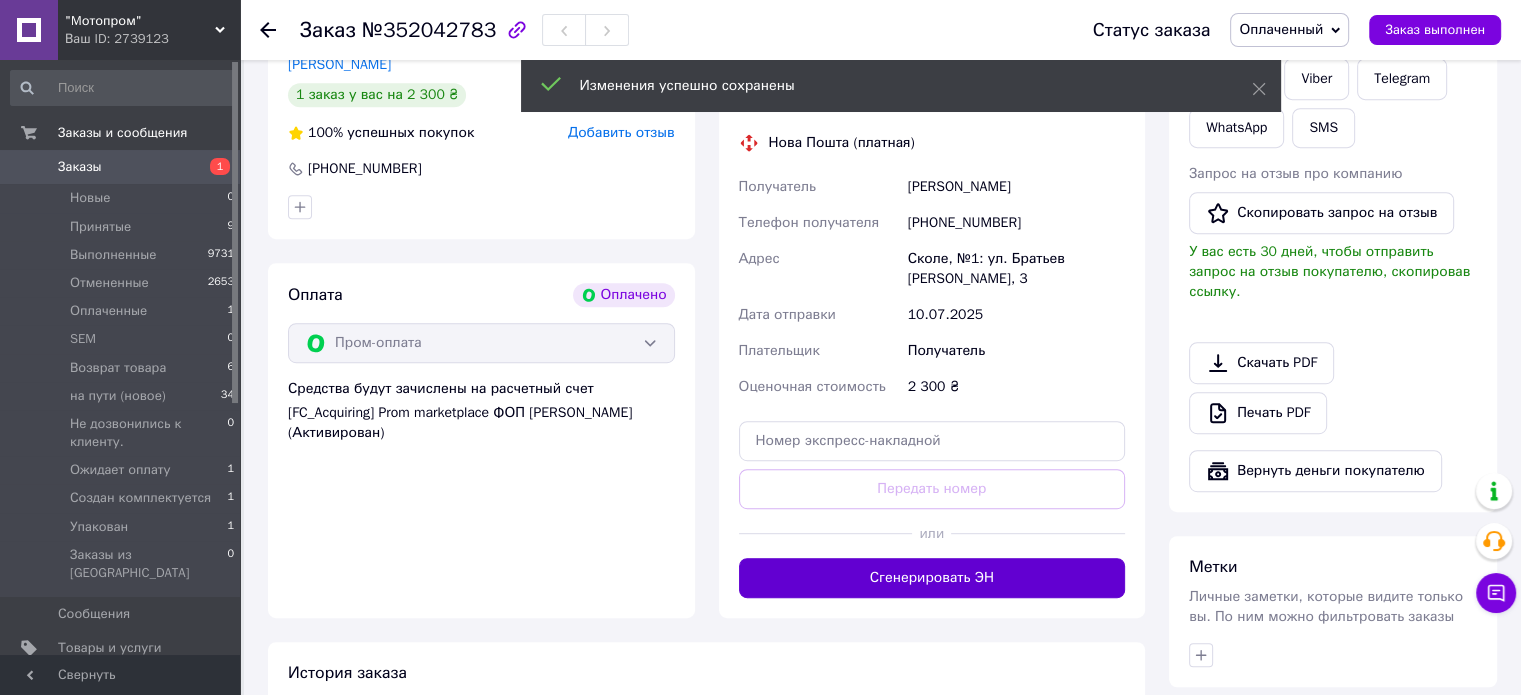 click on "Сгенерировать ЭН" at bounding box center (932, 578) 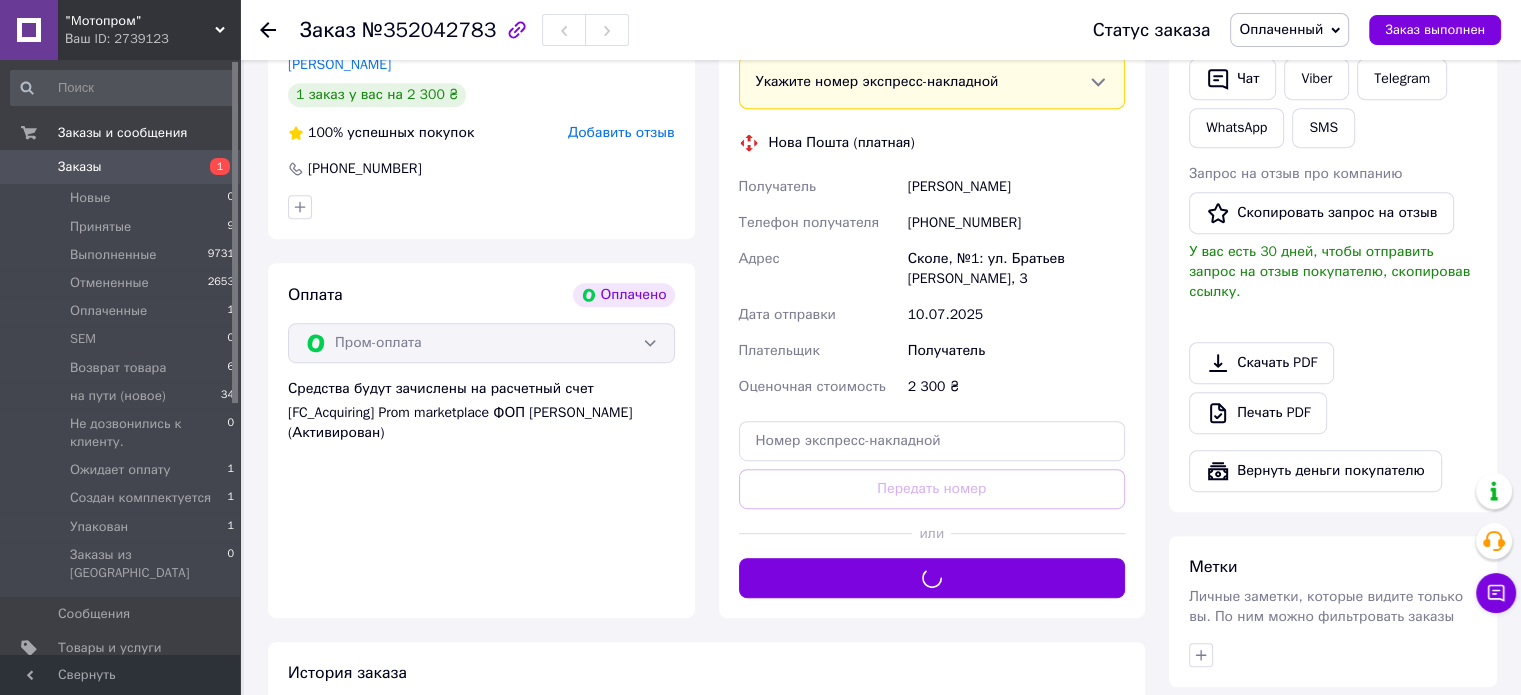 click on "Оплаченный" at bounding box center [1281, 29] 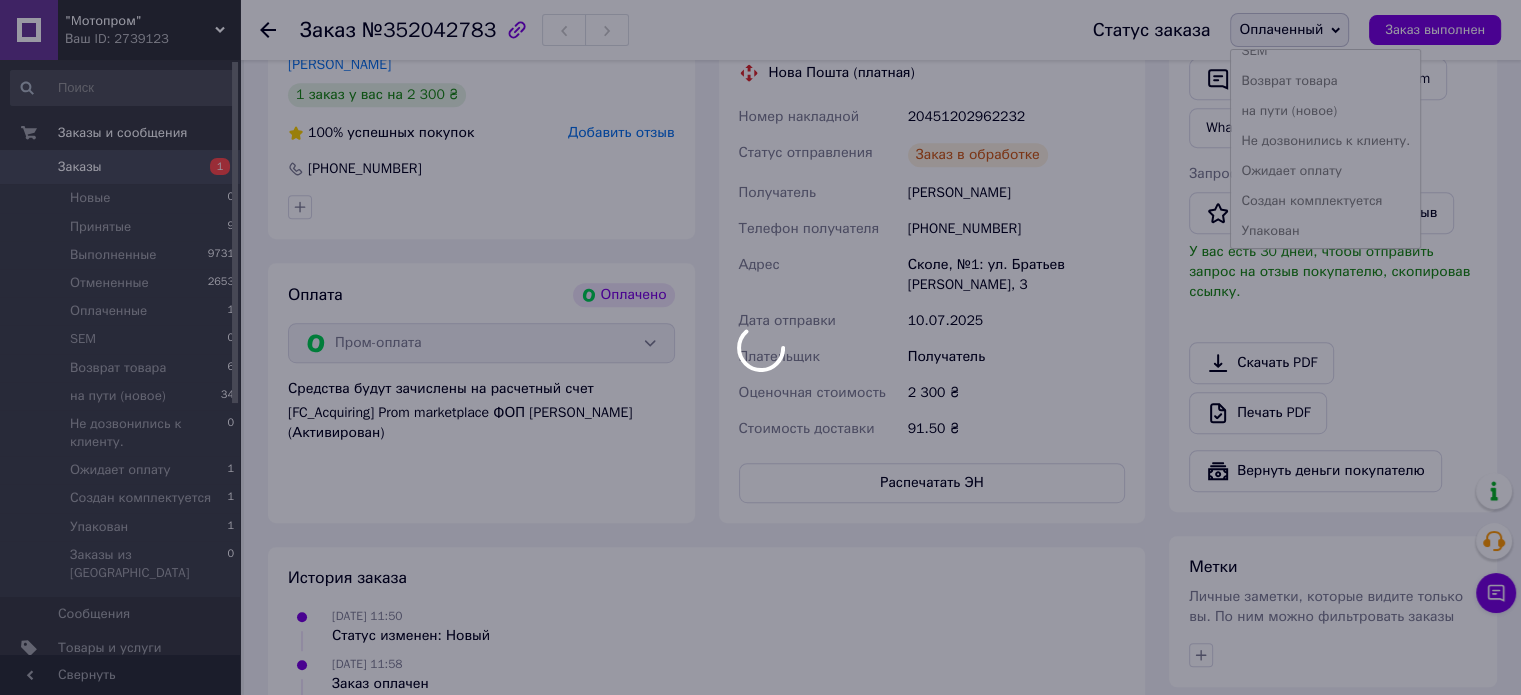 scroll, scrollTop: 112, scrollLeft: 0, axis: vertical 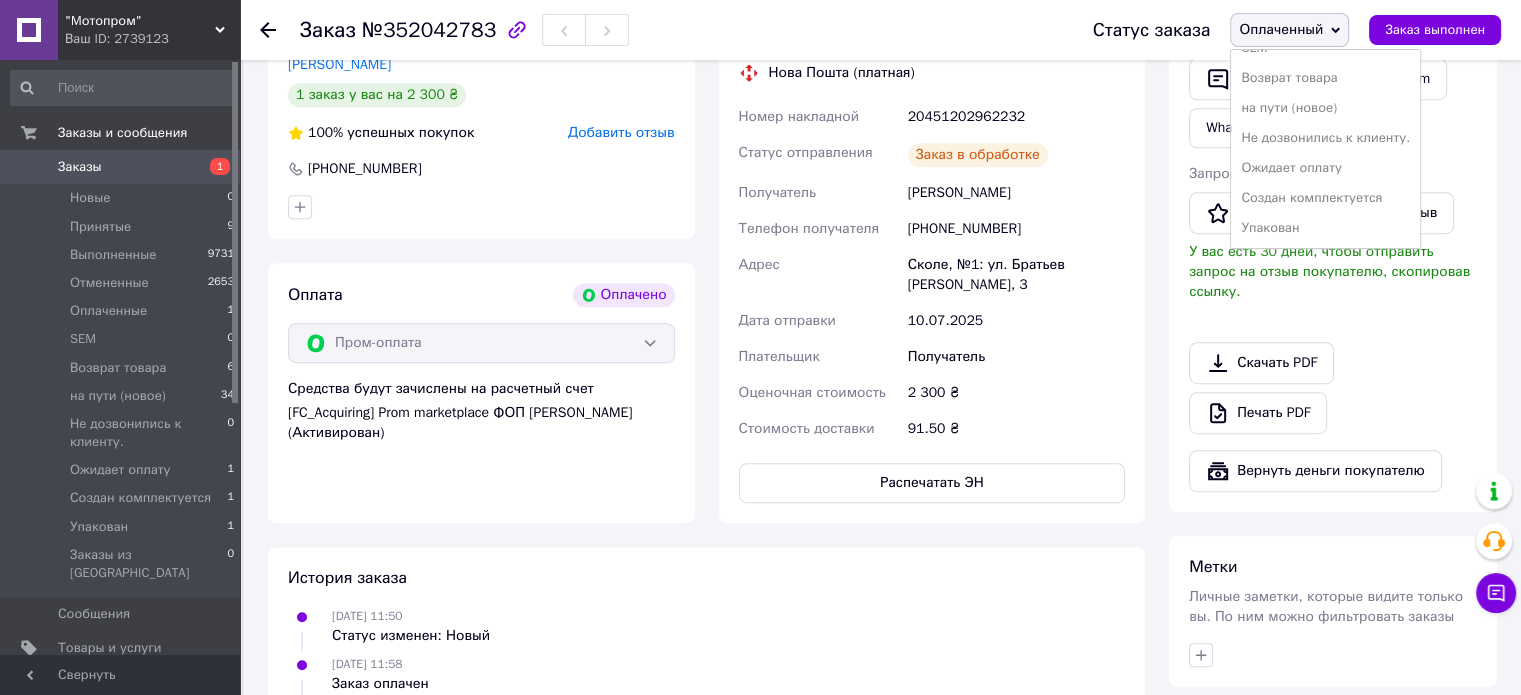 click on "Упакован" at bounding box center (1325, 228) 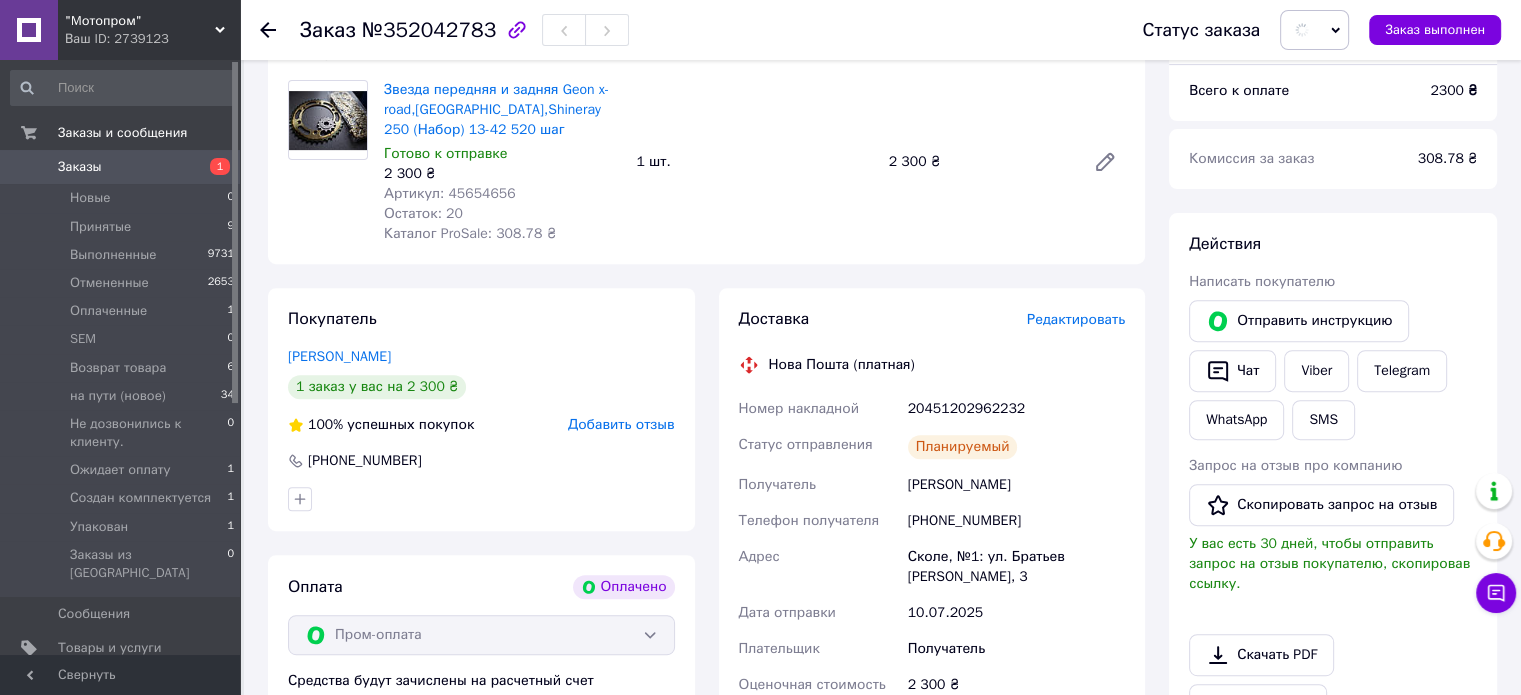 scroll, scrollTop: 700, scrollLeft: 0, axis: vertical 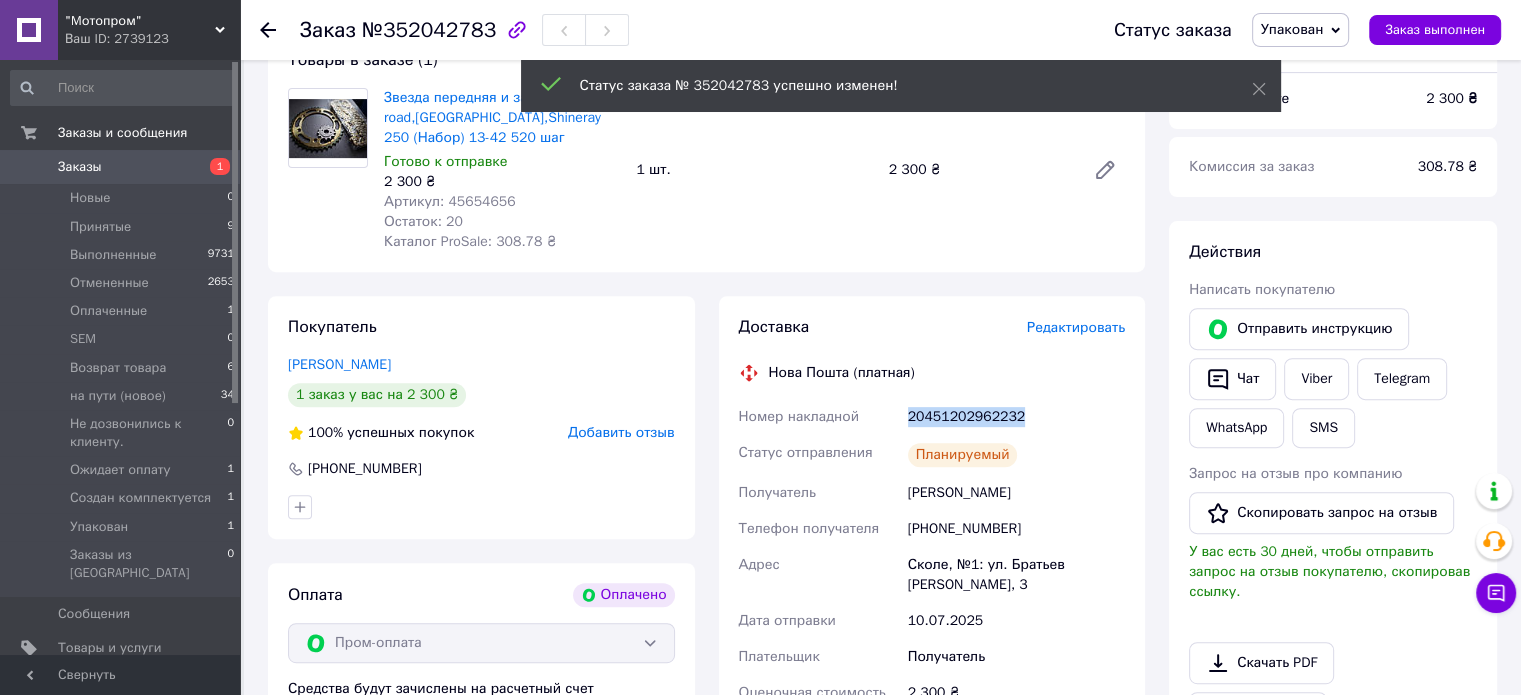 drag, startPoint x: 908, startPoint y: 423, endPoint x: 1056, endPoint y: 422, distance: 148.00337 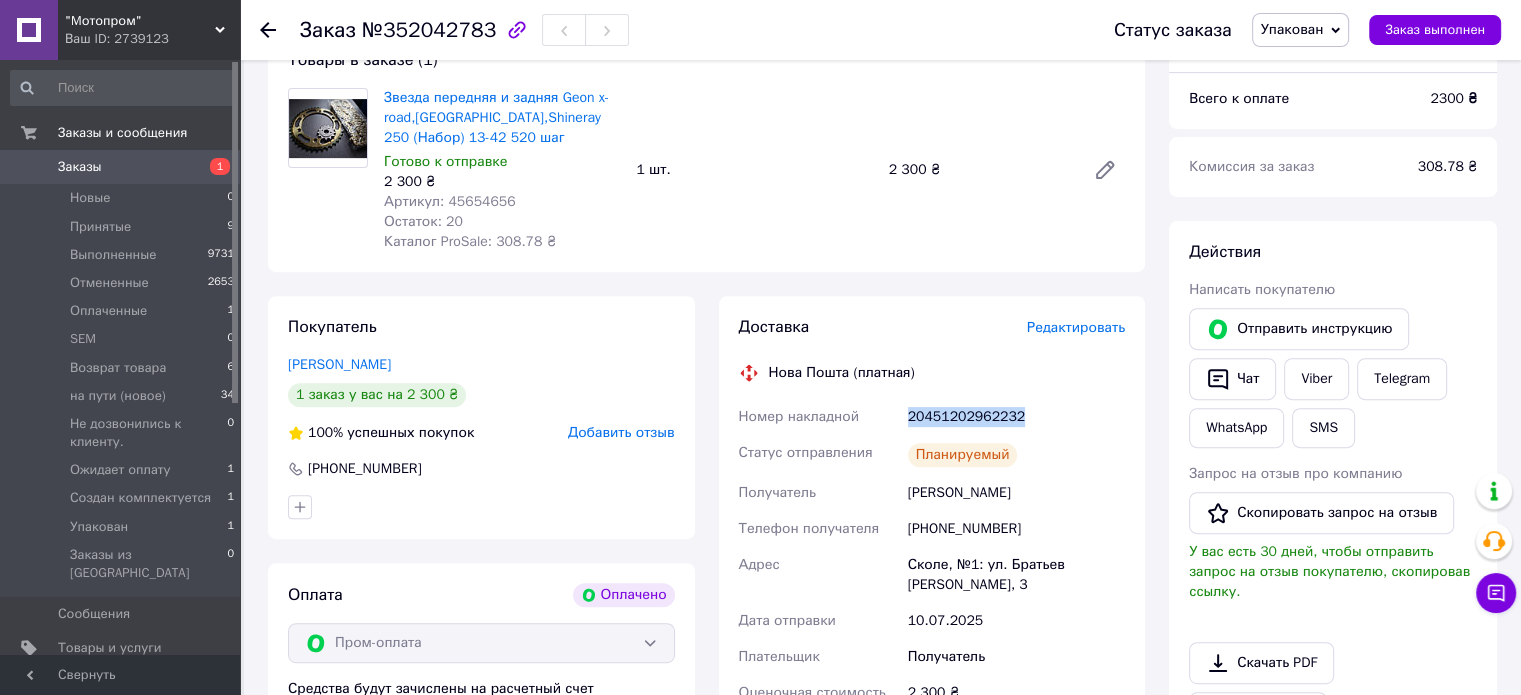 copy on "20451202962232" 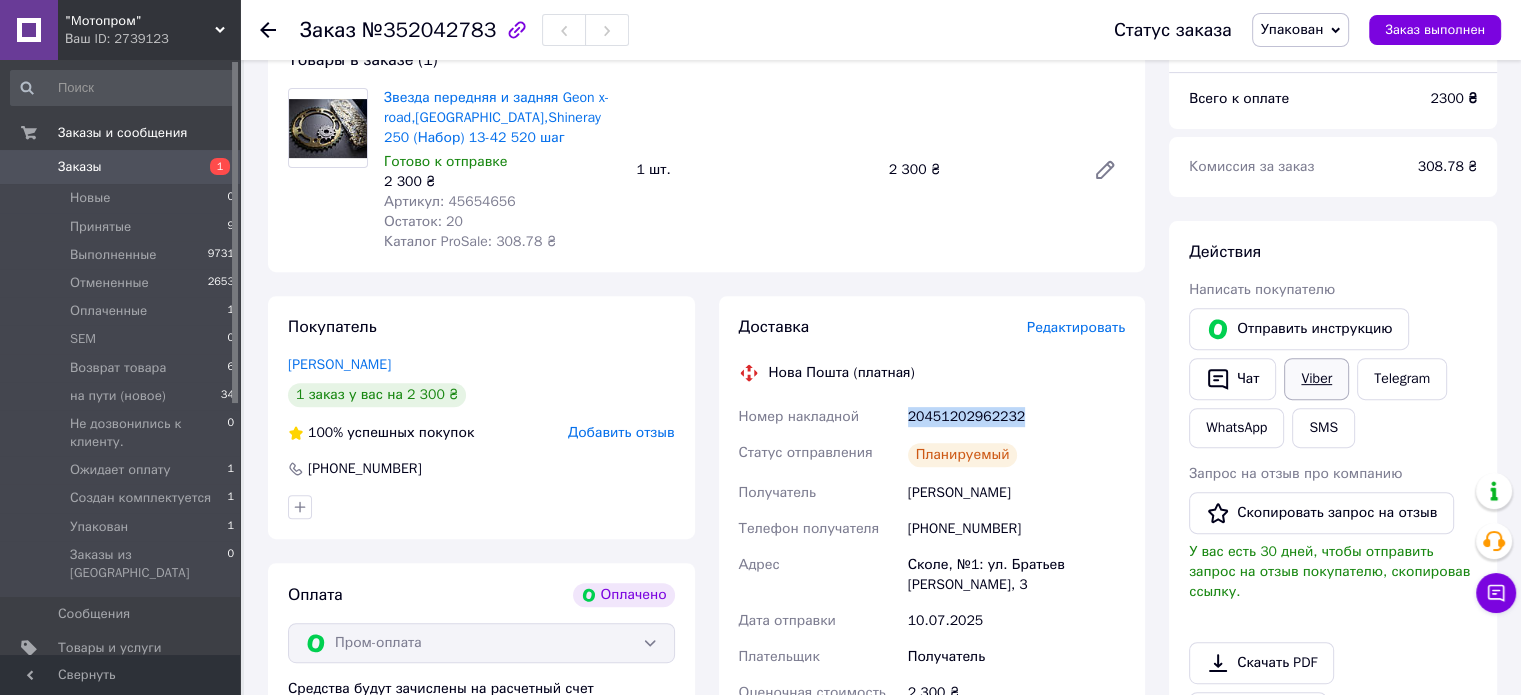 click on "Viber" at bounding box center [1316, 379] 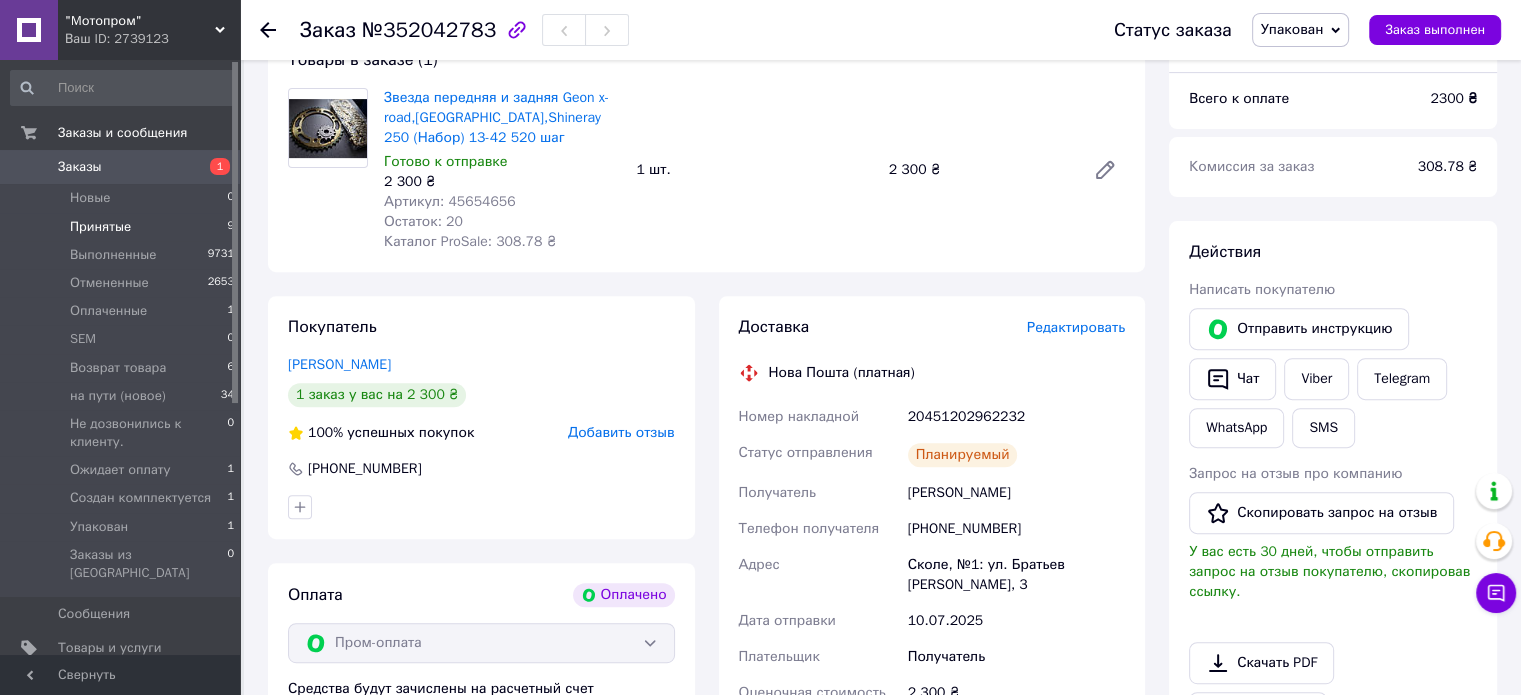 click on "Принятые" at bounding box center (100, 227) 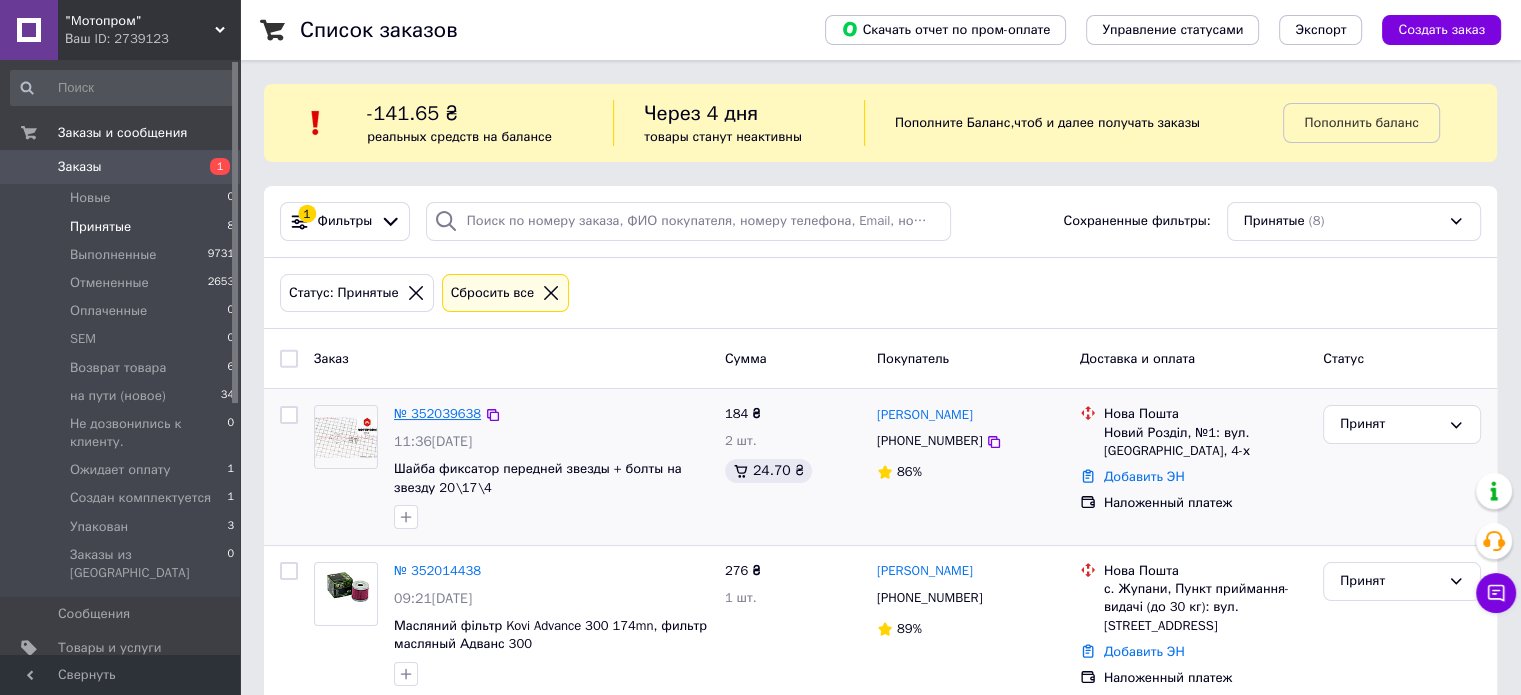 click on "№ 352039638" at bounding box center [437, 413] 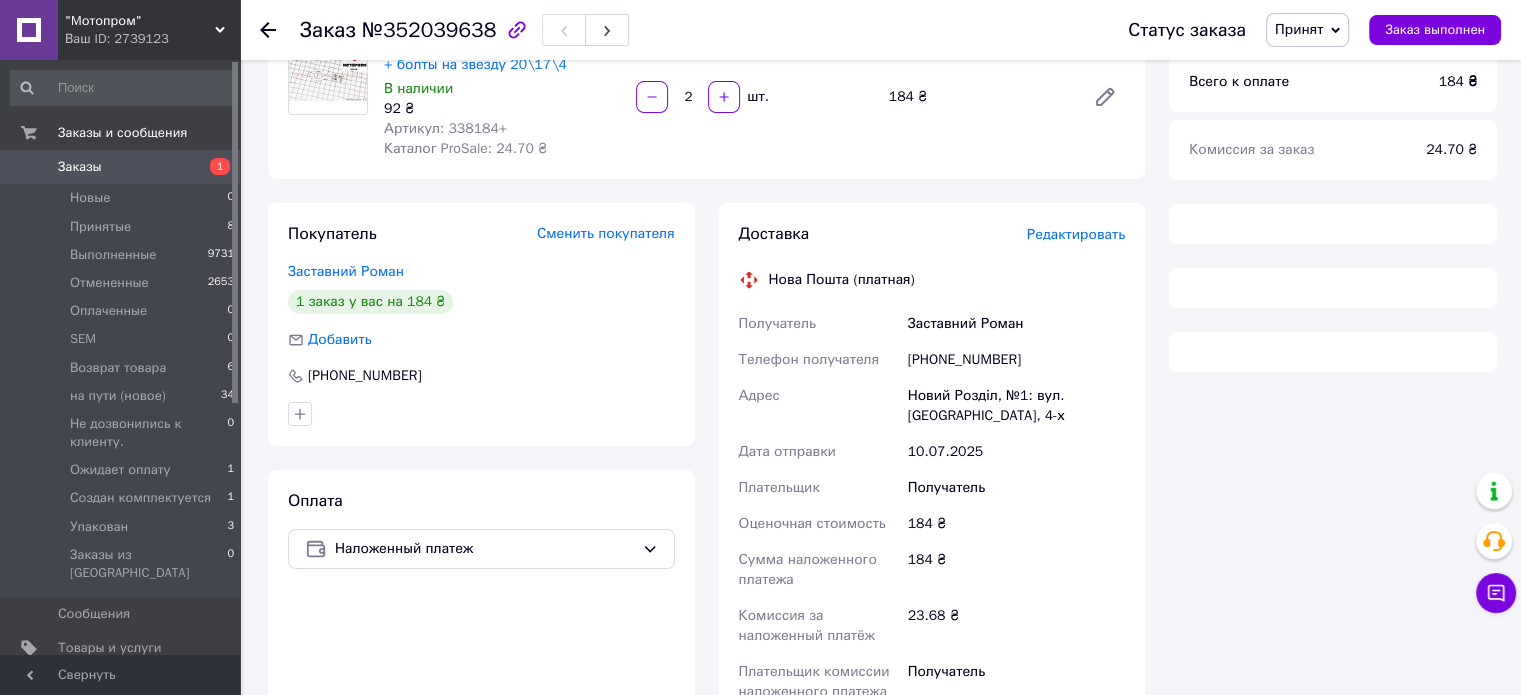 scroll, scrollTop: 200, scrollLeft: 0, axis: vertical 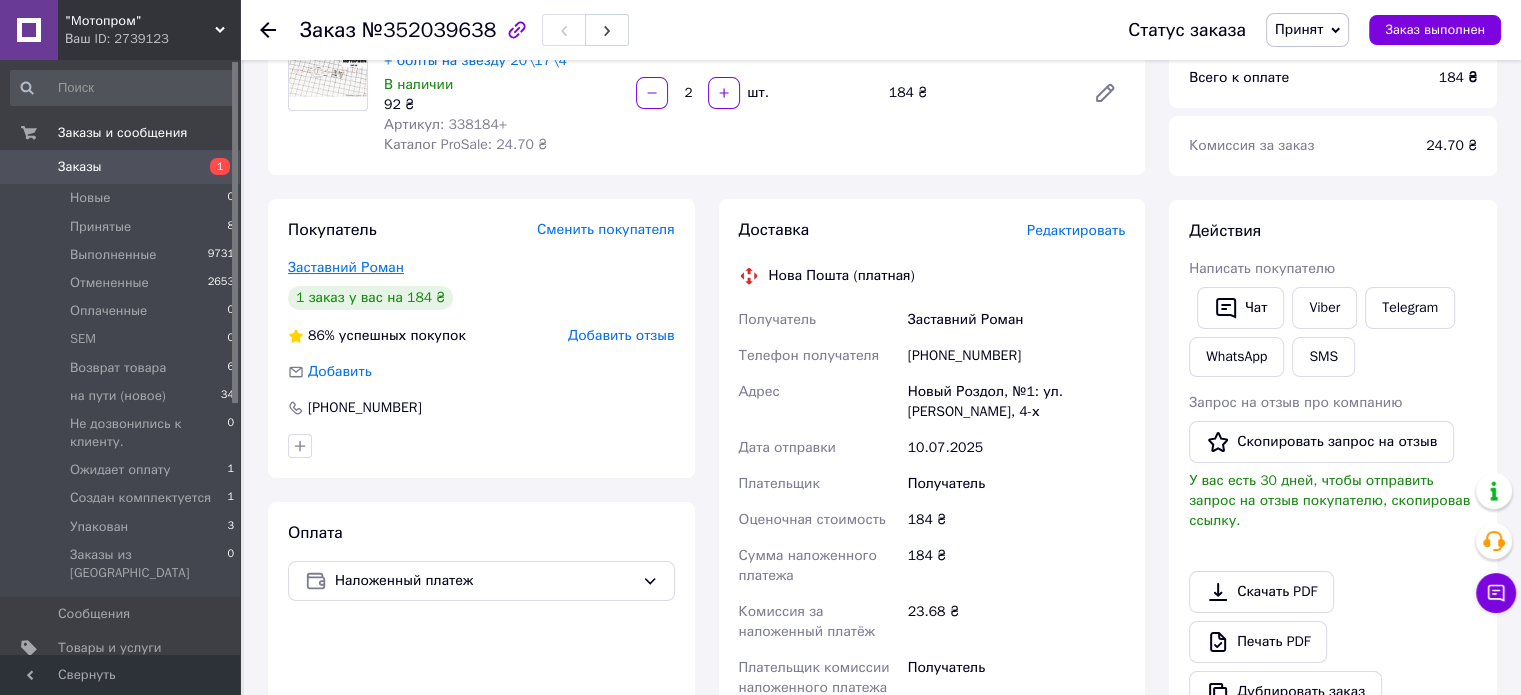 click on "Заставний Роман" at bounding box center [346, 267] 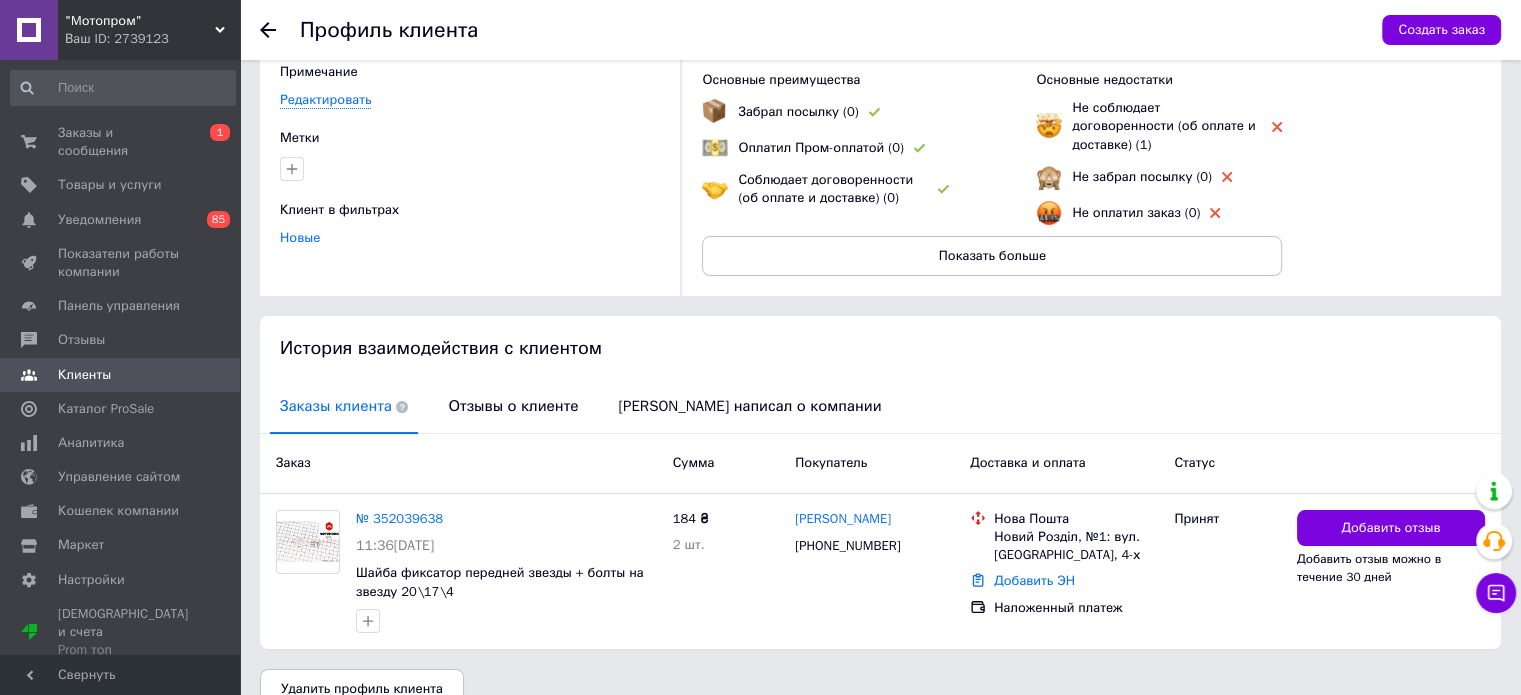 scroll, scrollTop: 154, scrollLeft: 0, axis: vertical 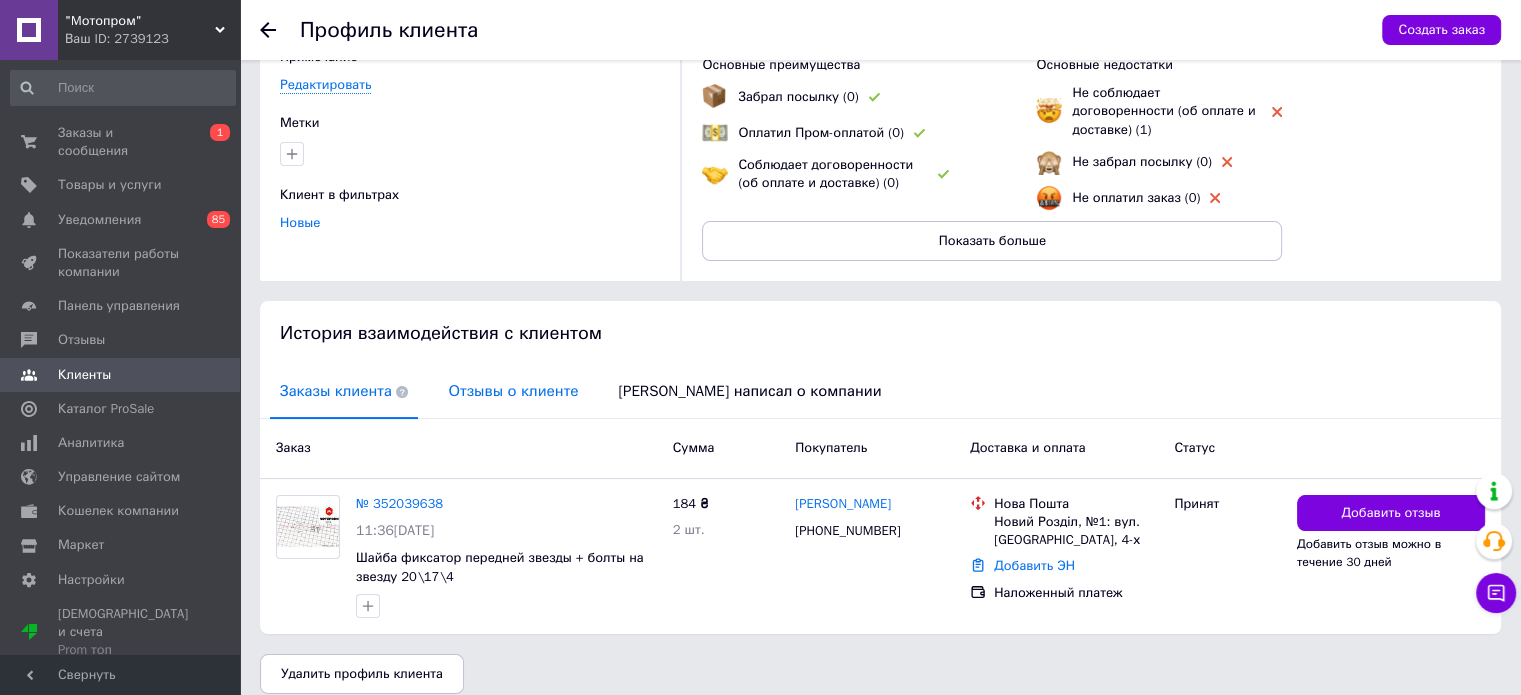 click on "Отзывы о клиенте" at bounding box center [513, 391] 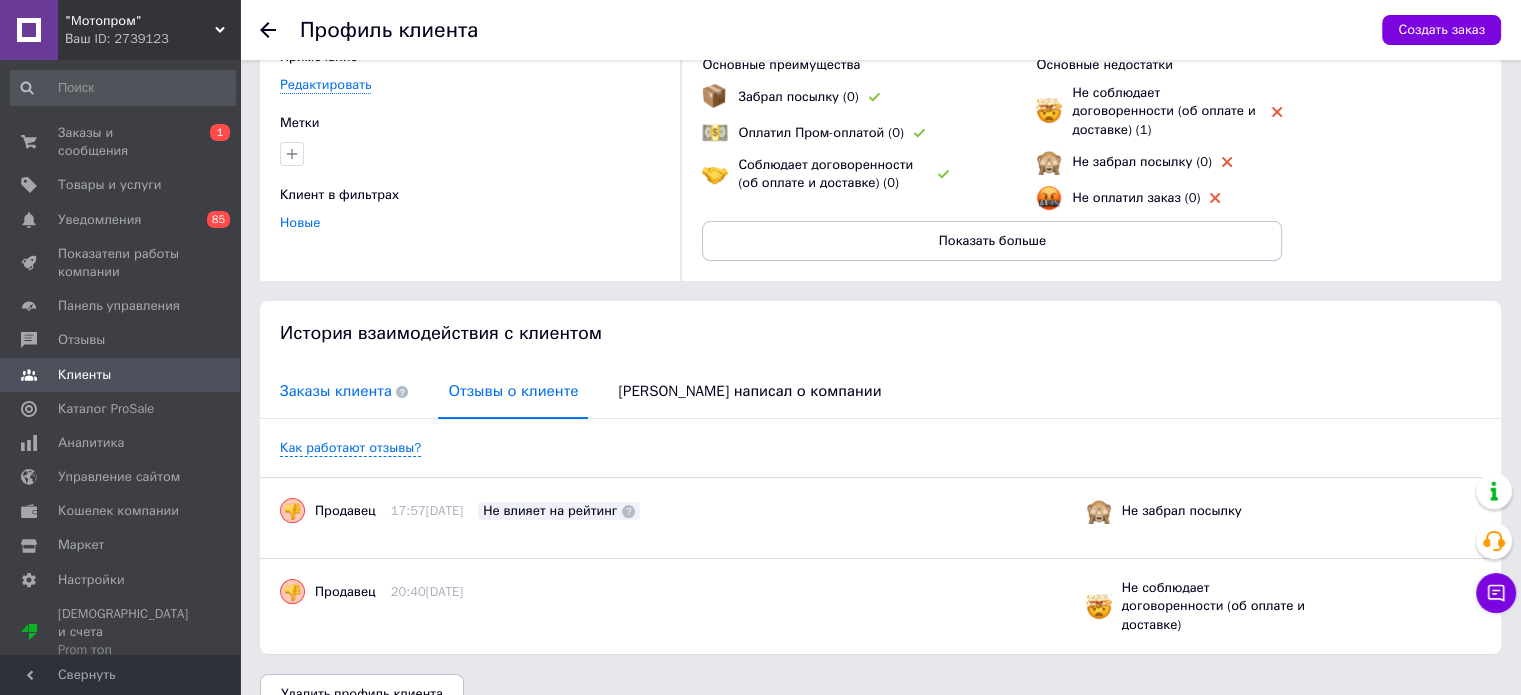 click on "Заказы клиента" at bounding box center [344, 391] 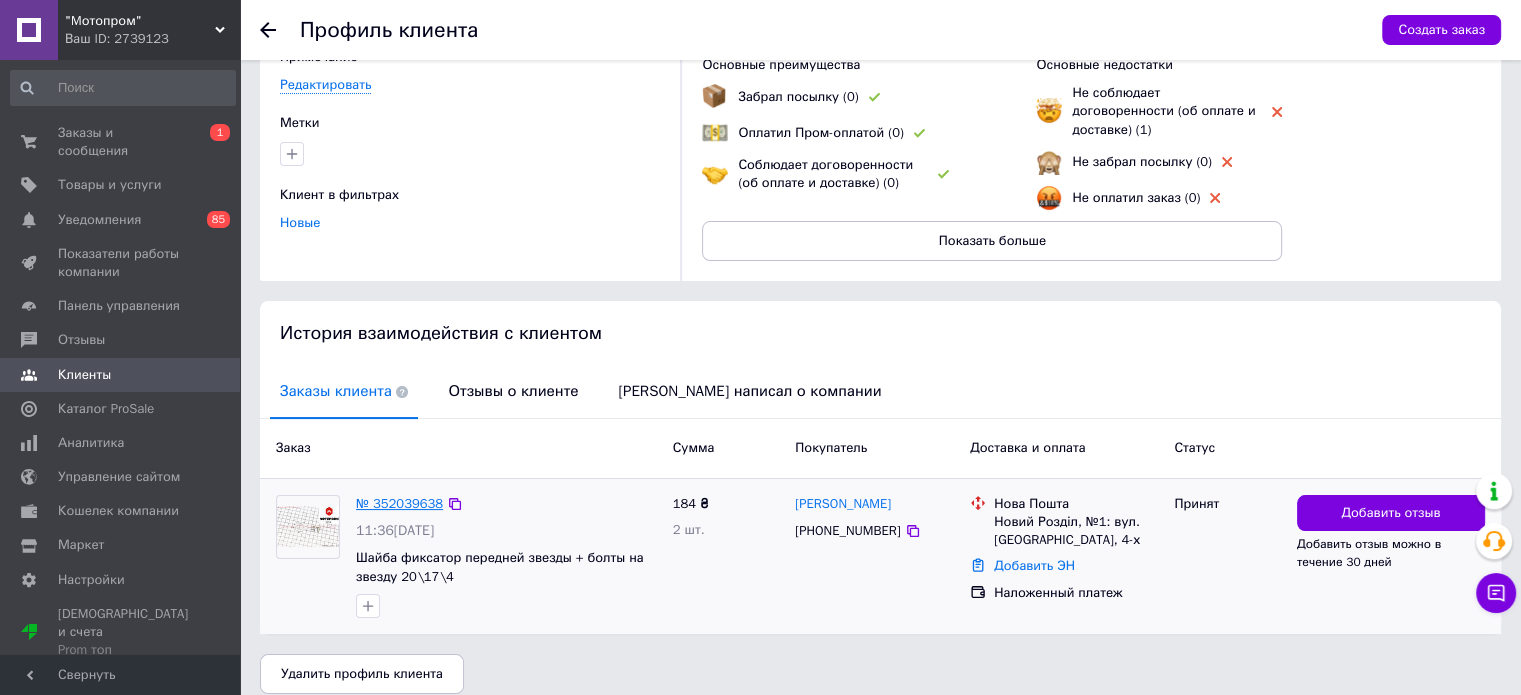 click on "№ 352039638" at bounding box center [399, 503] 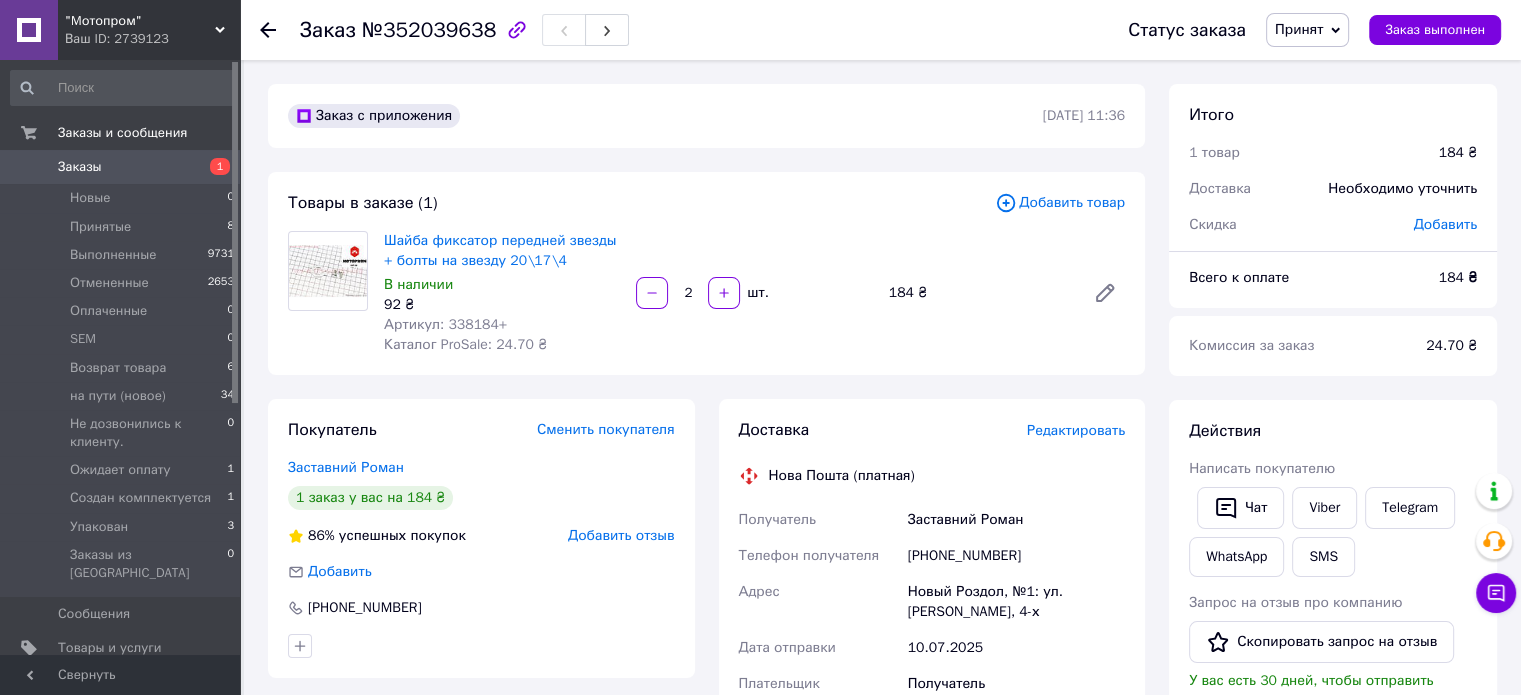 click on "Принят" at bounding box center (1299, 29) 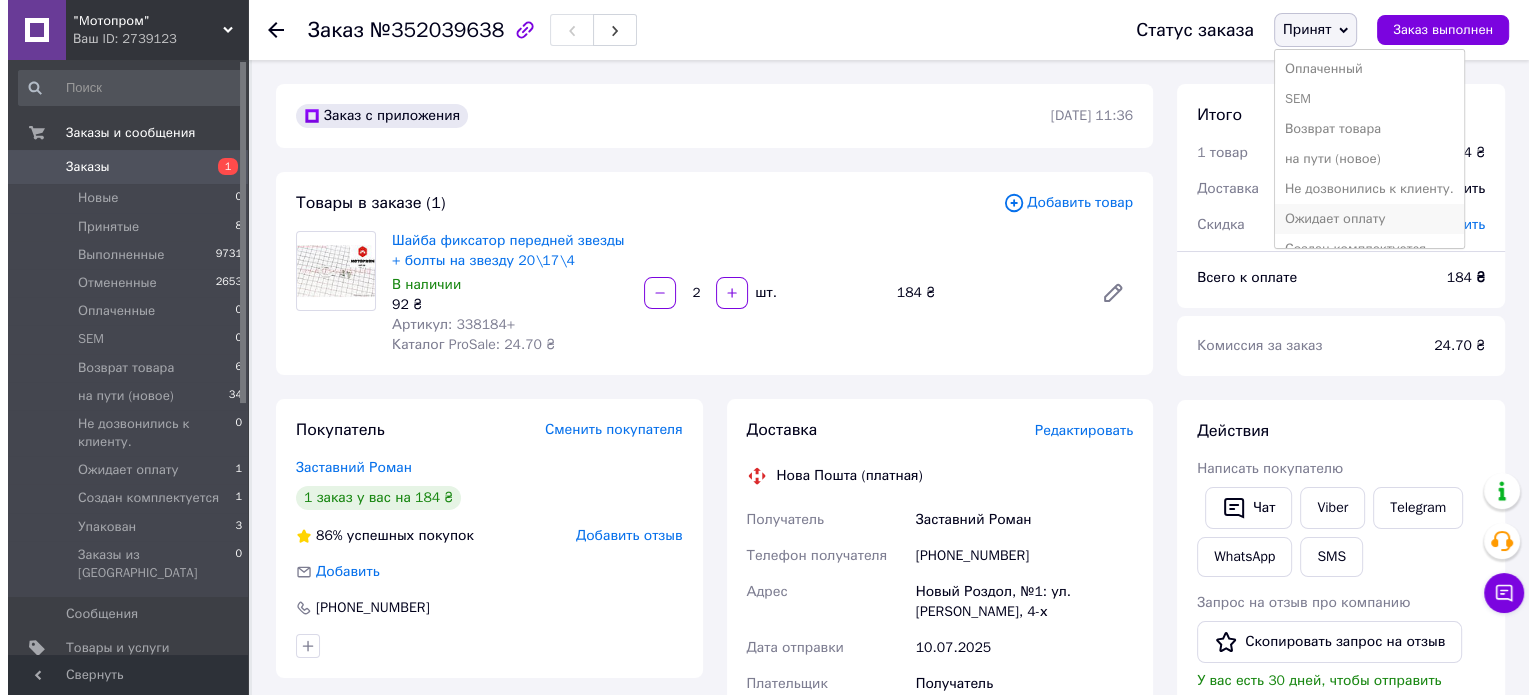 scroll, scrollTop: 112, scrollLeft: 0, axis: vertical 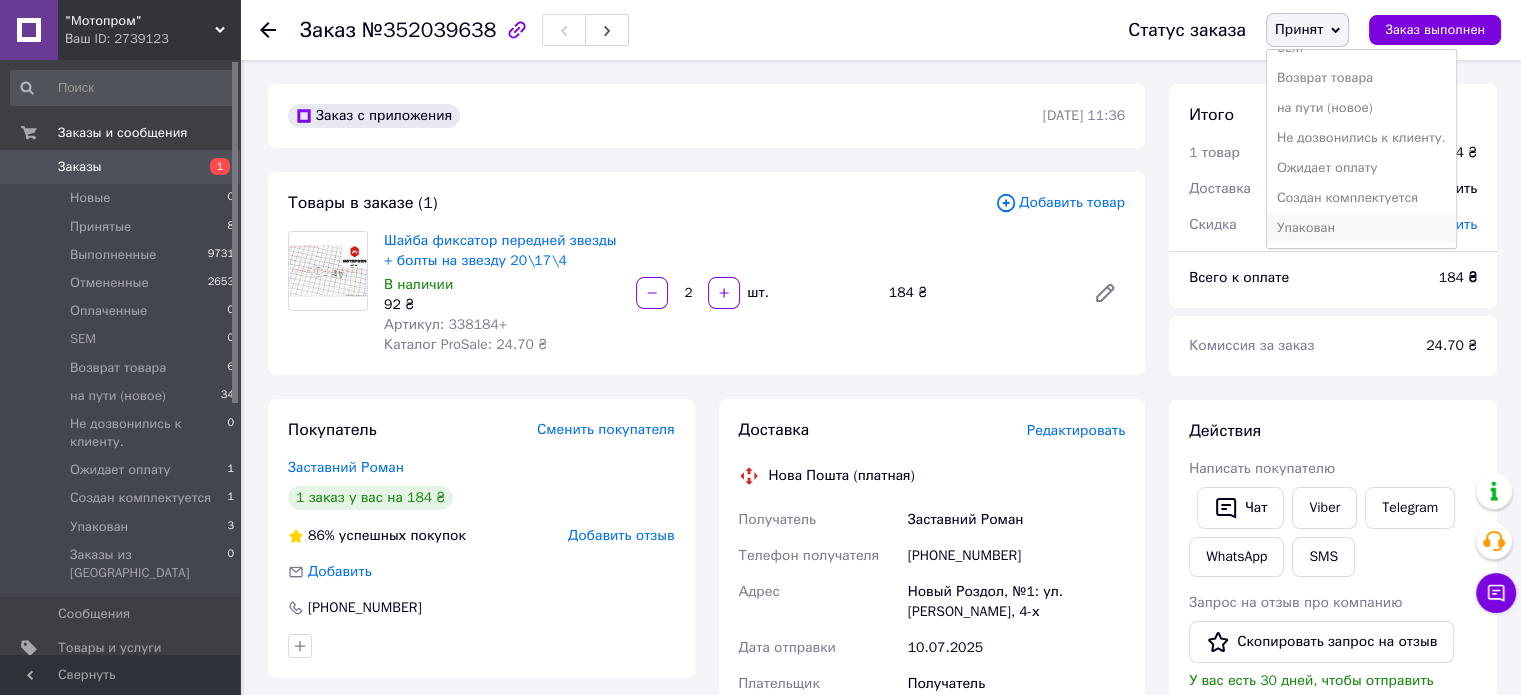 click on "Упакован" at bounding box center (1361, 228) 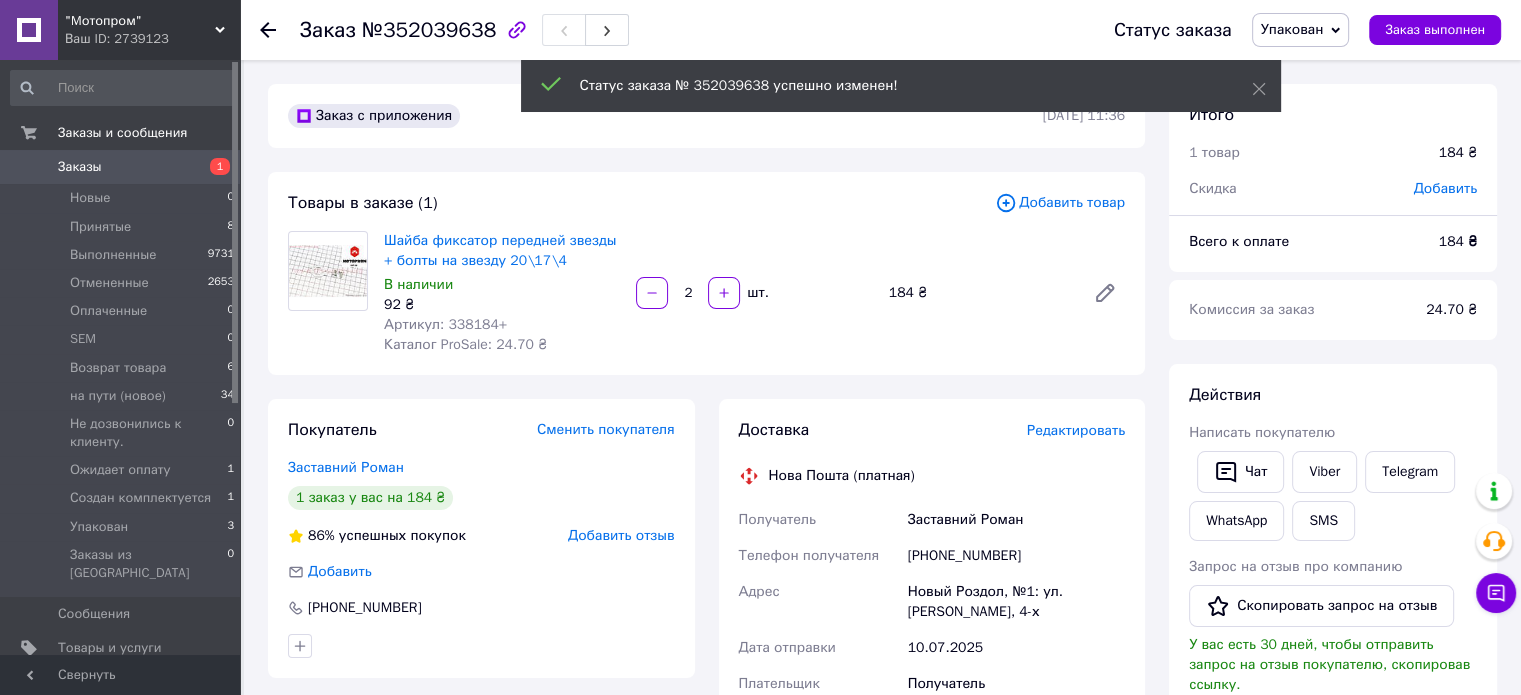 click on "Редактировать" at bounding box center [1076, 430] 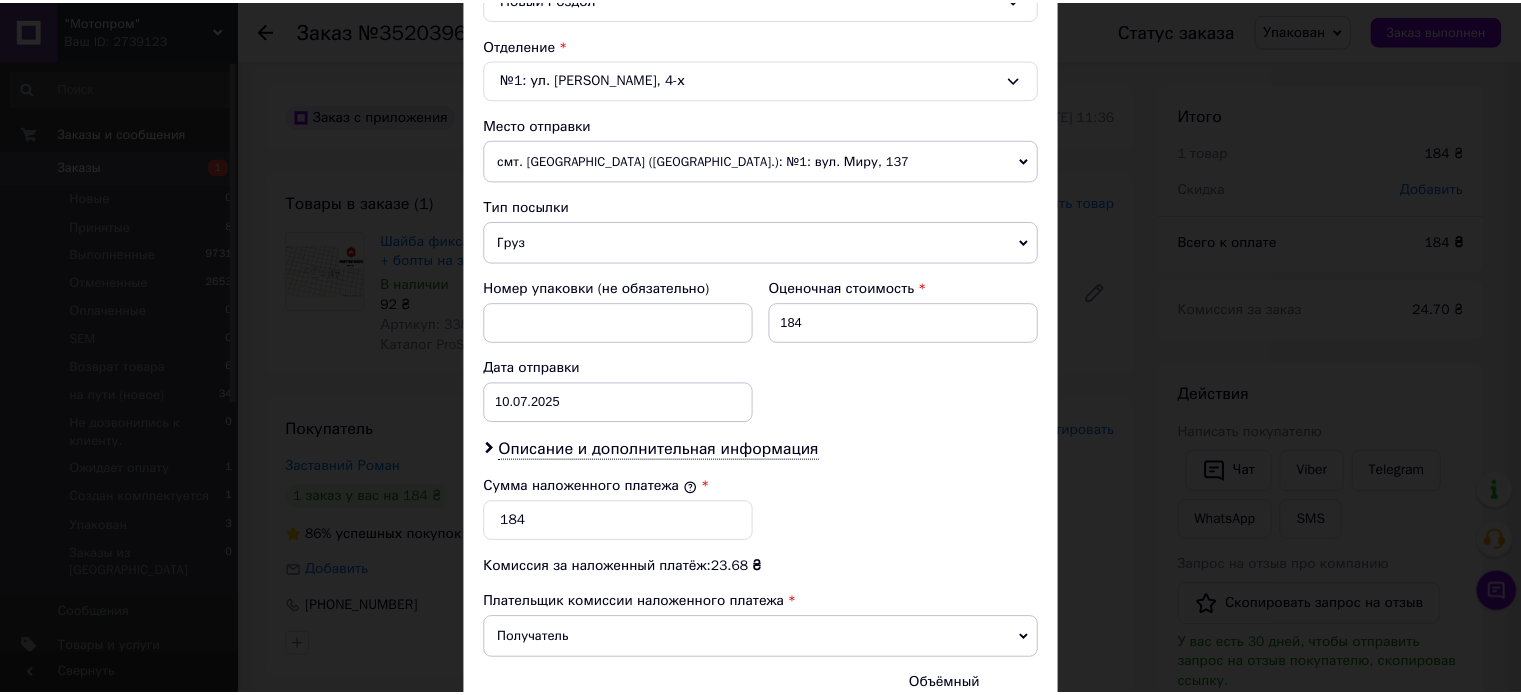 scroll, scrollTop: 824, scrollLeft: 0, axis: vertical 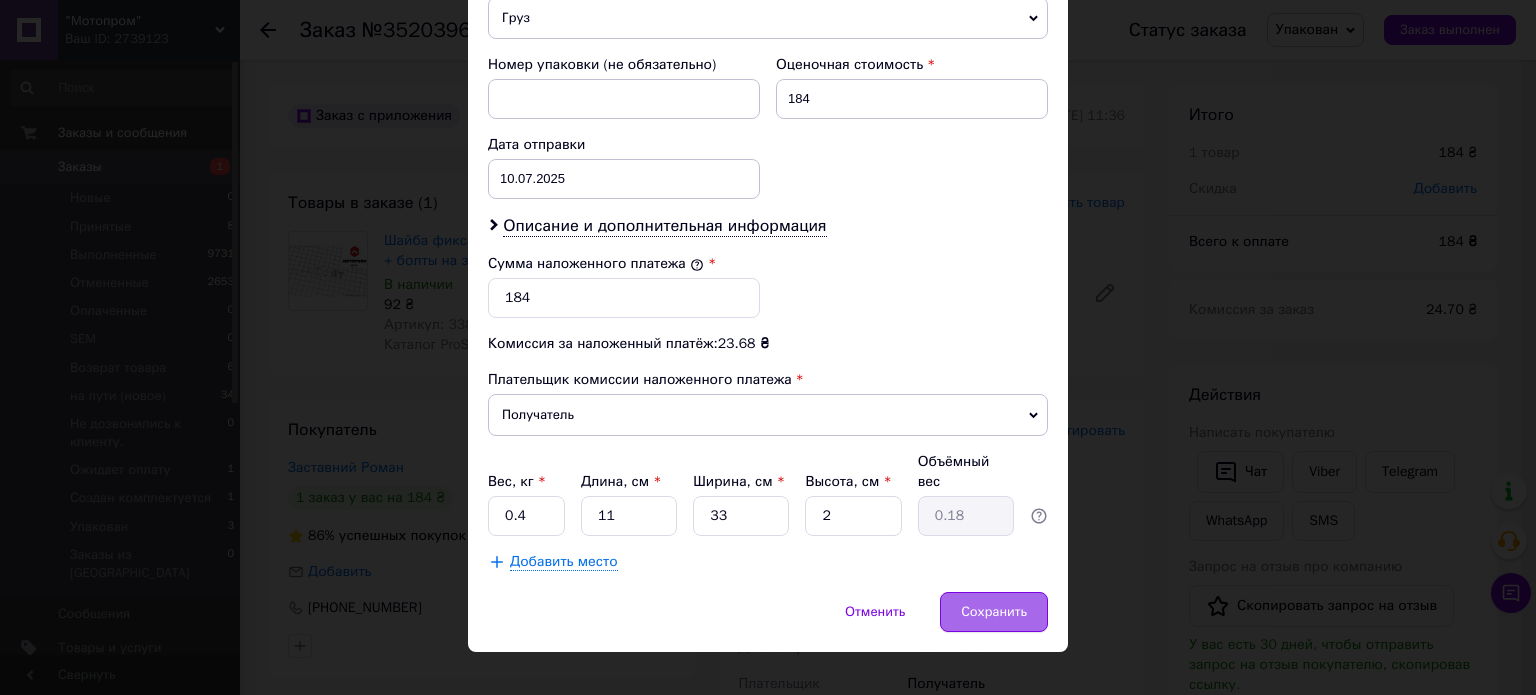 click on "Сохранить" at bounding box center [994, 612] 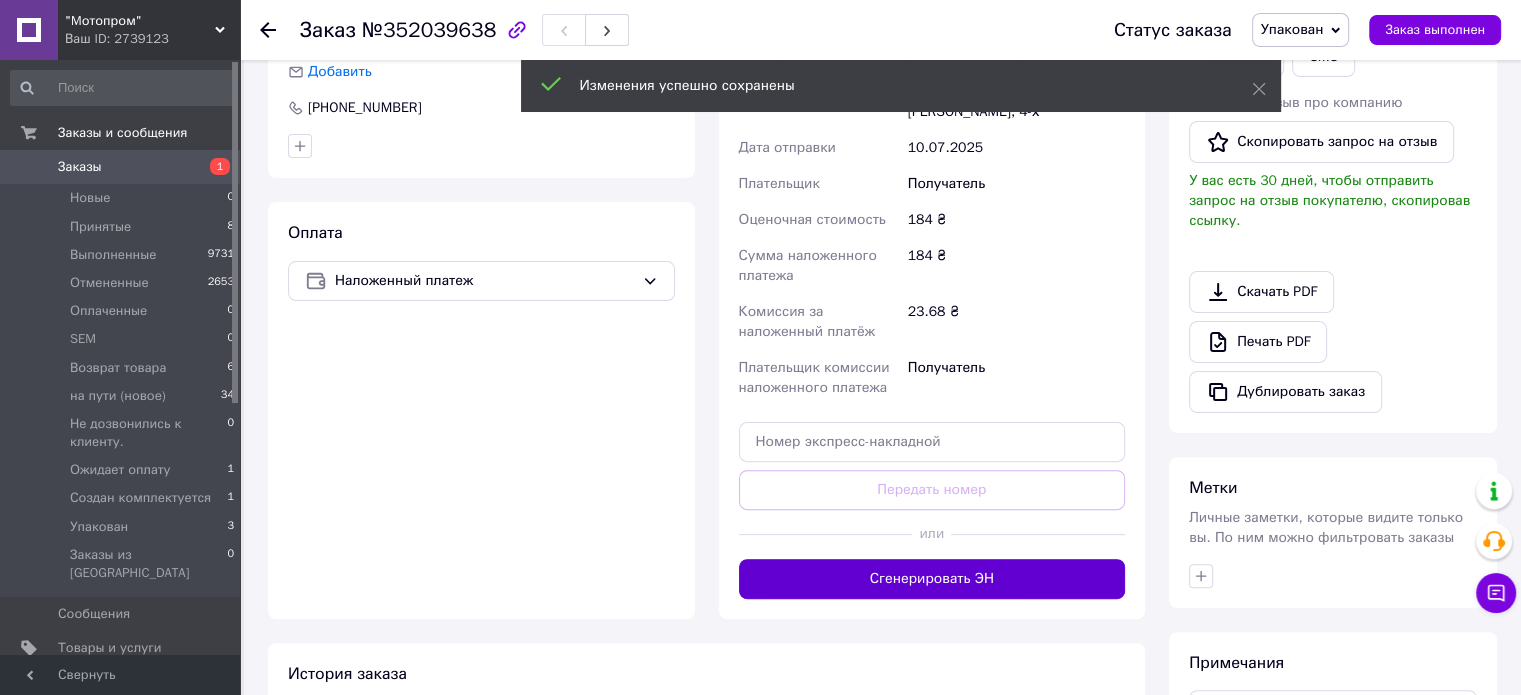 click on "Сгенерировать ЭН" at bounding box center (932, 579) 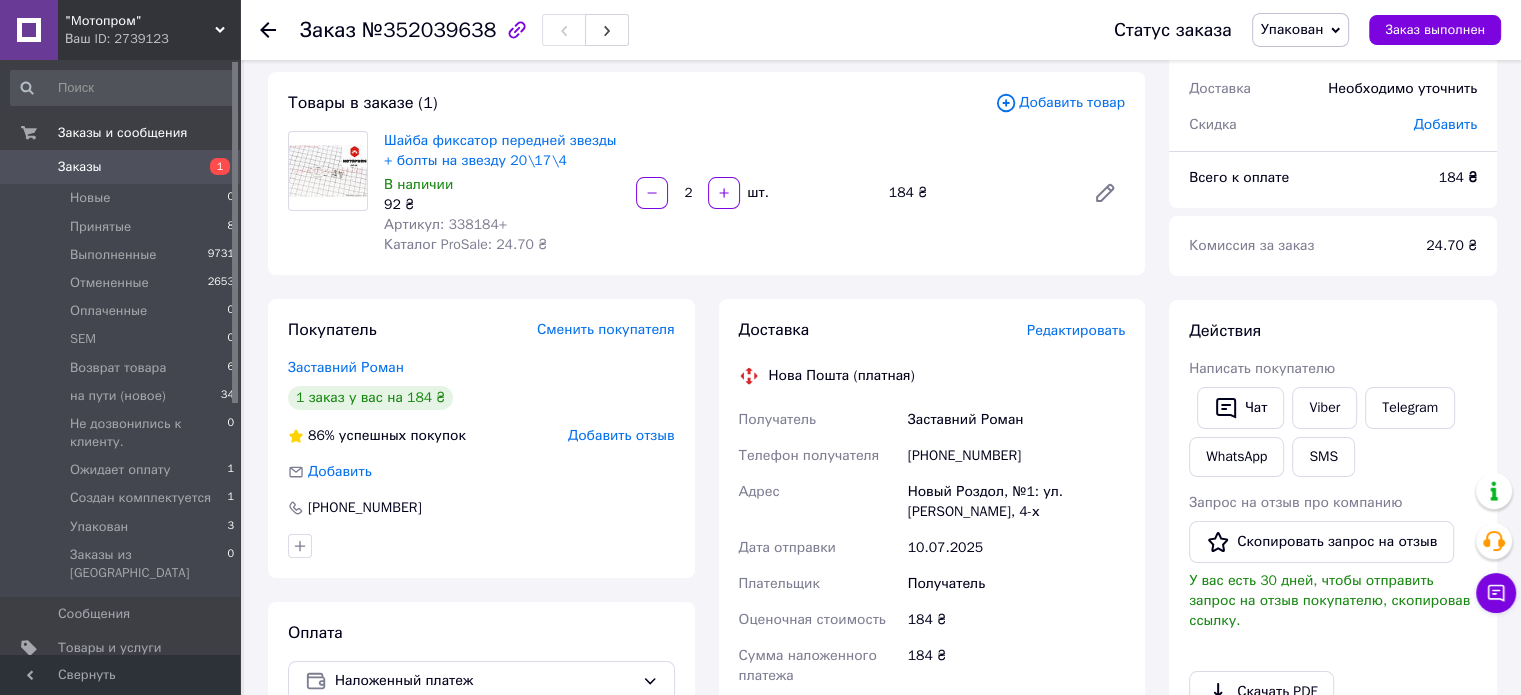 scroll, scrollTop: 0, scrollLeft: 0, axis: both 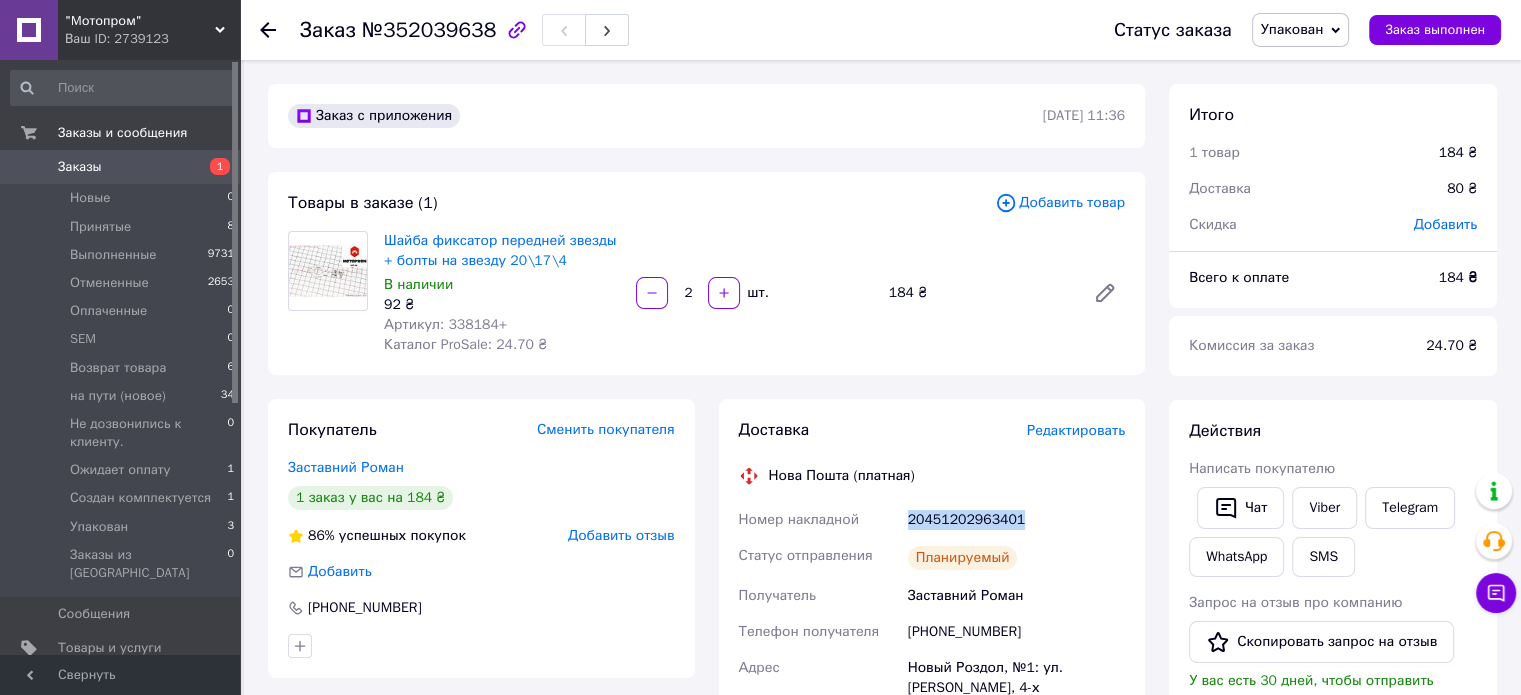 drag, startPoint x: 909, startPoint y: 523, endPoint x: 1020, endPoint y: 523, distance: 111 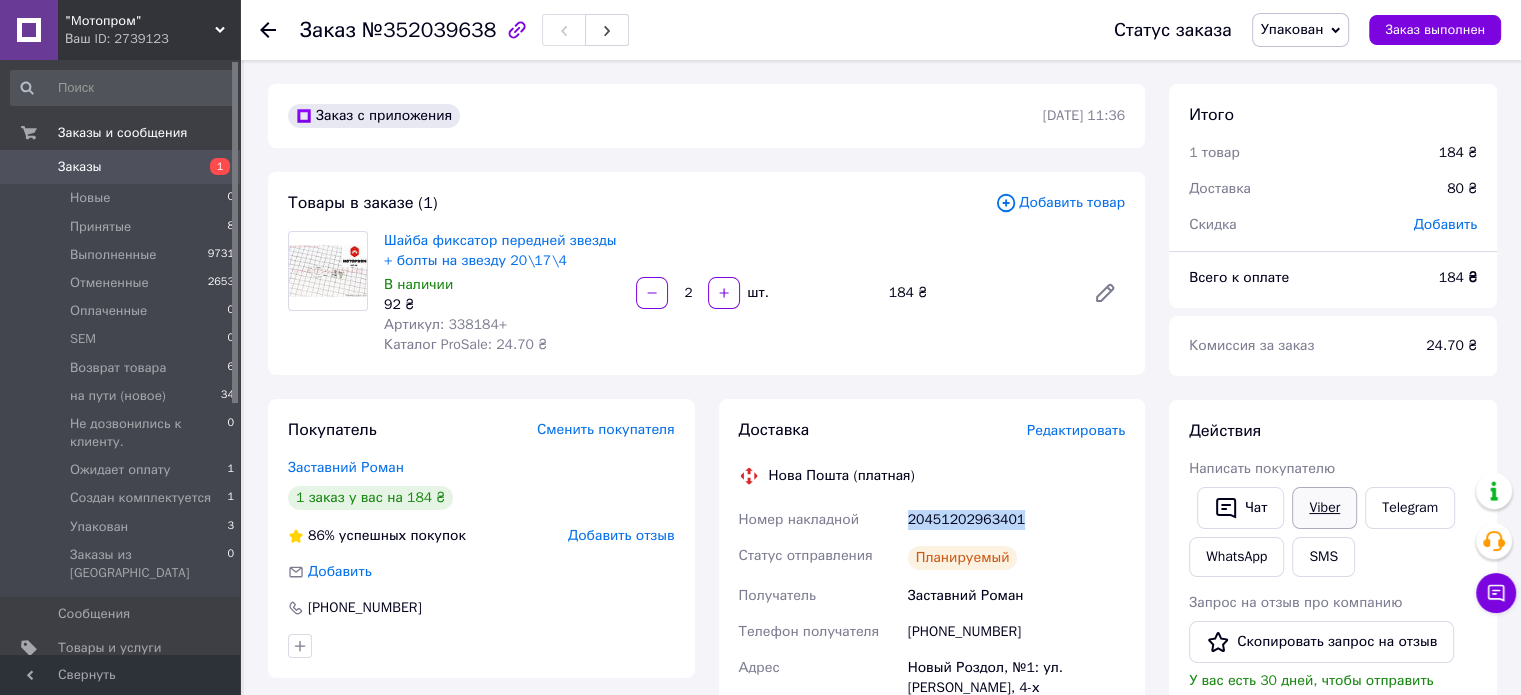 click on "Viber" at bounding box center (1324, 508) 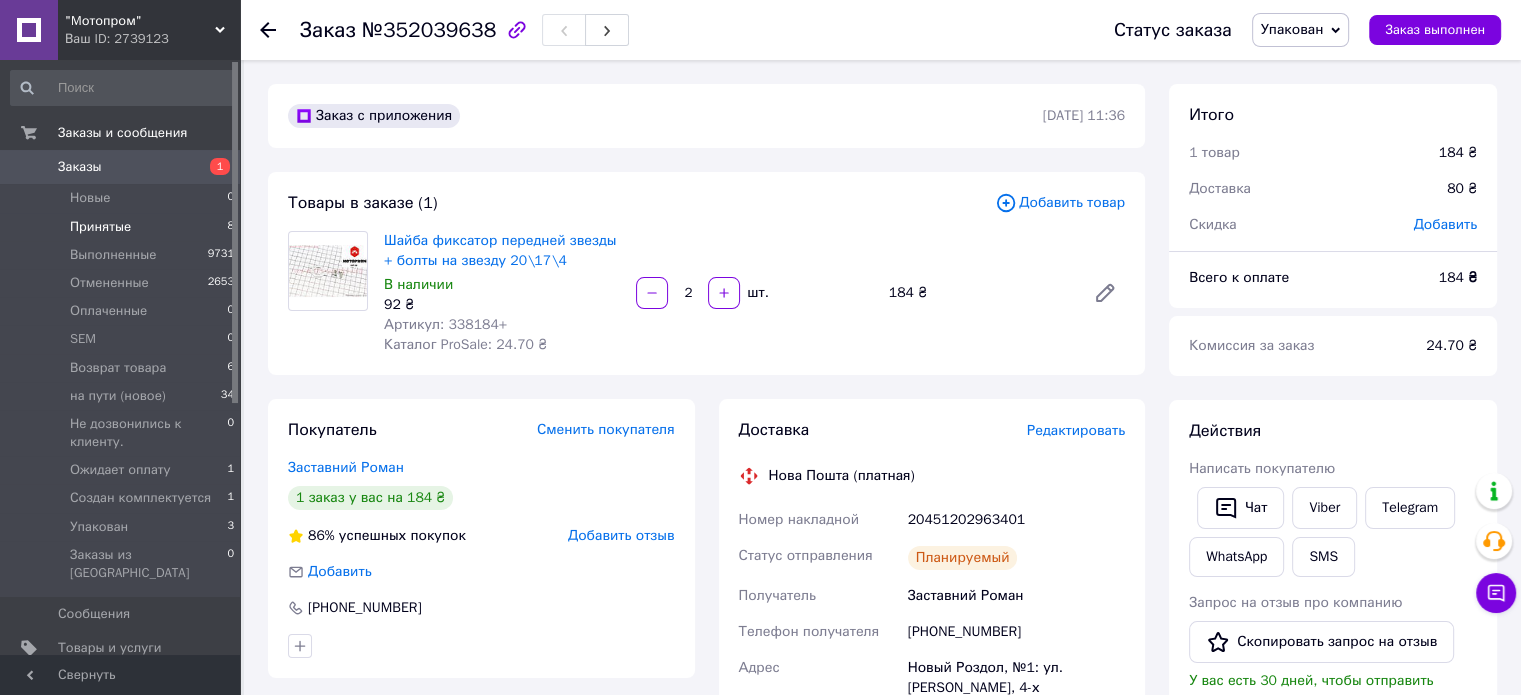 click on "Принятые" at bounding box center [100, 227] 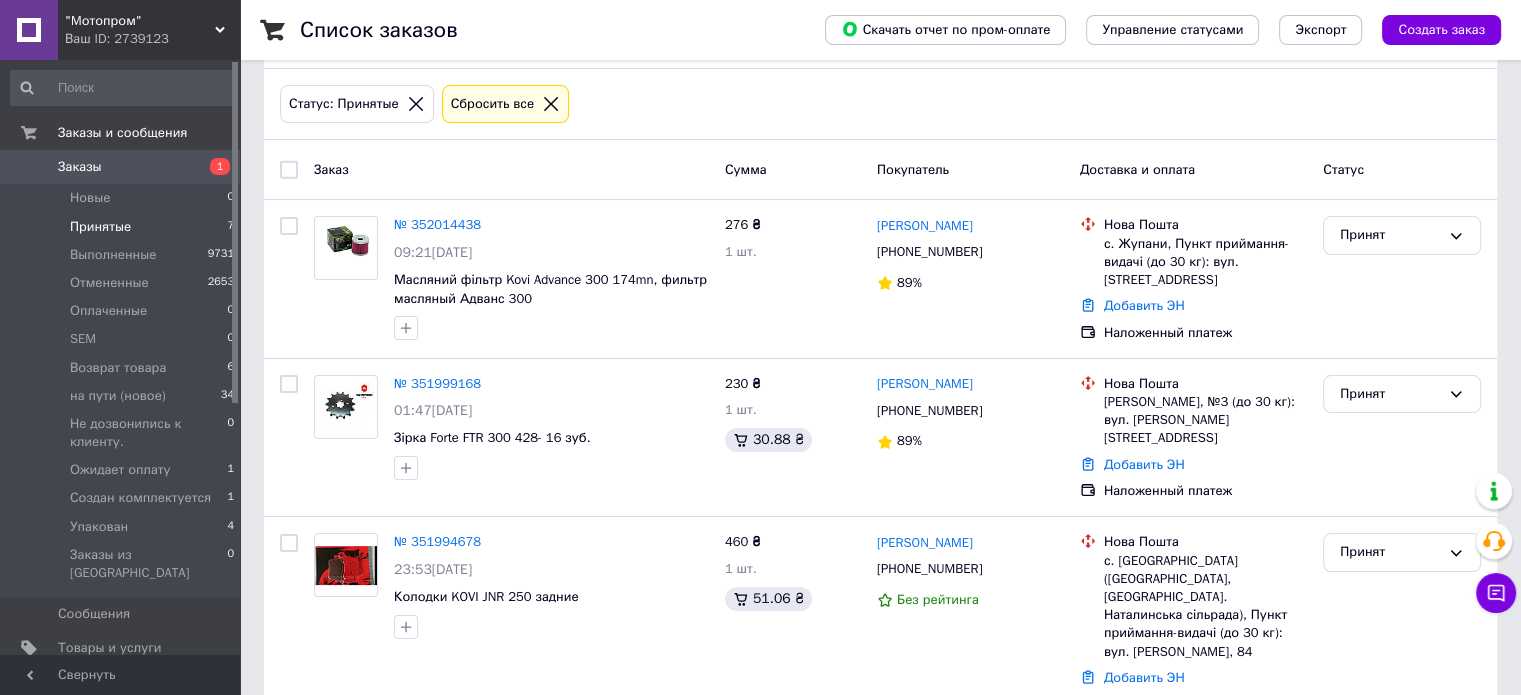 scroll, scrollTop: 200, scrollLeft: 0, axis: vertical 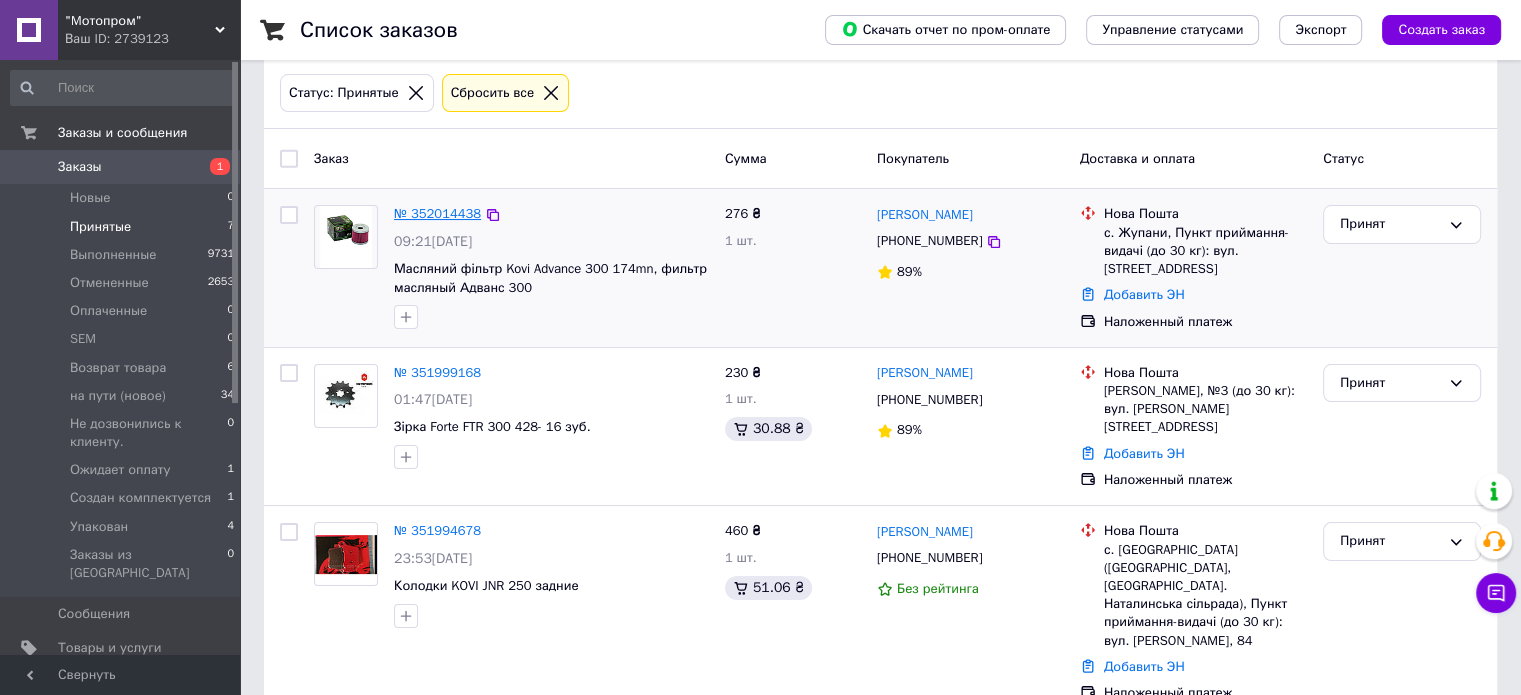 click on "№ 352014438" at bounding box center [437, 213] 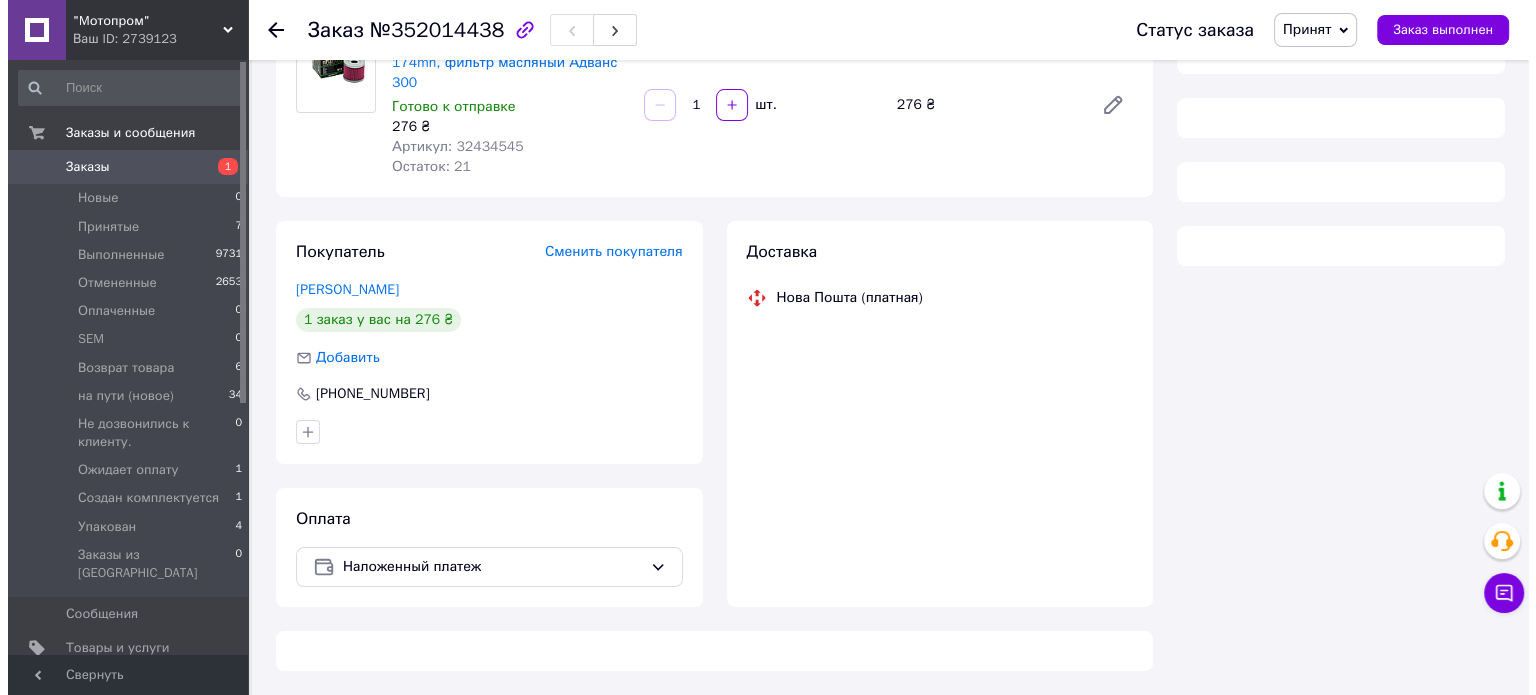 scroll, scrollTop: 0, scrollLeft: 0, axis: both 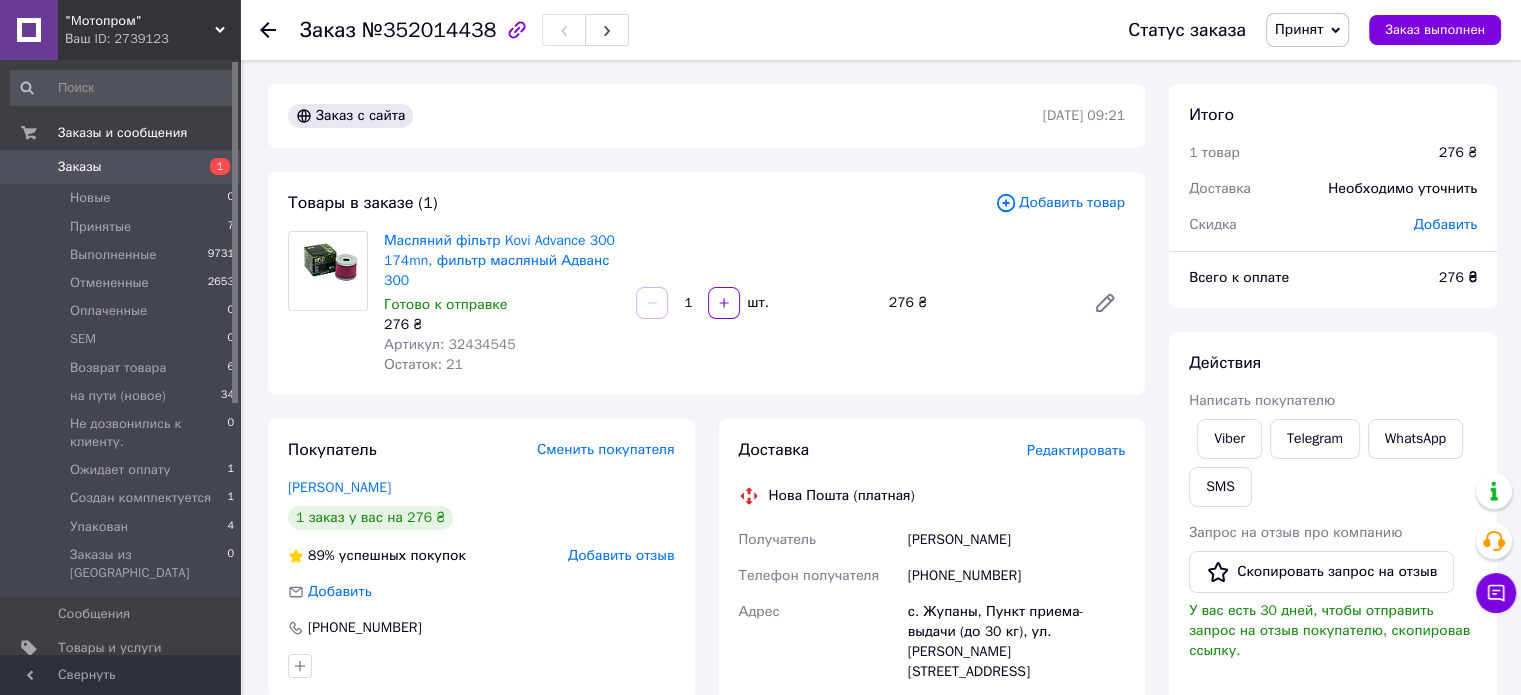 click on "Редактировать" at bounding box center [1076, 450] 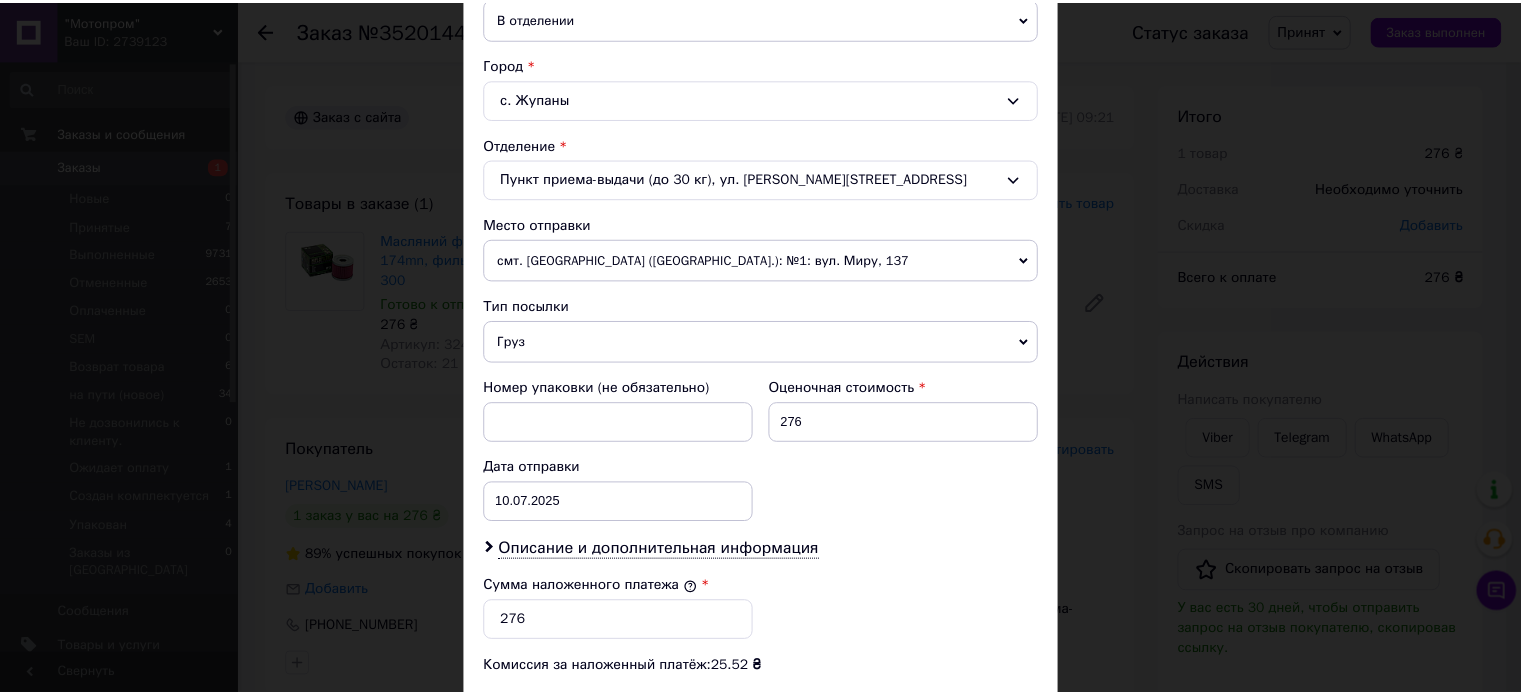 scroll, scrollTop: 824, scrollLeft: 0, axis: vertical 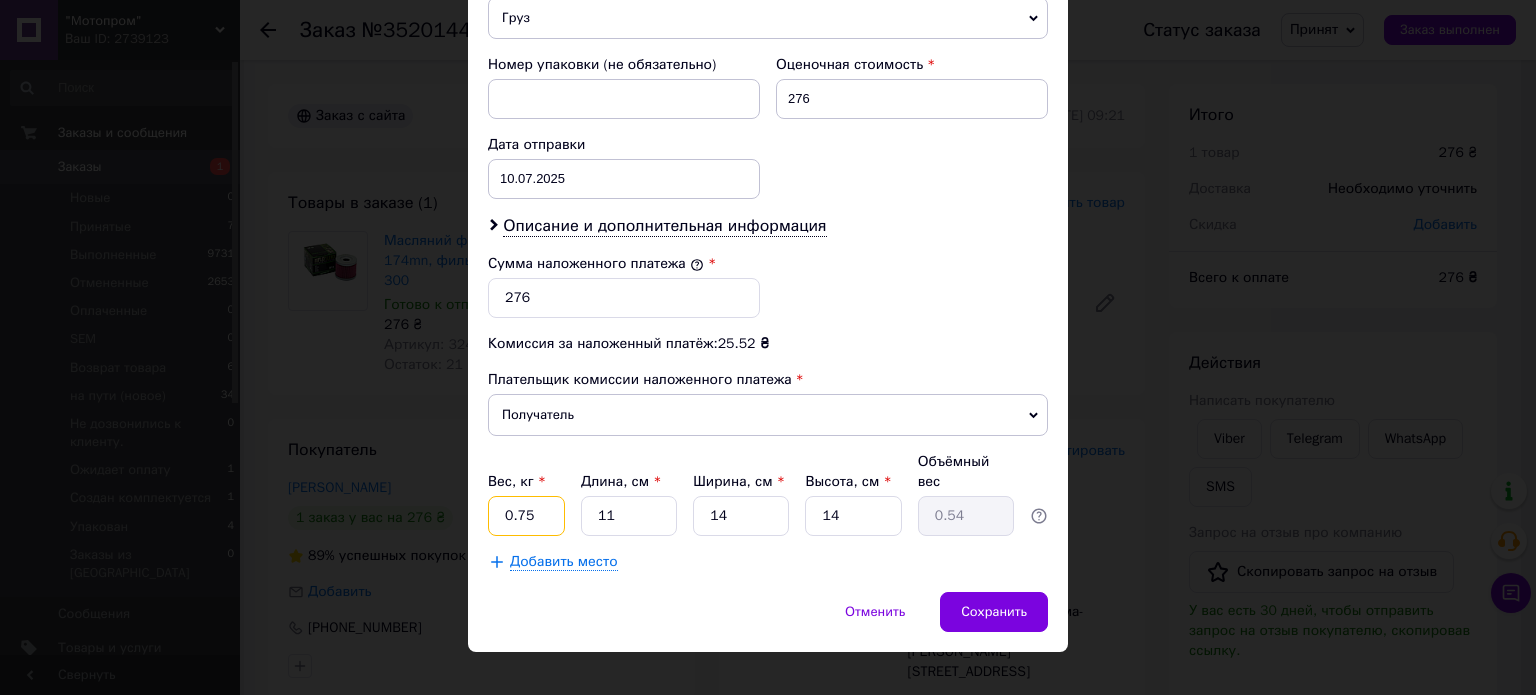 click on "0.75" at bounding box center (526, 516) 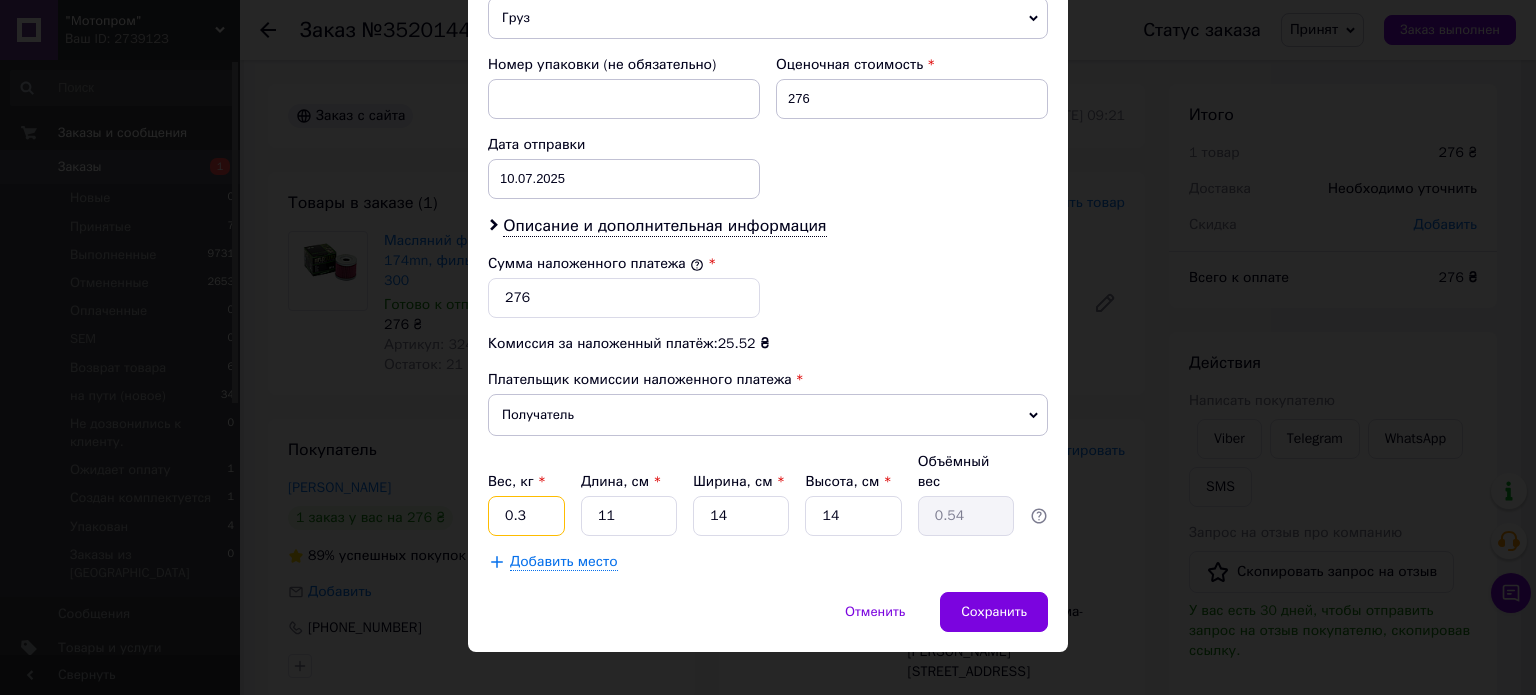 type on "0.3" 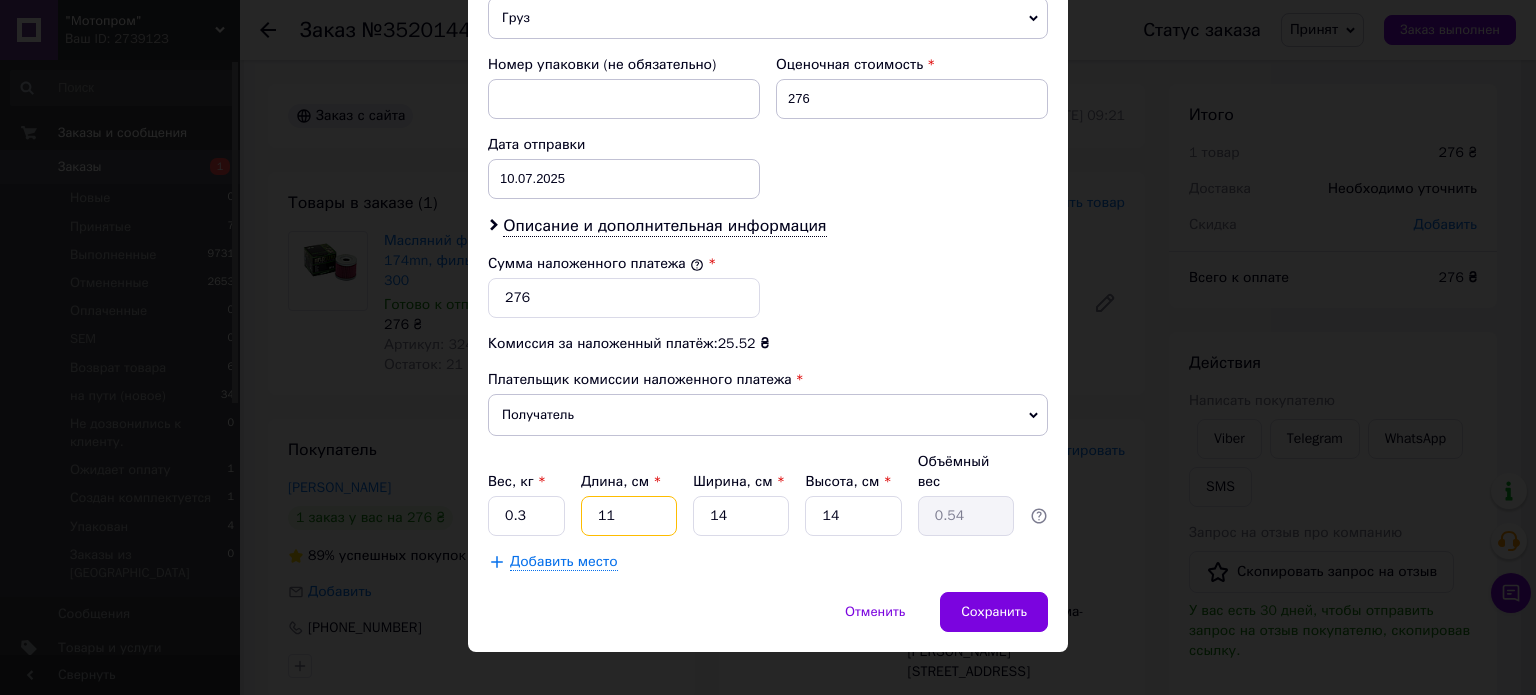 click on "11" at bounding box center [629, 516] 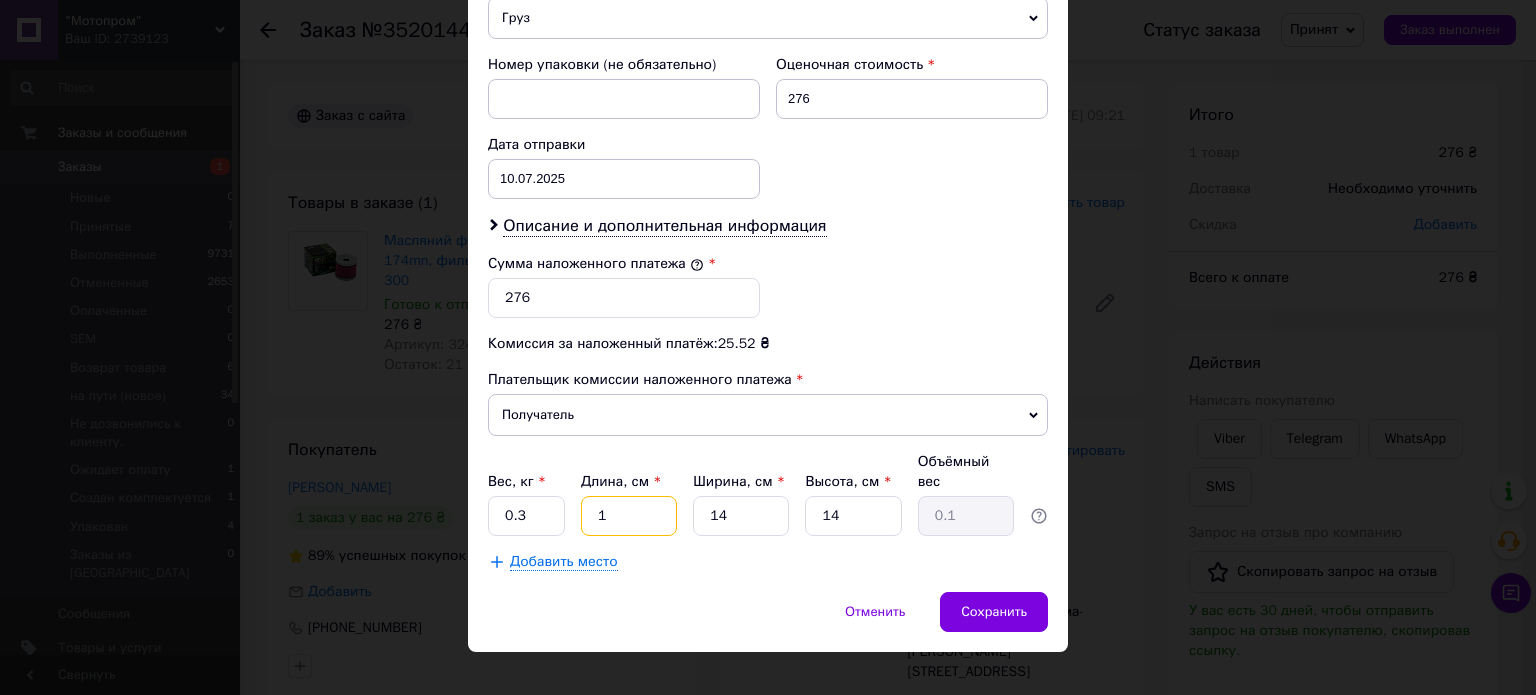 type on "1" 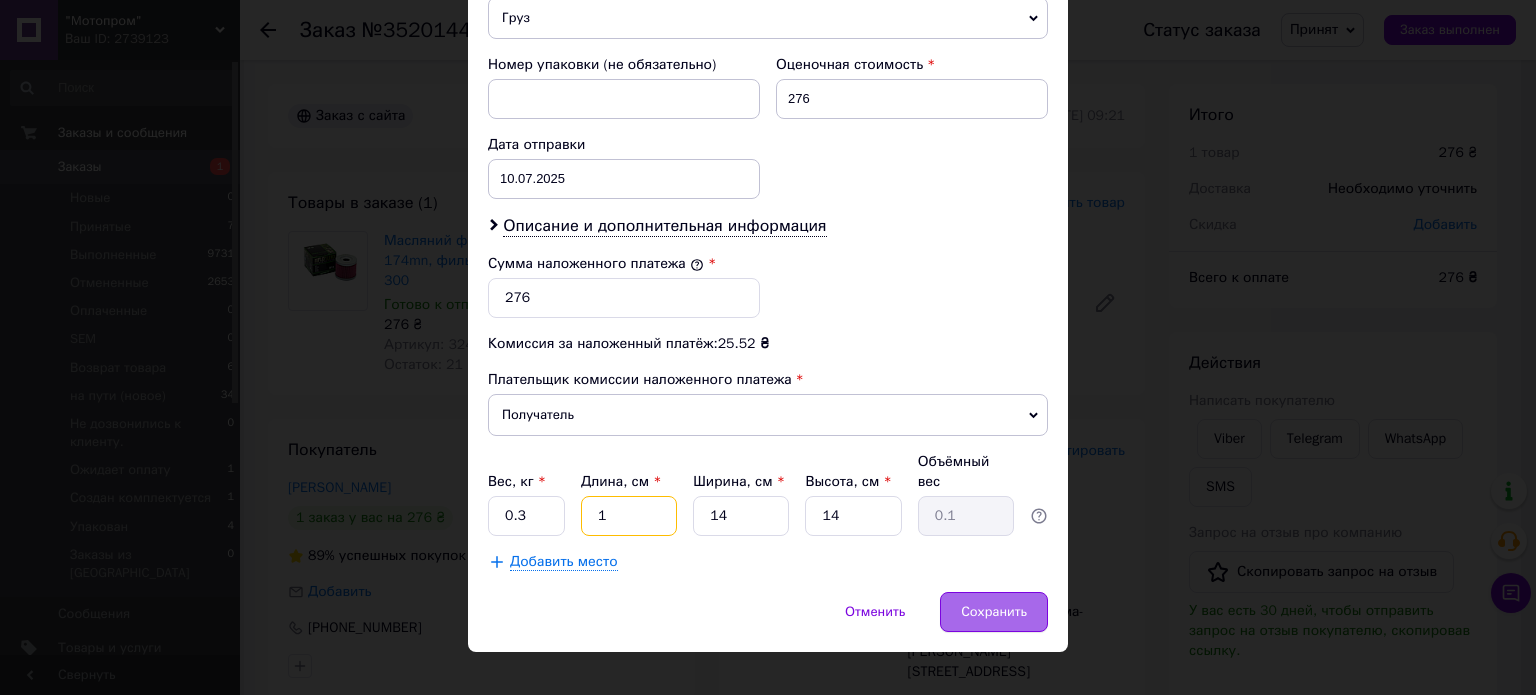 type on "1" 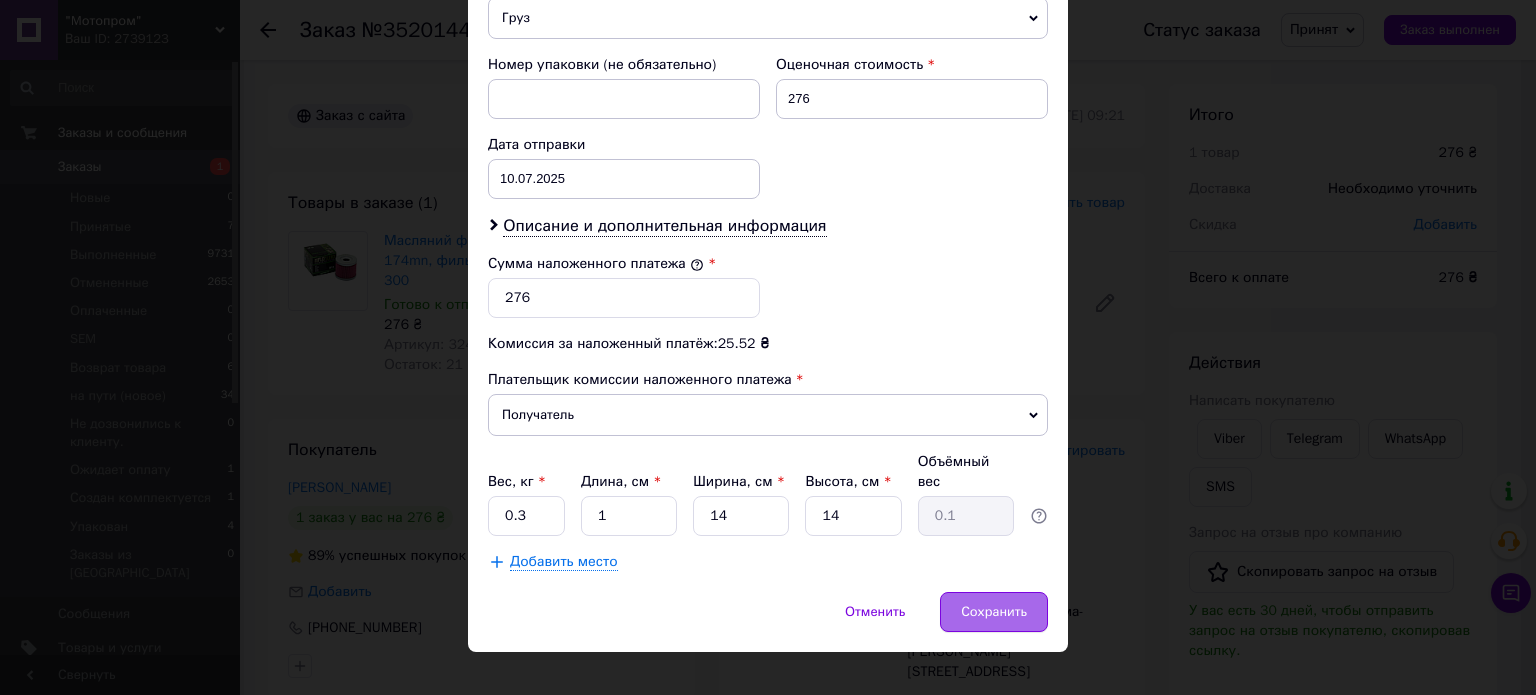 click on "Сохранить" at bounding box center [994, 612] 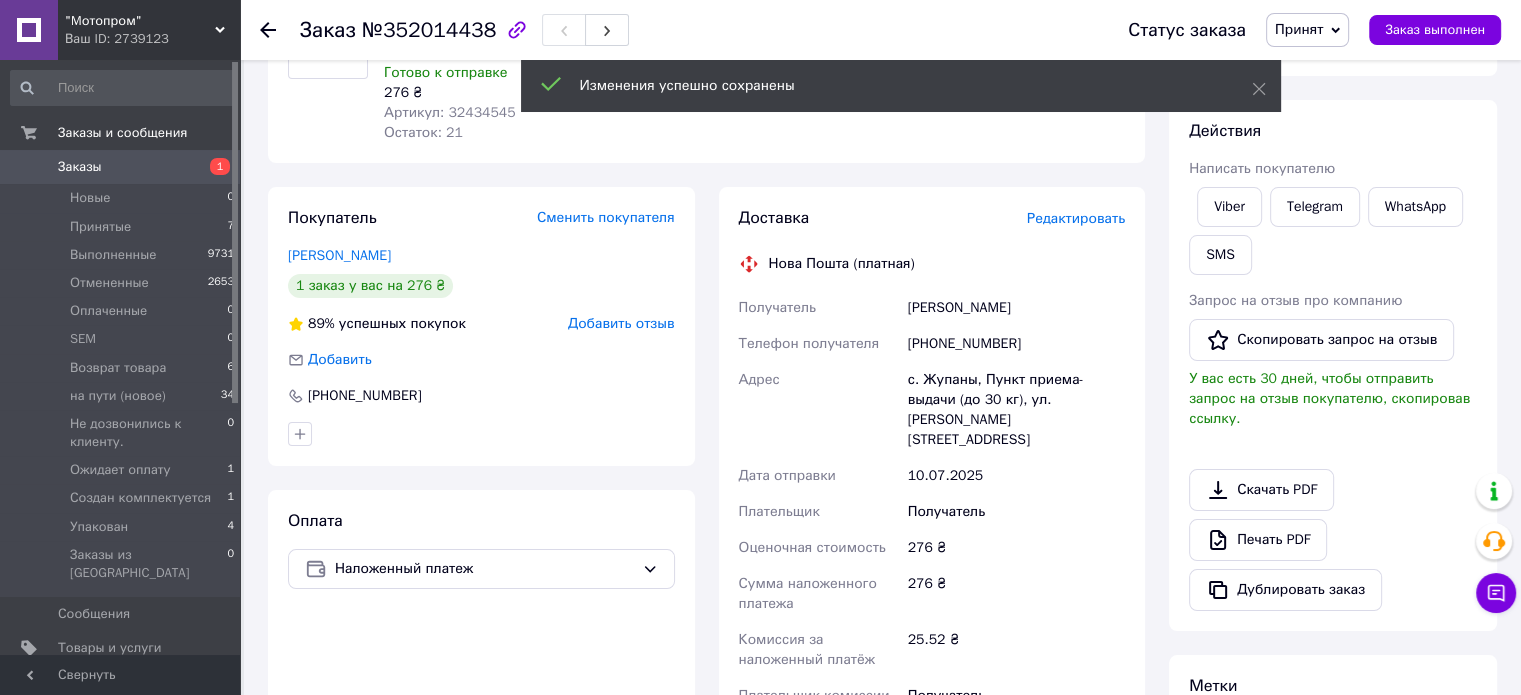 scroll, scrollTop: 400, scrollLeft: 0, axis: vertical 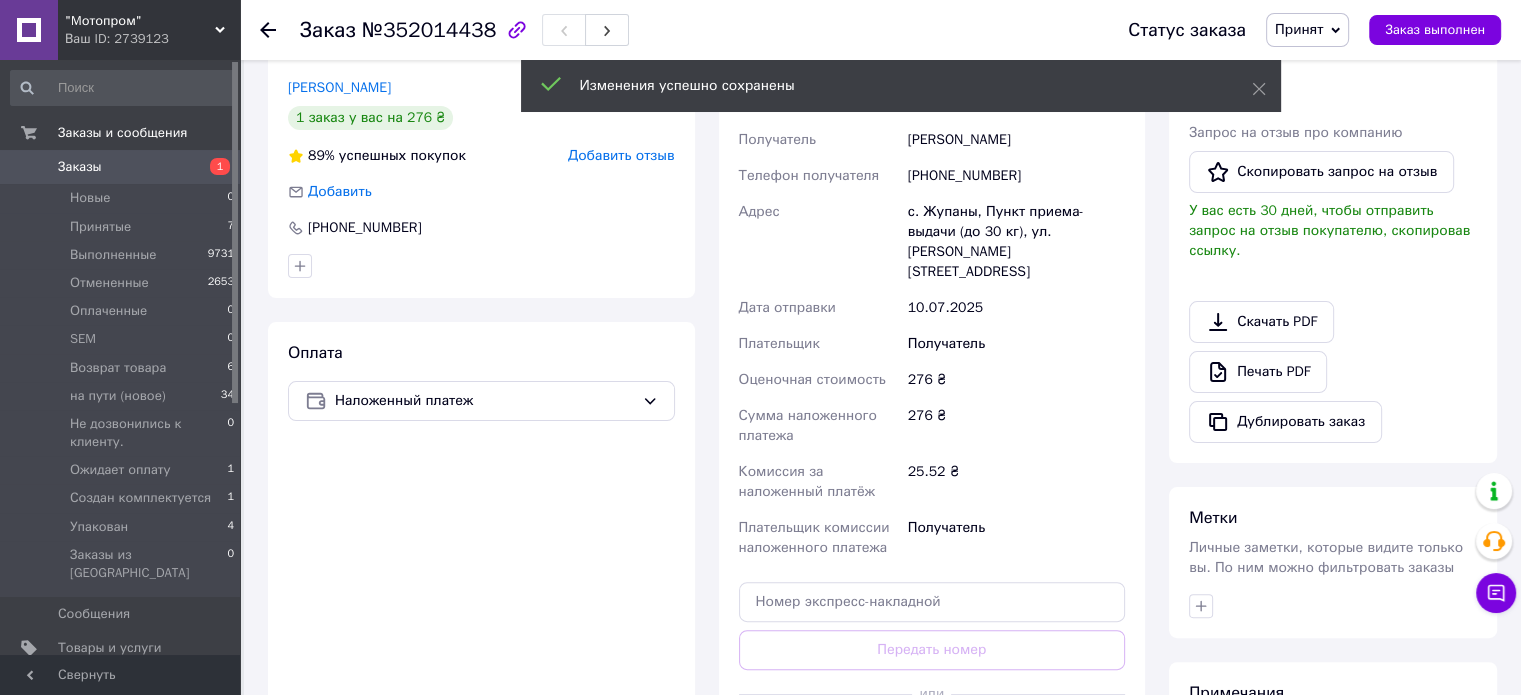 click on "Сгенерировать ЭН" at bounding box center [932, 739] 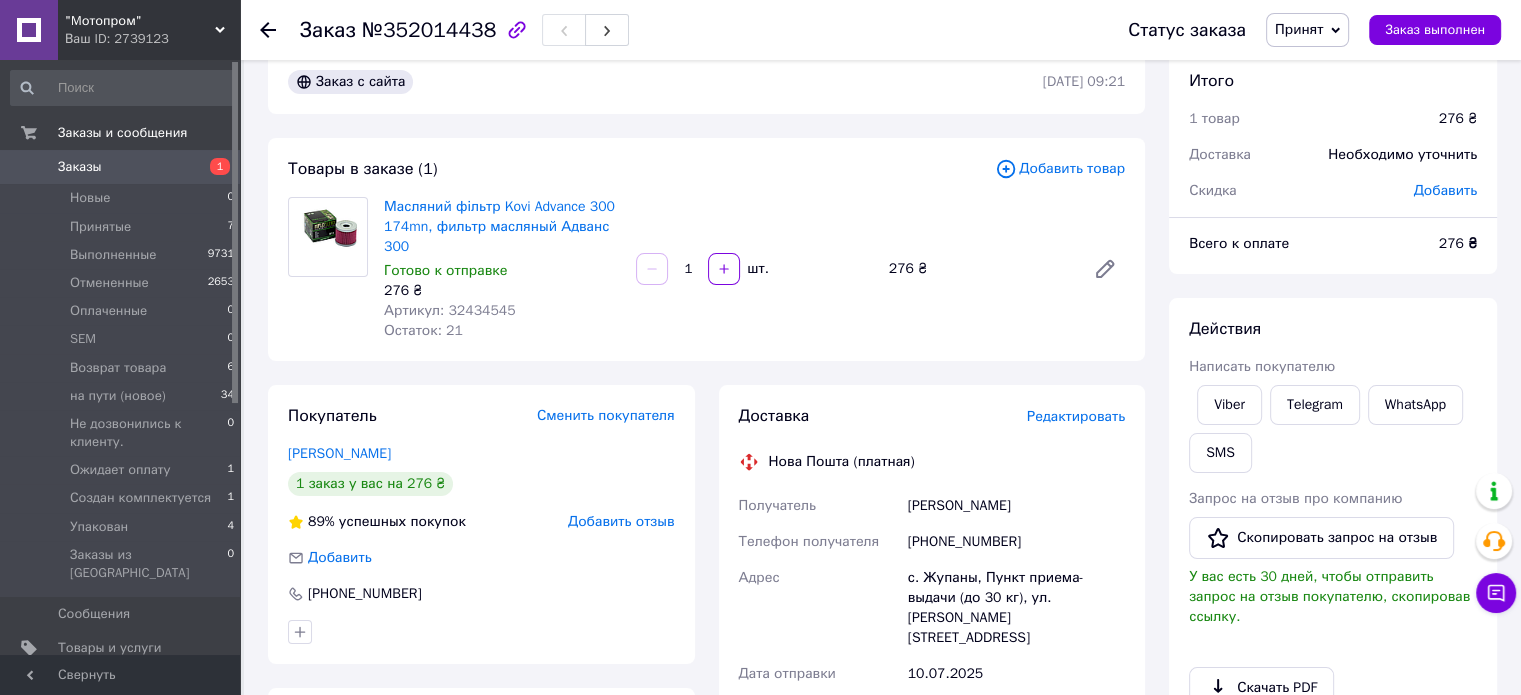 scroll, scrollTop: 0, scrollLeft: 0, axis: both 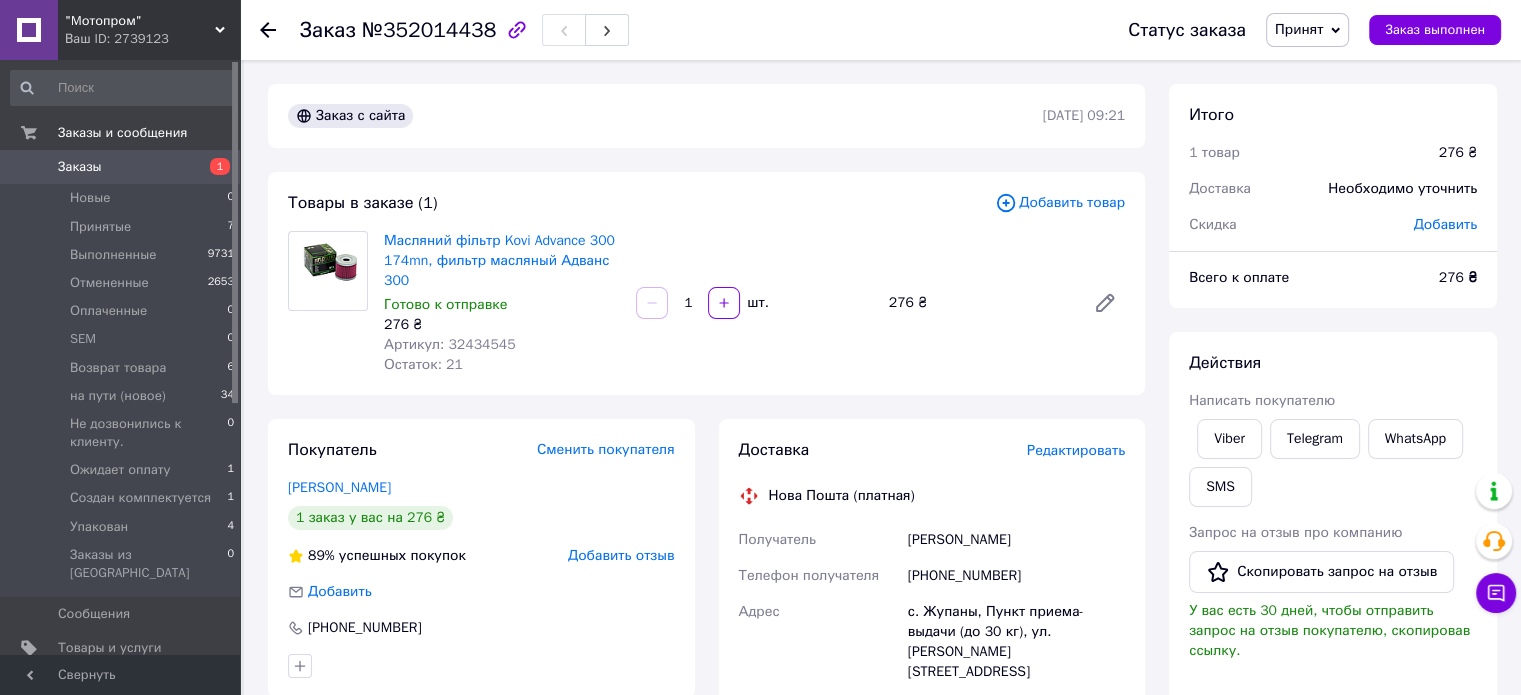 click 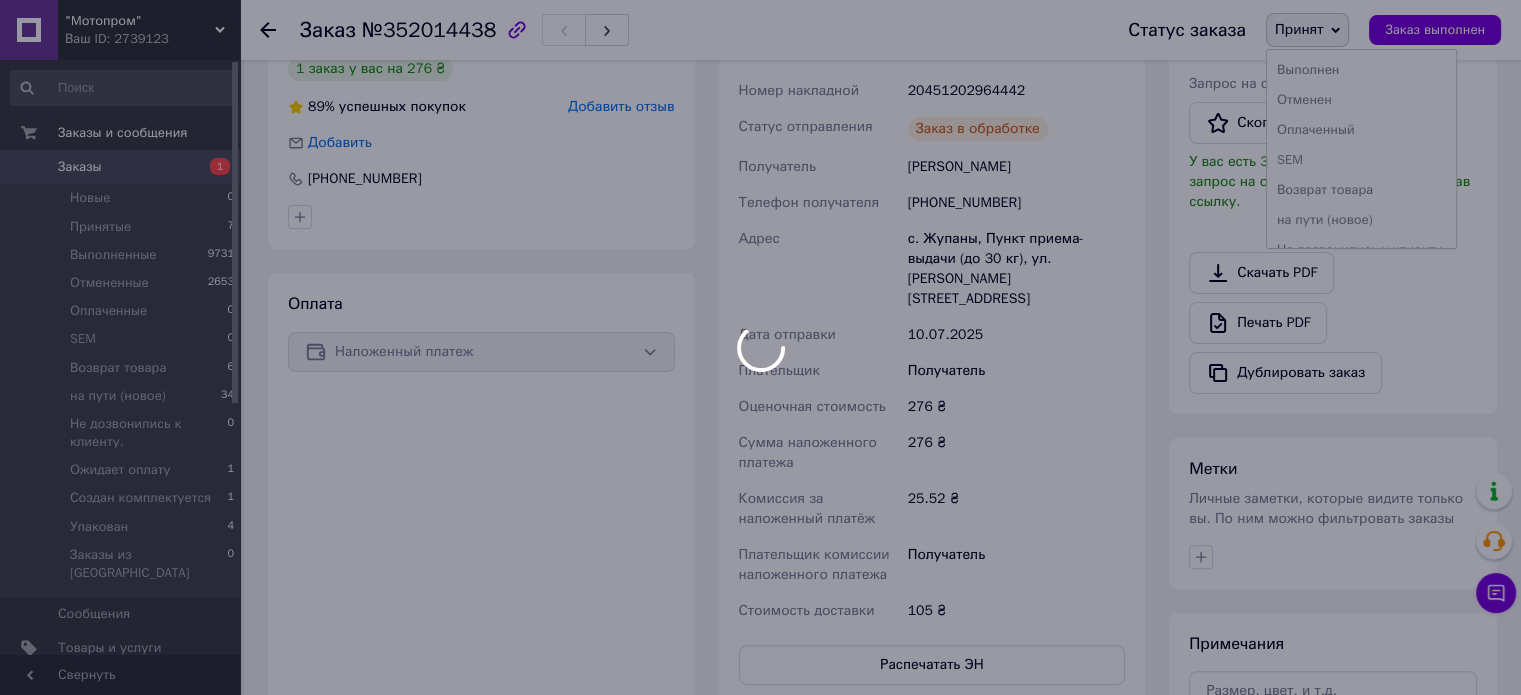 scroll, scrollTop: 600, scrollLeft: 0, axis: vertical 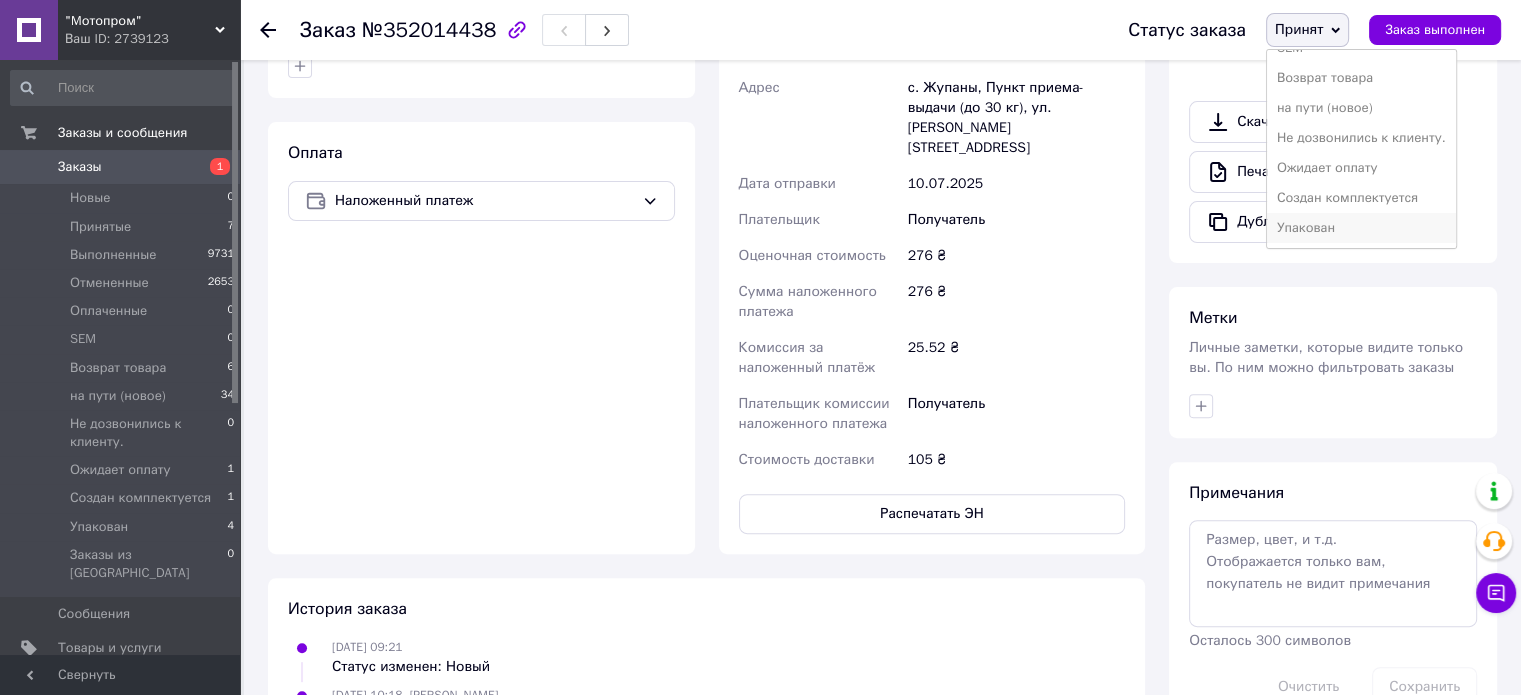 click on "Упакован" at bounding box center [1361, 228] 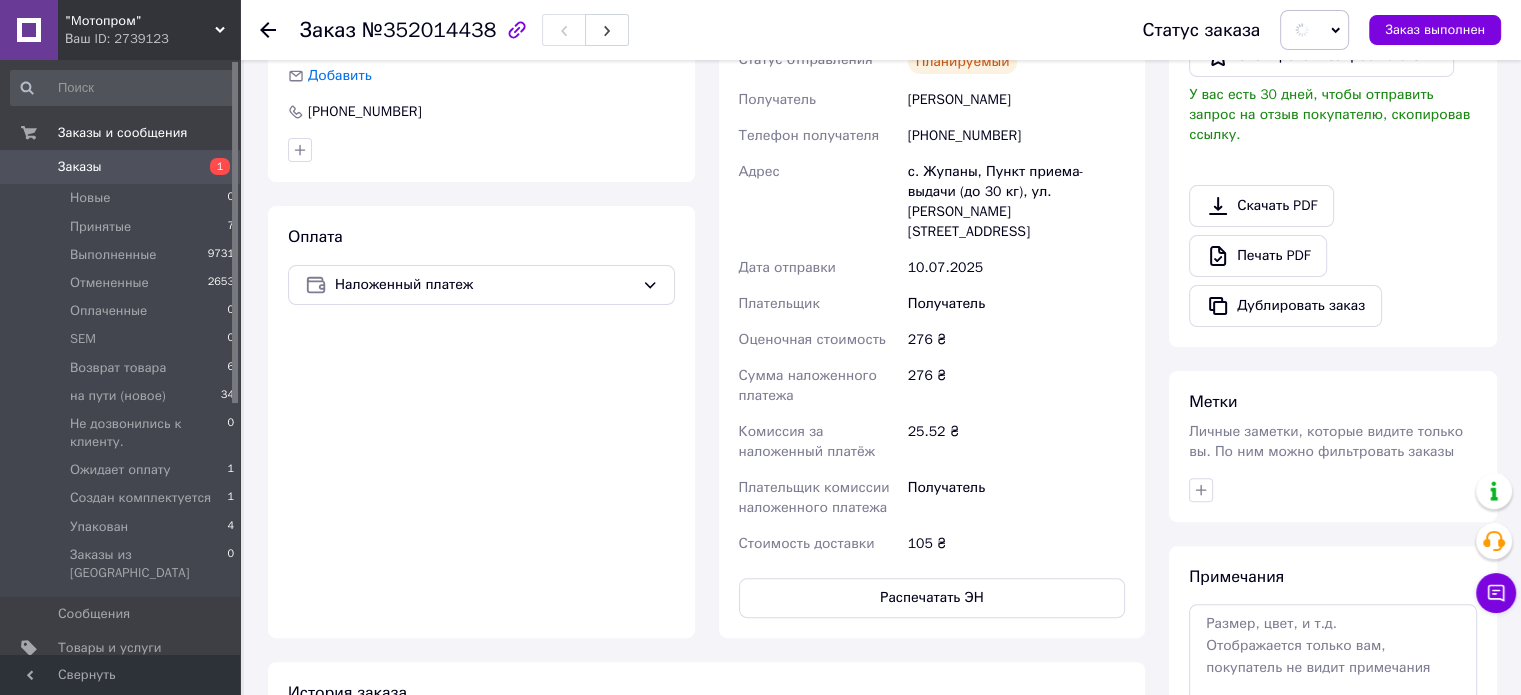 scroll, scrollTop: 300, scrollLeft: 0, axis: vertical 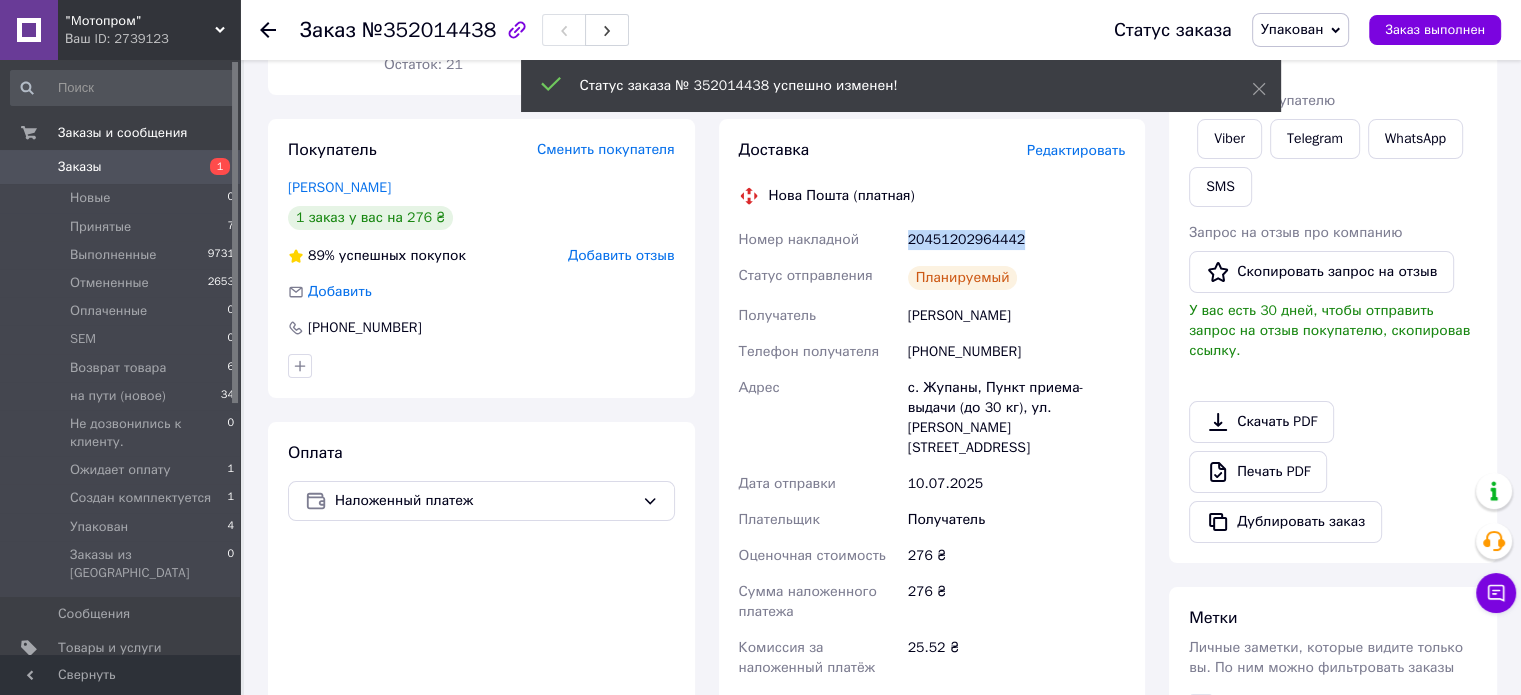 drag, startPoint x: 905, startPoint y: 241, endPoint x: 1045, endPoint y: 251, distance: 140.35669 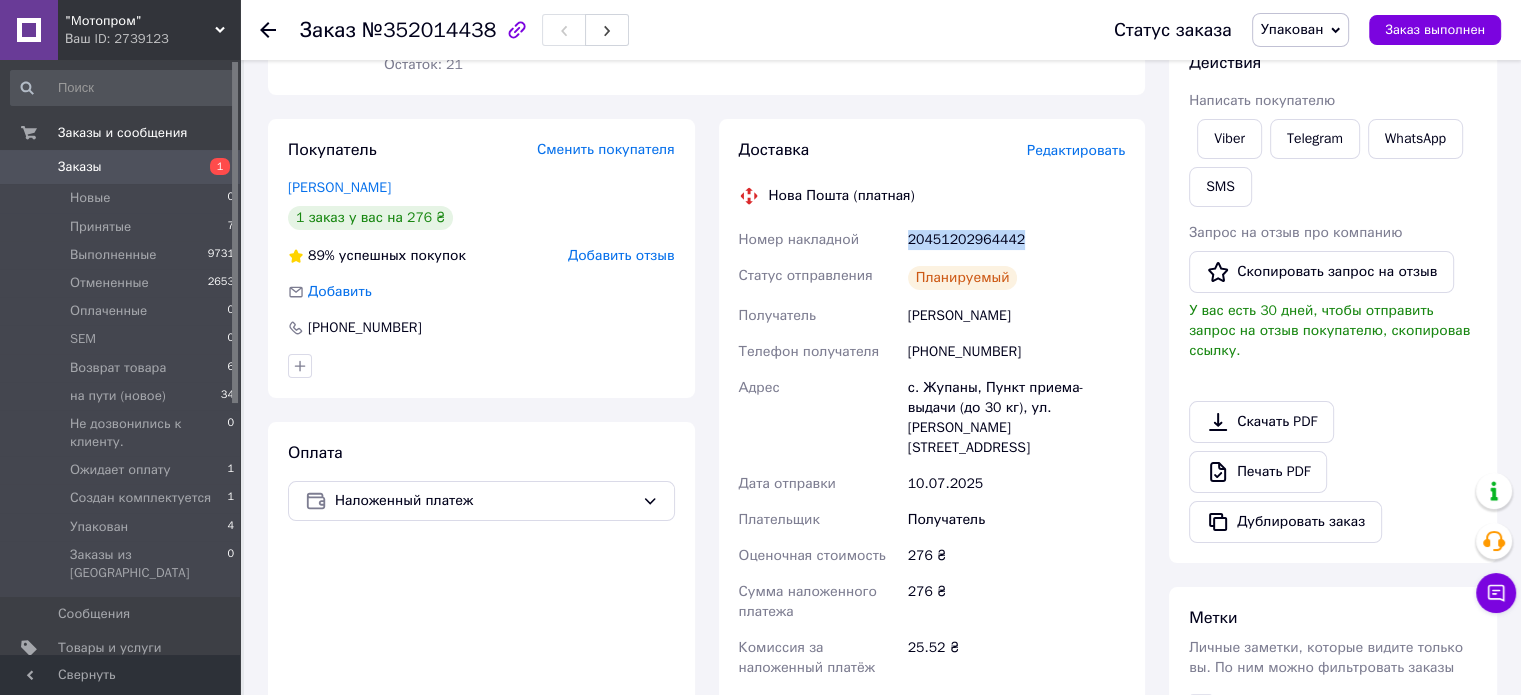 copy on "20451202964442" 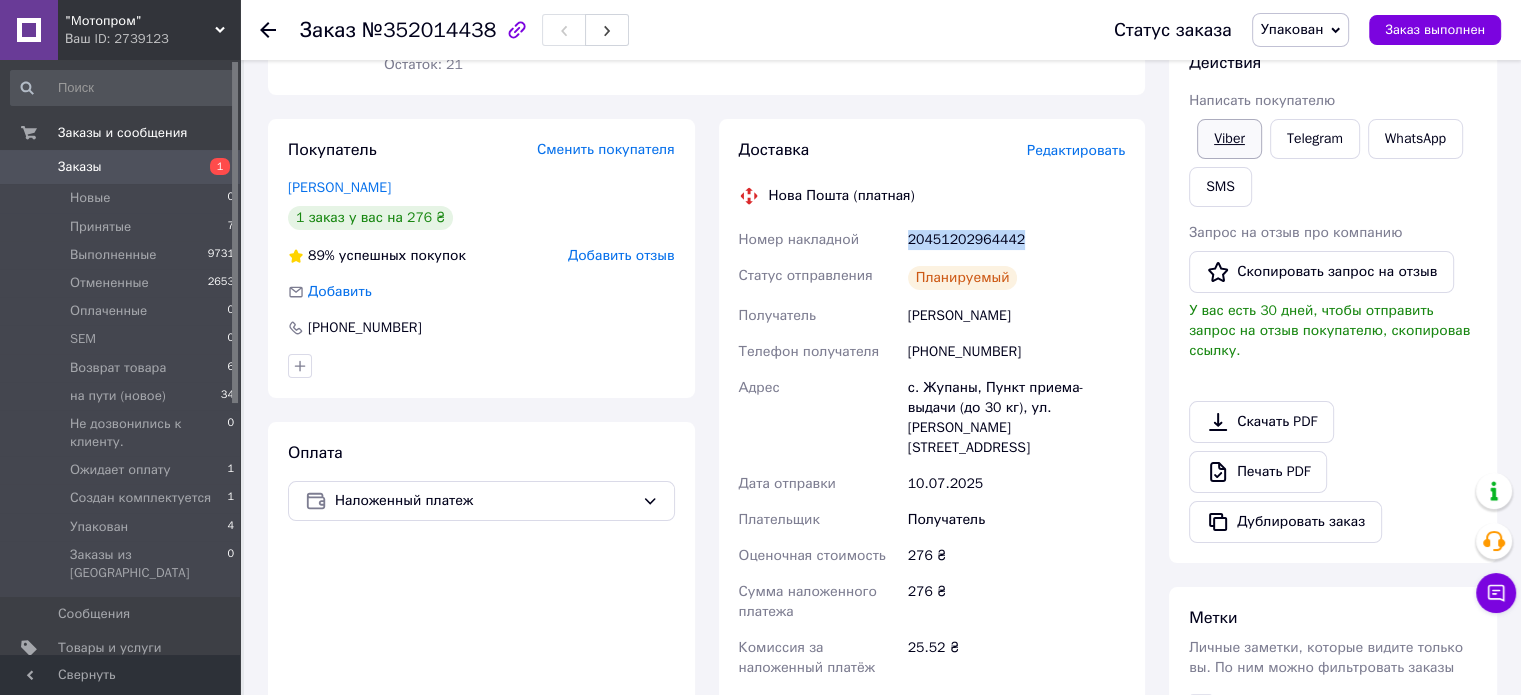 click on "Viber" at bounding box center (1229, 139) 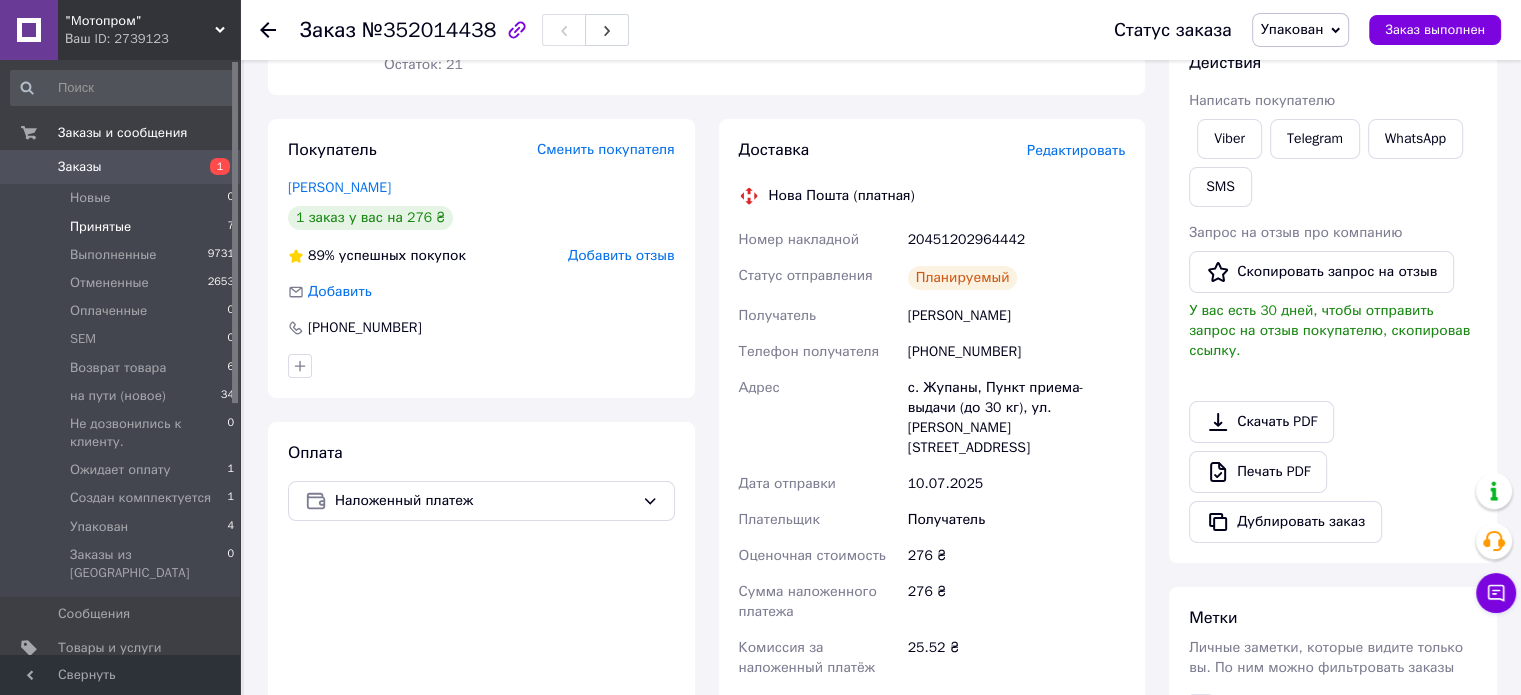 click on "Принятые" at bounding box center [100, 227] 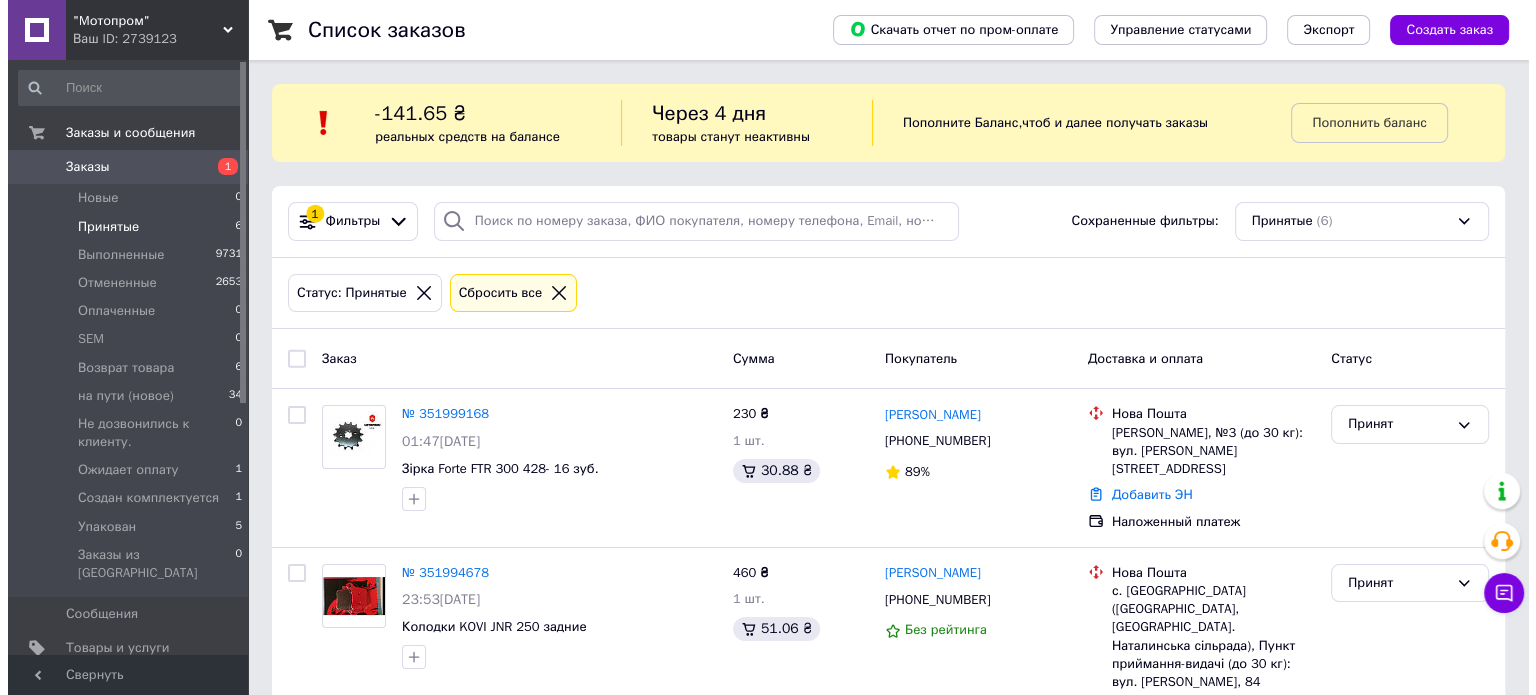 scroll, scrollTop: 100, scrollLeft: 0, axis: vertical 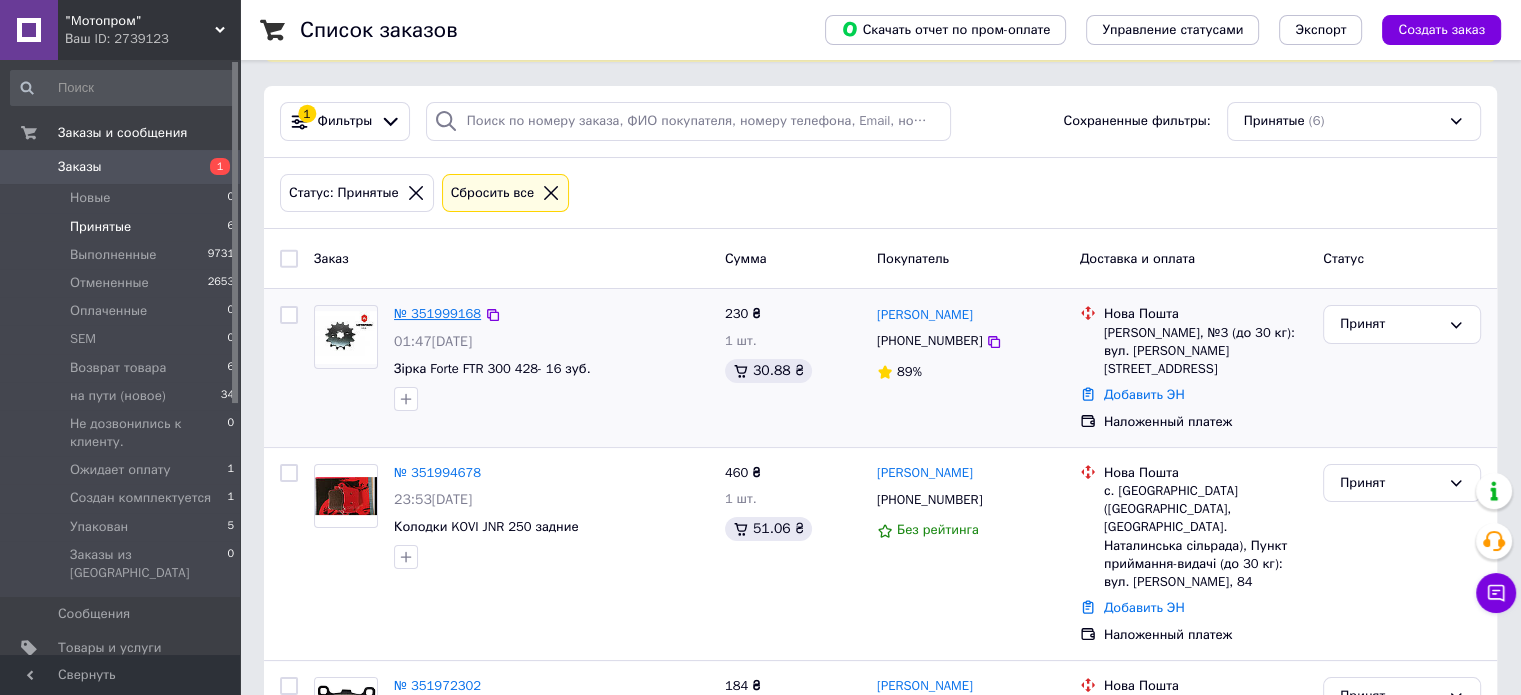 click on "№ 351999168" at bounding box center (437, 313) 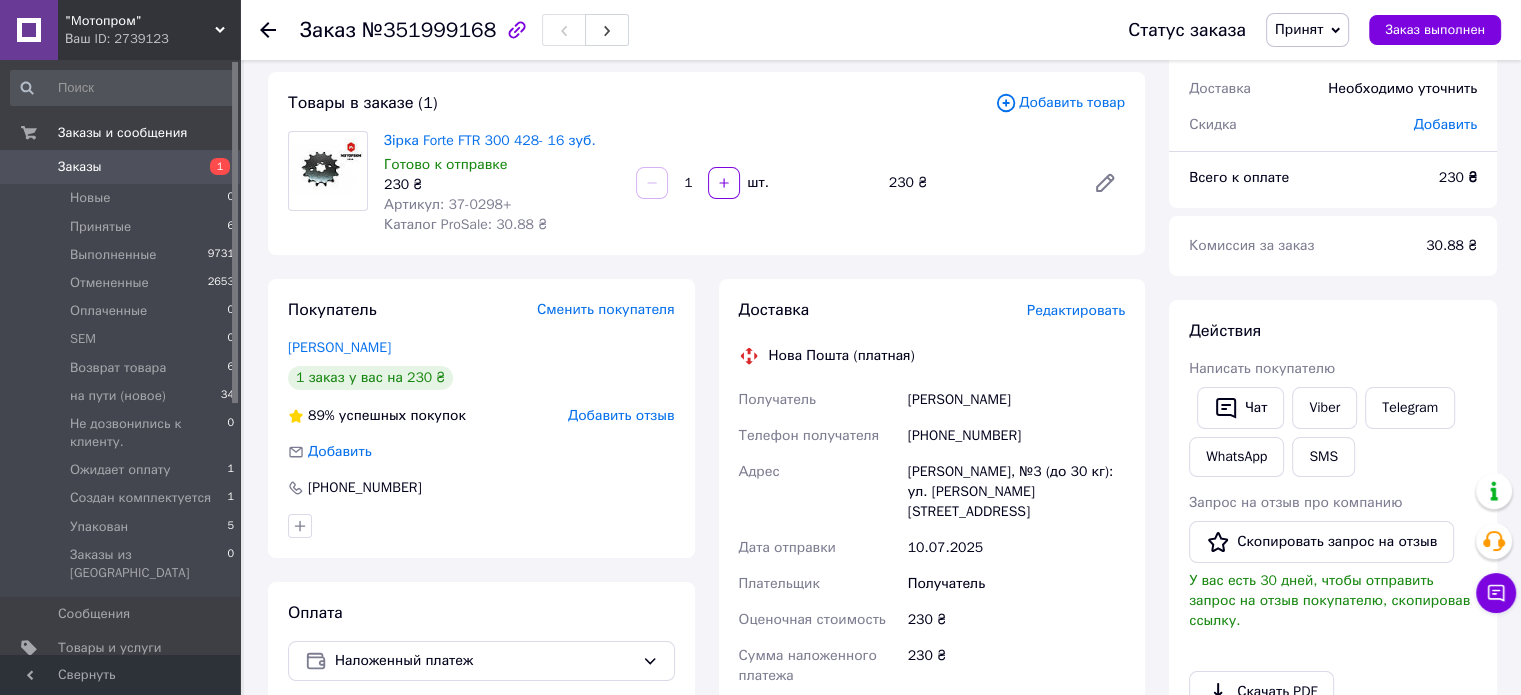 click on "Редактировать" at bounding box center [1076, 310] 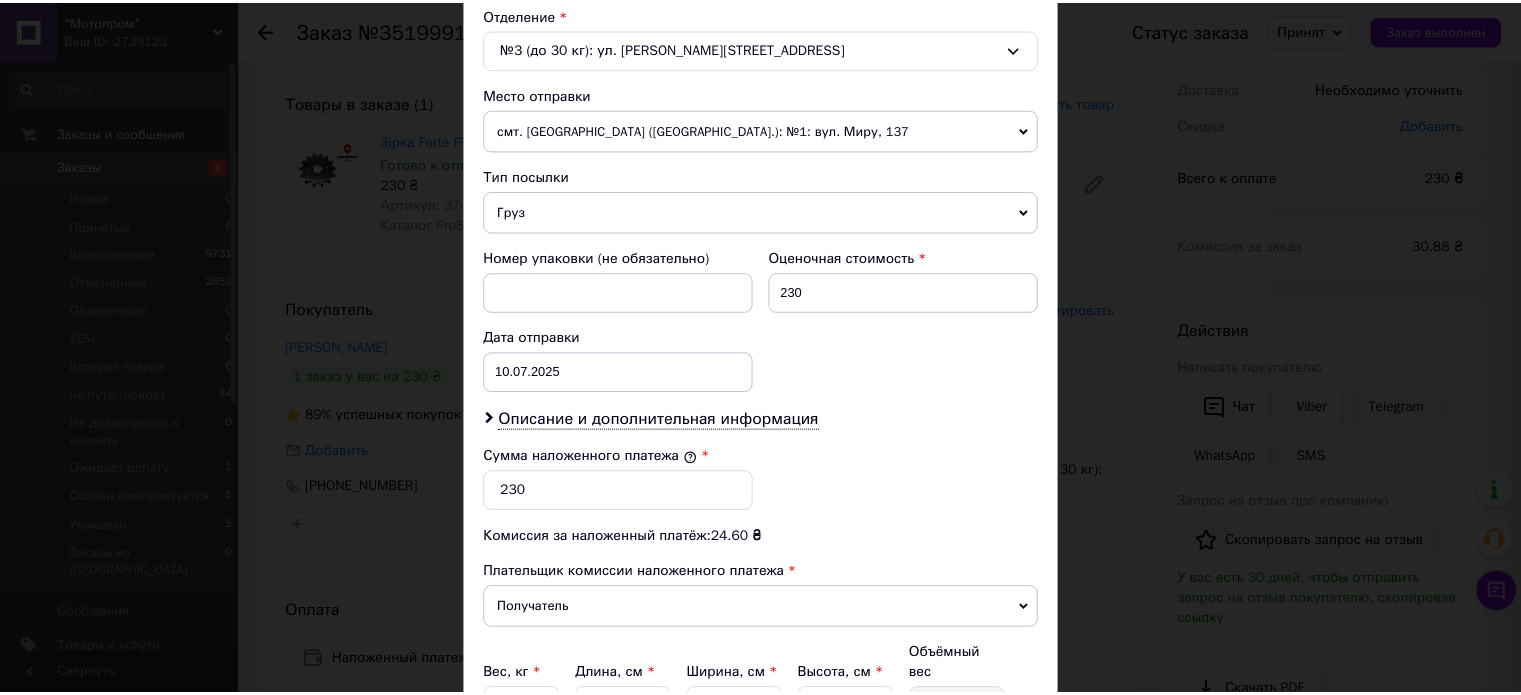 scroll, scrollTop: 824, scrollLeft: 0, axis: vertical 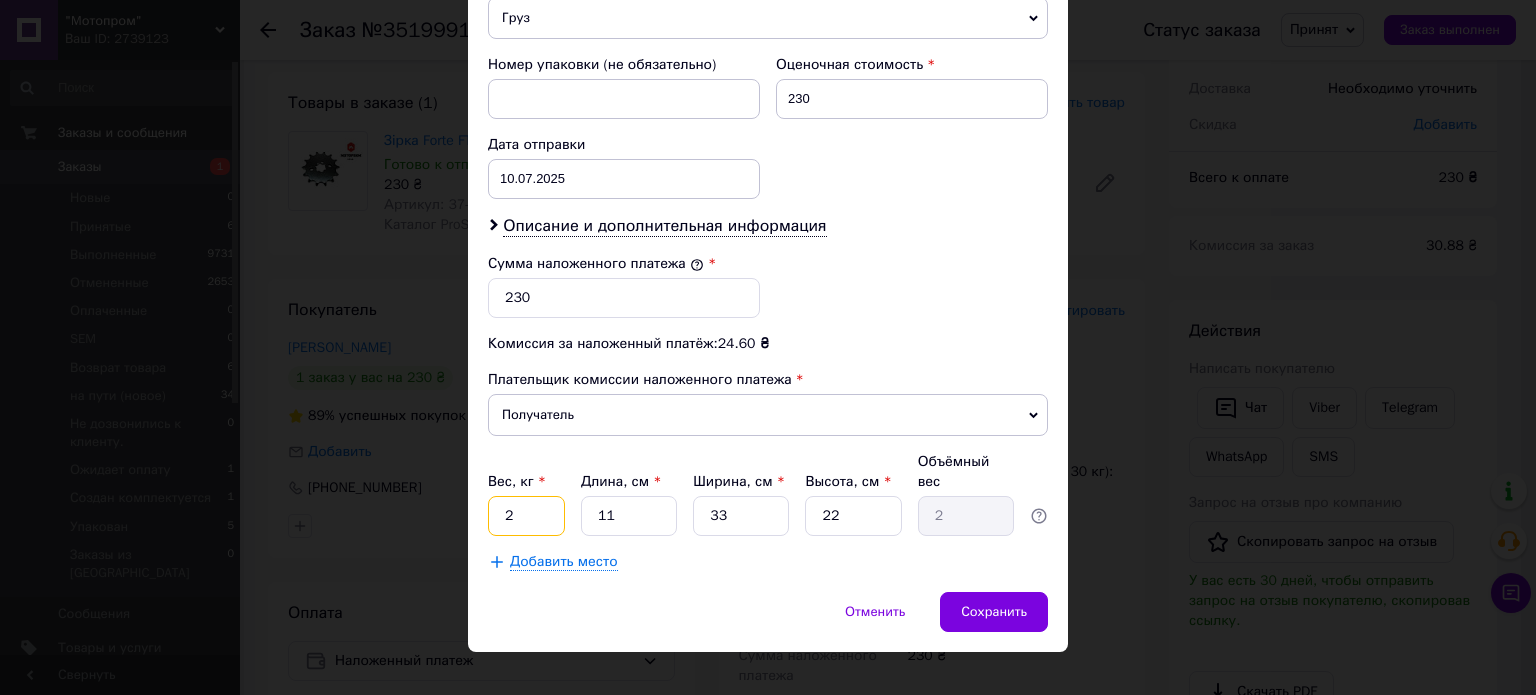 click on "2" at bounding box center (526, 516) 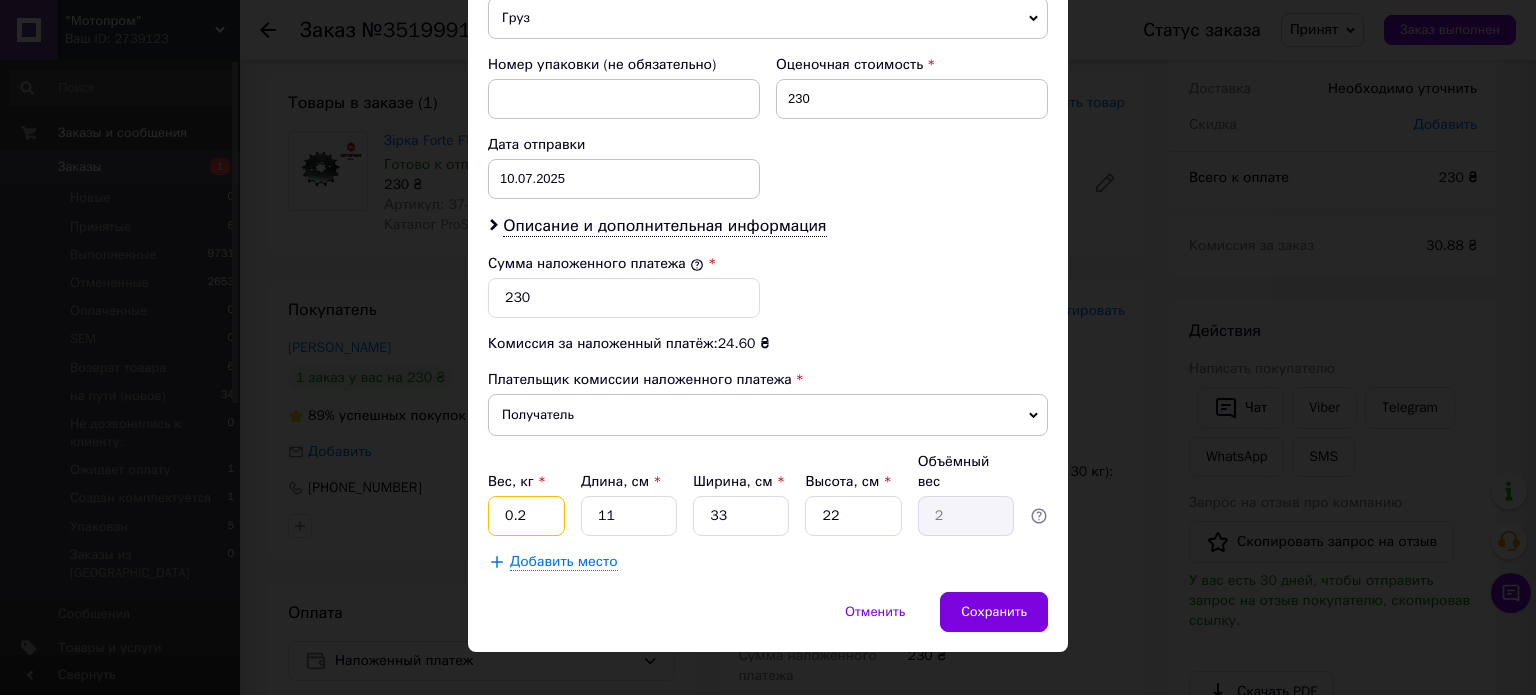 type on "0.2" 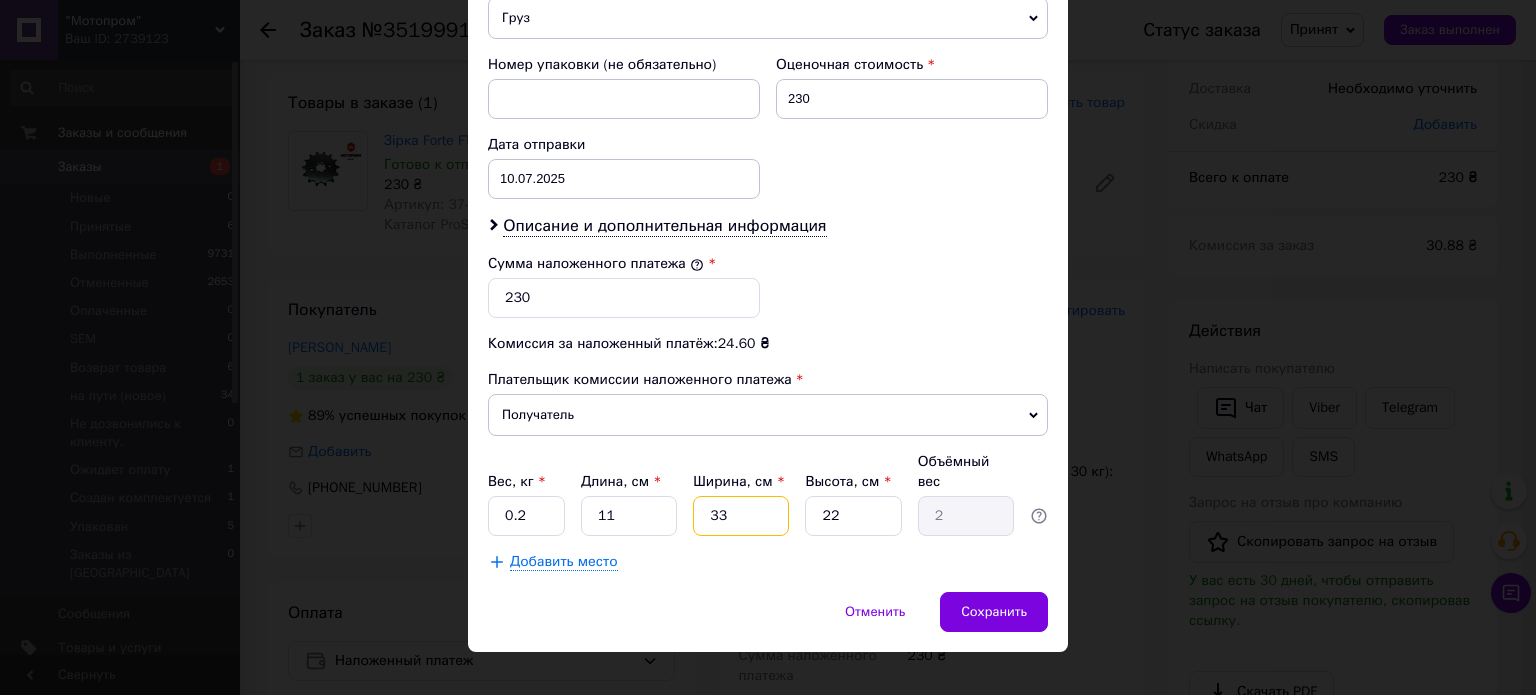 click on "33" at bounding box center [741, 516] 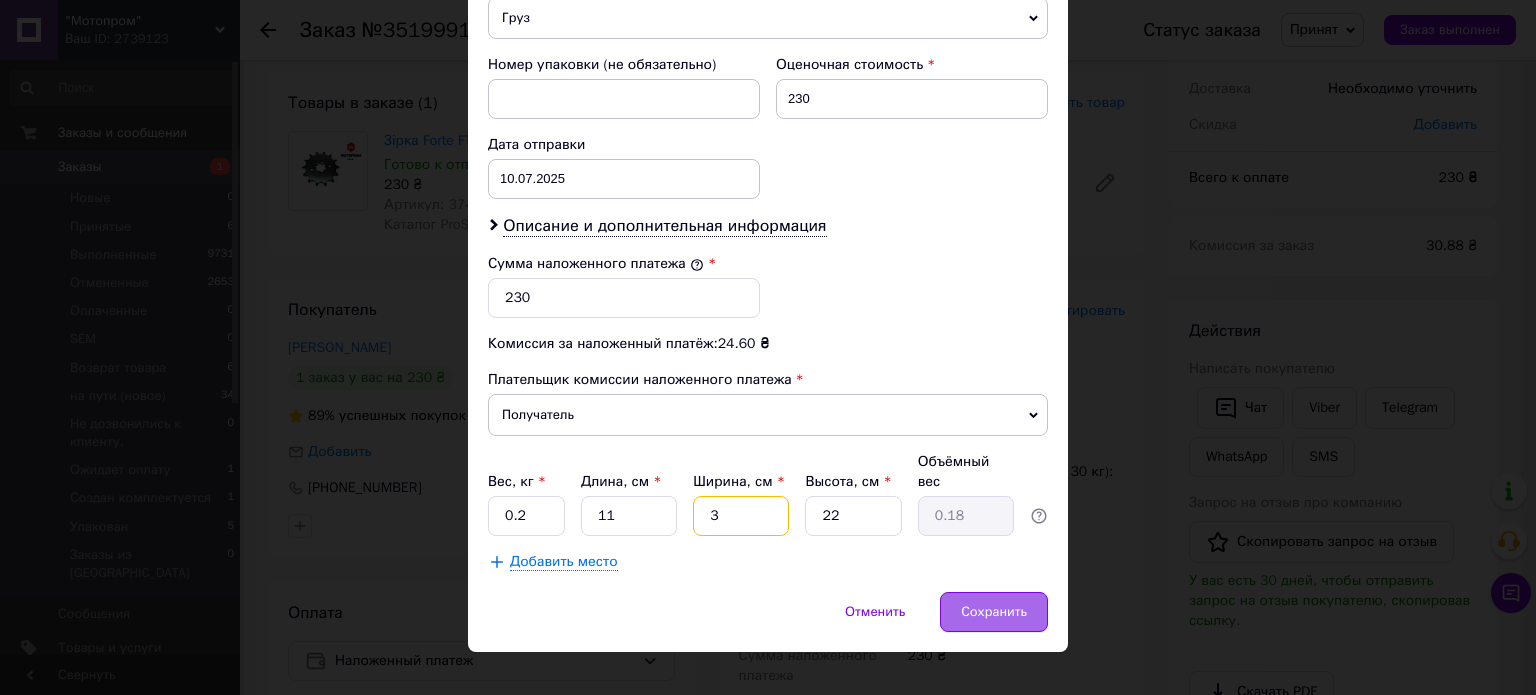 type on "3" 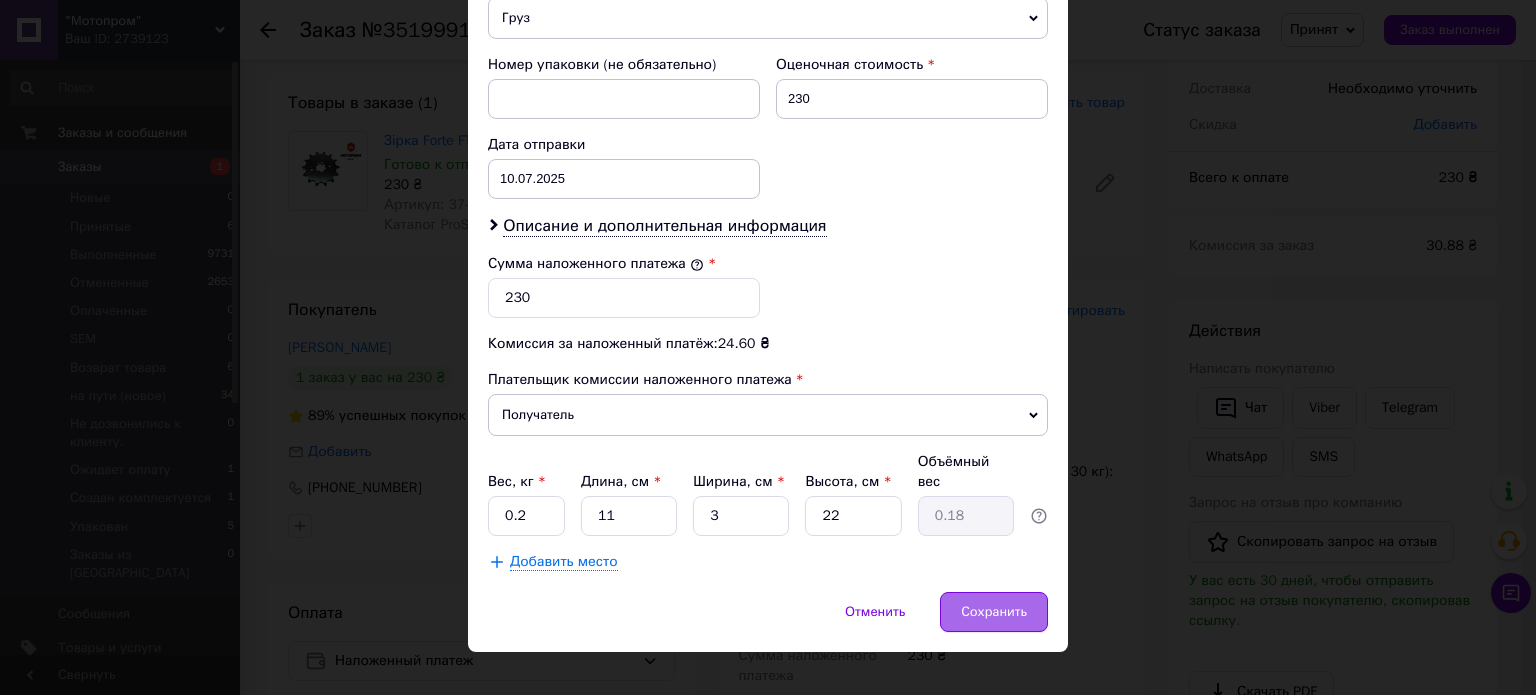 click on "Сохранить" at bounding box center [994, 612] 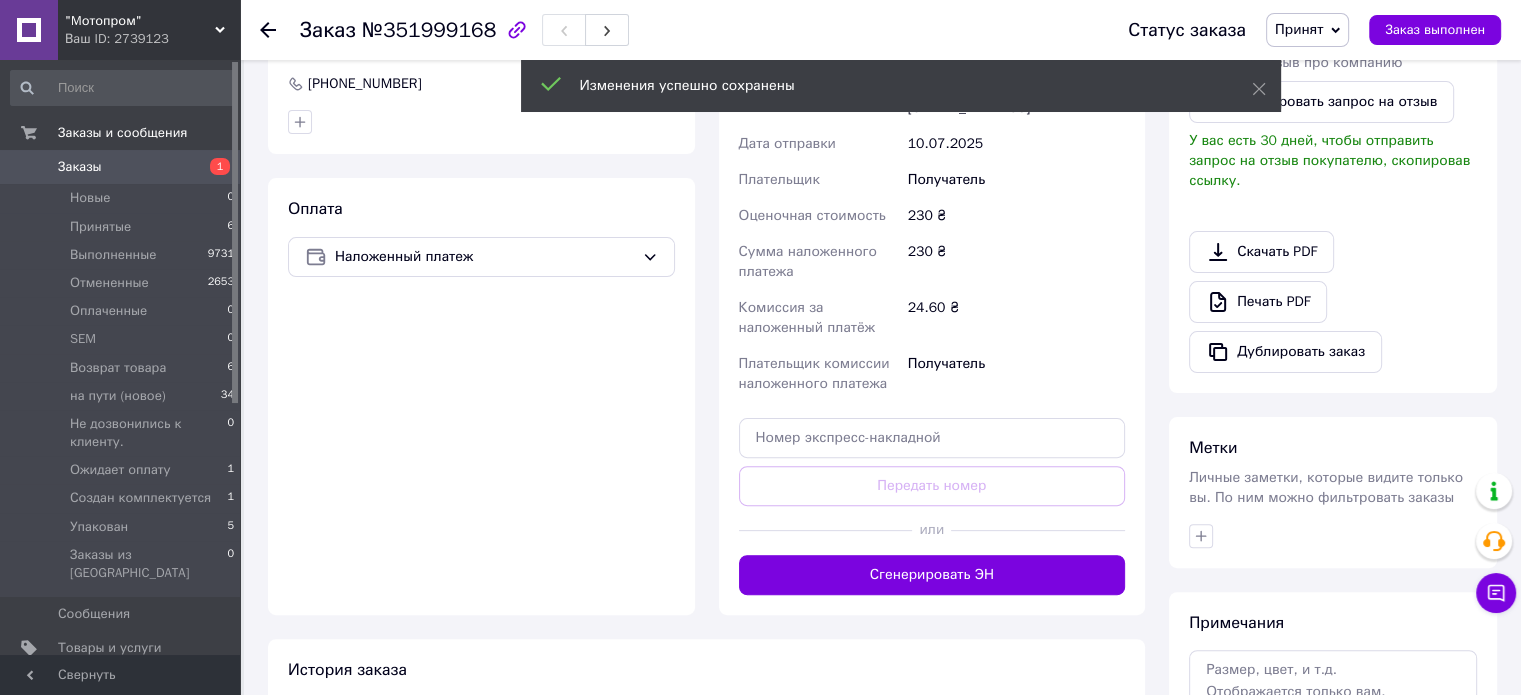 scroll, scrollTop: 600, scrollLeft: 0, axis: vertical 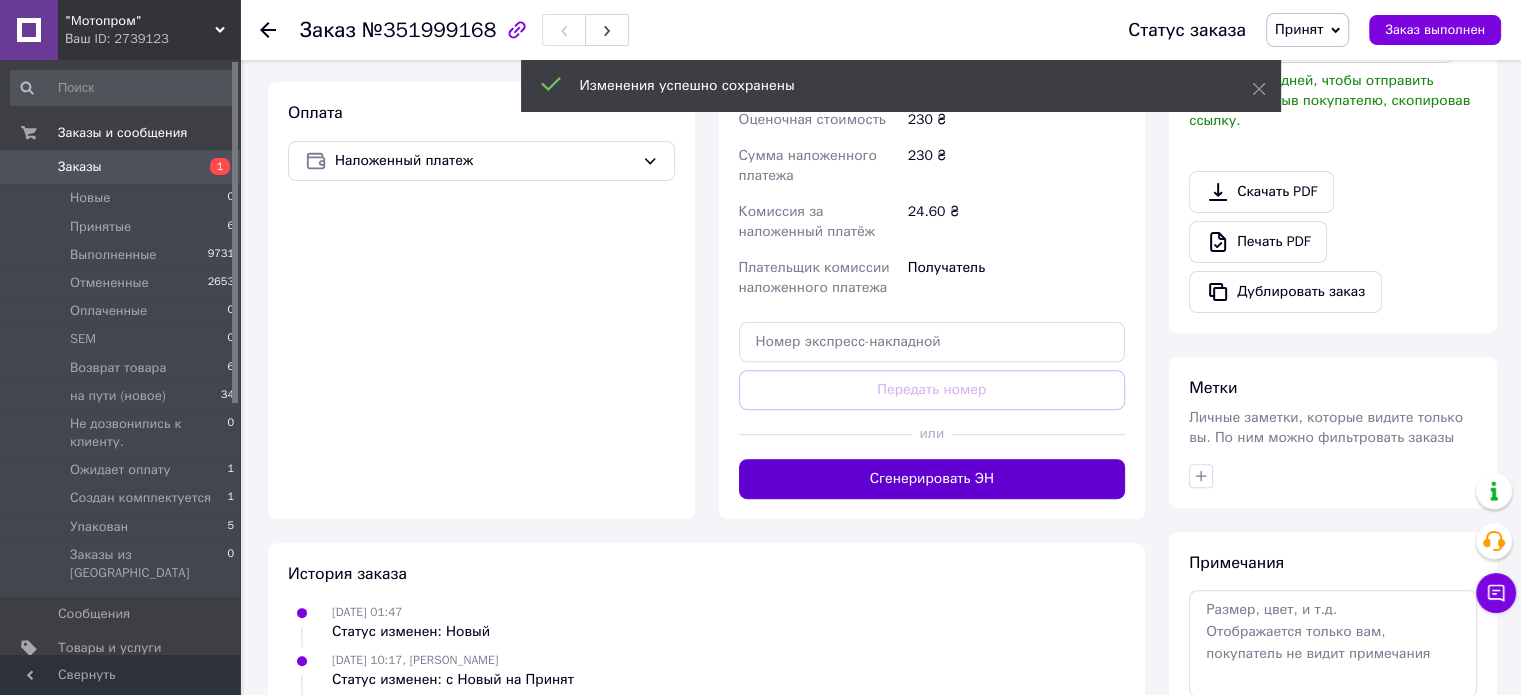 click on "Сгенерировать ЭН" at bounding box center (932, 479) 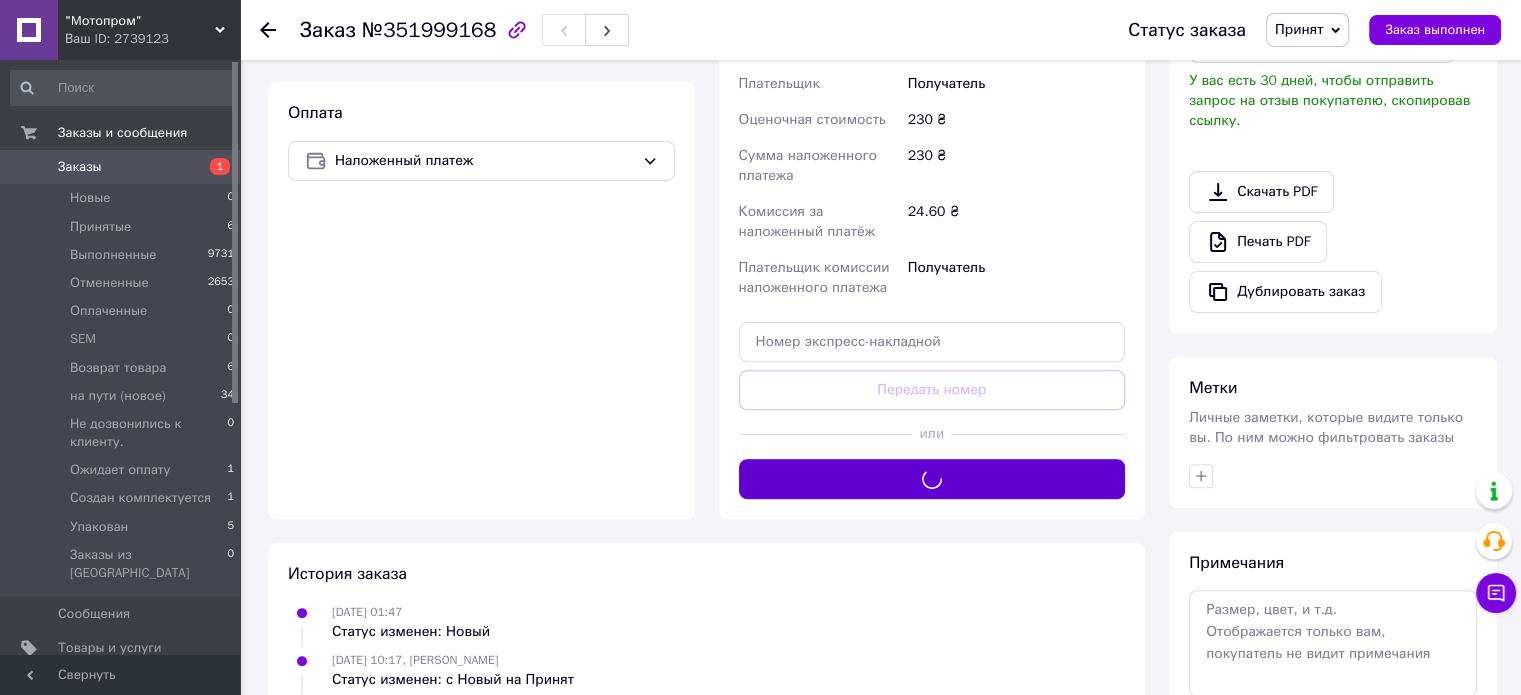 scroll, scrollTop: 100, scrollLeft: 0, axis: vertical 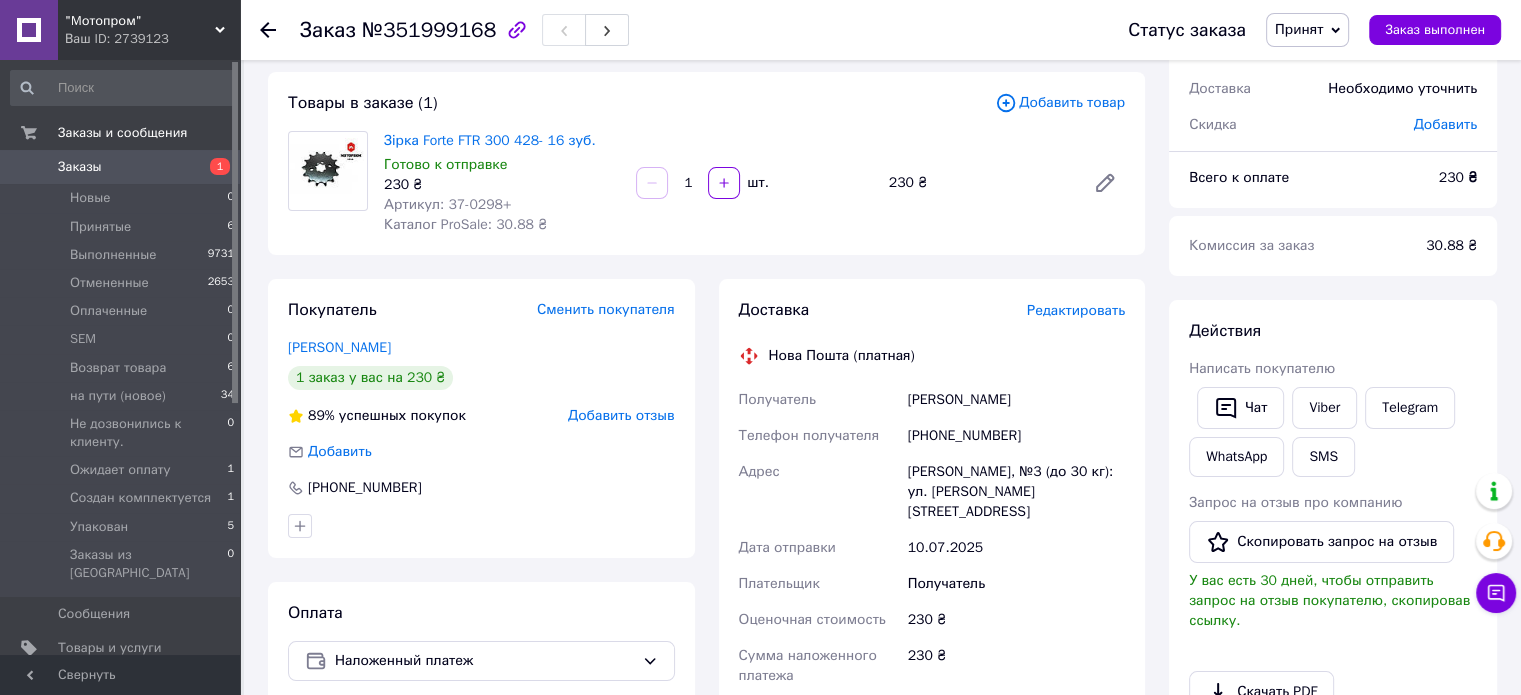 click on "Принят" at bounding box center (1307, 30) 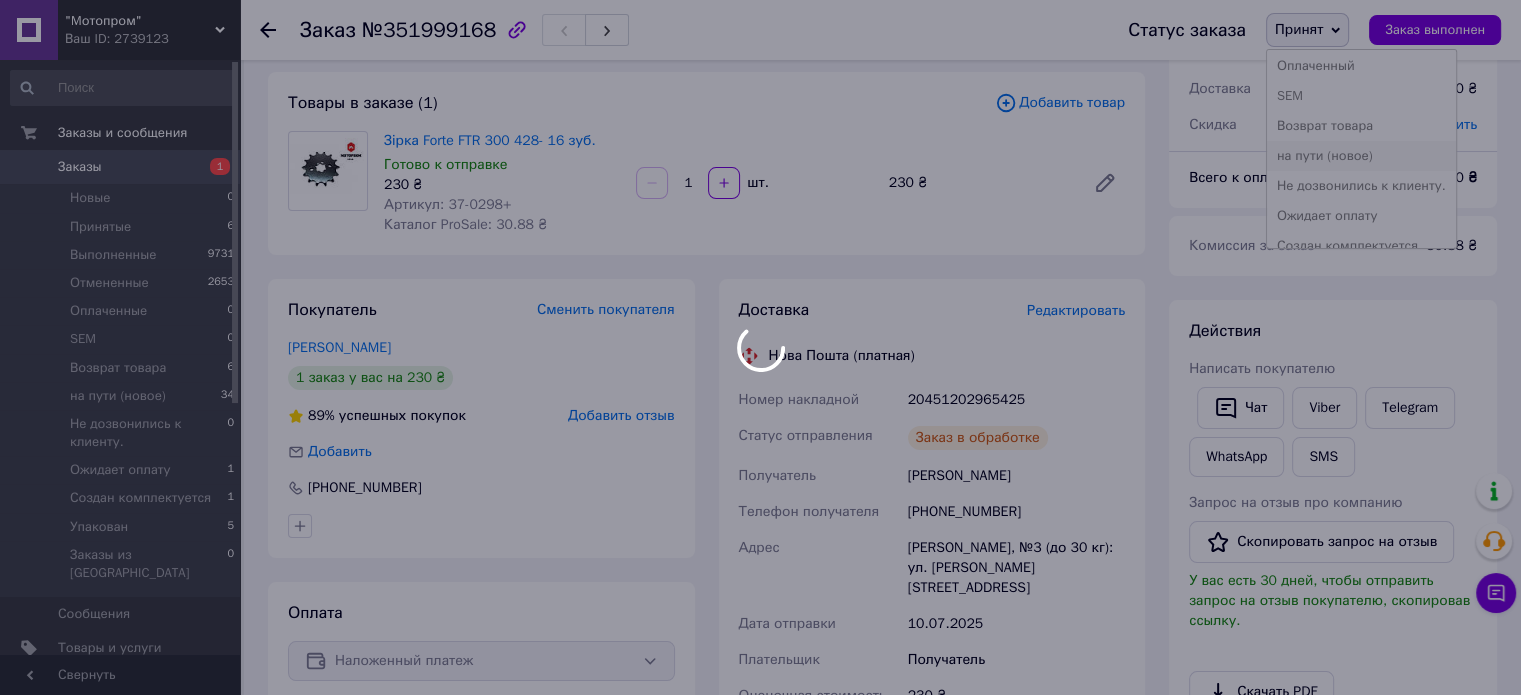 scroll, scrollTop: 112, scrollLeft: 0, axis: vertical 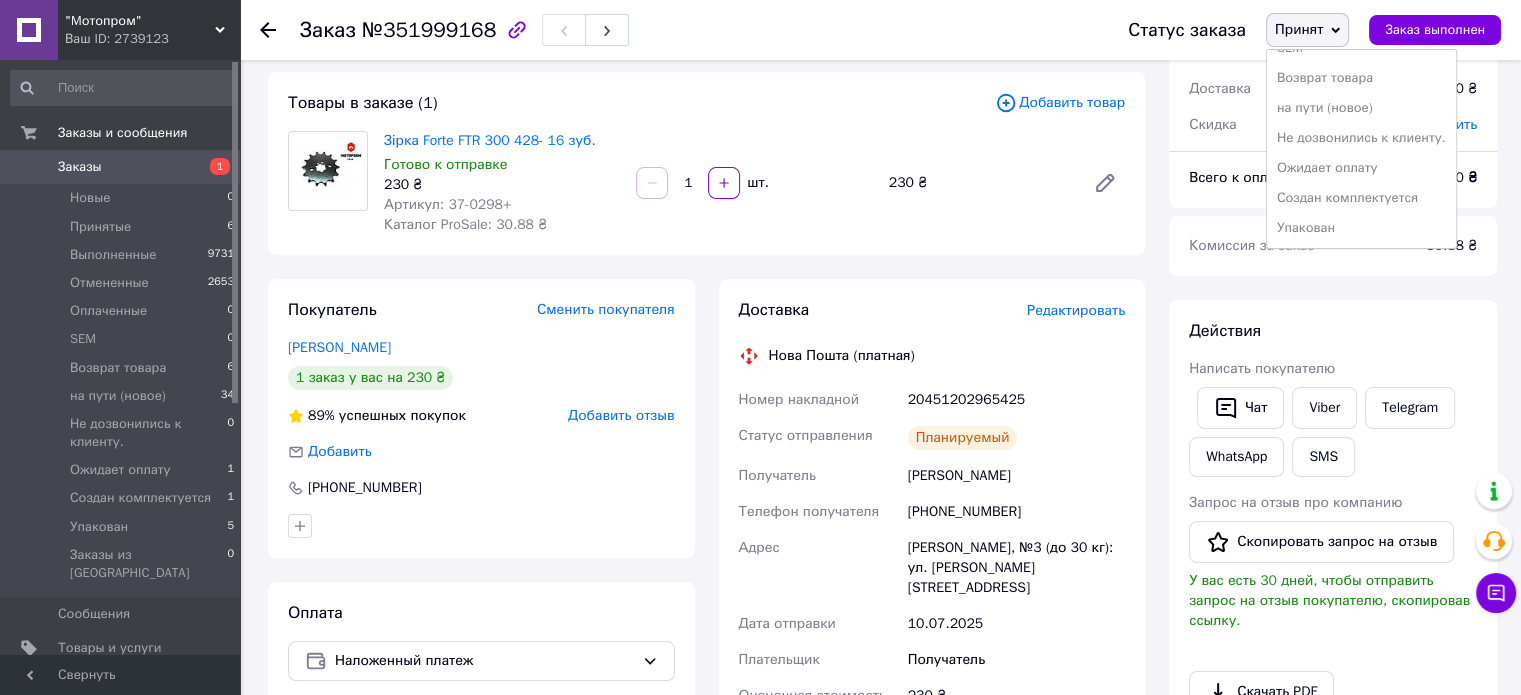 click on "Упакован" at bounding box center [1361, 228] 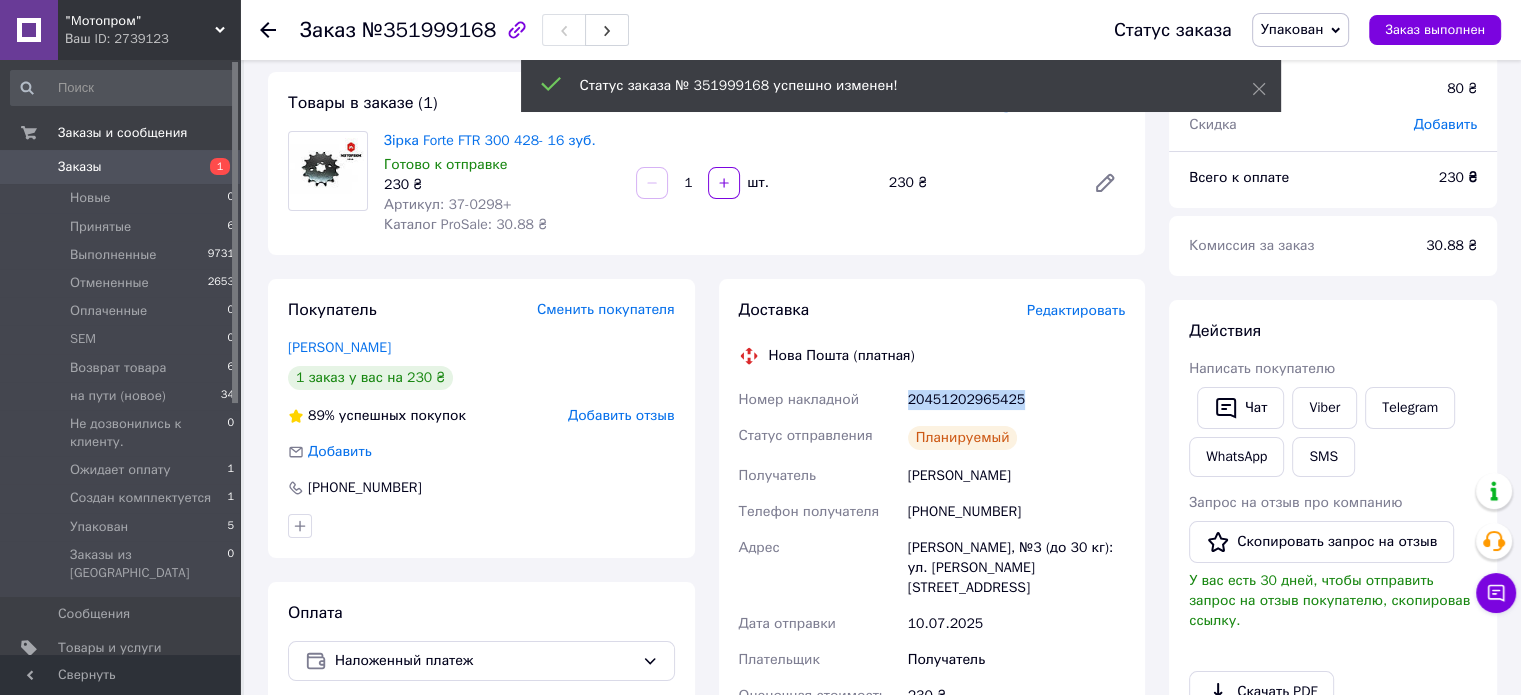drag, startPoint x: 908, startPoint y: 402, endPoint x: 1027, endPoint y: 398, distance: 119.06721 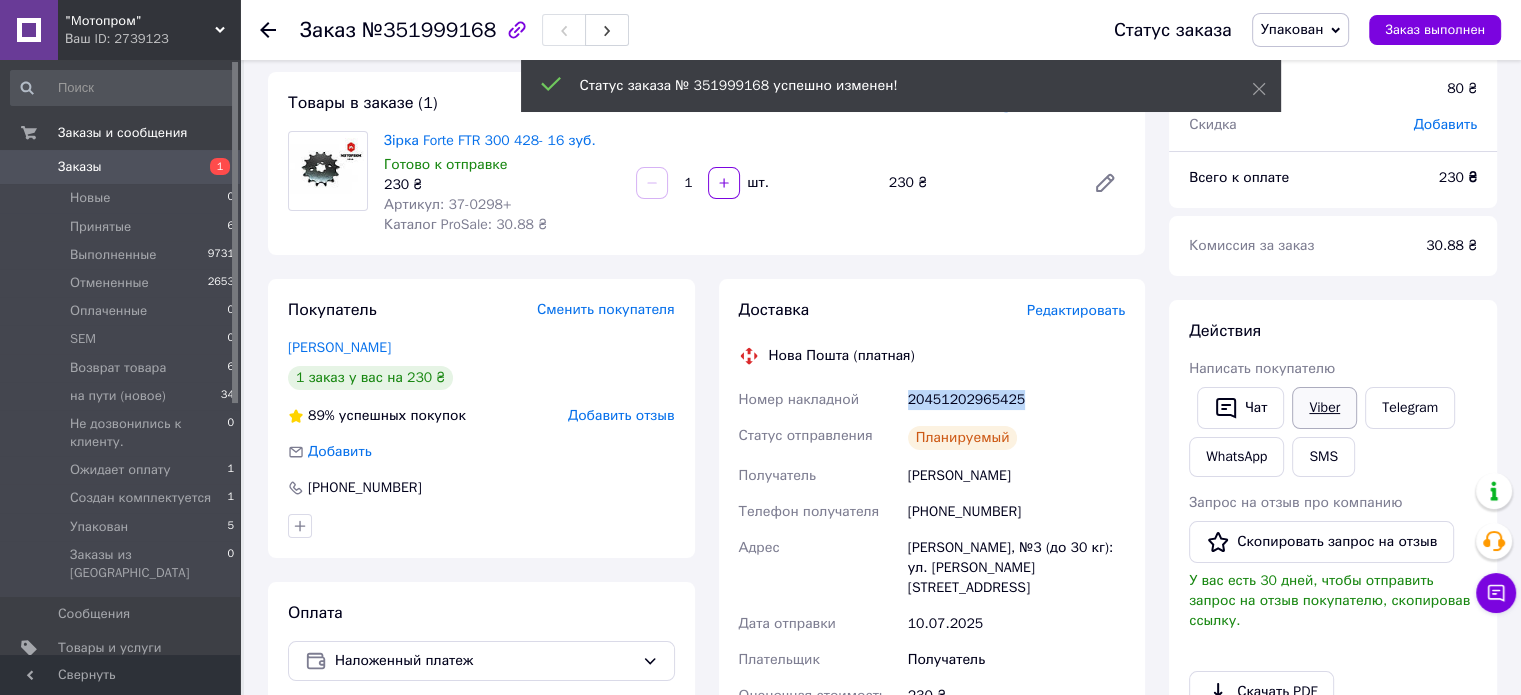 click on "Viber" at bounding box center (1324, 408) 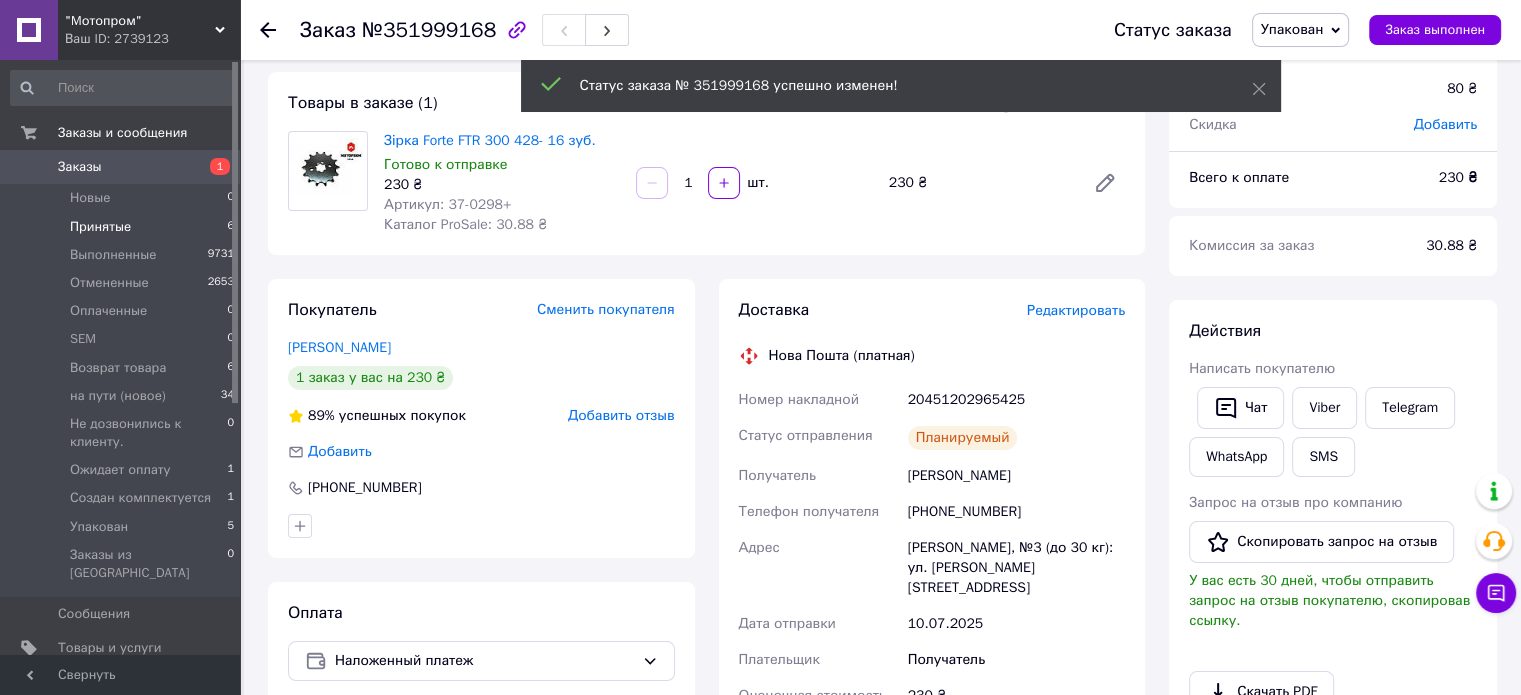click on "Принятые 6" at bounding box center (123, 227) 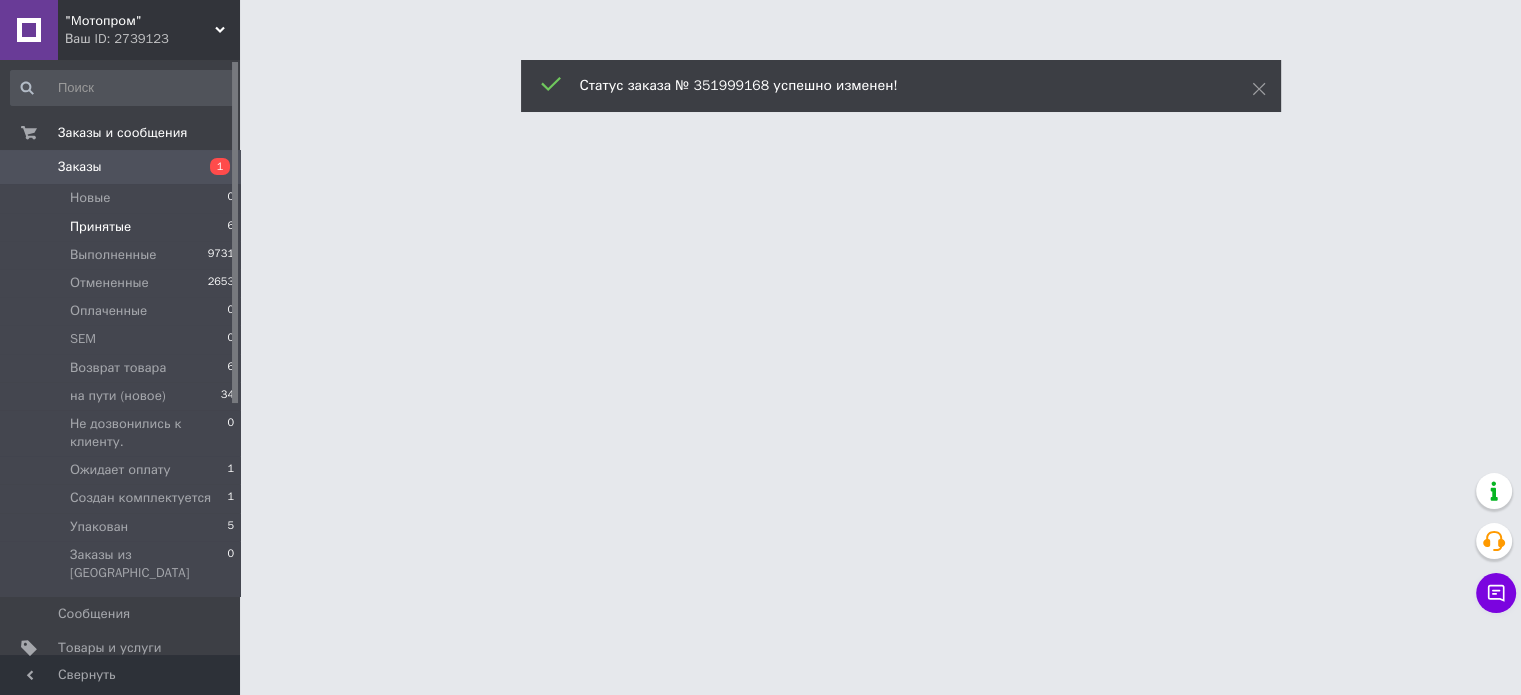 scroll, scrollTop: 0, scrollLeft: 0, axis: both 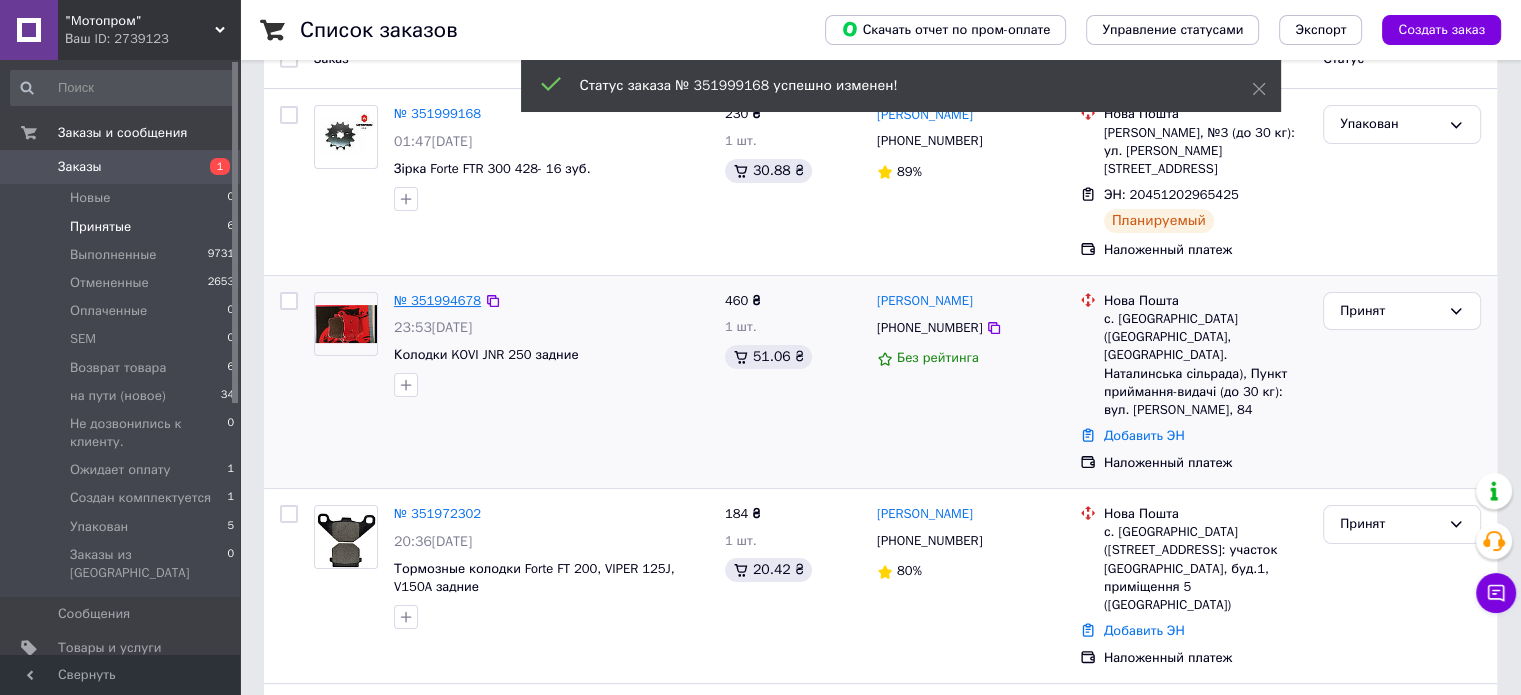 click on "№ 351994678" at bounding box center (437, 300) 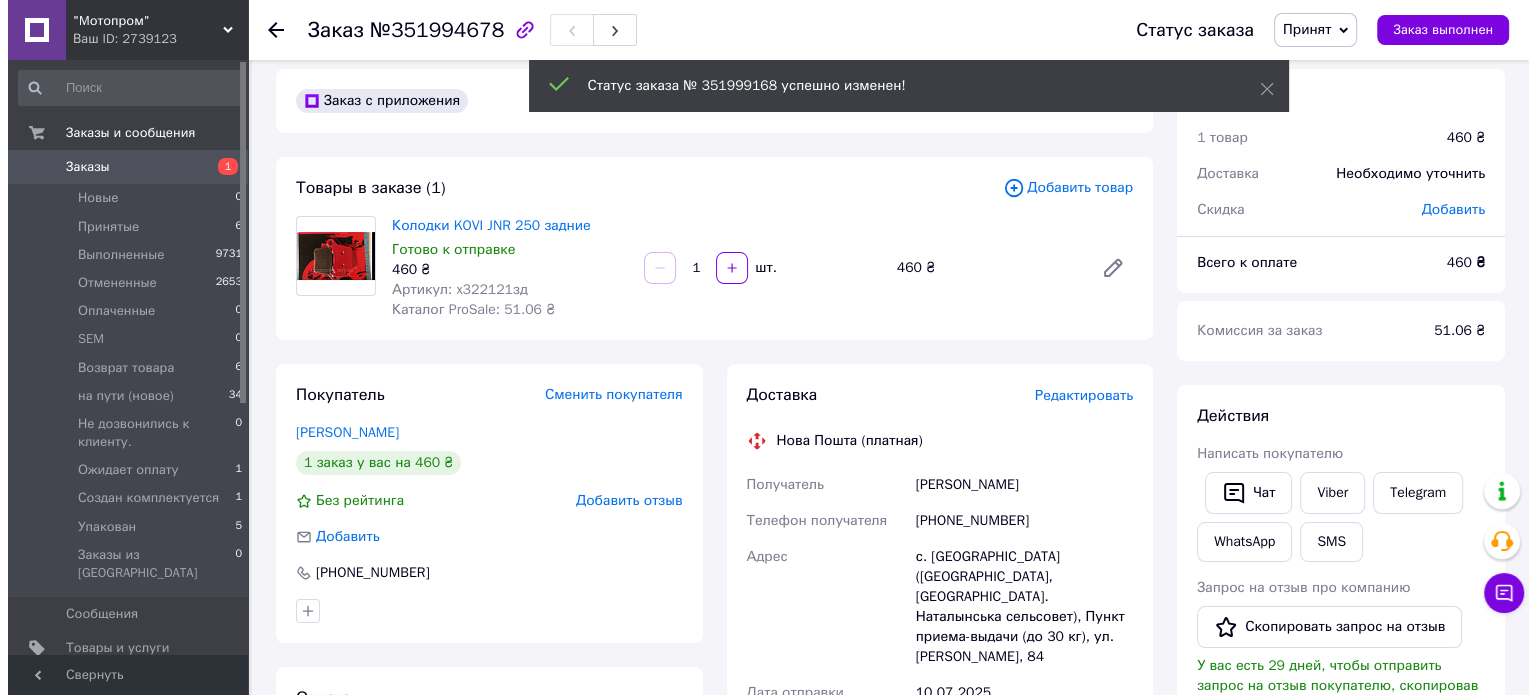 scroll, scrollTop: 0, scrollLeft: 0, axis: both 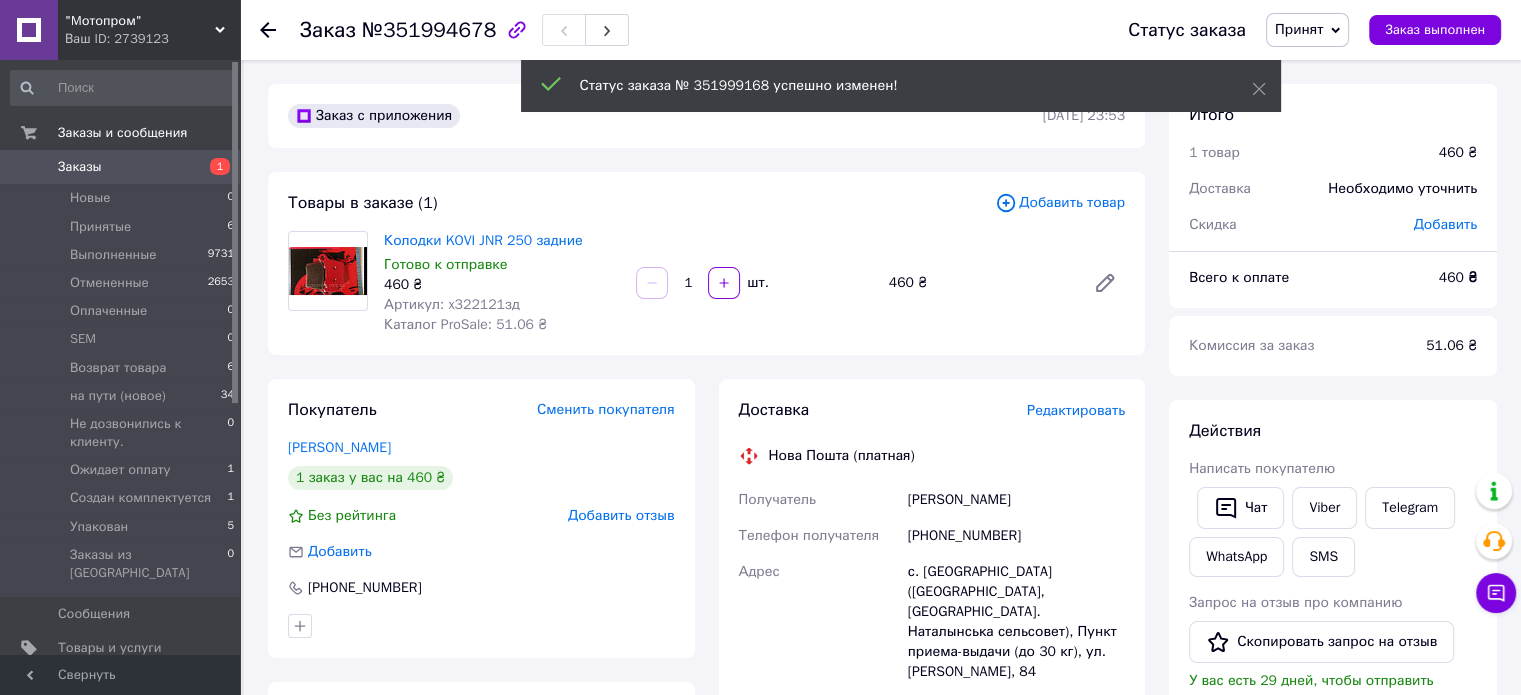 click on "Редактировать" at bounding box center [1076, 410] 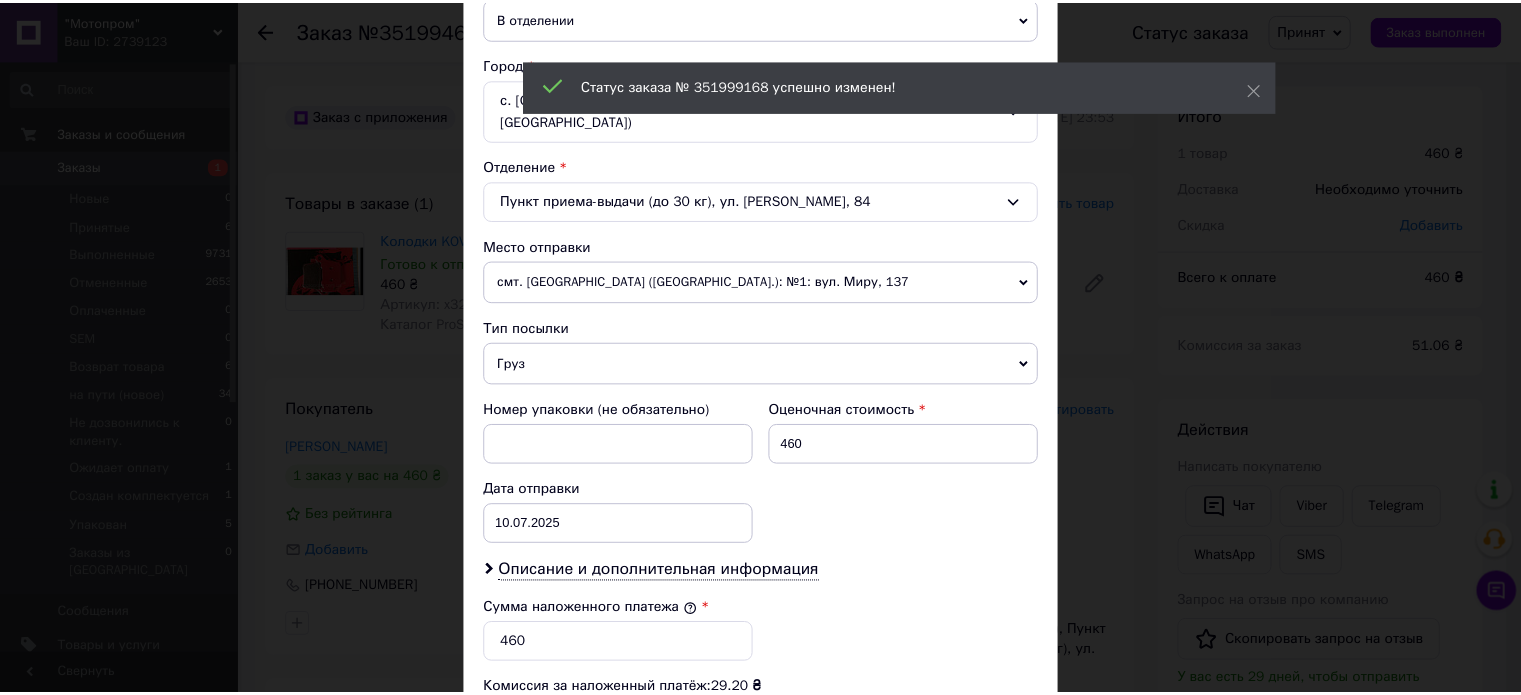 scroll, scrollTop: 824, scrollLeft: 0, axis: vertical 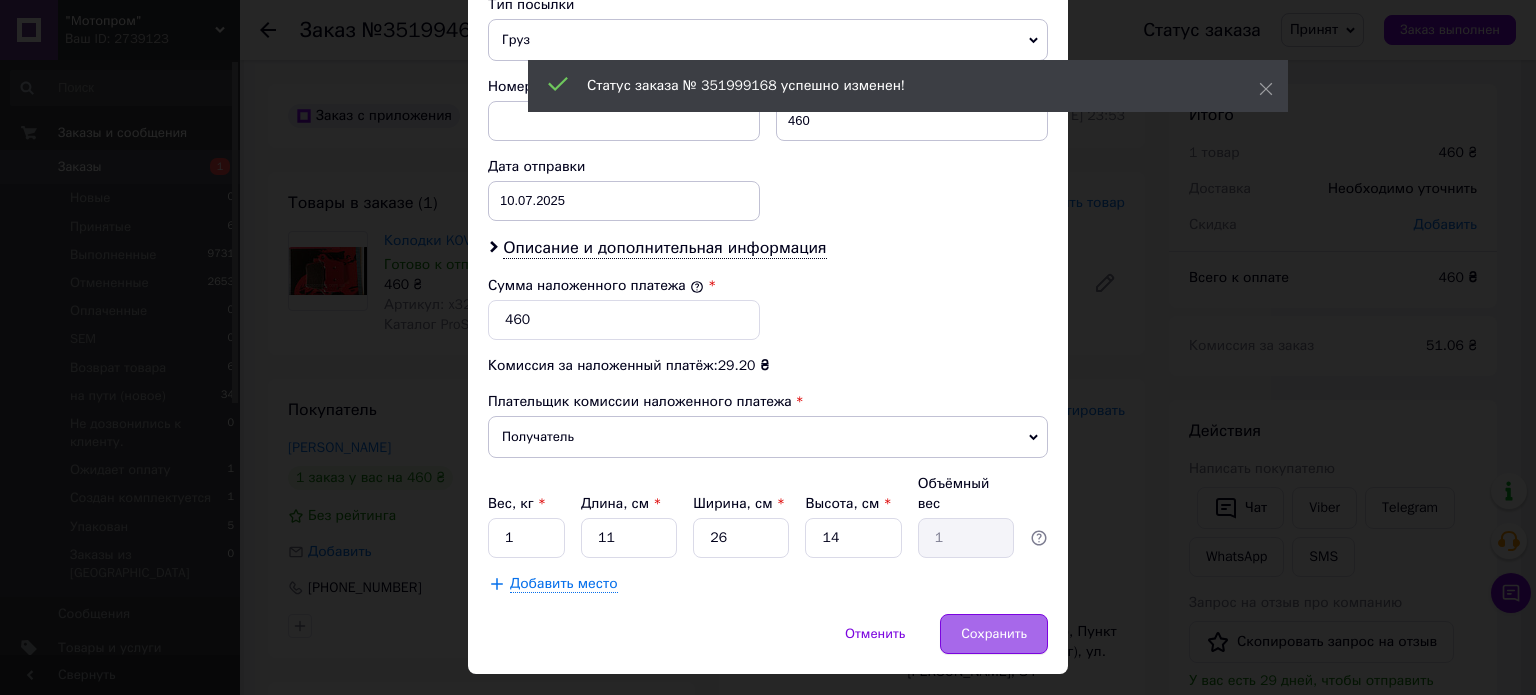 click on "Сохранить" at bounding box center [994, 634] 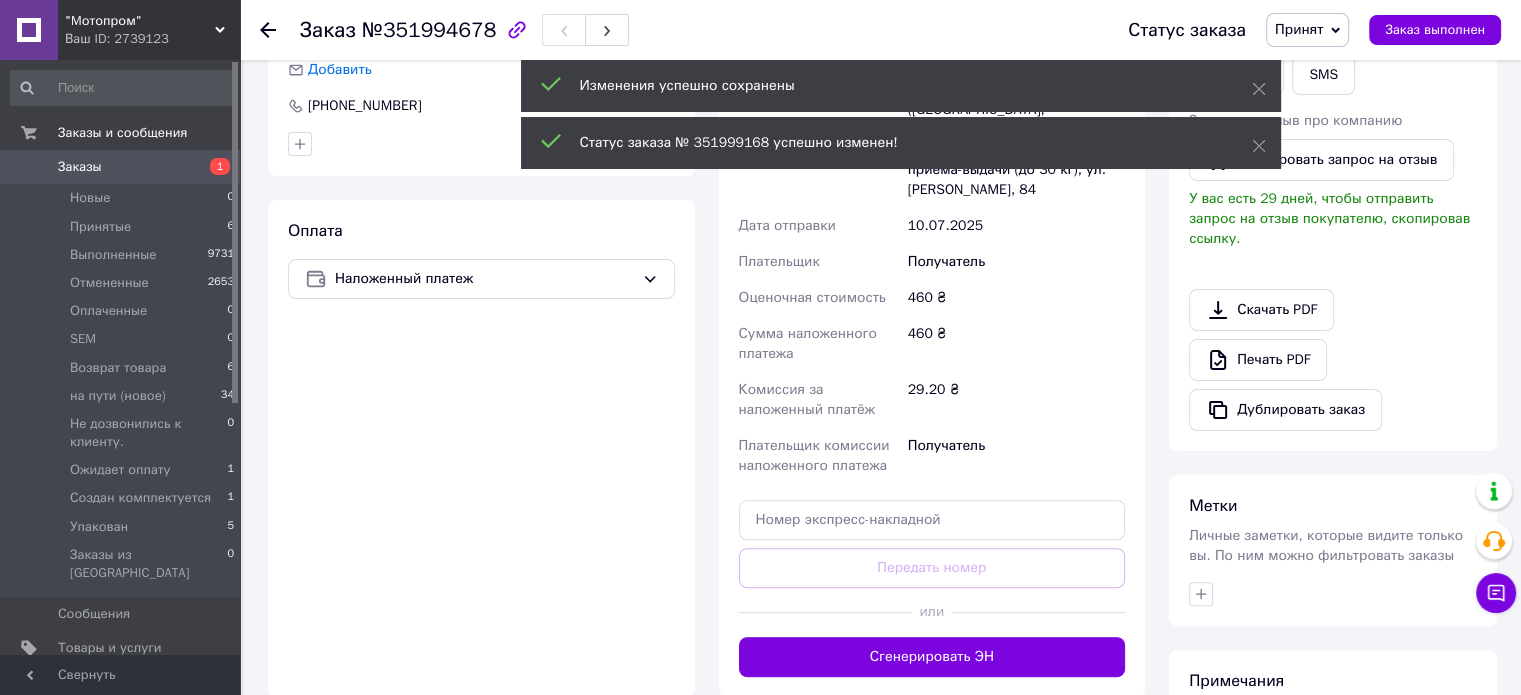 scroll, scrollTop: 700, scrollLeft: 0, axis: vertical 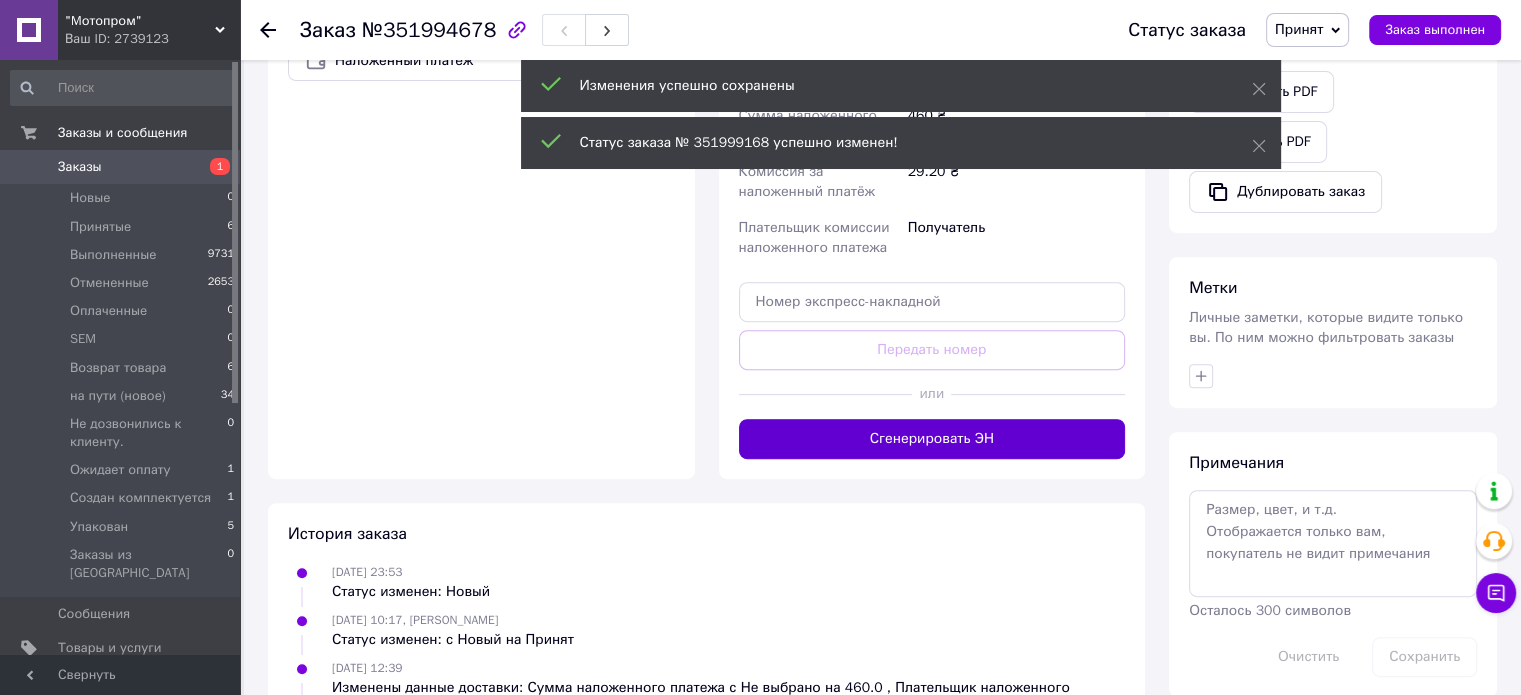 click on "Сгенерировать ЭН" at bounding box center [932, 439] 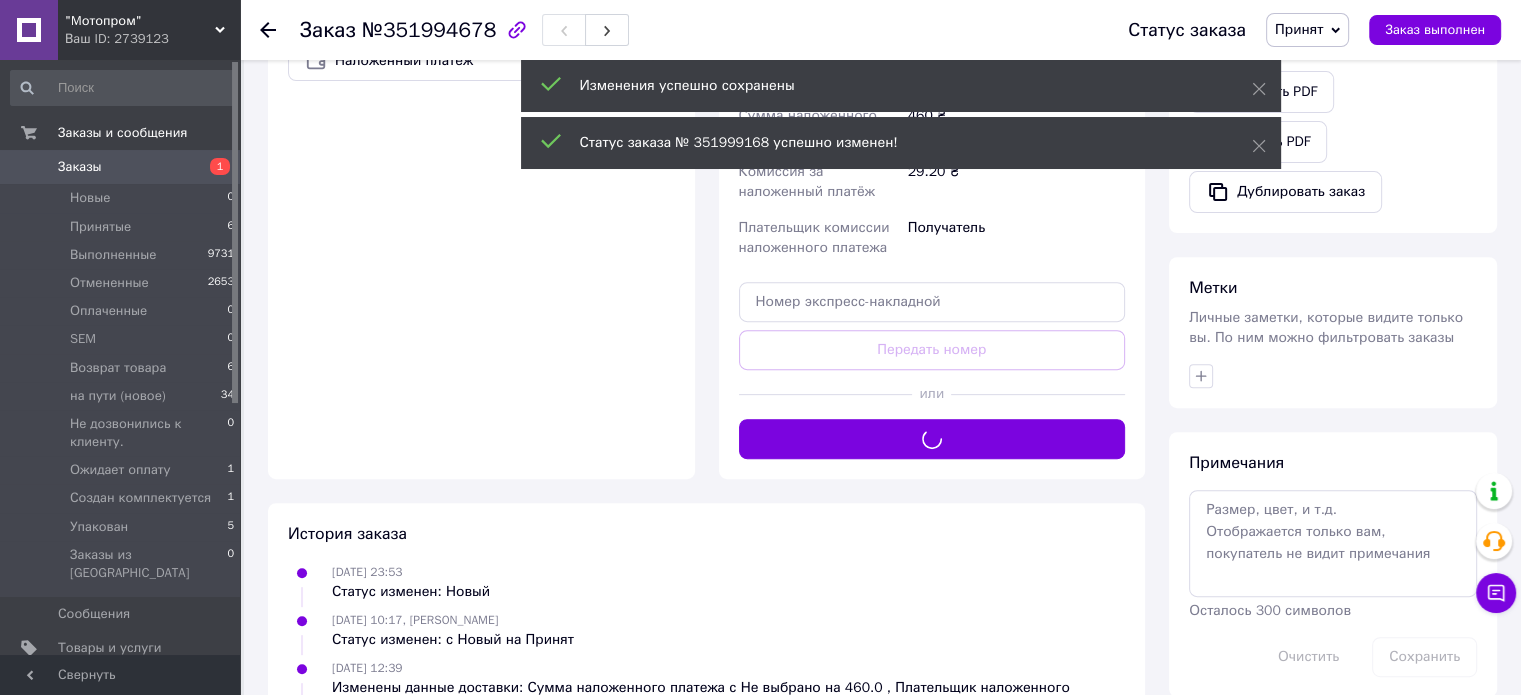 click on "Принят" at bounding box center (1307, 30) 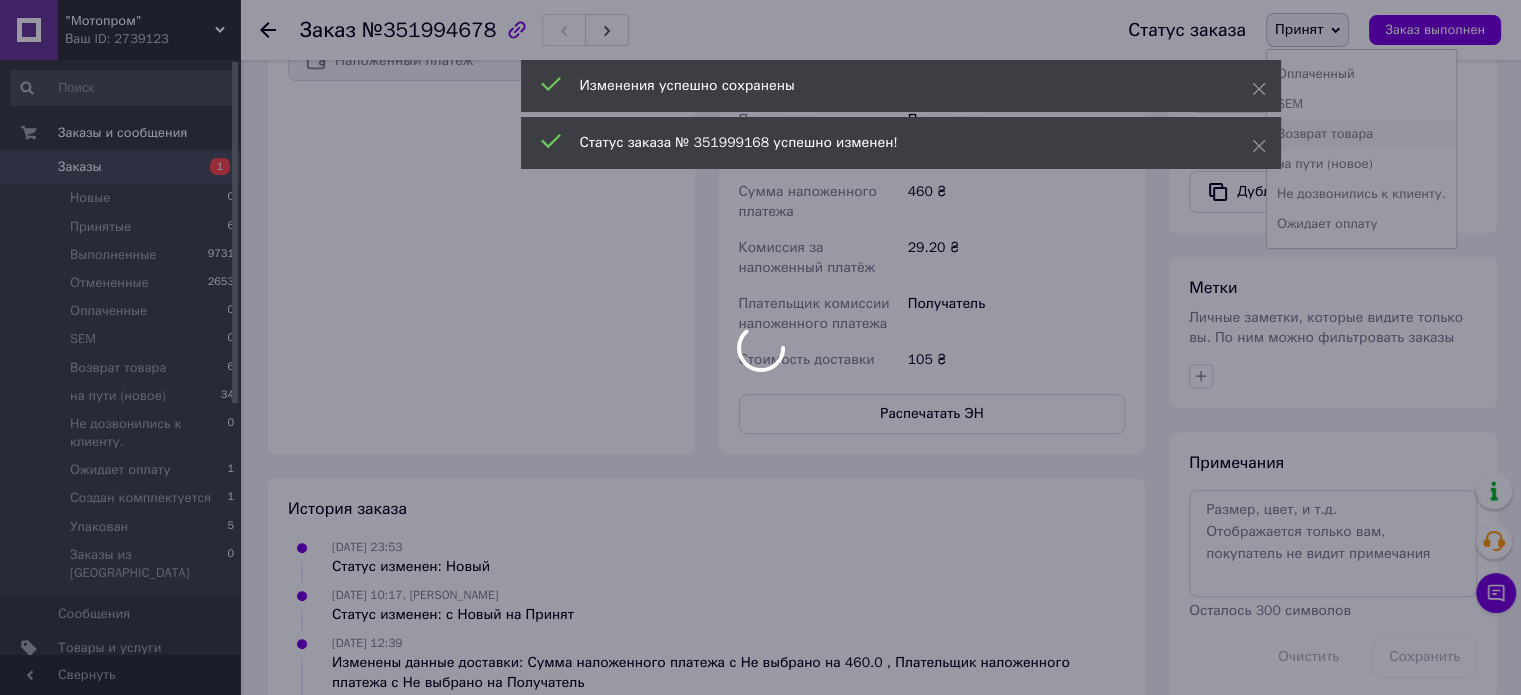 scroll, scrollTop: 112, scrollLeft: 0, axis: vertical 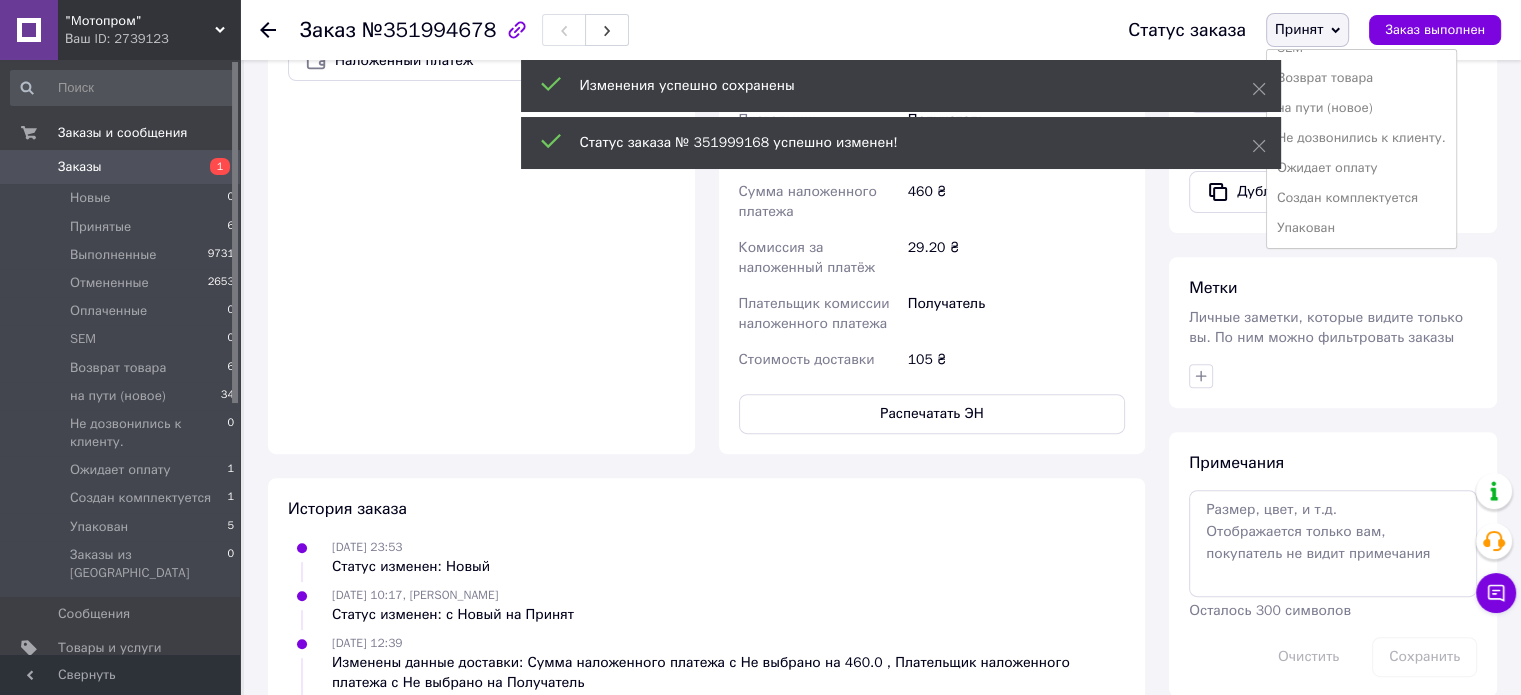 click on "Упакован" at bounding box center (1361, 228) 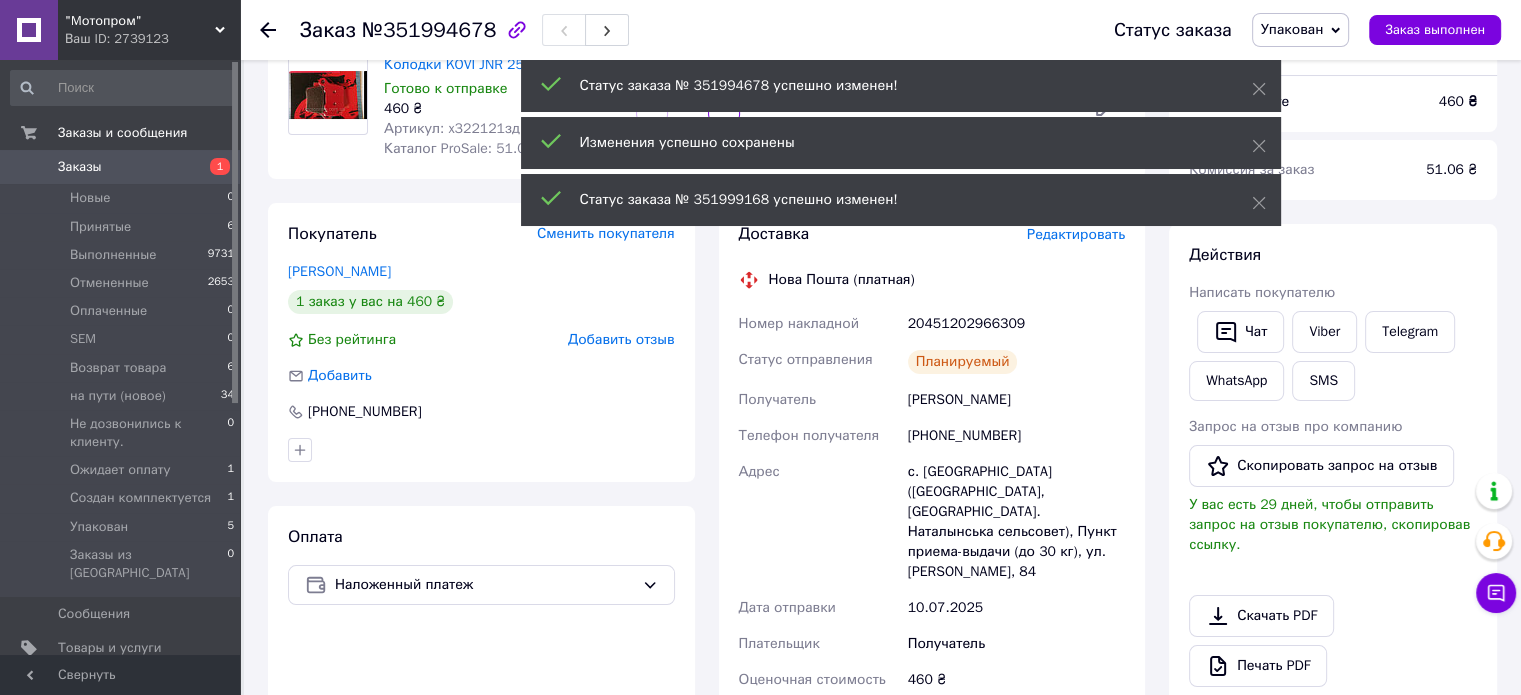 scroll, scrollTop: 100, scrollLeft: 0, axis: vertical 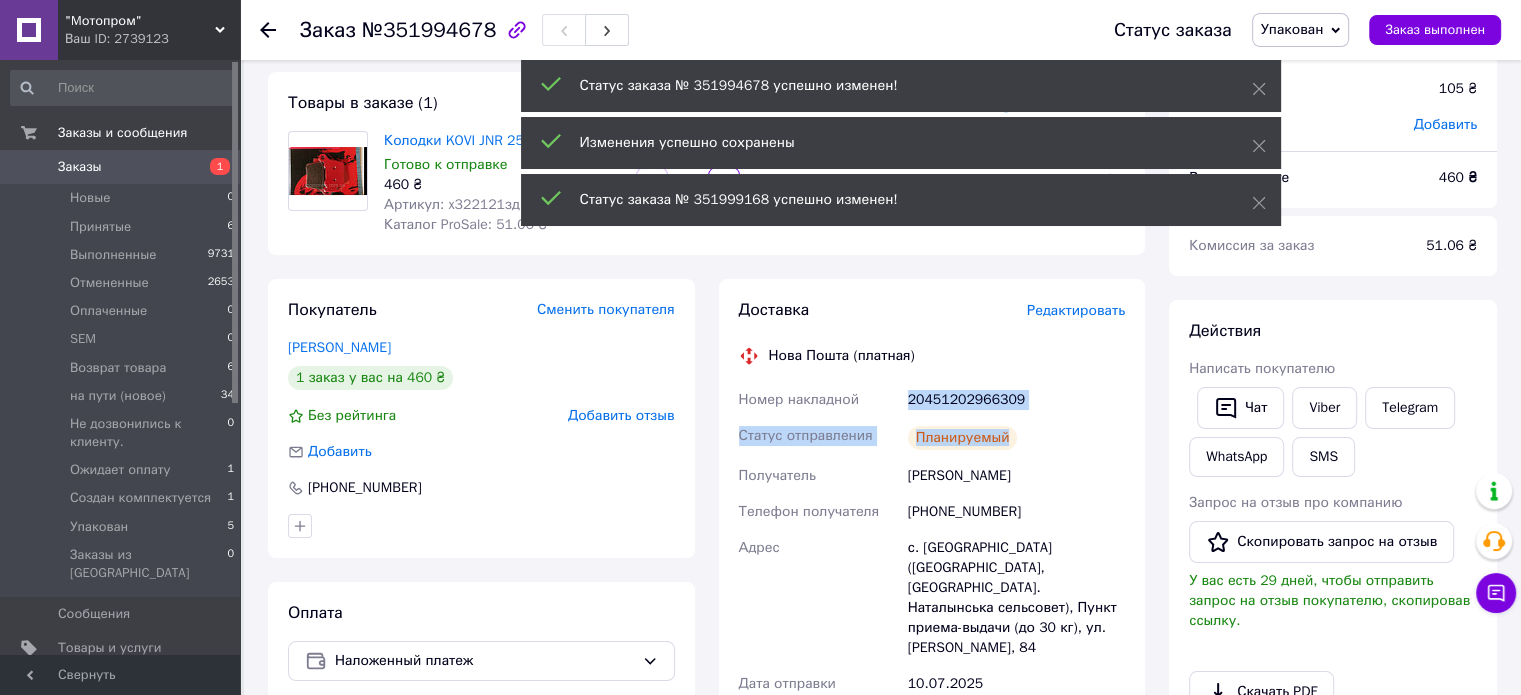 drag, startPoint x: 908, startPoint y: 407, endPoint x: 1046, endPoint y: 419, distance: 138.52075 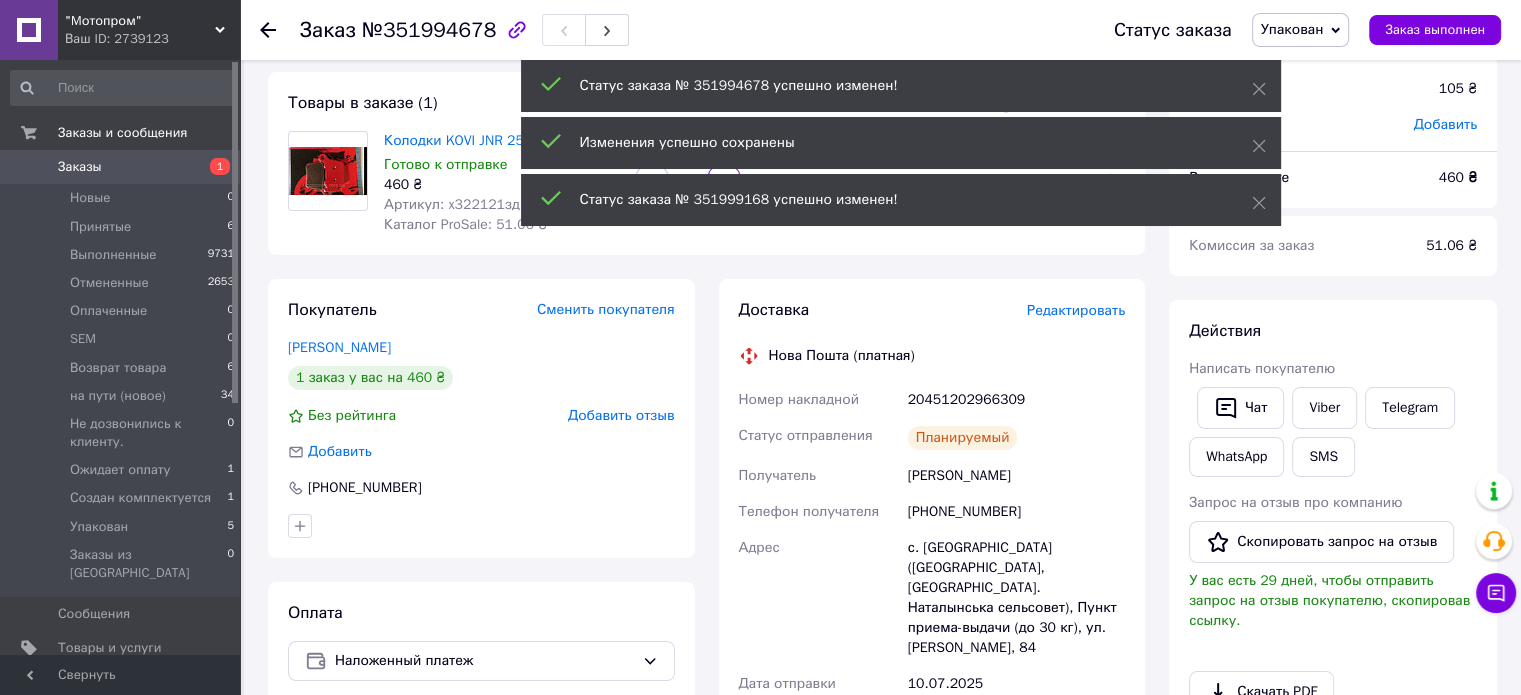 click on "Планируемый" at bounding box center [1016, 438] 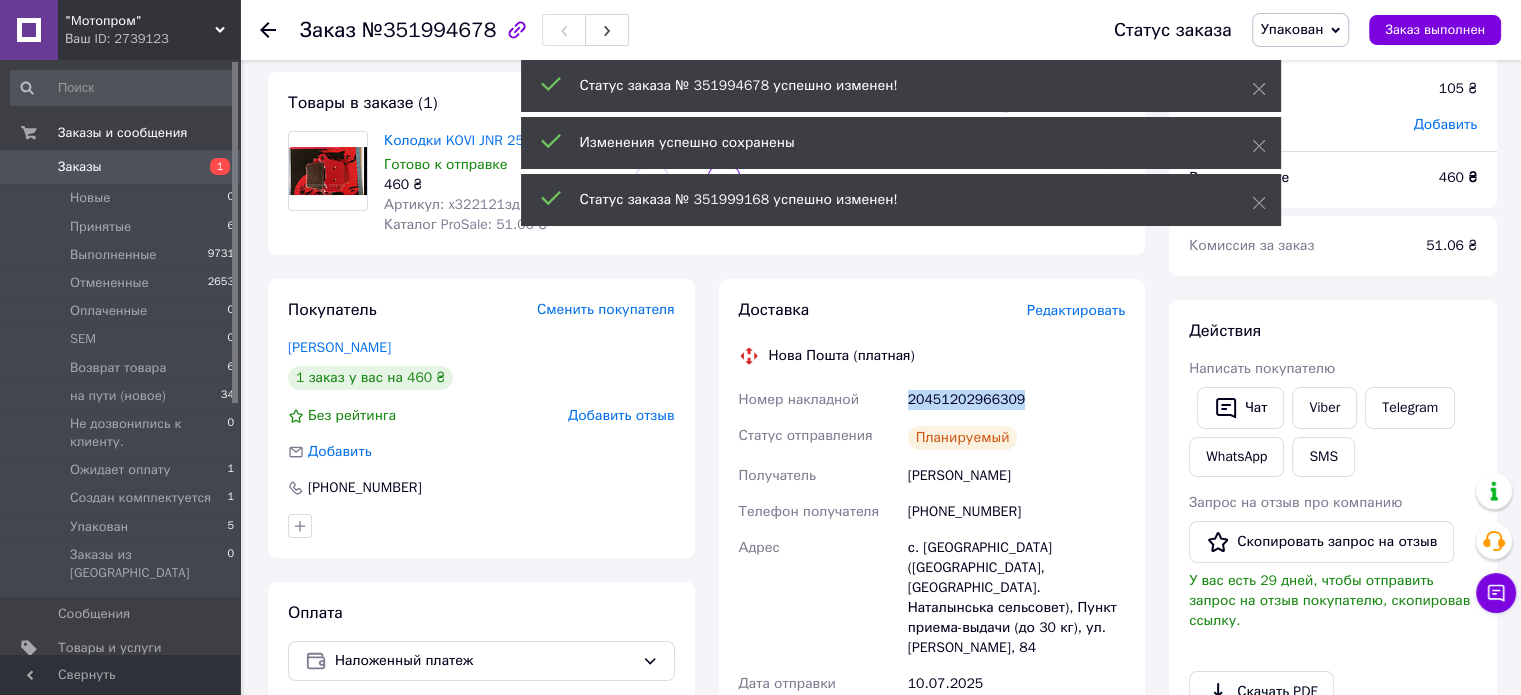 drag, startPoint x: 904, startPoint y: 407, endPoint x: 1010, endPoint y: 413, distance: 106.16968 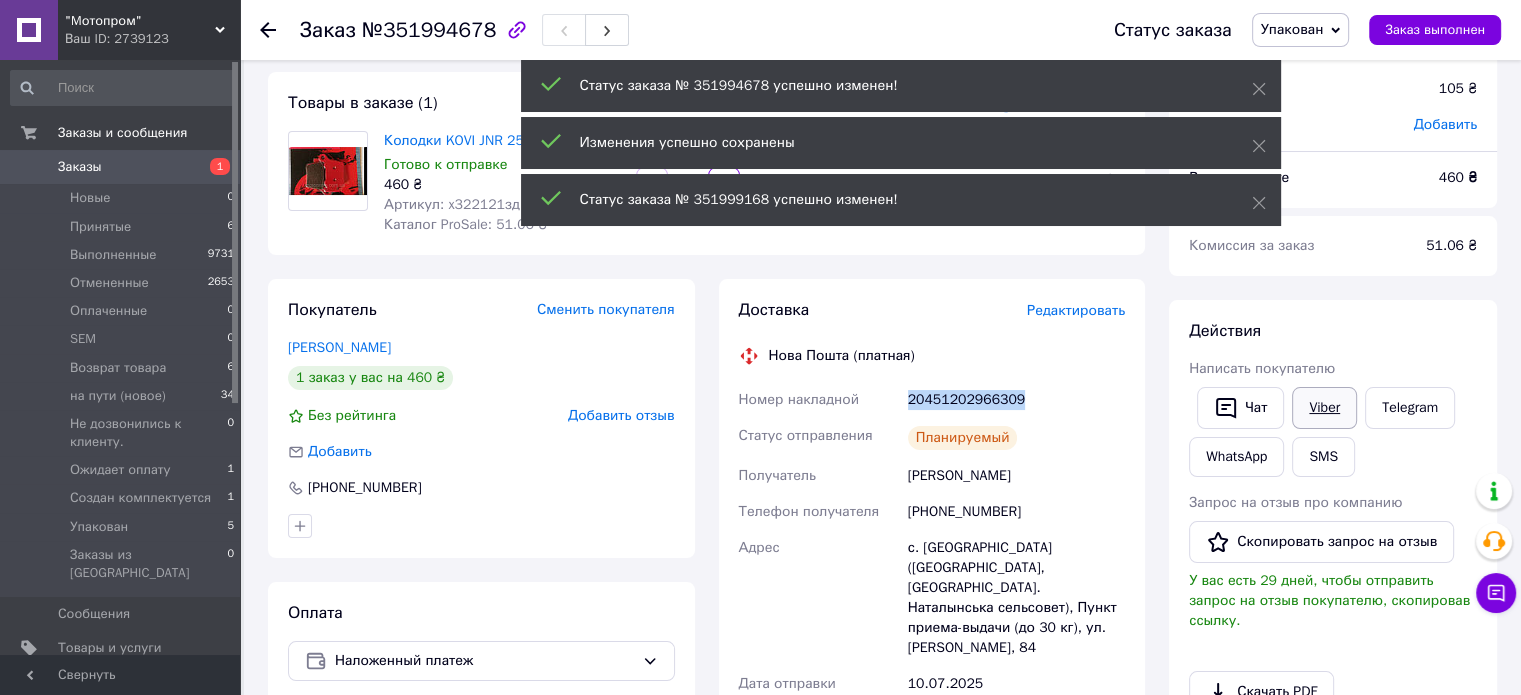 click on "Viber" at bounding box center (1324, 408) 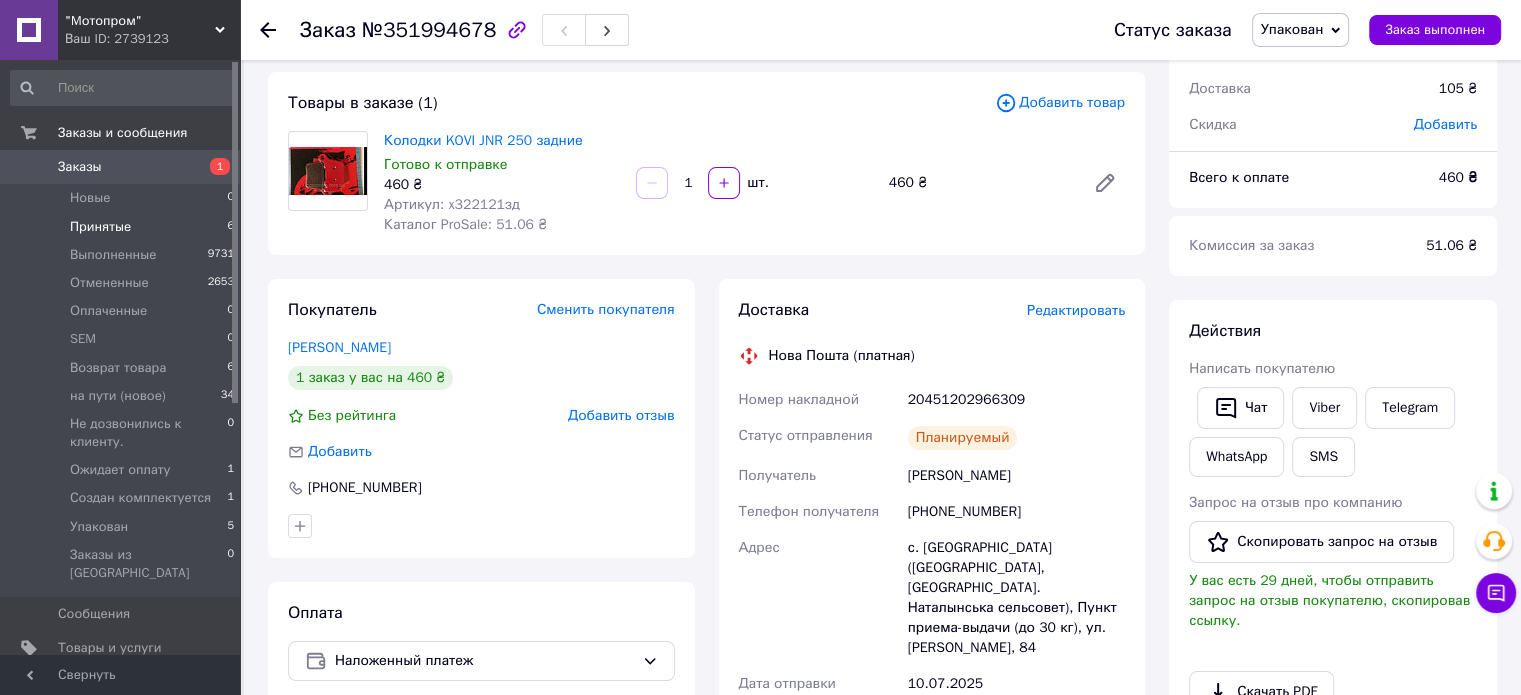 click on "Принятые 6" at bounding box center (123, 227) 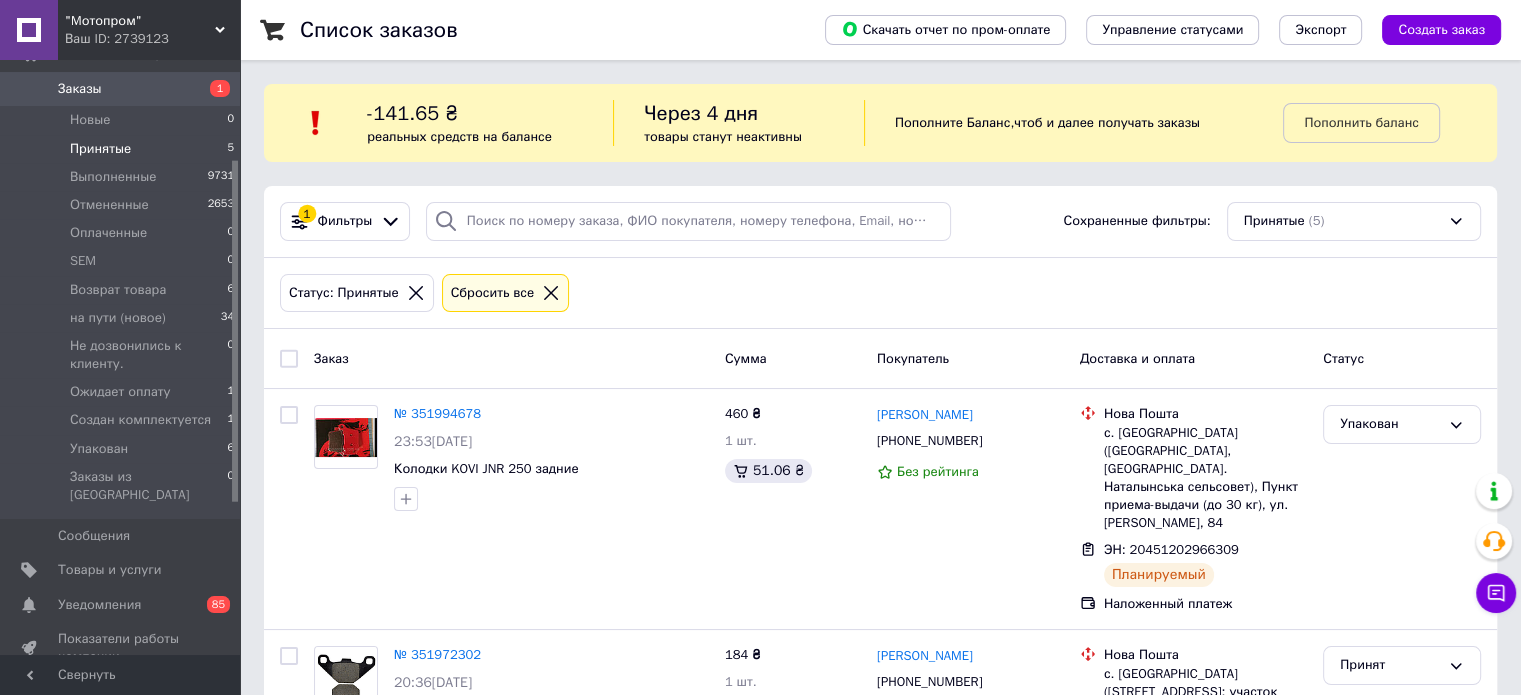 scroll, scrollTop: 200, scrollLeft: 0, axis: vertical 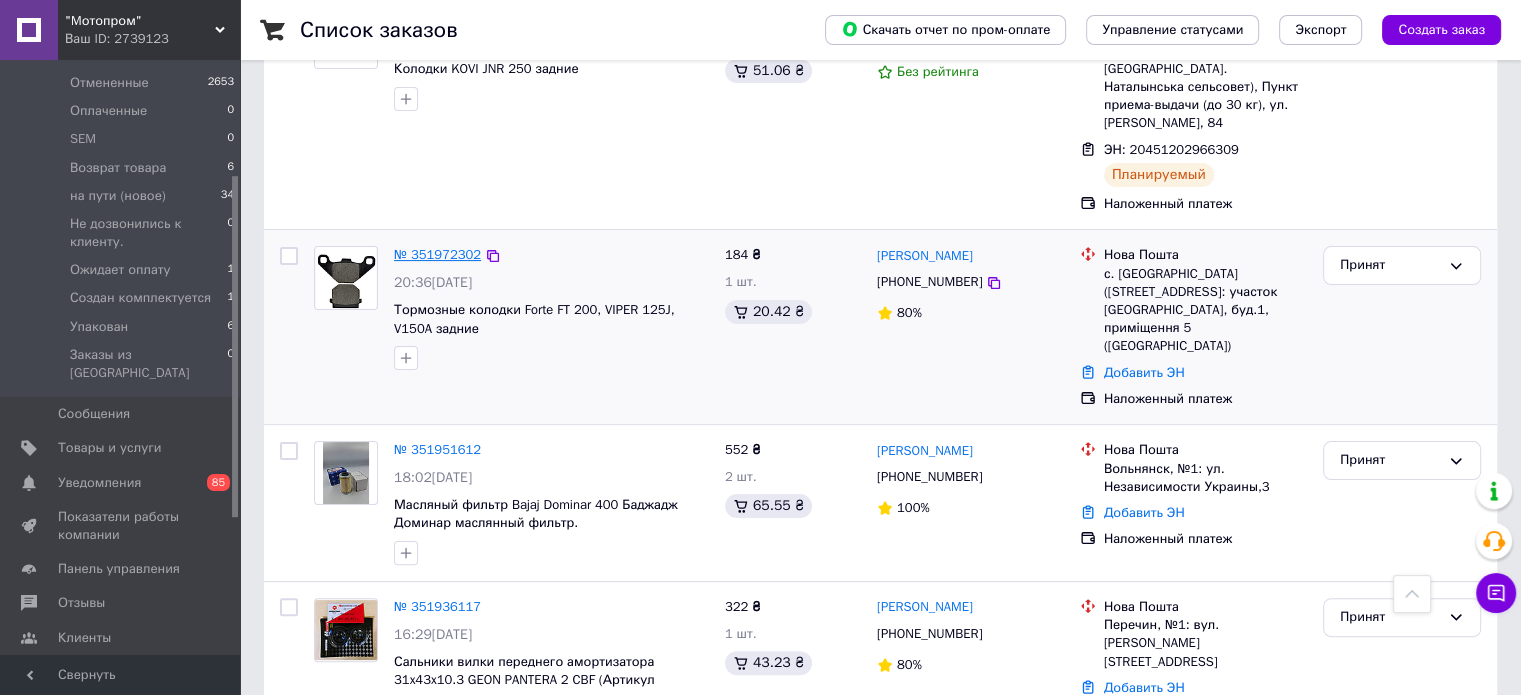 click on "№ 351972302" at bounding box center (437, 254) 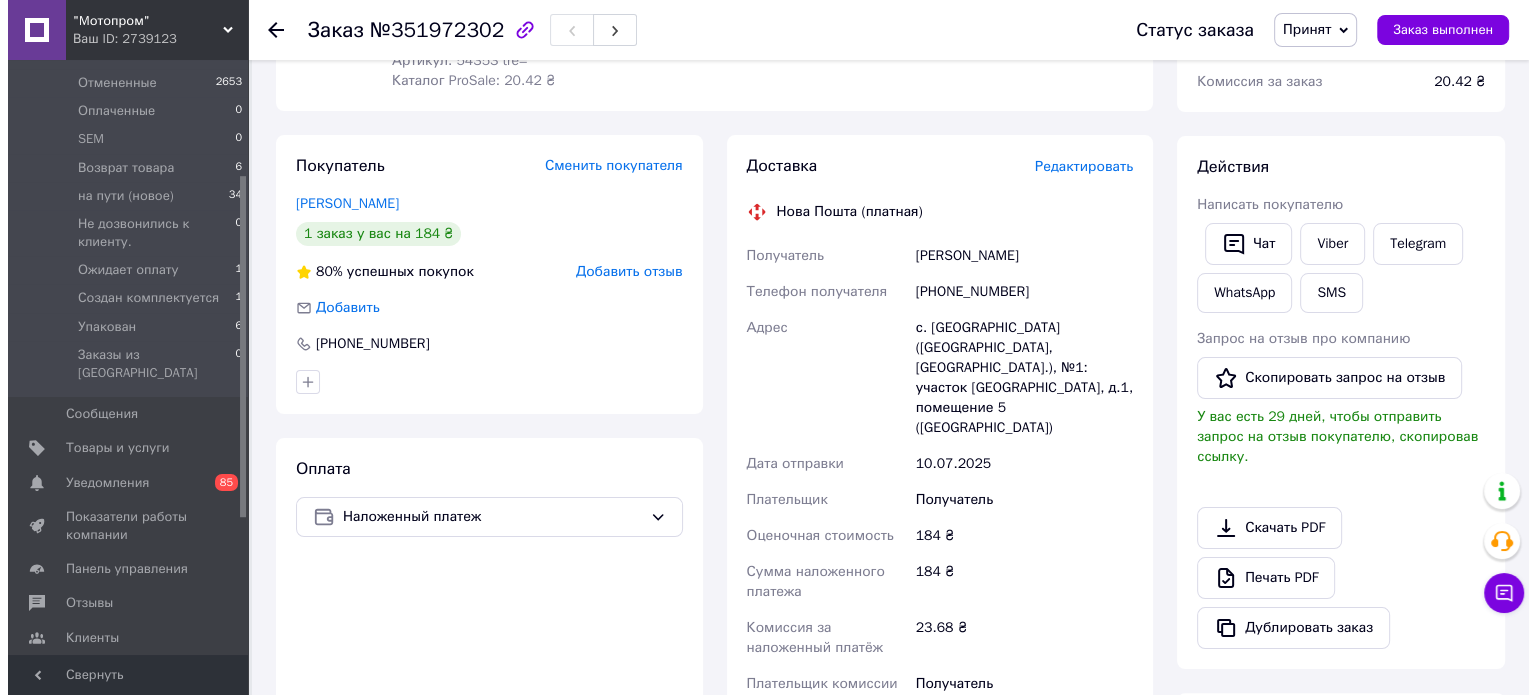 scroll, scrollTop: 0, scrollLeft: 0, axis: both 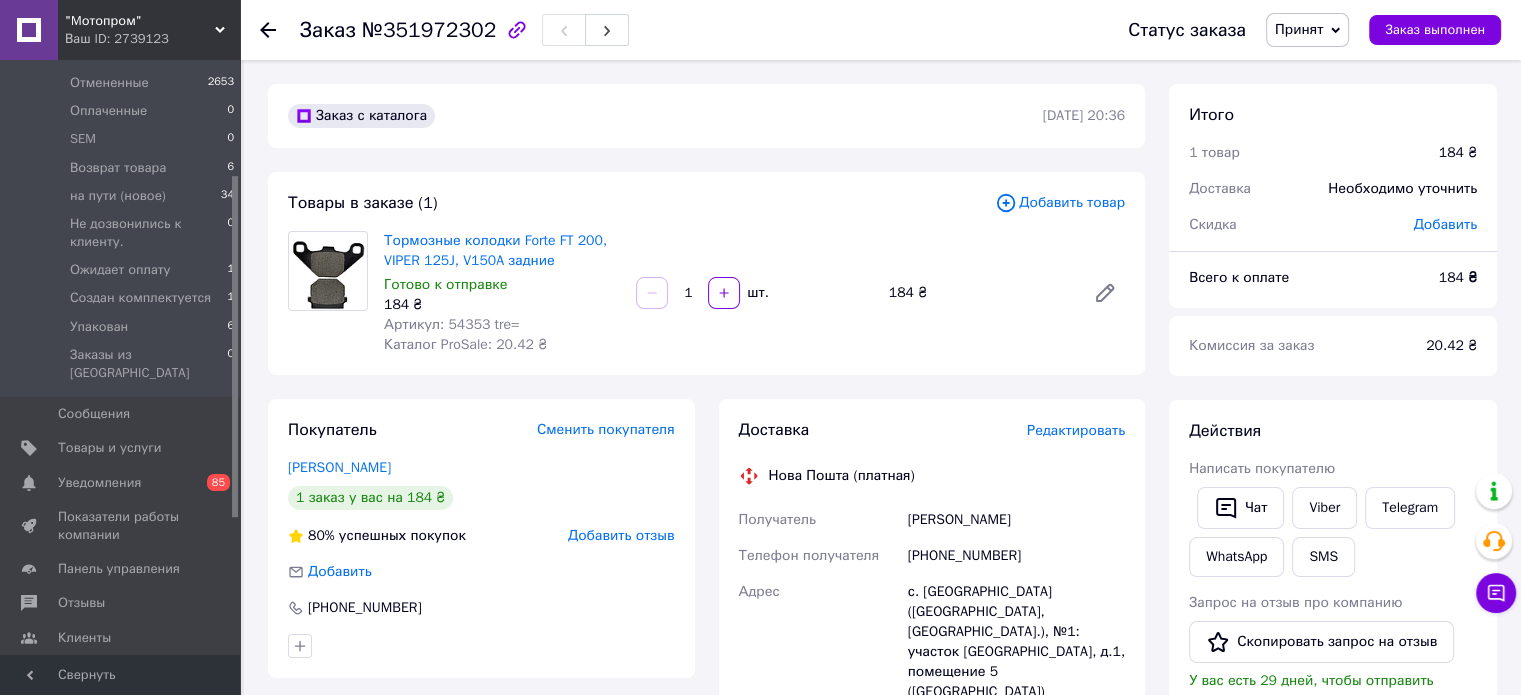 click on "Редактировать" at bounding box center [1076, 430] 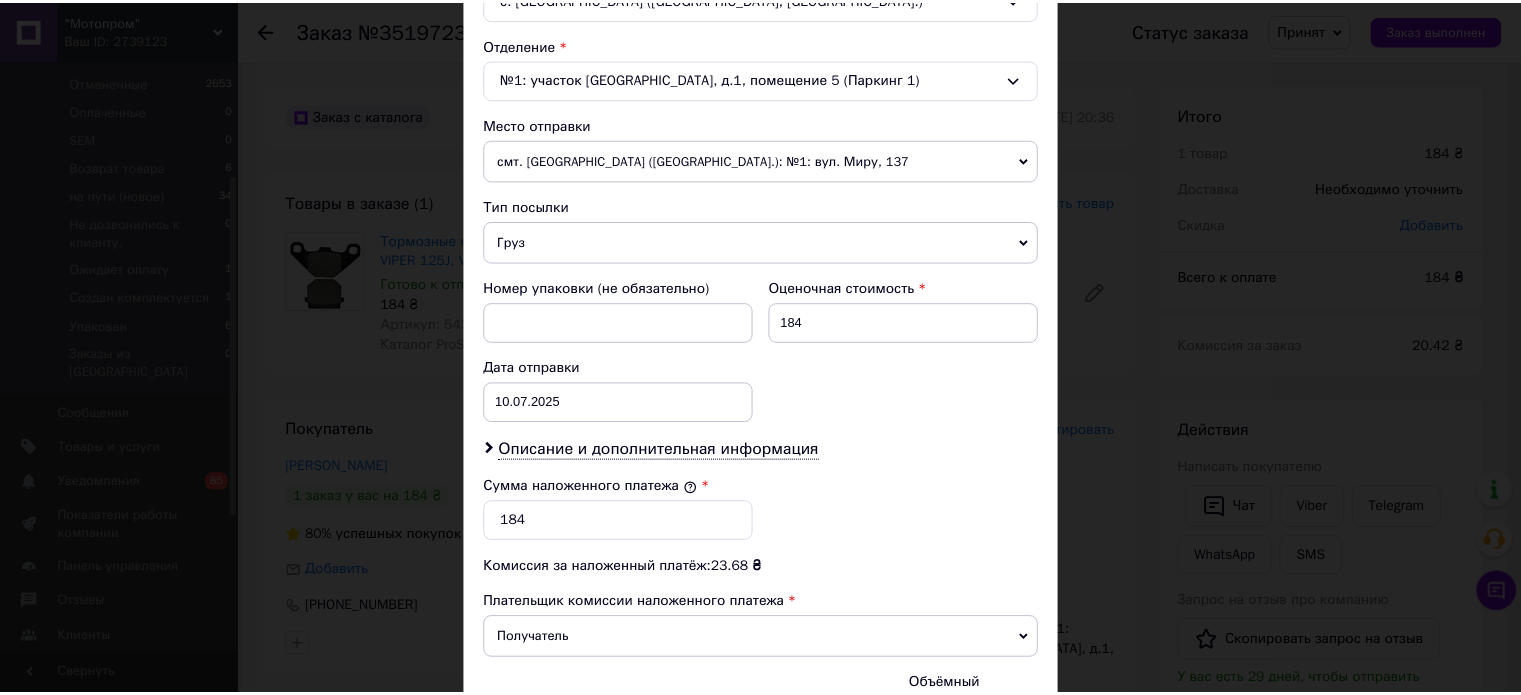 scroll, scrollTop: 824, scrollLeft: 0, axis: vertical 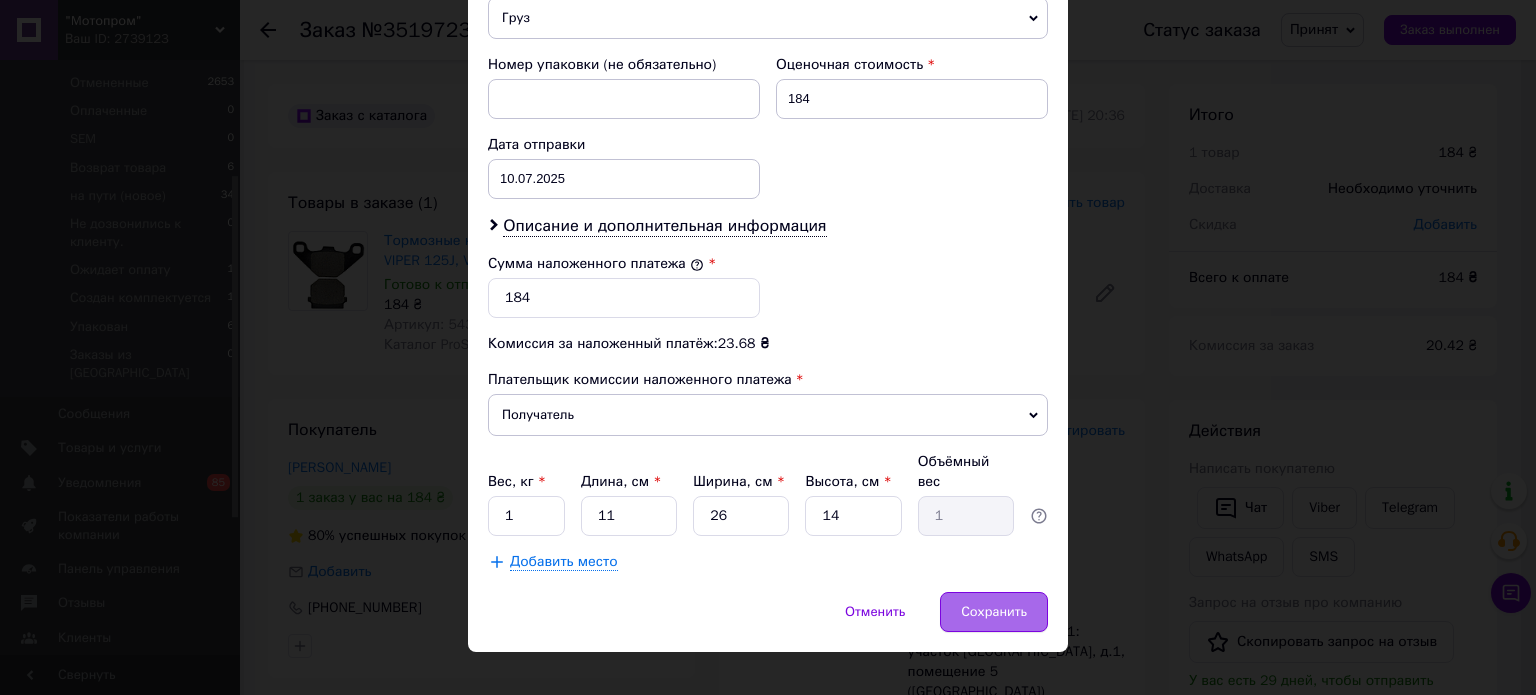 click on "Сохранить" at bounding box center (994, 612) 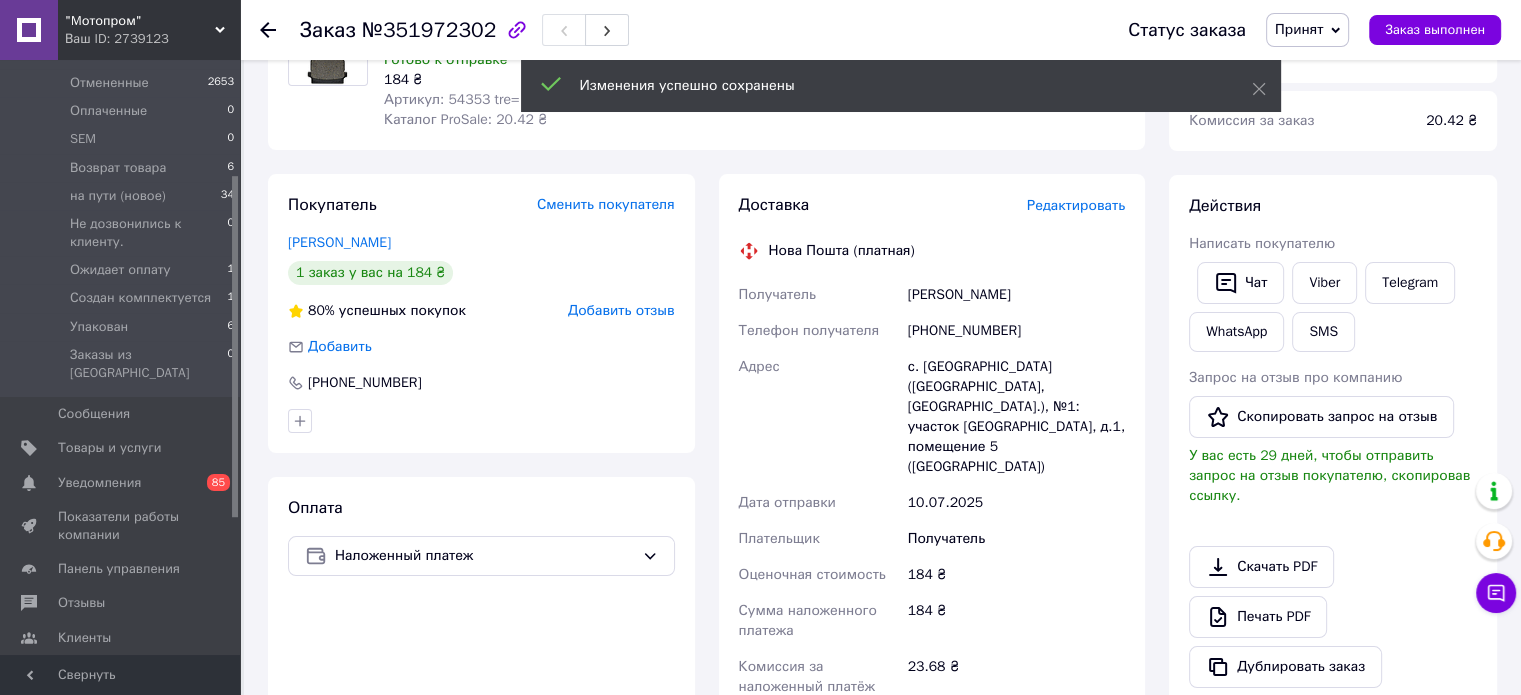 scroll, scrollTop: 500, scrollLeft: 0, axis: vertical 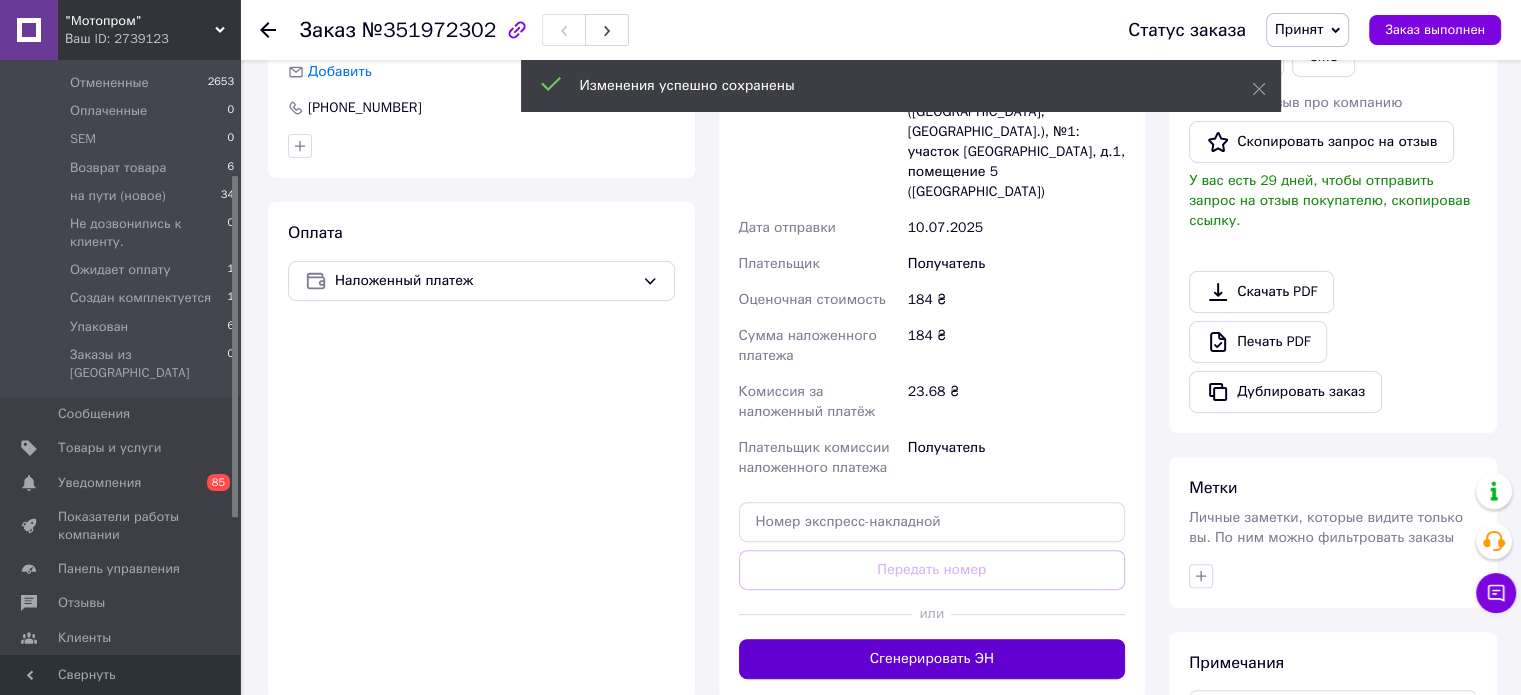 click on "Сгенерировать ЭН" at bounding box center (932, 659) 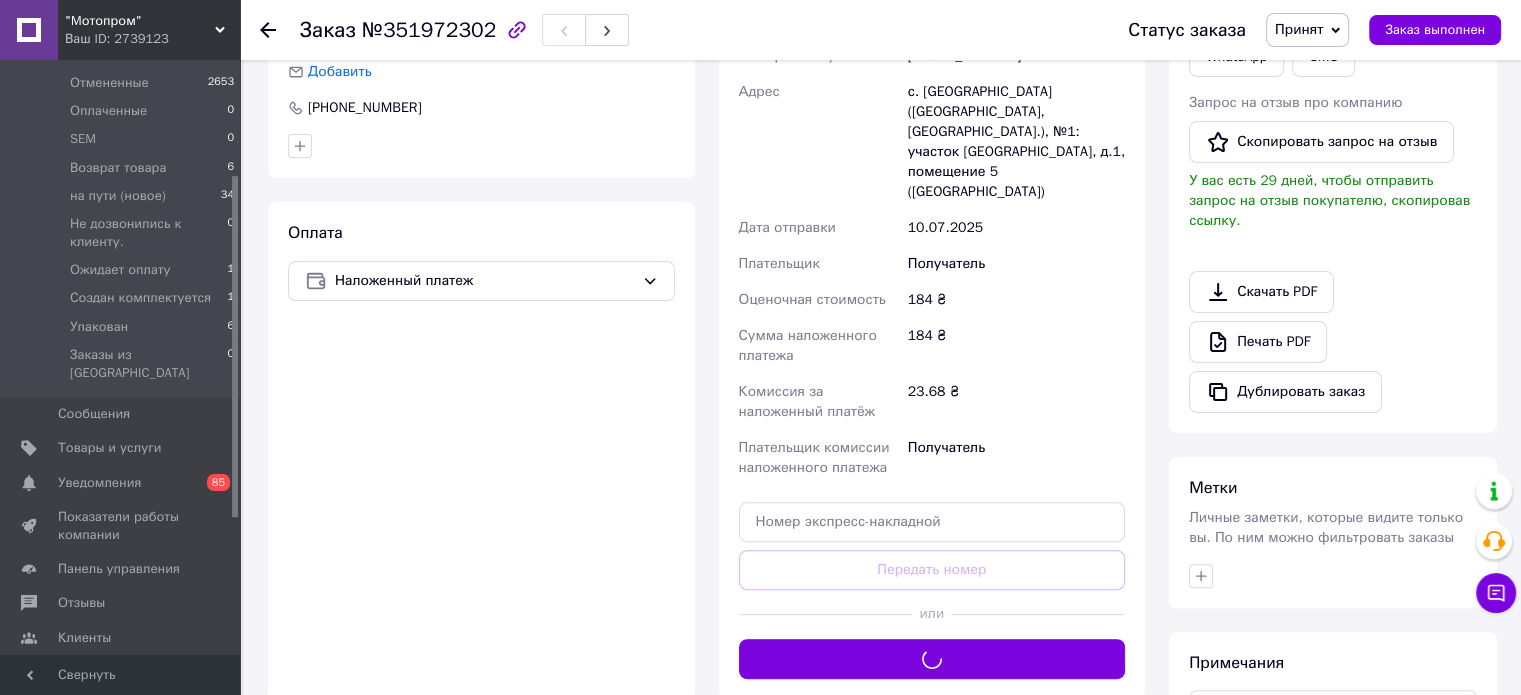 click 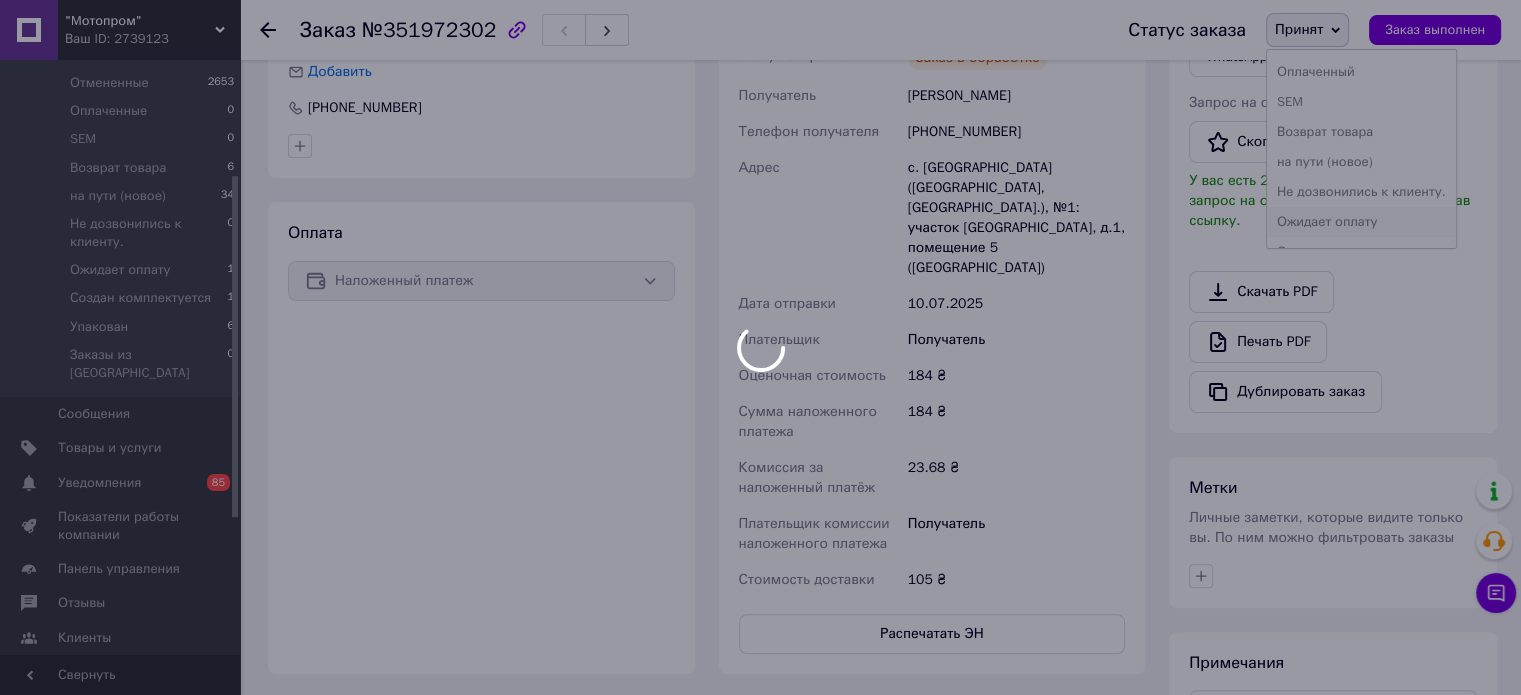 scroll, scrollTop: 112, scrollLeft: 0, axis: vertical 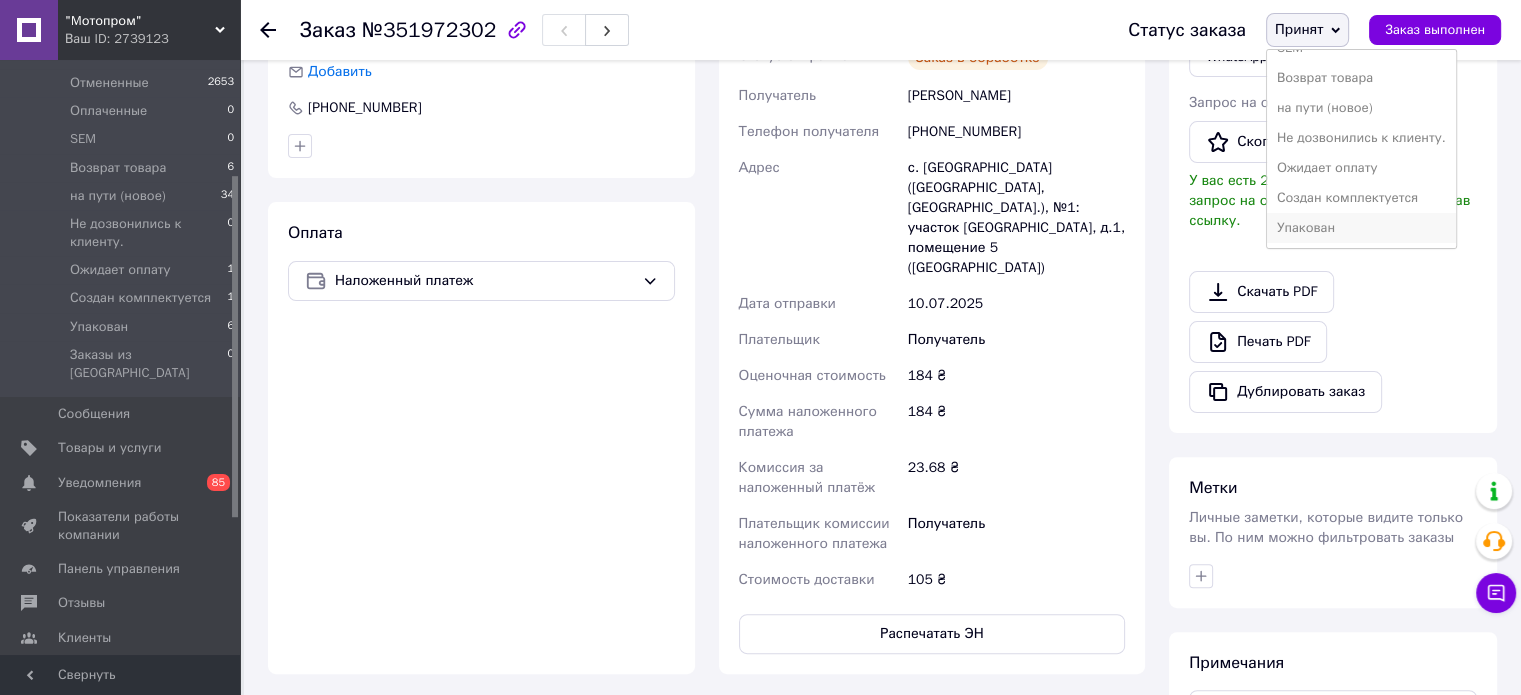 click on "Упакован" at bounding box center [1361, 228] 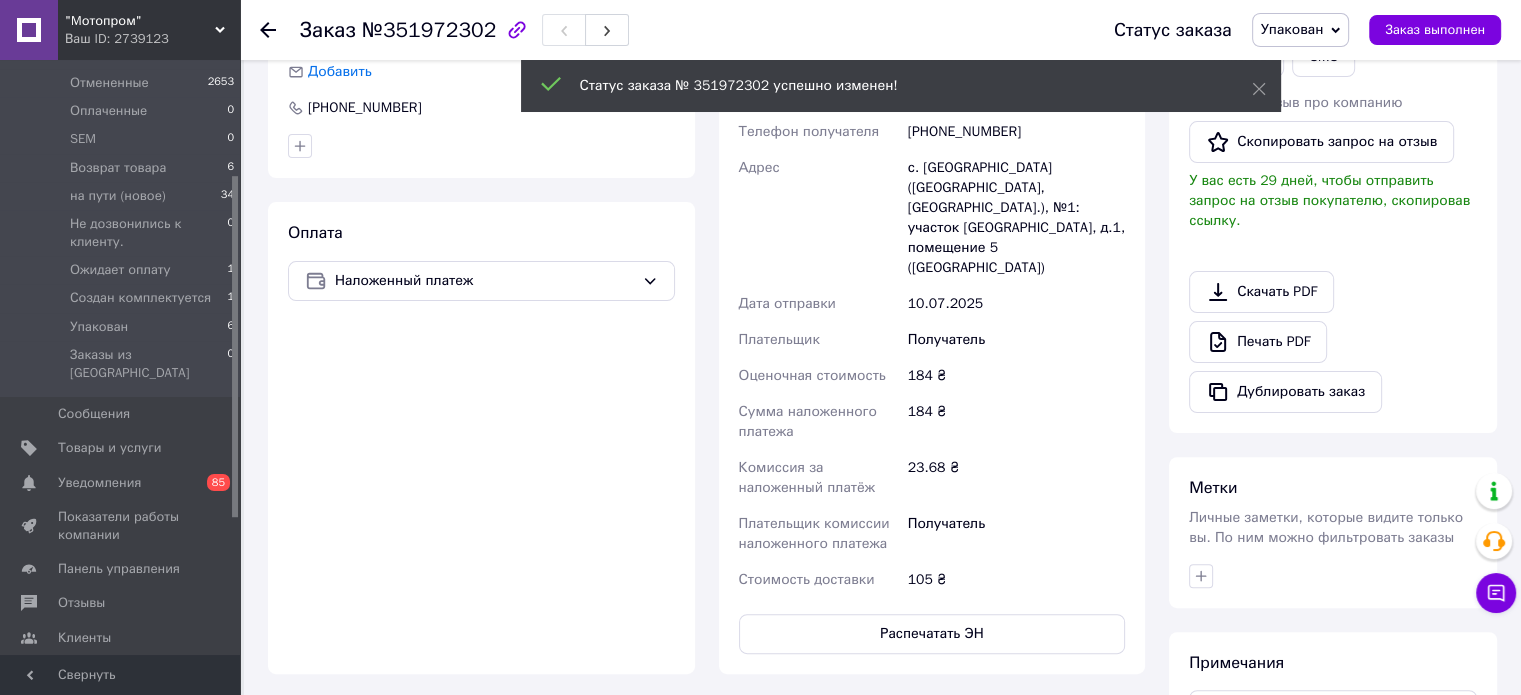 scroll, scrollTop: 100, scrollLeft: 0, axis: vertical 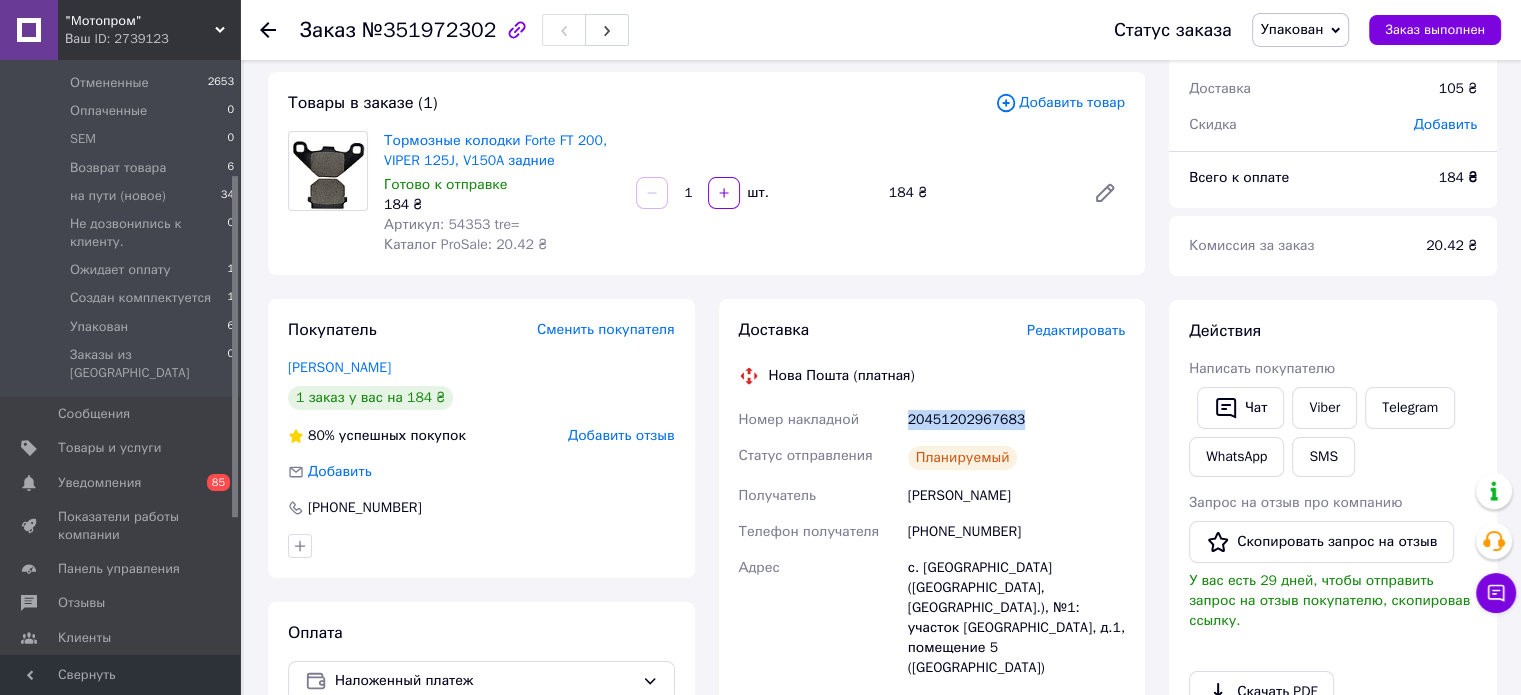 drag, startPoint x: 909, startPoint y: 425, endPoint x: 1024, endPoint y: 419, distance: 115.15642 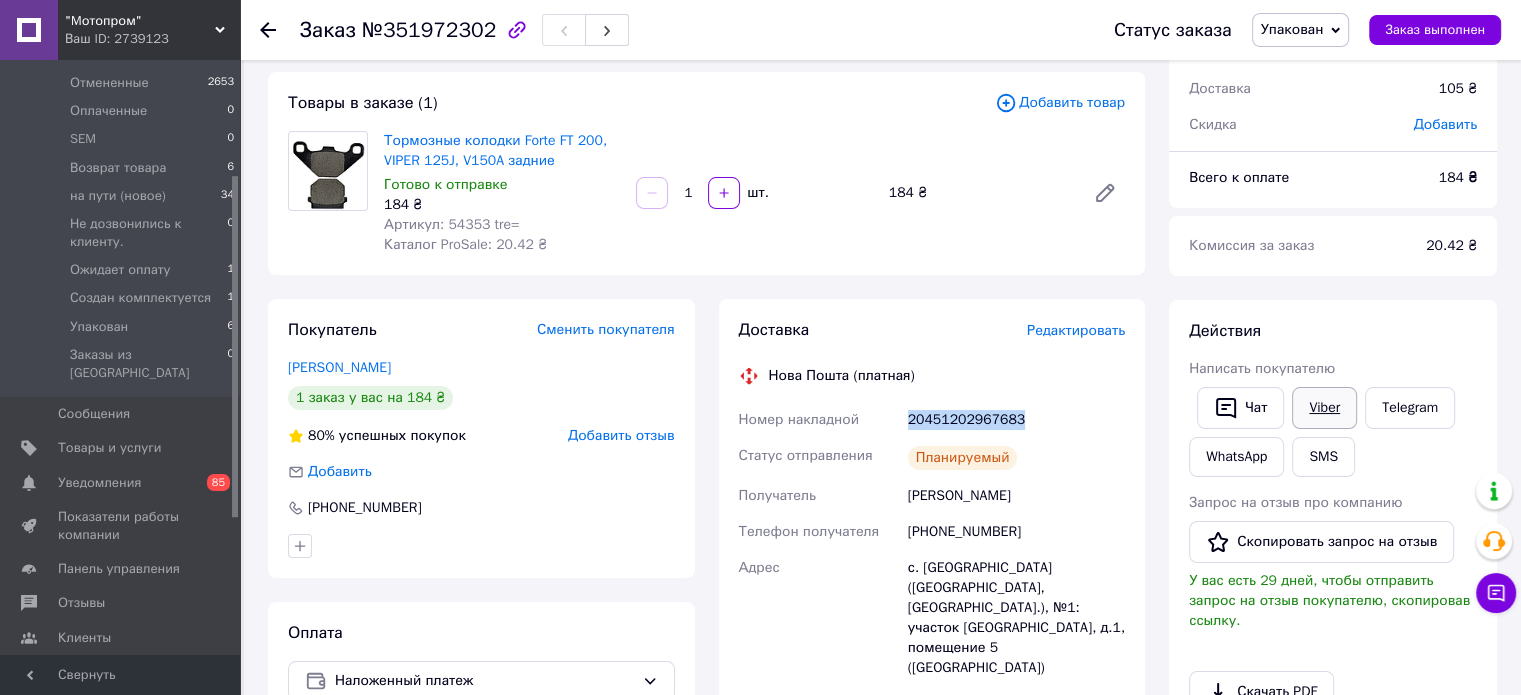 click on "Viber" at bounding box center [1324, 408] 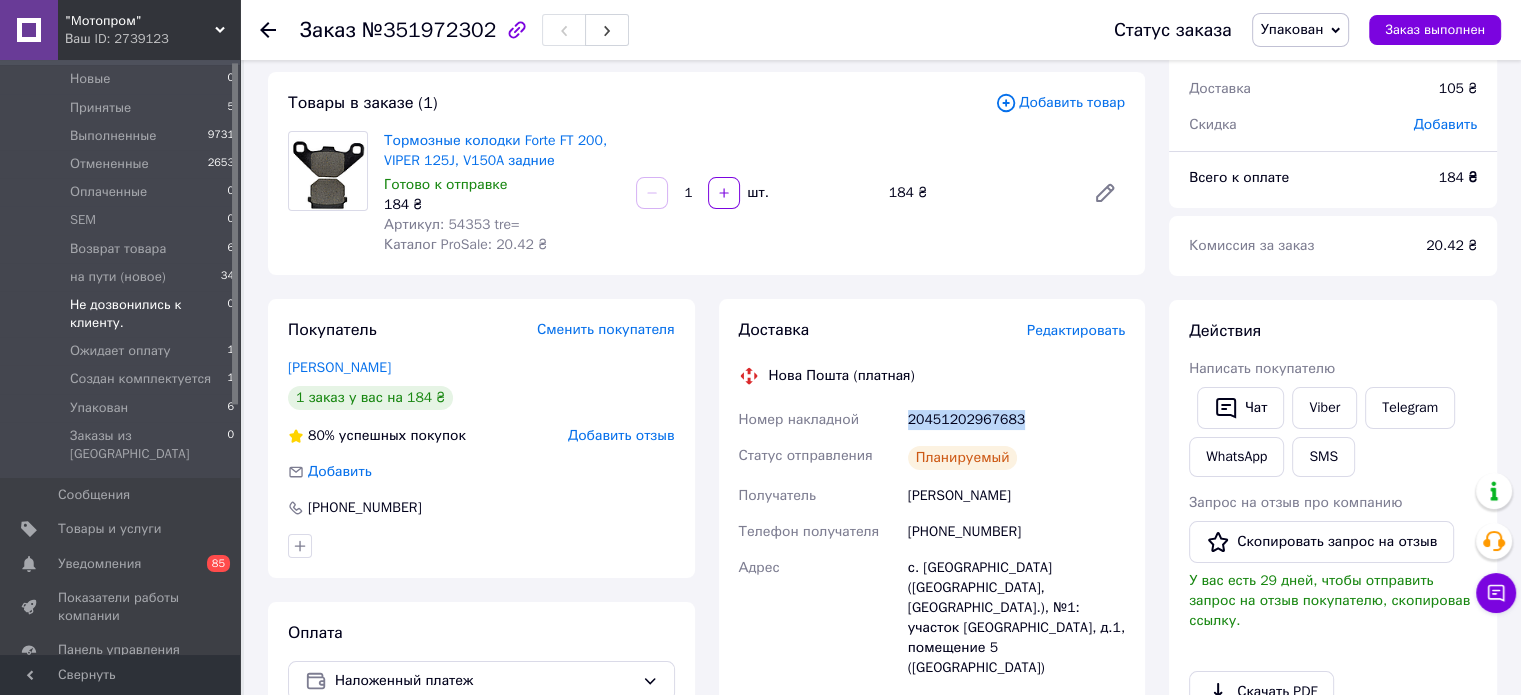 scroll, scrollTop: 0, scrollLeft: 0, axis: both 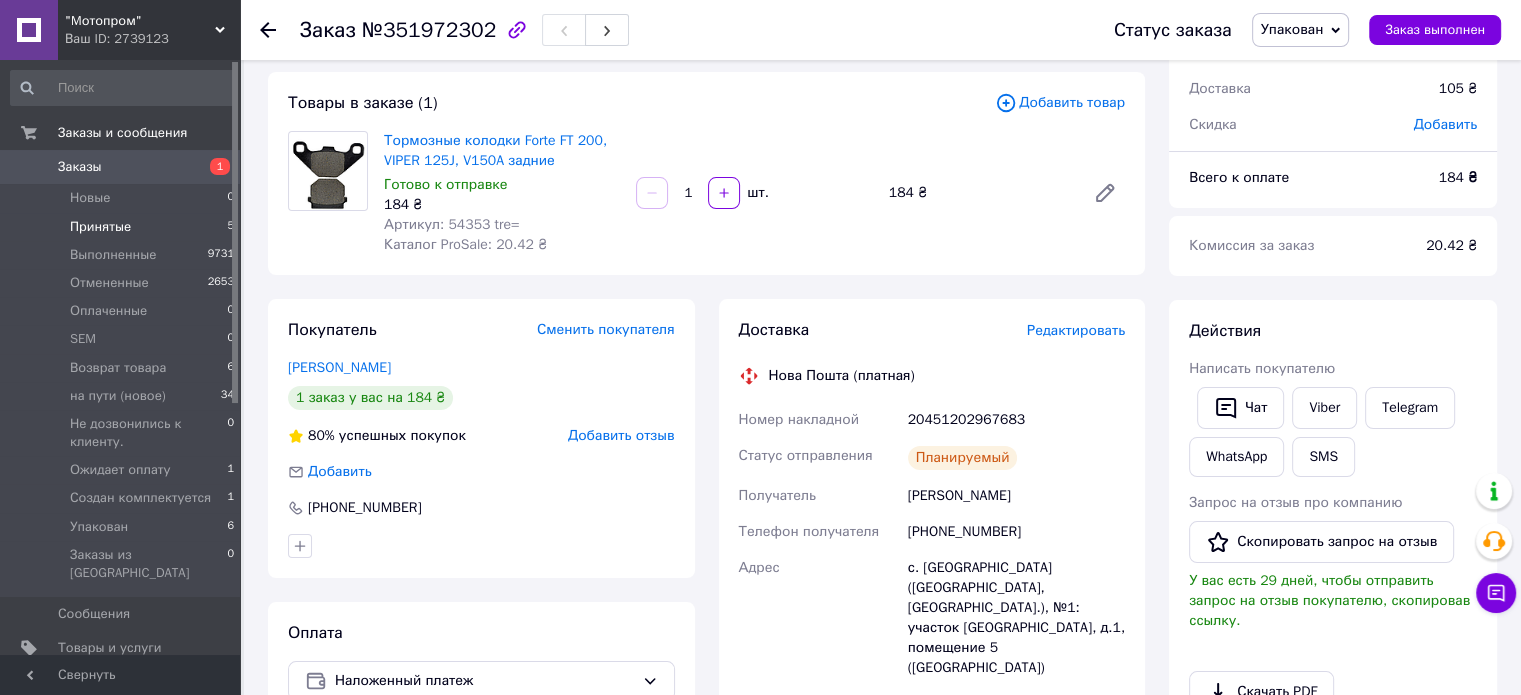 click on "Принятые 5" at bounding box center (123, 227) 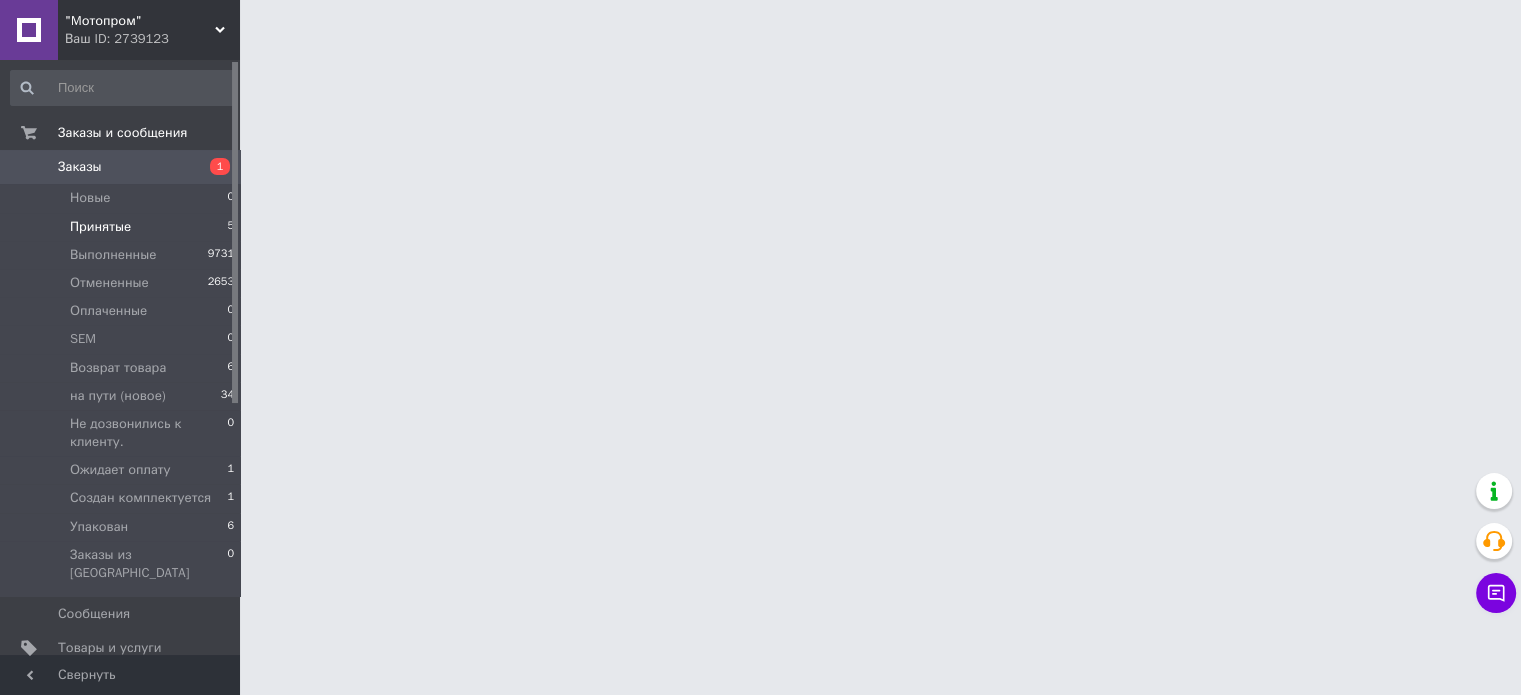 scroll, scrollTop: 0, scrollLeft: 0, axis: both 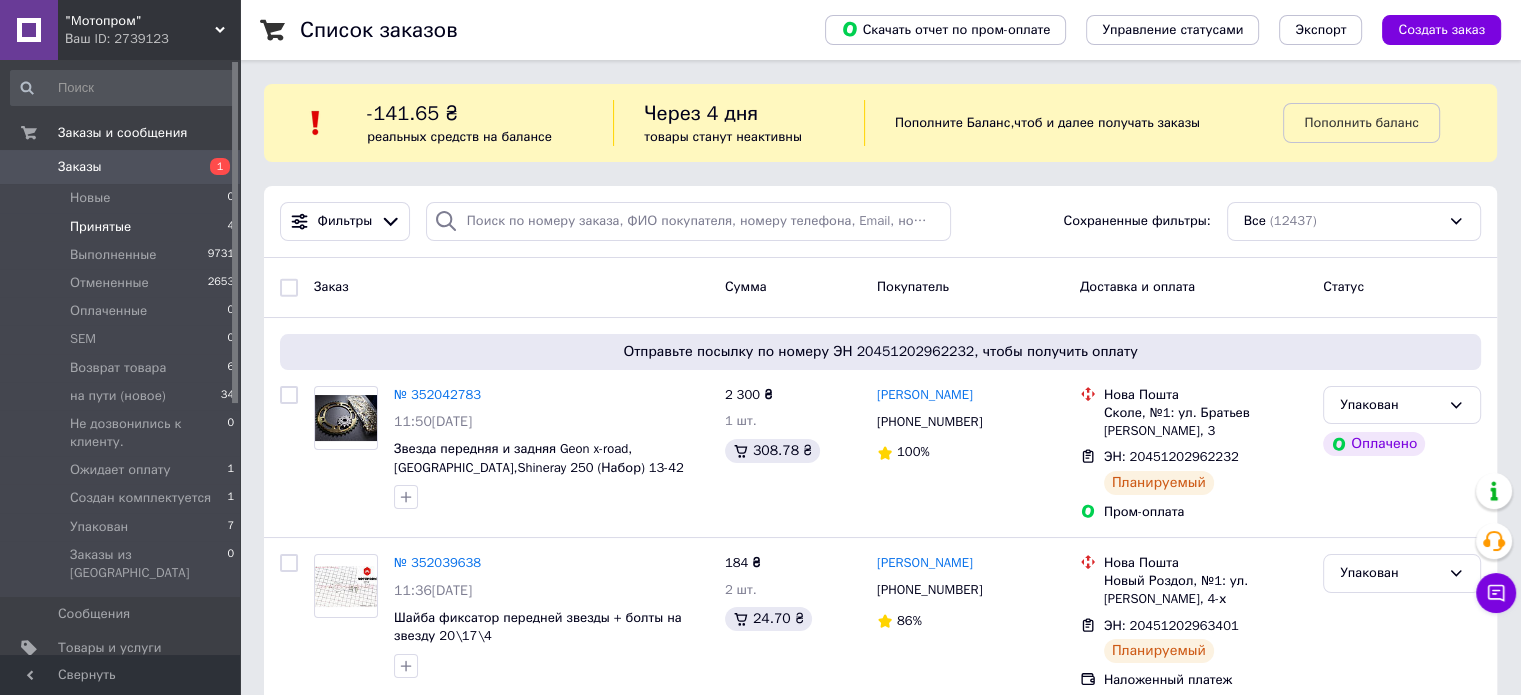 click on "Принятые 4" at bounding box center (123, 227) 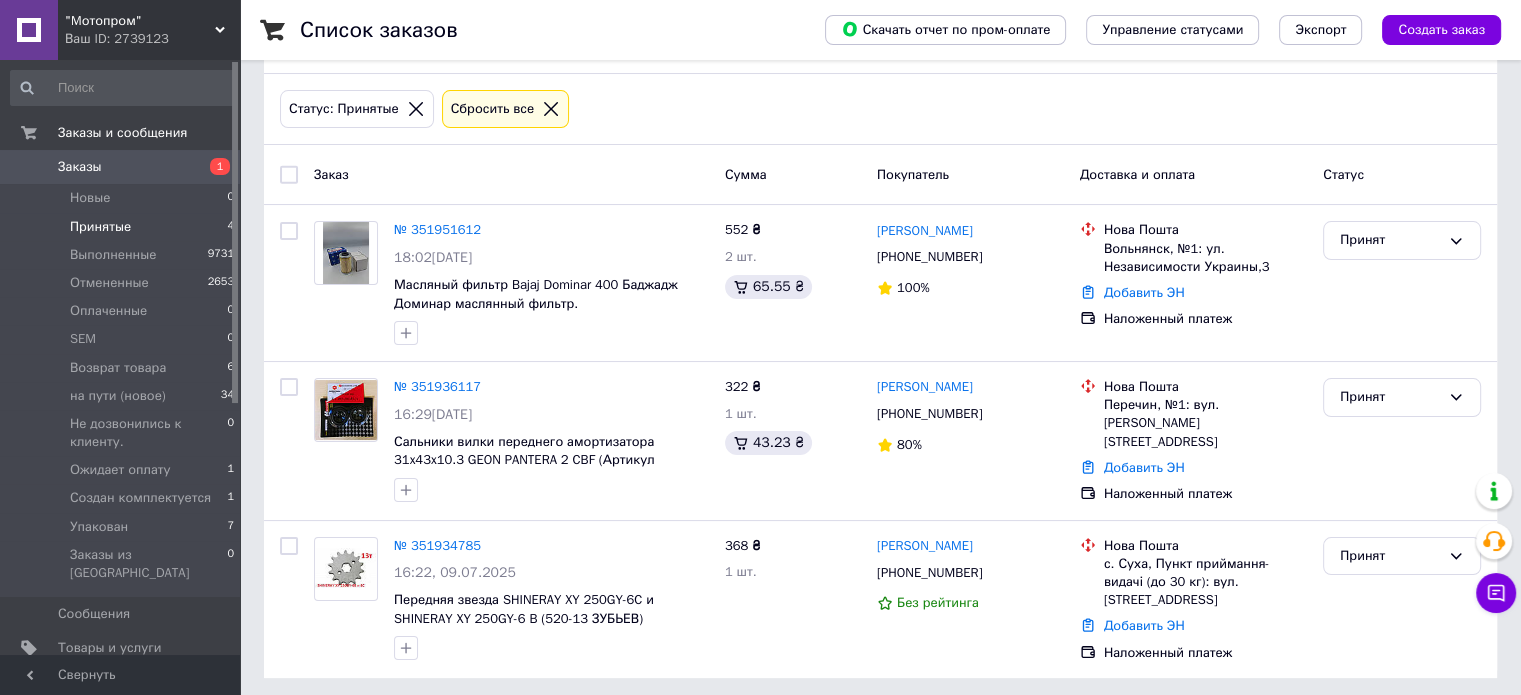 scroll, scrollTop: 185, scrollLeft: 0, axis: vertical 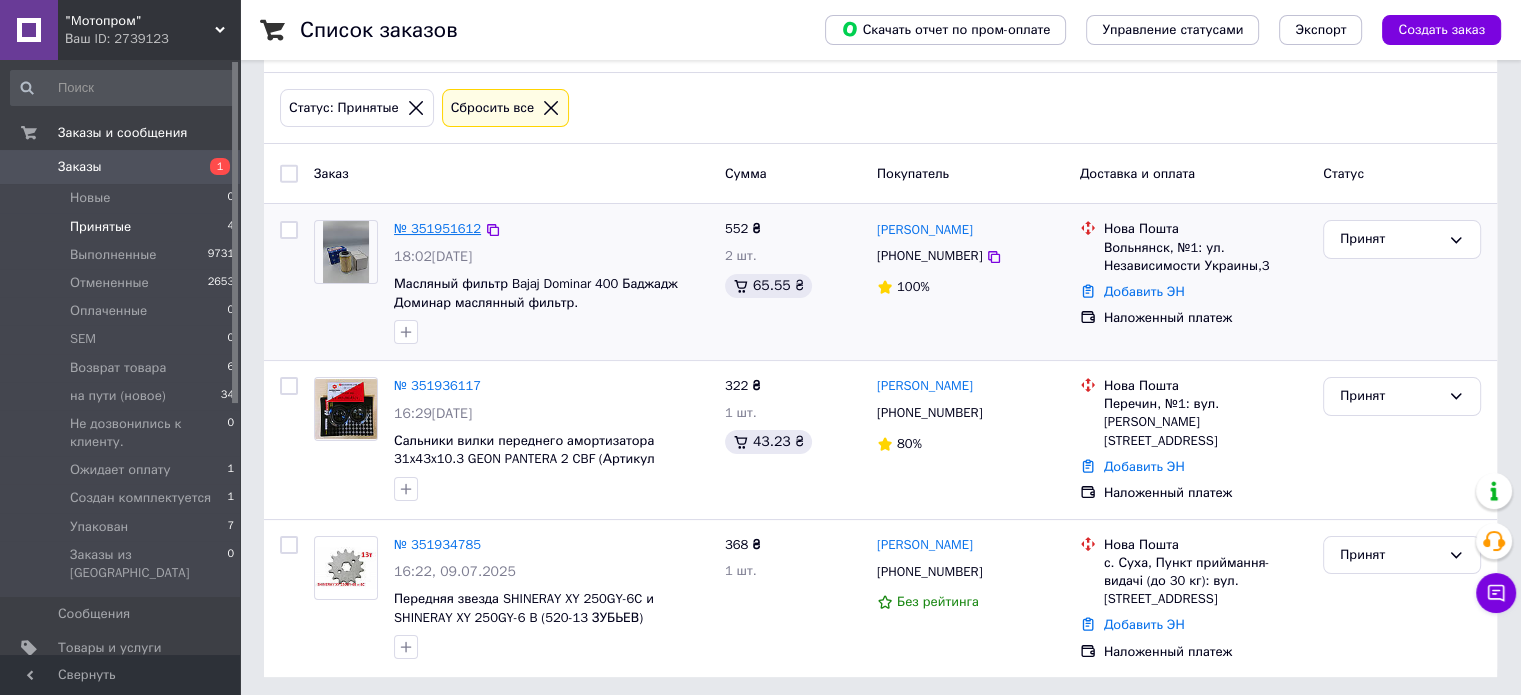 click on "№ 351951612" at bounding box center [437, 228] 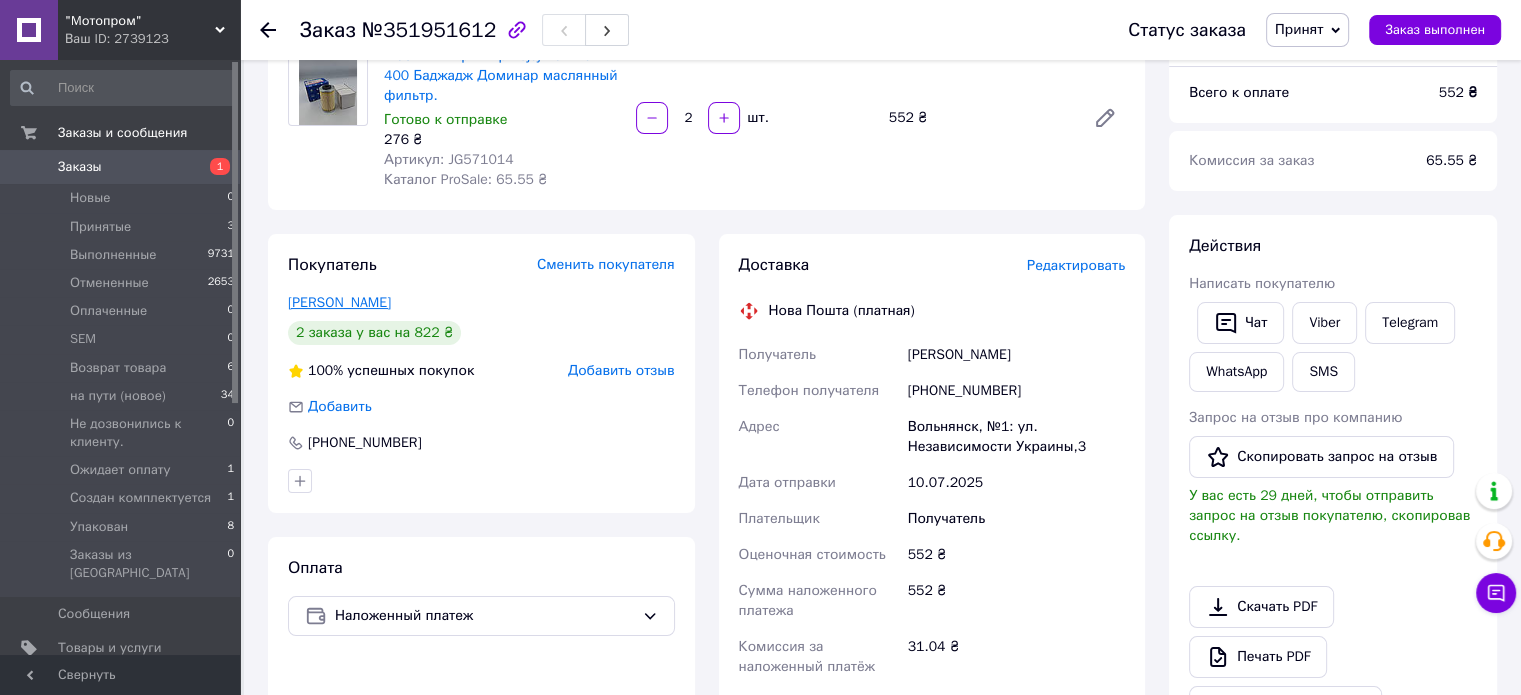 click on "[PERSON_NAME]" at bounding box center (339, 302) 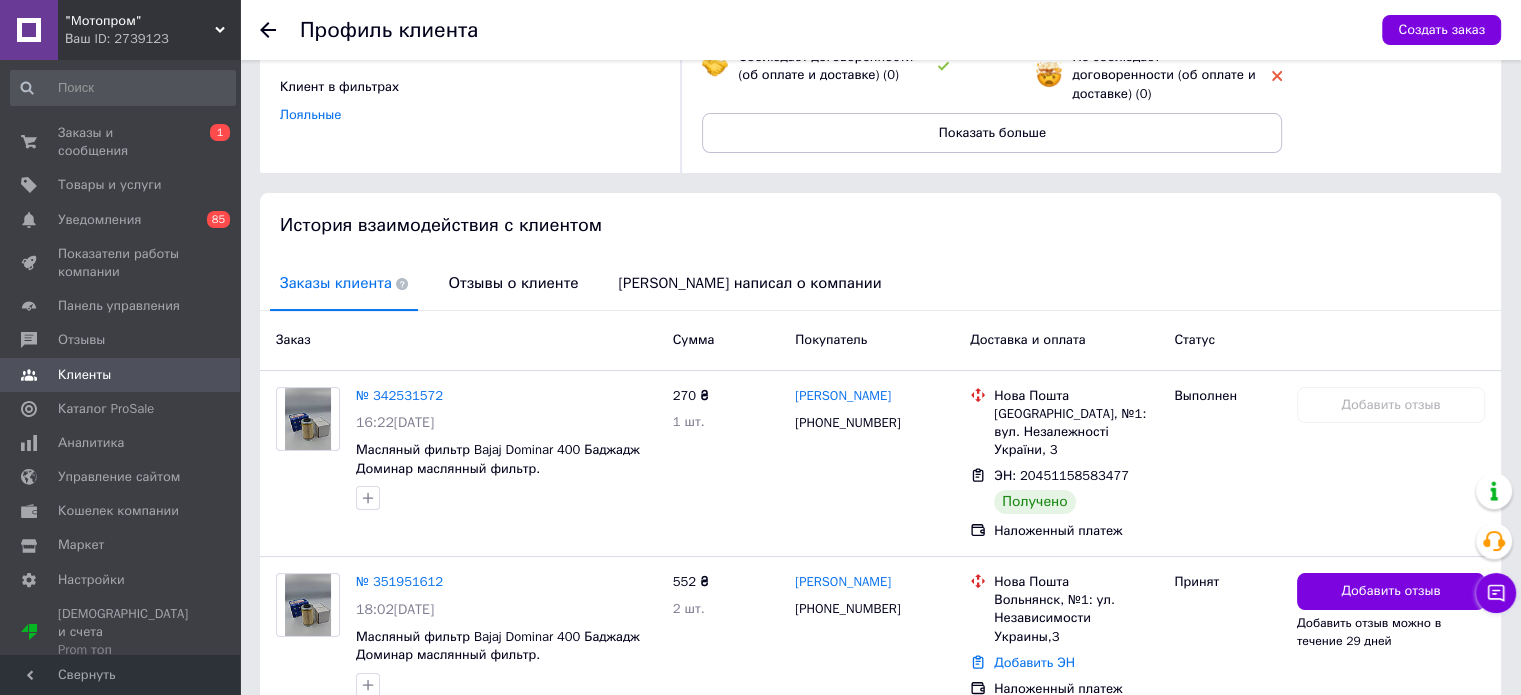 scroll, scrollTop: 300, scrollLeft: 0, axis: vertical 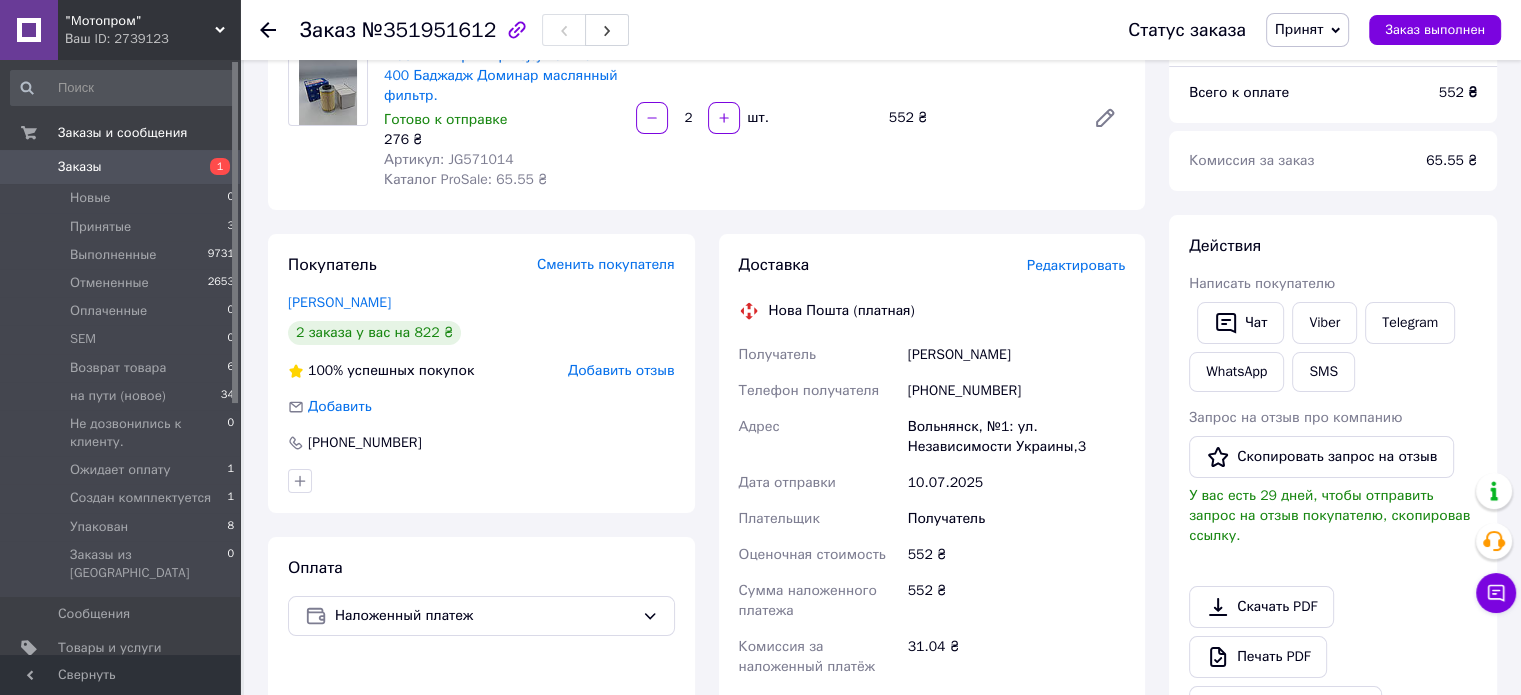 click on "Редактировать" at bounding box center (1076, 265) 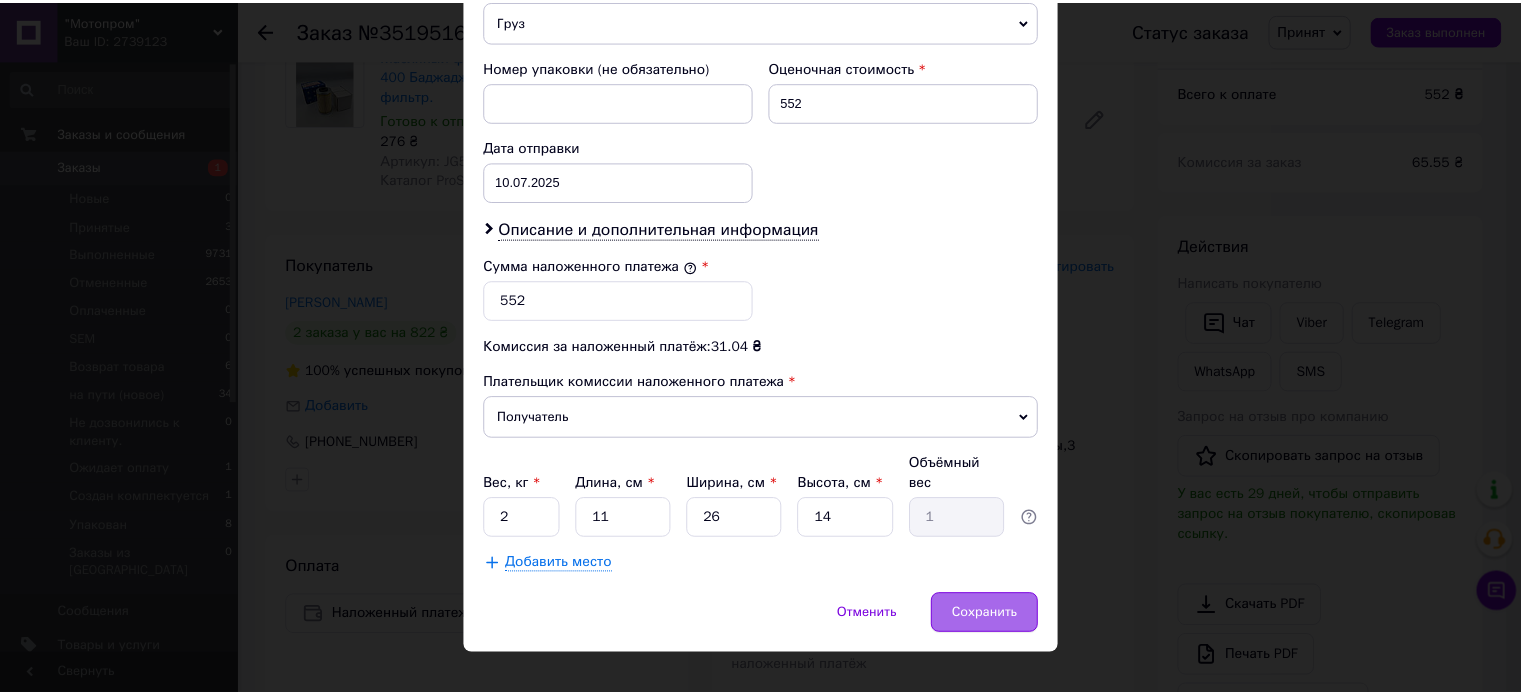 scroll, scrollTop: 824, scrollLeft: 0, axis: vertical 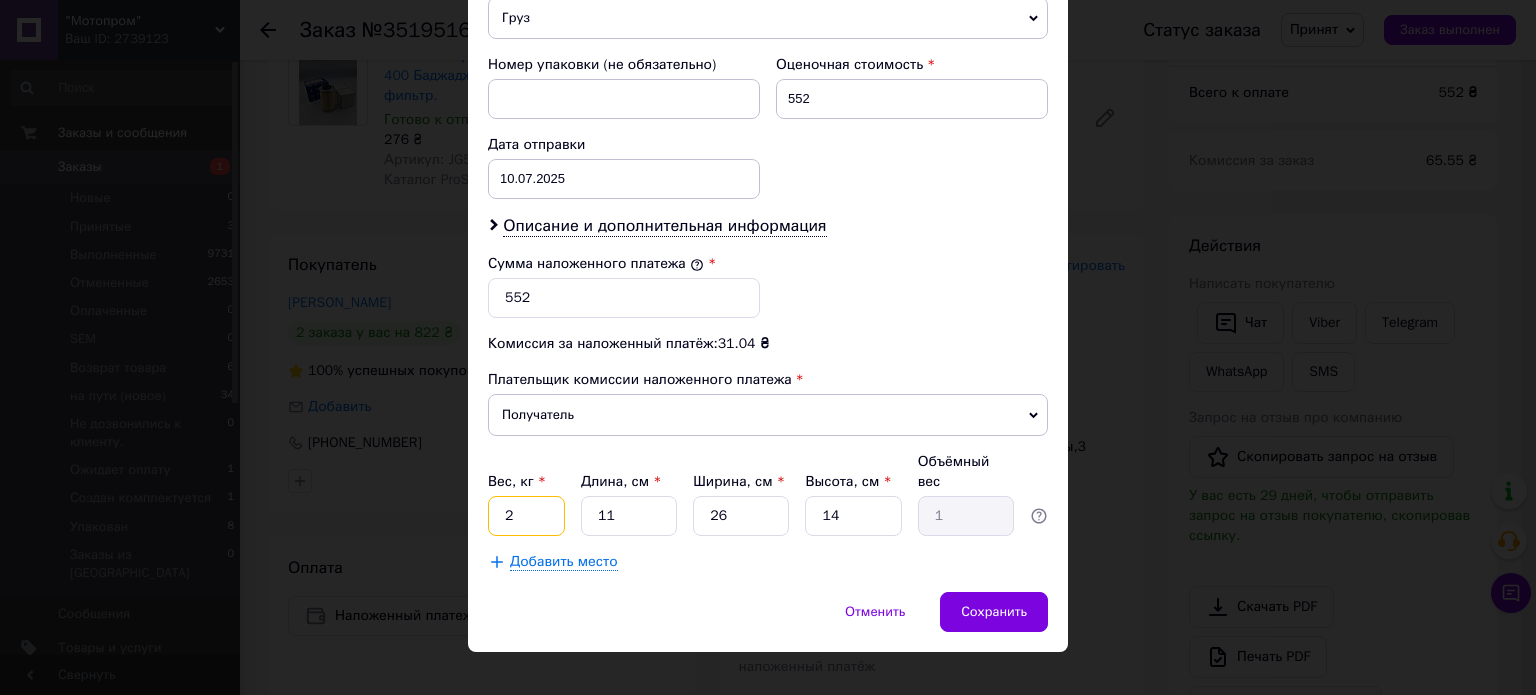 click on "2" at bounding box center [526, 516] 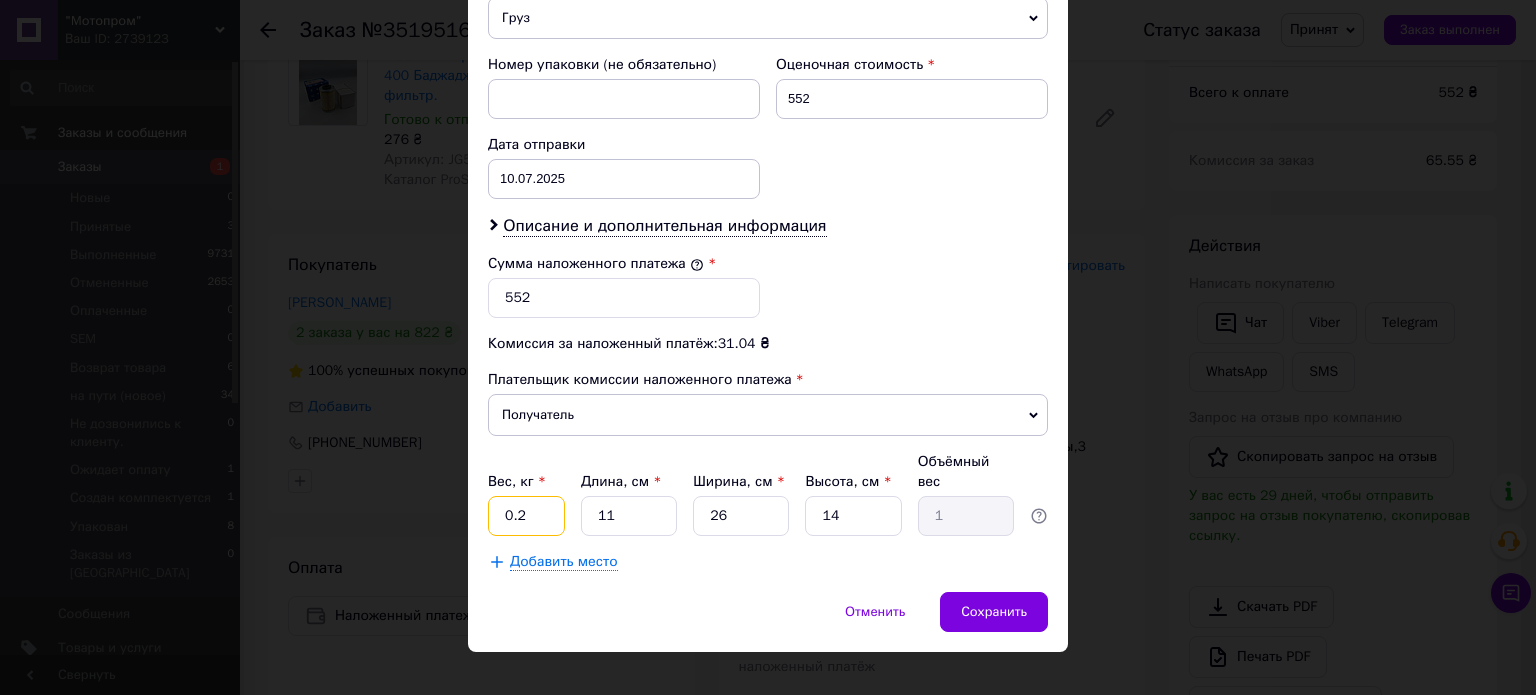type on "0.2" 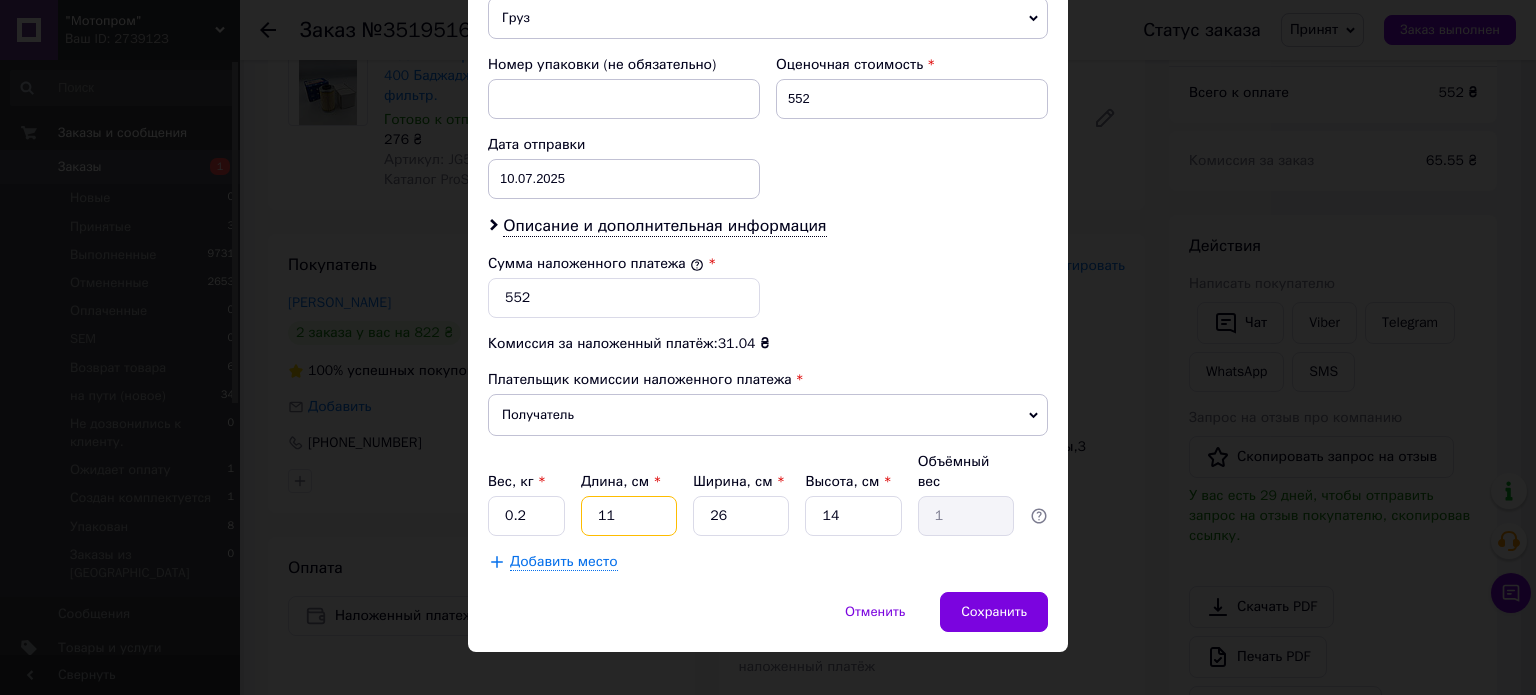 click on "11" at bounding box center [629, 516] 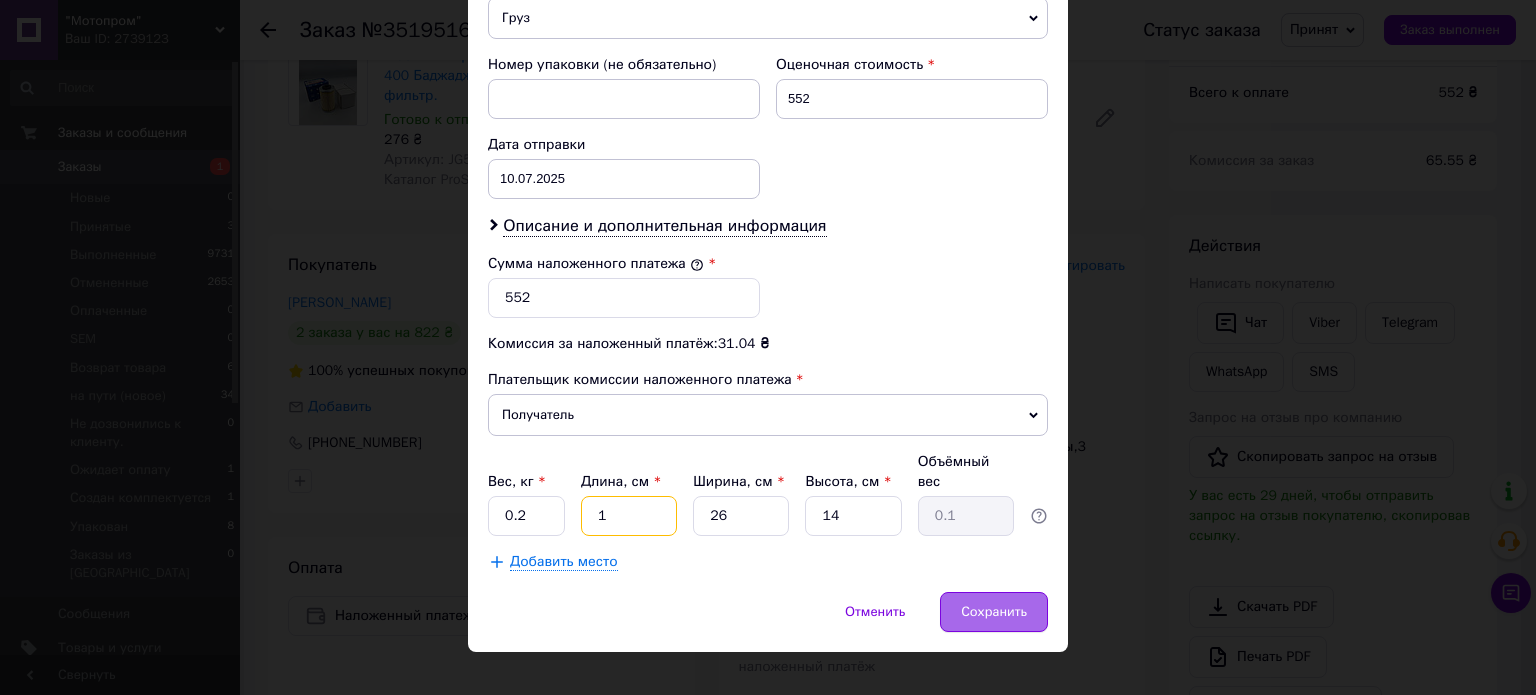 type on "1" 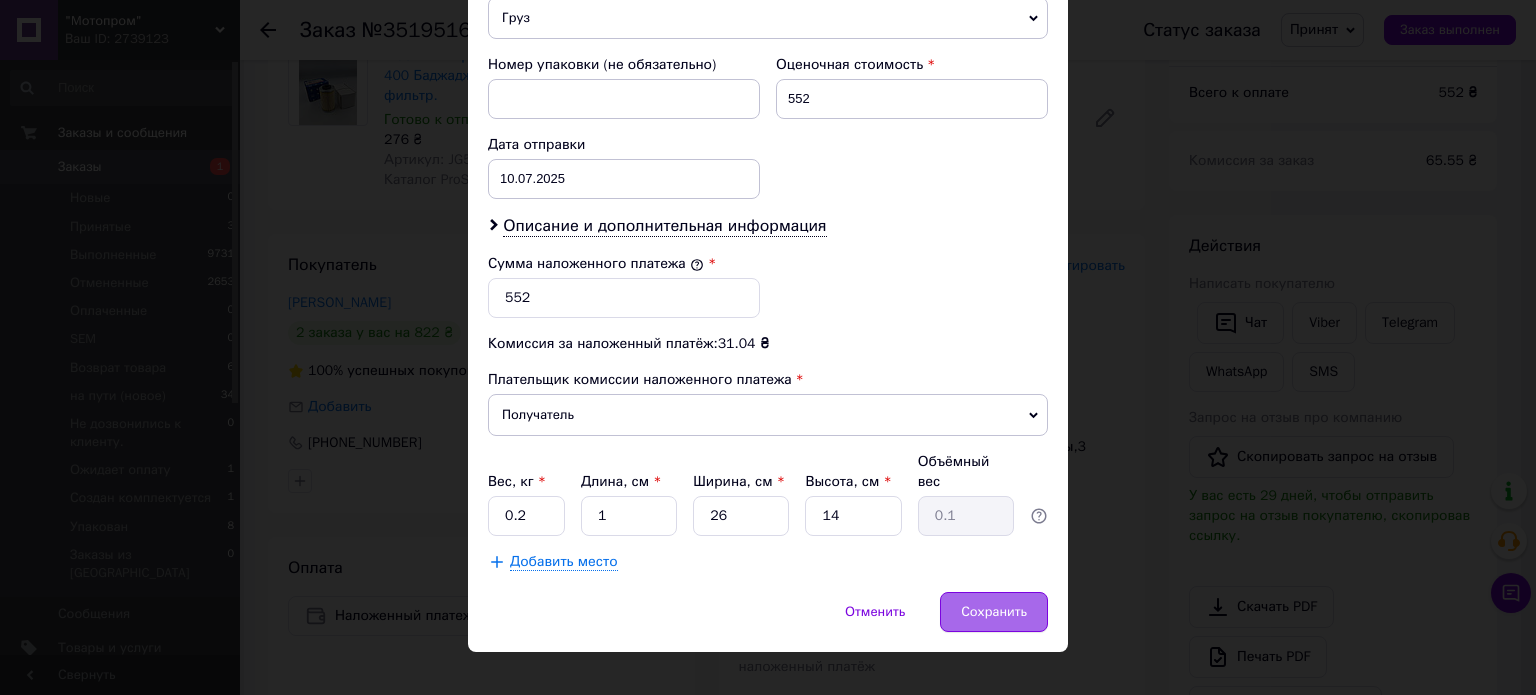 click on "Сохранить" at bounding box center [994, 612] 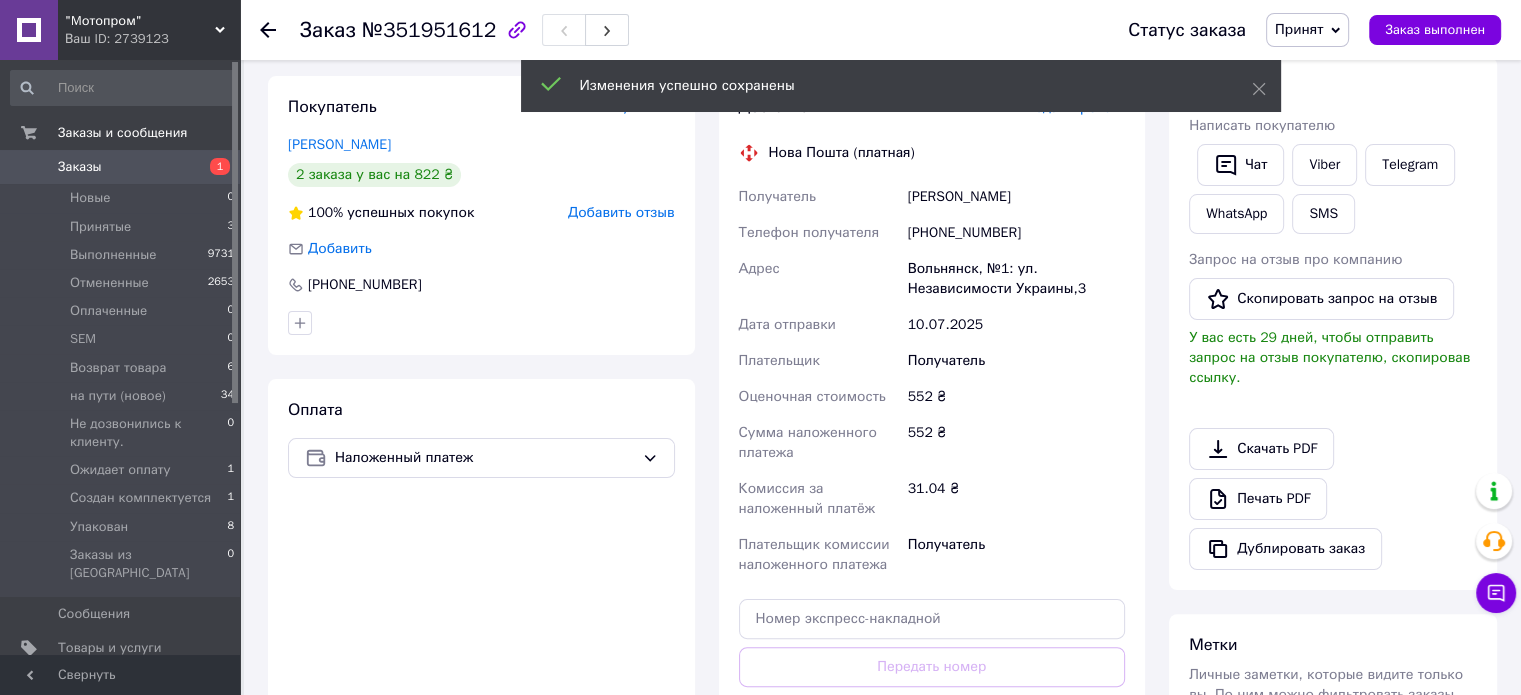 scroll, scrollTop: 485, scrollLeft: 0, axis: vertical 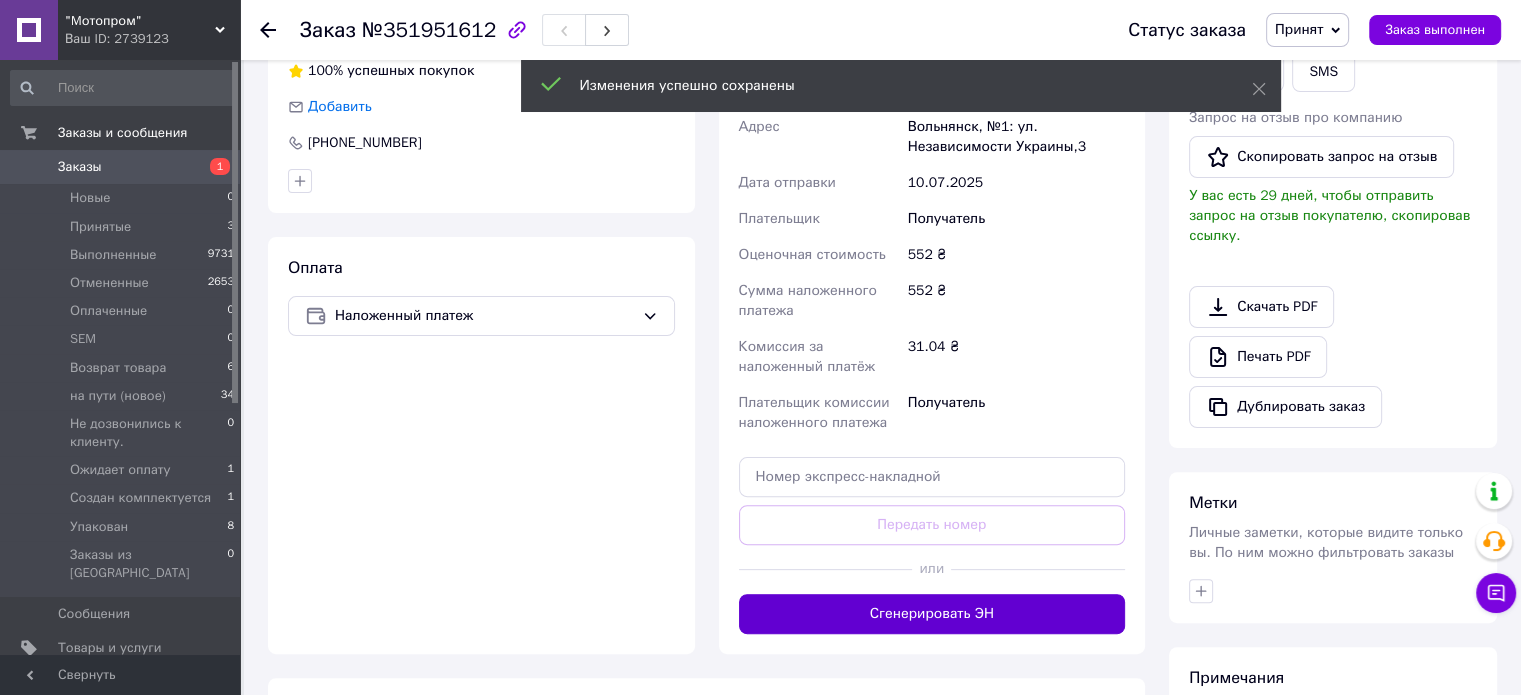 click on "Сгенерировать ЭН" at bounding box center (932, 614) 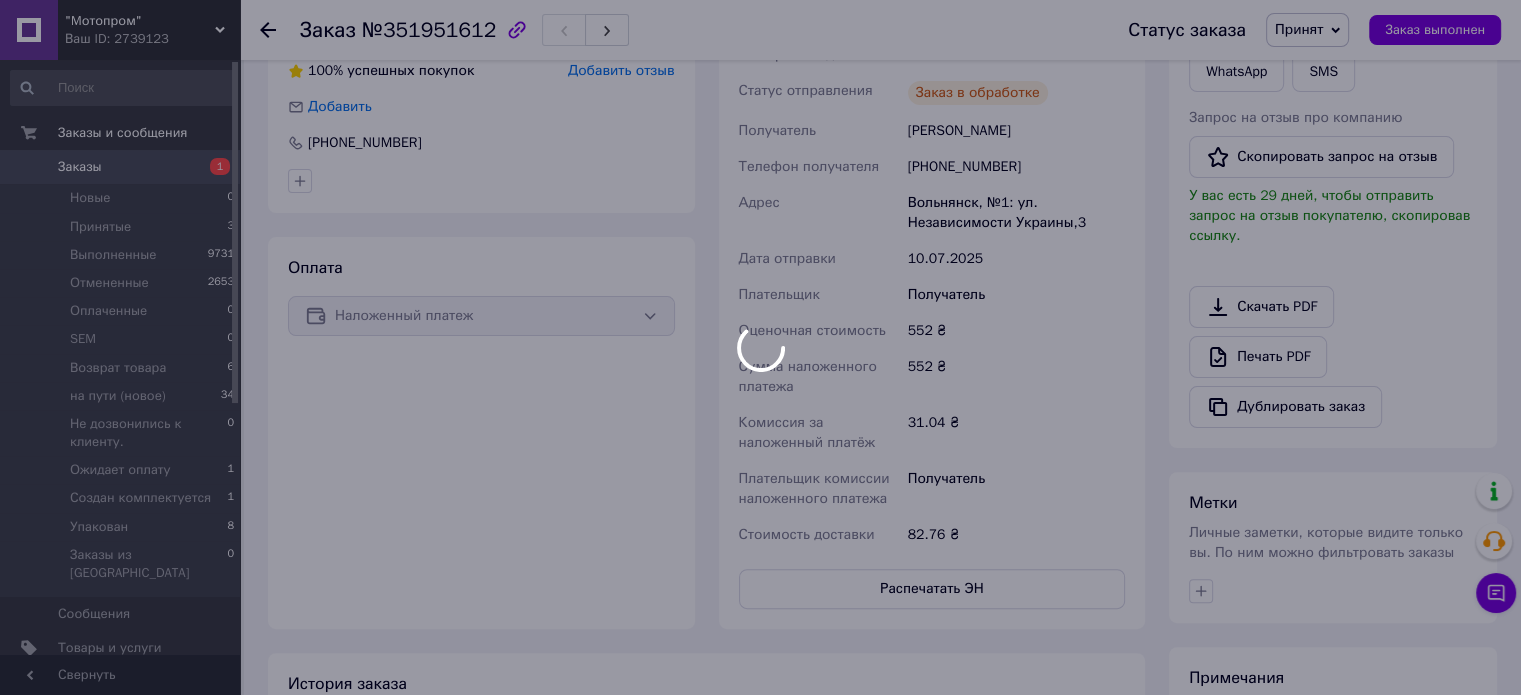scroll, scrollTop: 185, scrollLeft: 0, axis: vertical 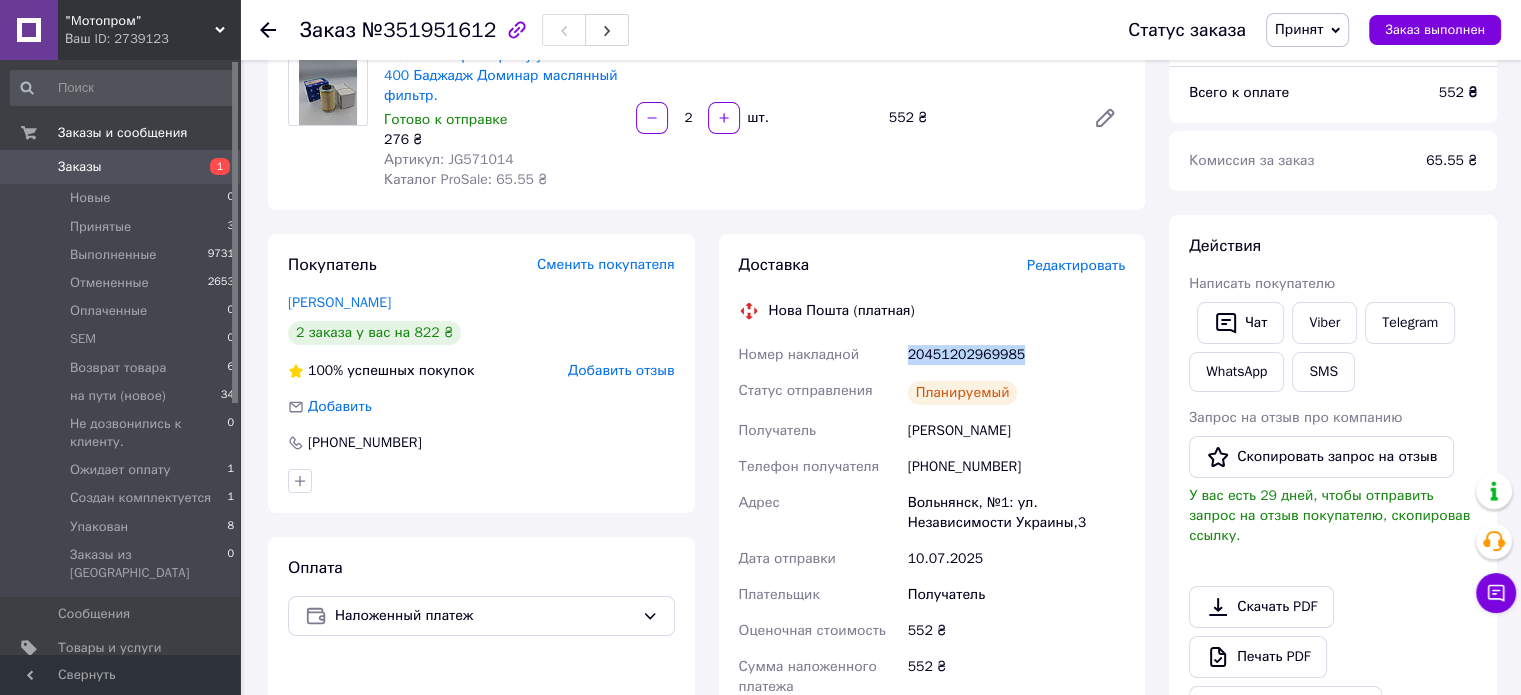 drag, startPoint x: 906, startPoint y: 355, endPoint x: 992, endPoint y: 358, distance: 86.05231 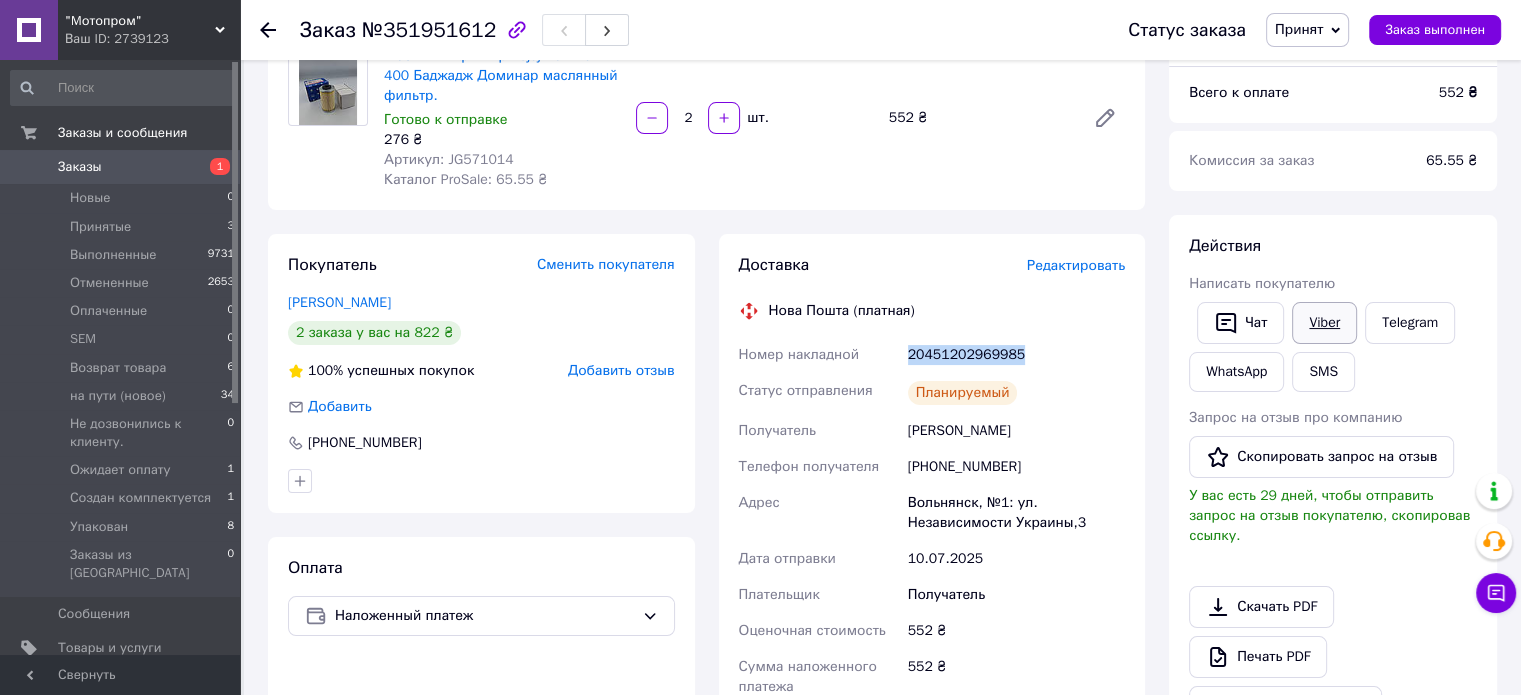 click on "Viber" at bounding box center (1324, 323) 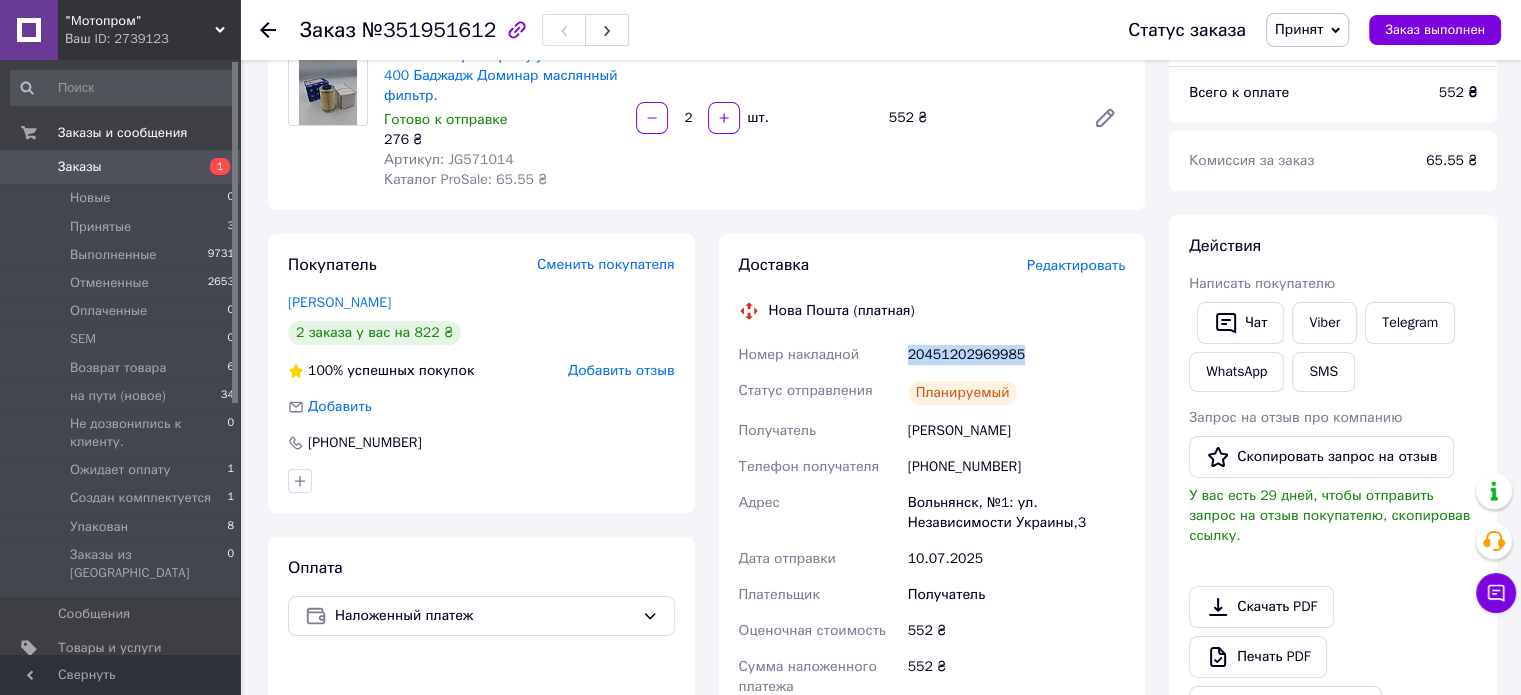 click on "Принят" at bounding box center [1299, 29] 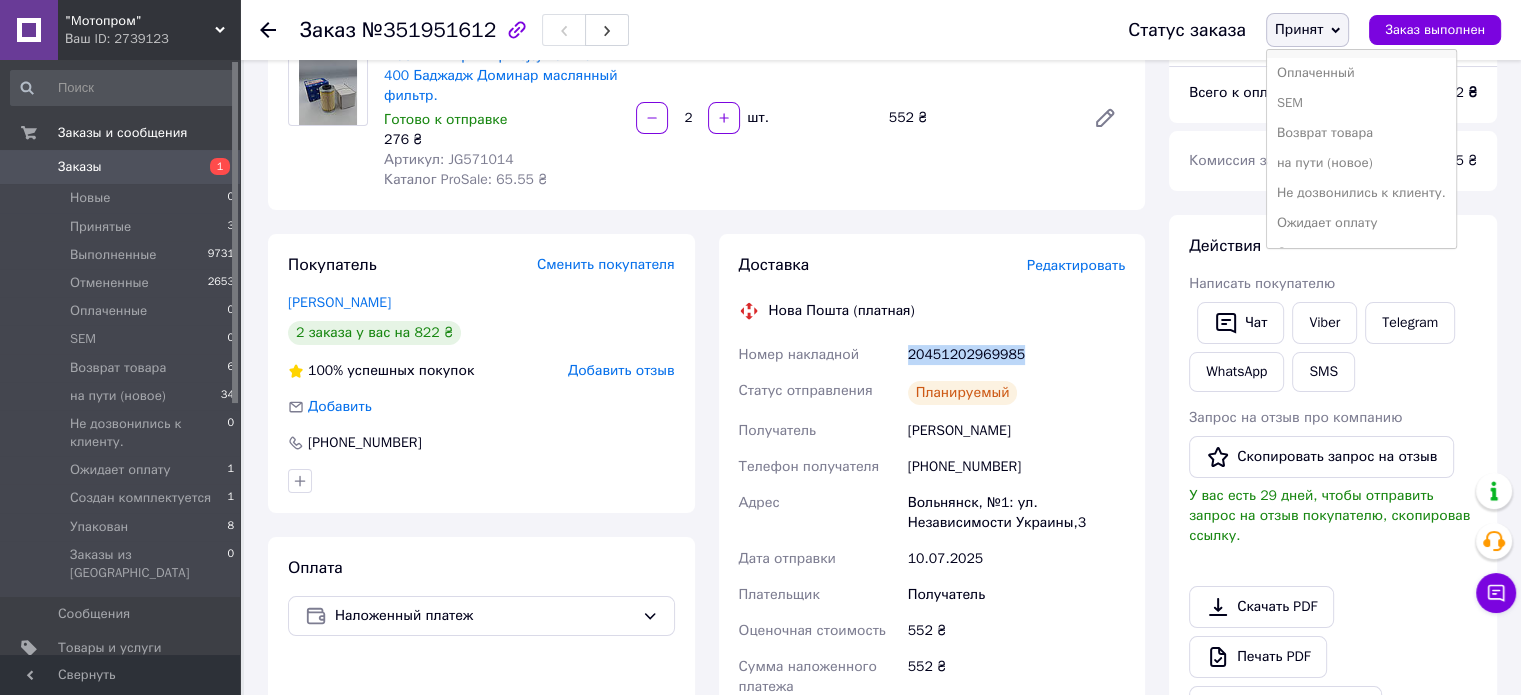 scroll, scrollTop: 112, scrollLeft: 0, axis: vertical 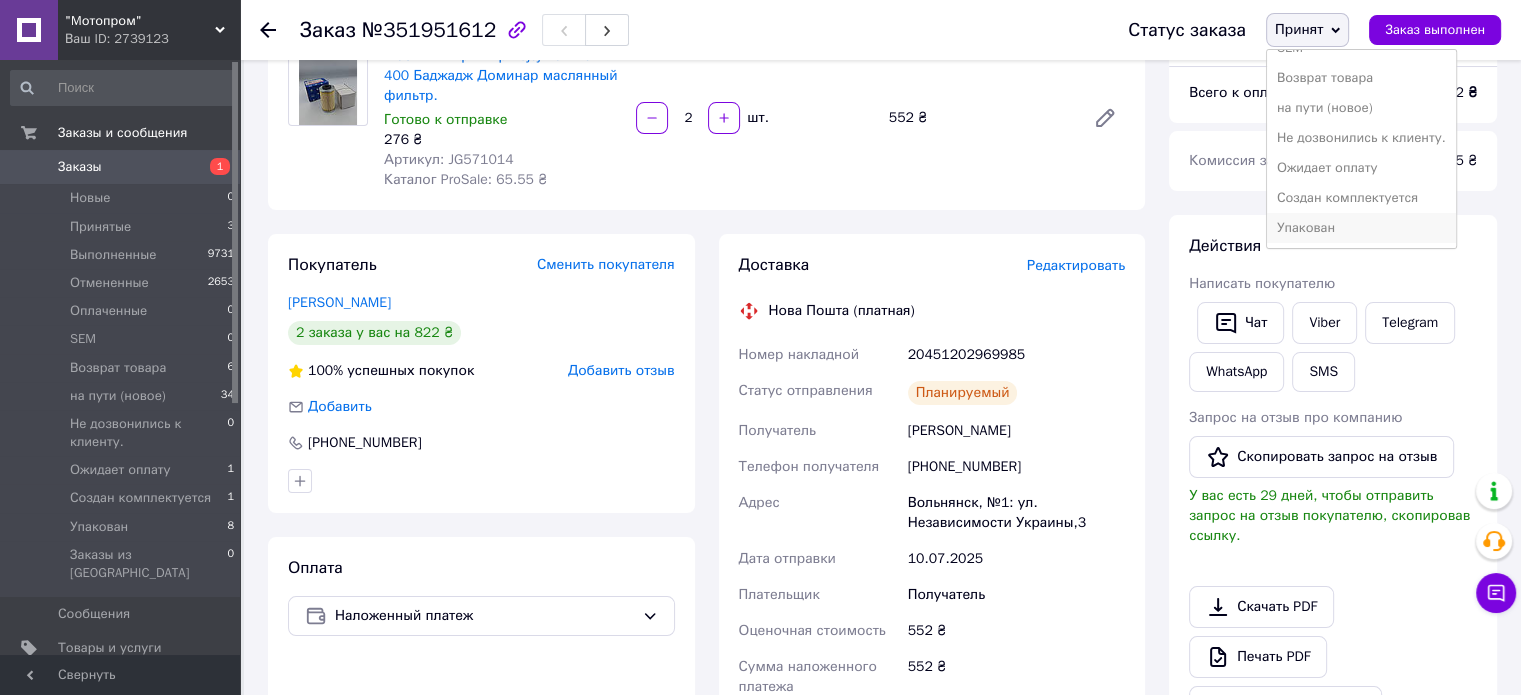 click on "Упакован" at bounding box center (1361, 228) 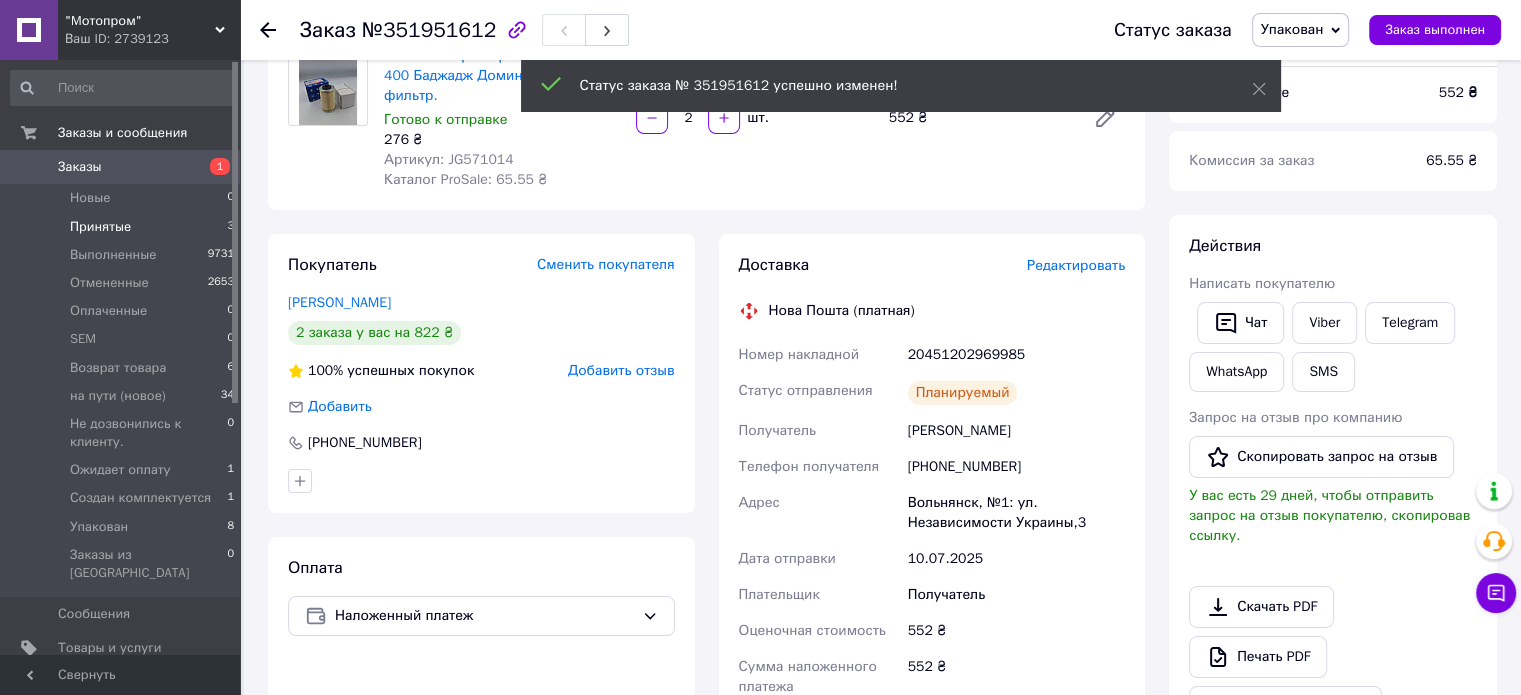 click on "Принятые 3" at bounding box center [123, 227] 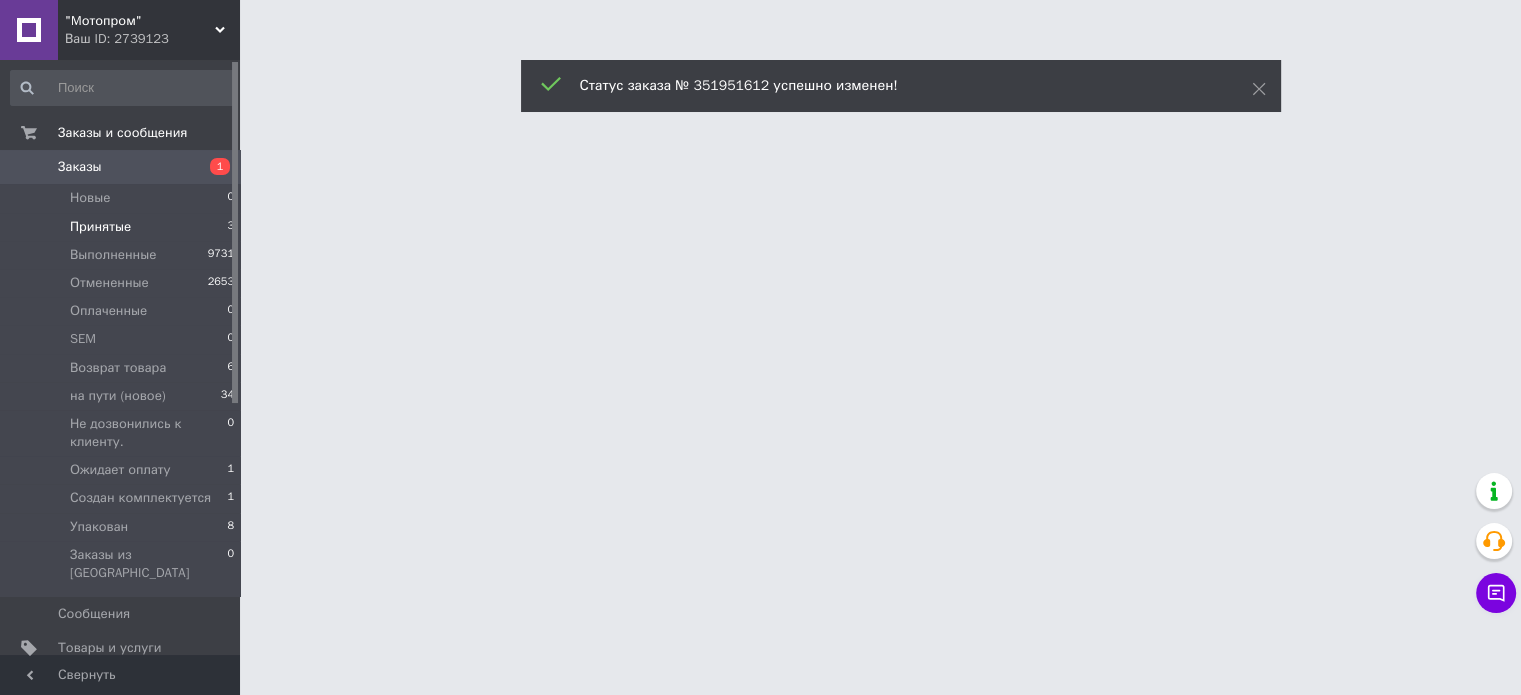 scroll, scrollTop: 0, scrollLeft: 0, axis: both 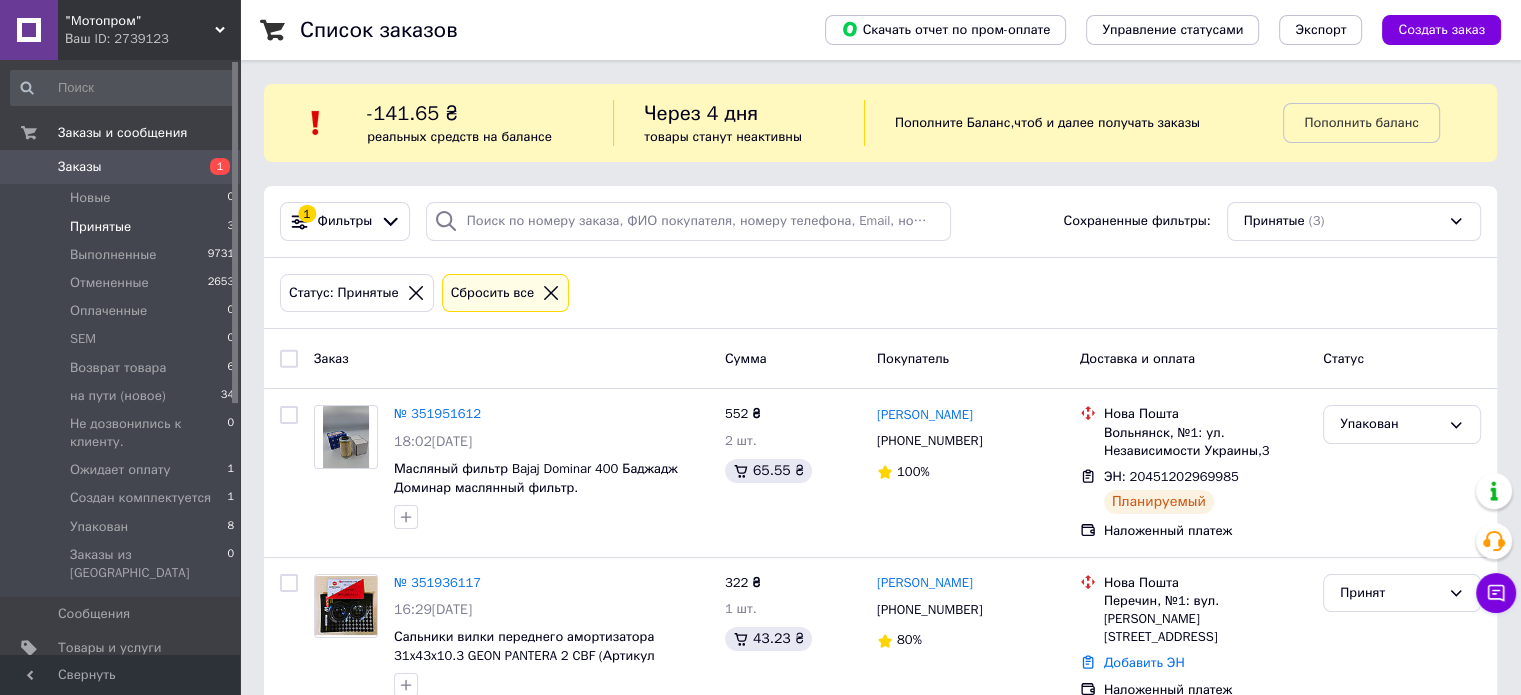 click on "Принятые 3" at bounding box center [123, 227] 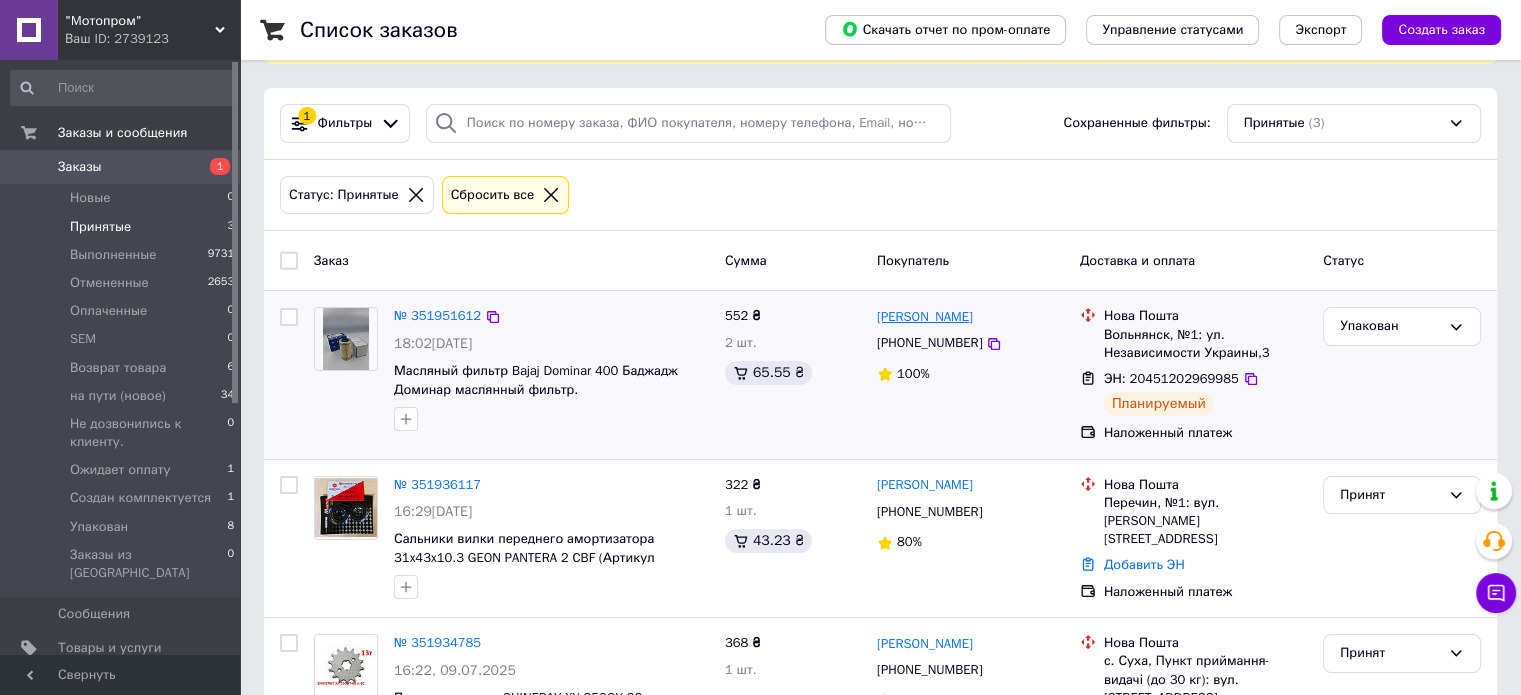scroll, scrollTop: 197, scrollLeft: 0, axis: vertical 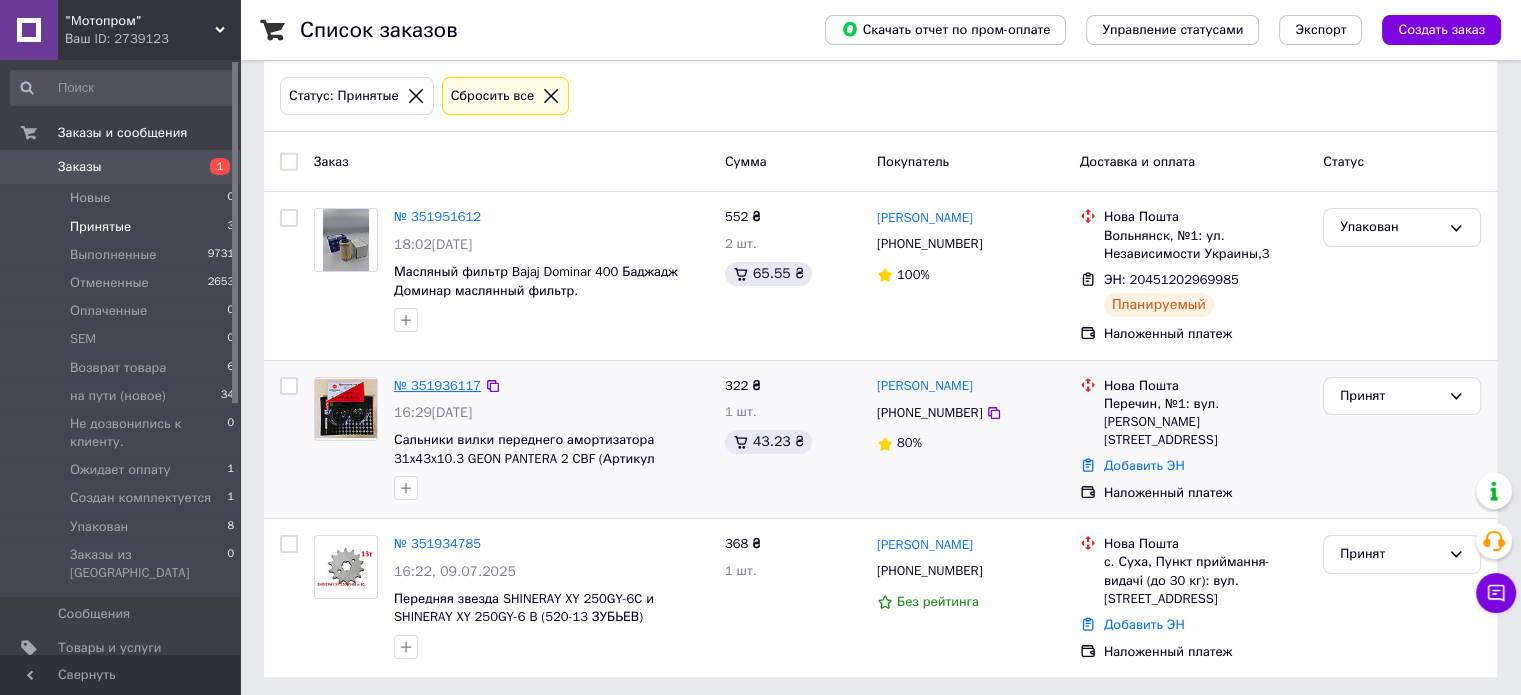 click on "№ 351936117" at bounding box center (437, 385) 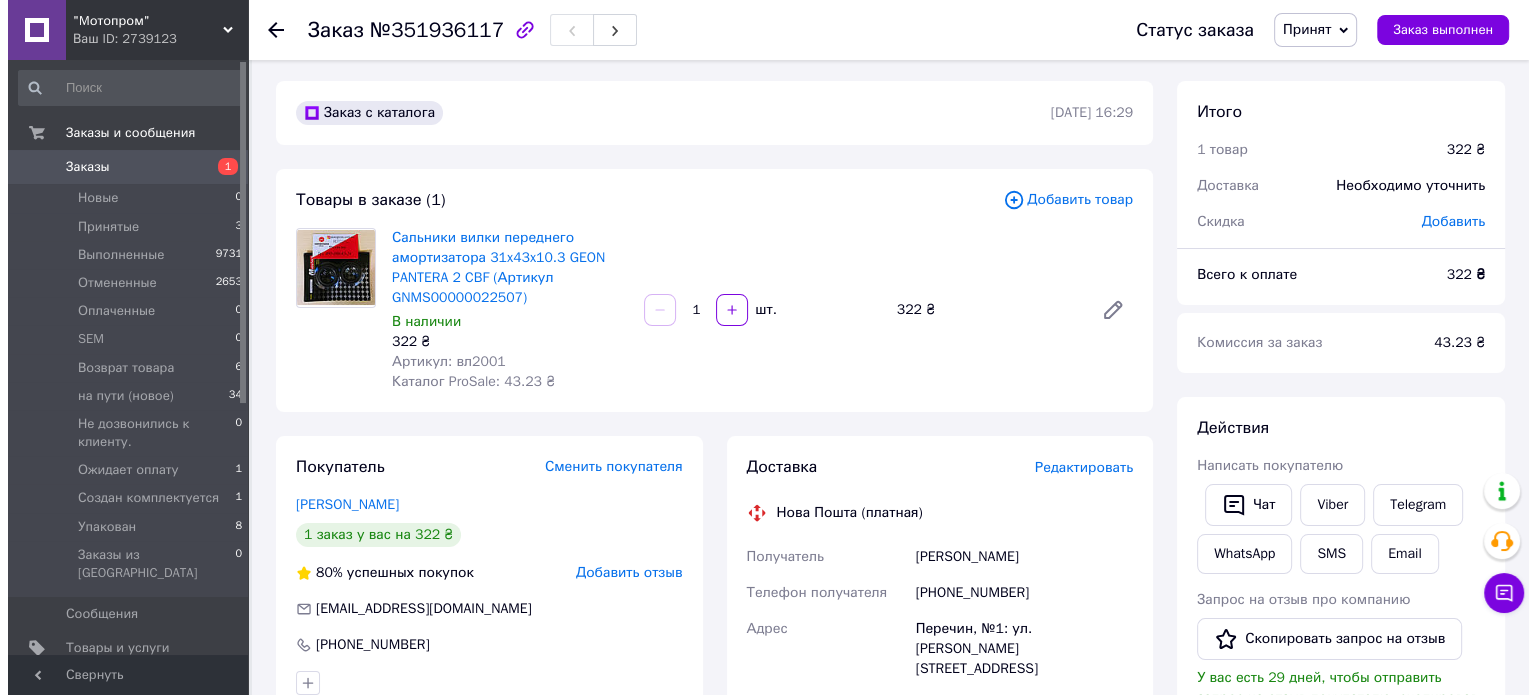 scroll, scrollTop: 0, scrollLeft: 0, axis: both 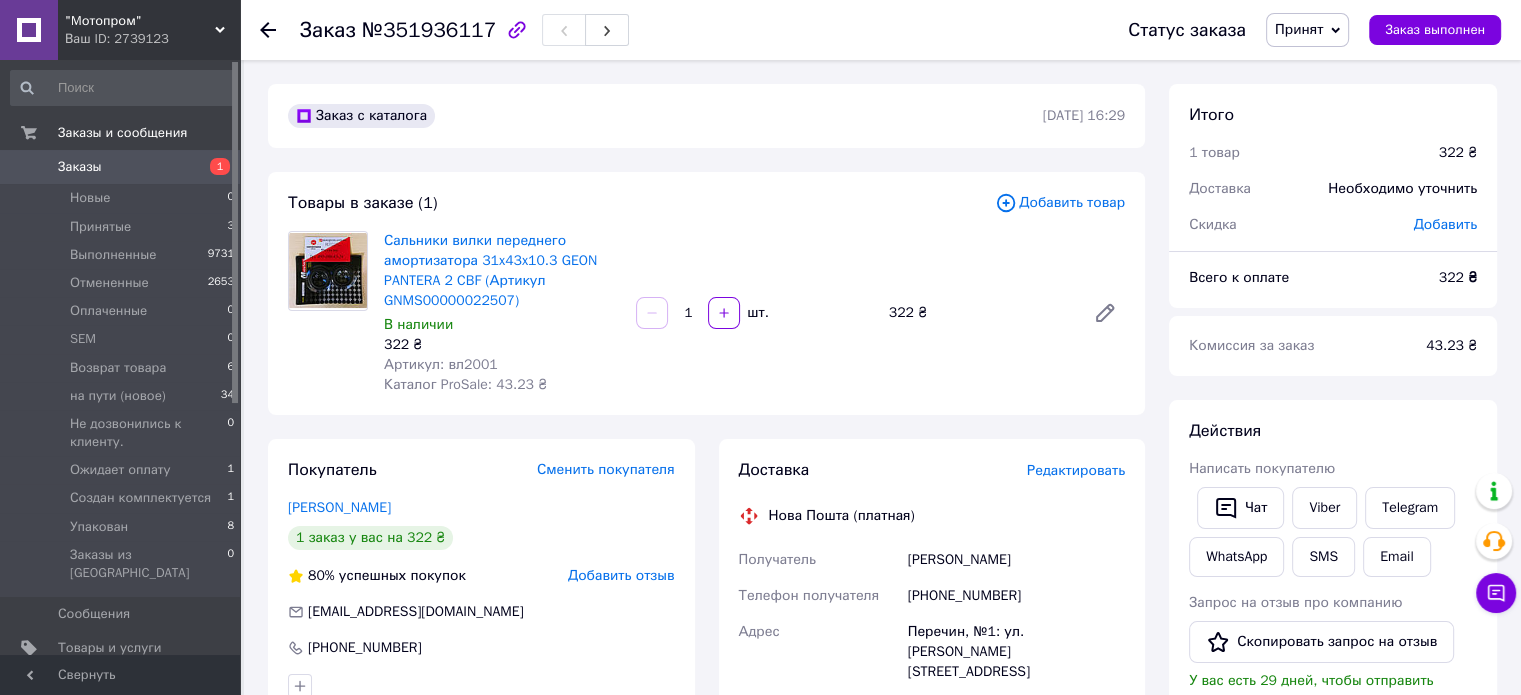 click on "Редактировать" at bounding box center [1076, 470] 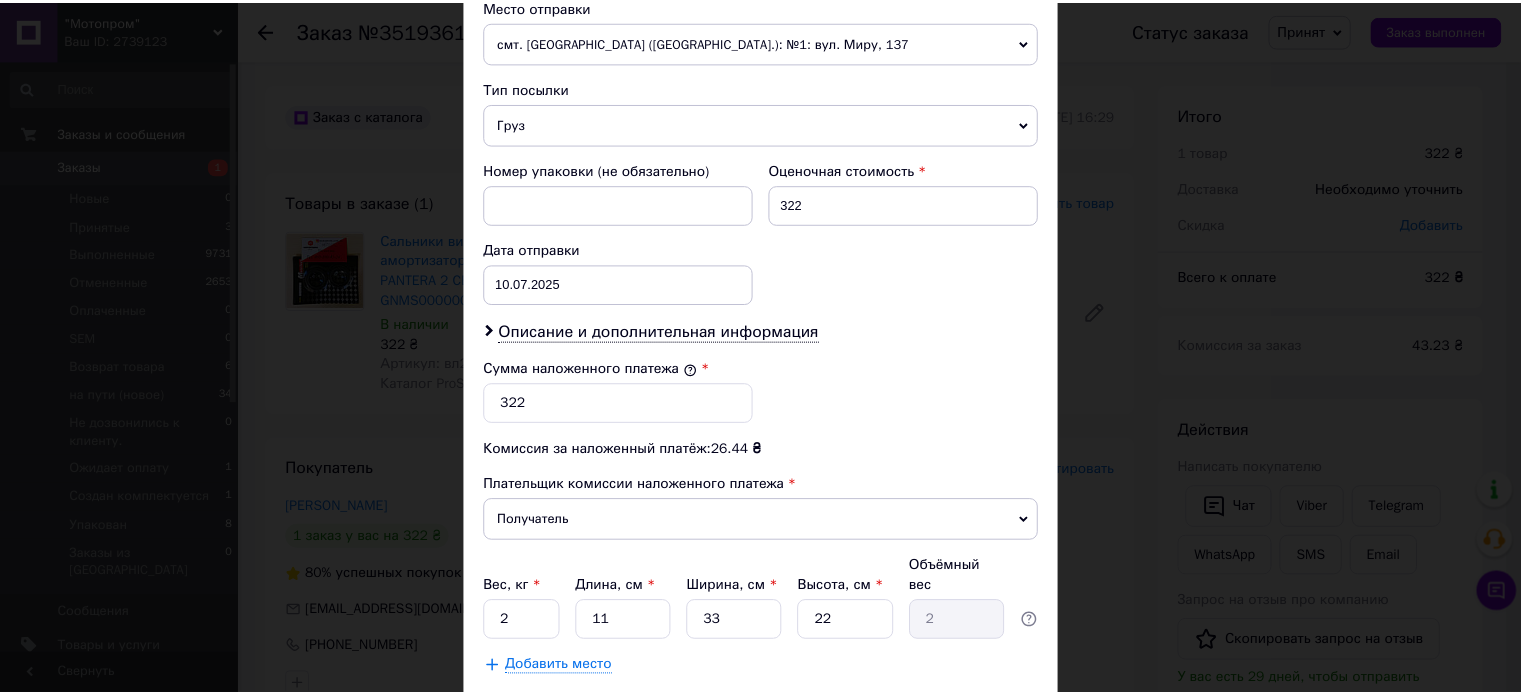 scroll, scrollTop: 800, scrollLeft: 0, axis: vertical 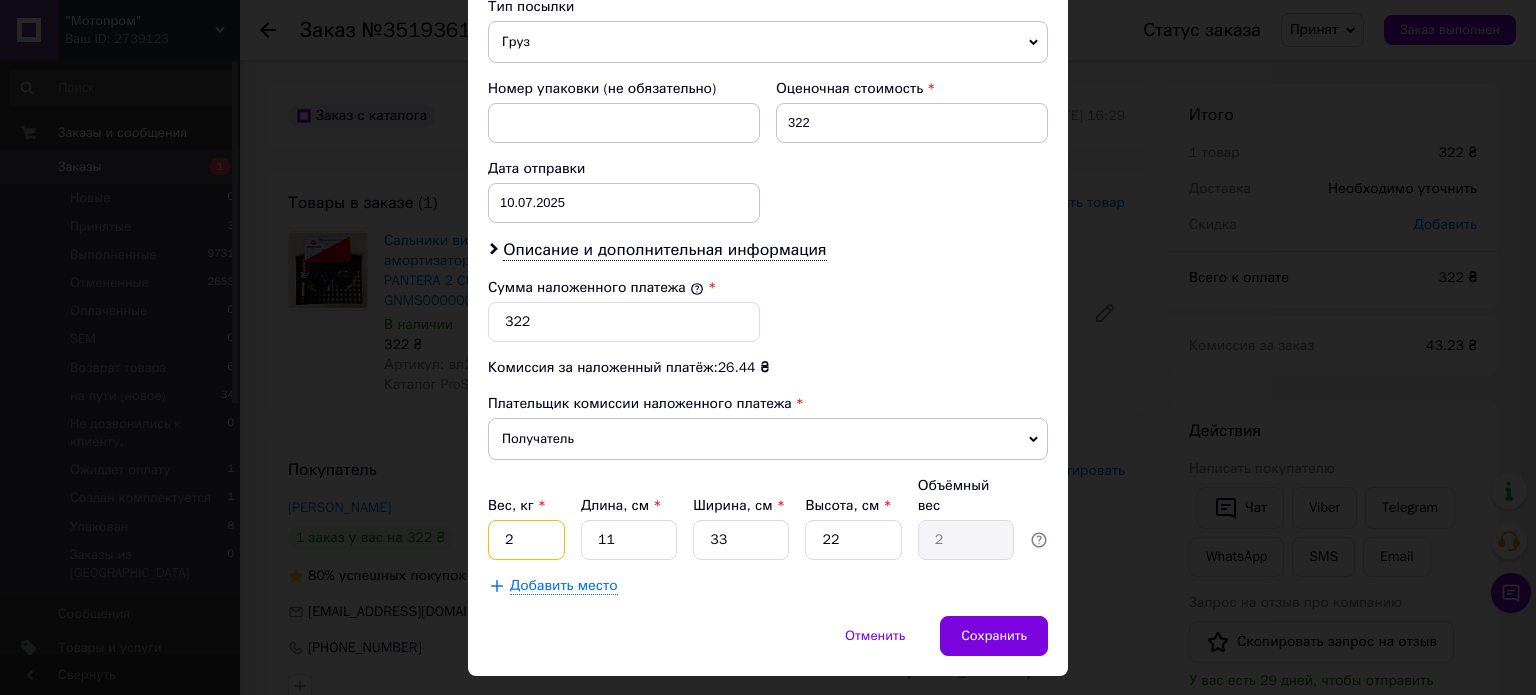 click on "2" at bounding box center (526, 540) 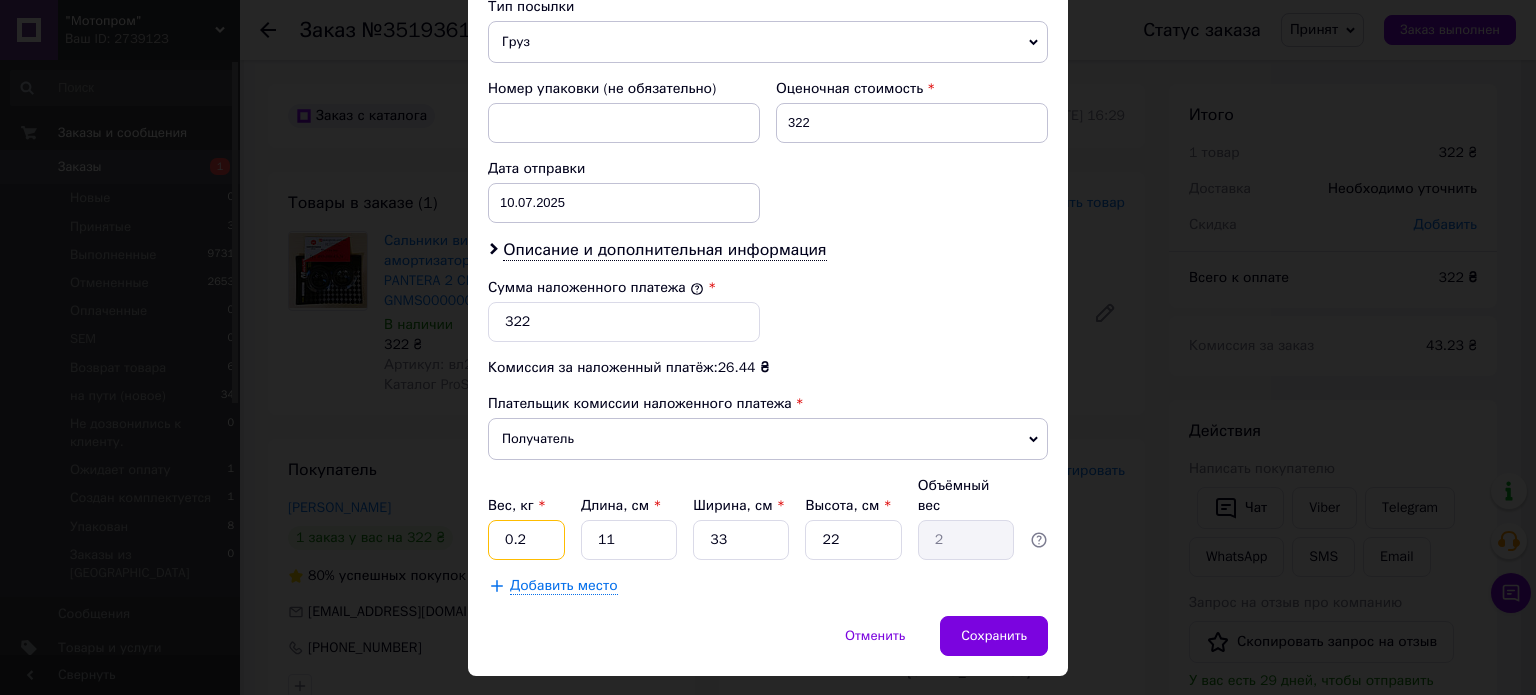 type on "0.2" 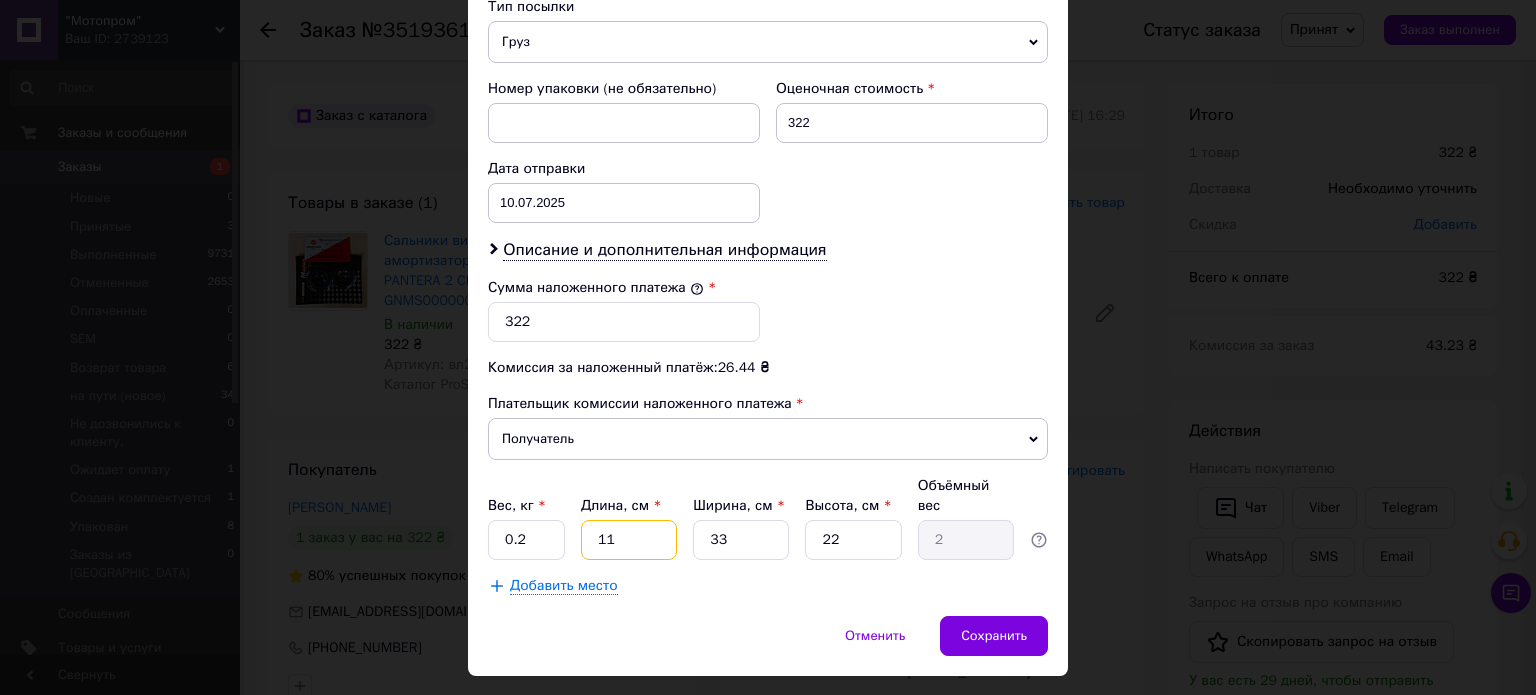 click on "11" at bounding box center (629, 540) 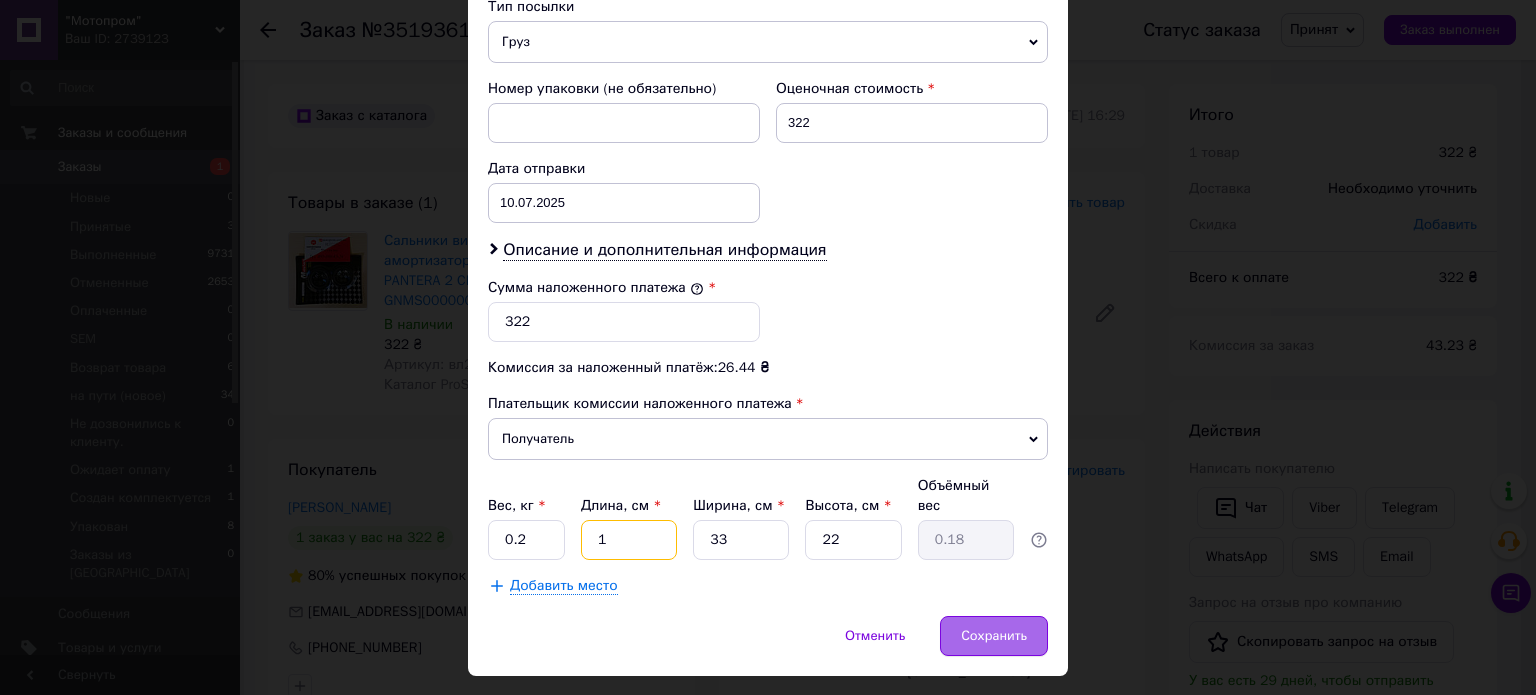 type on "1" 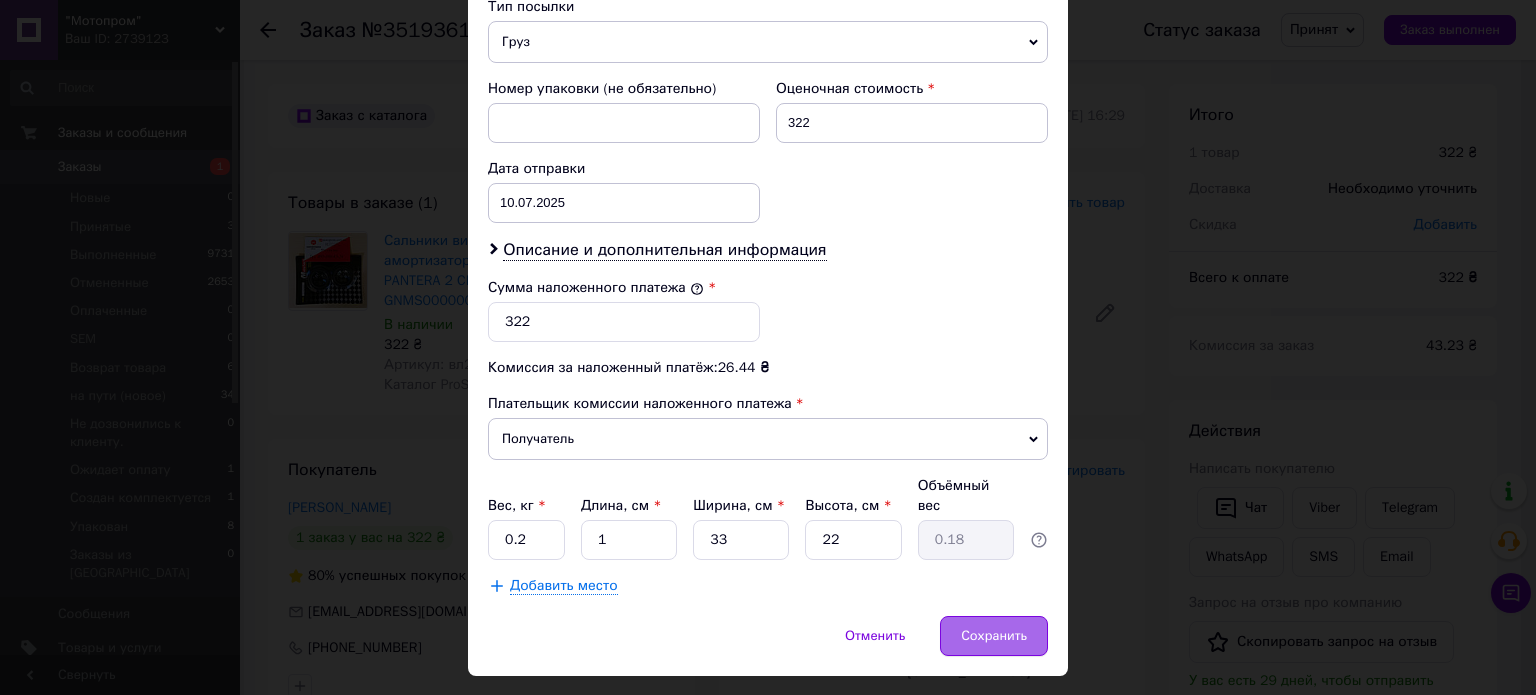 click on "Сохранить" at bounding box center [994, 636] 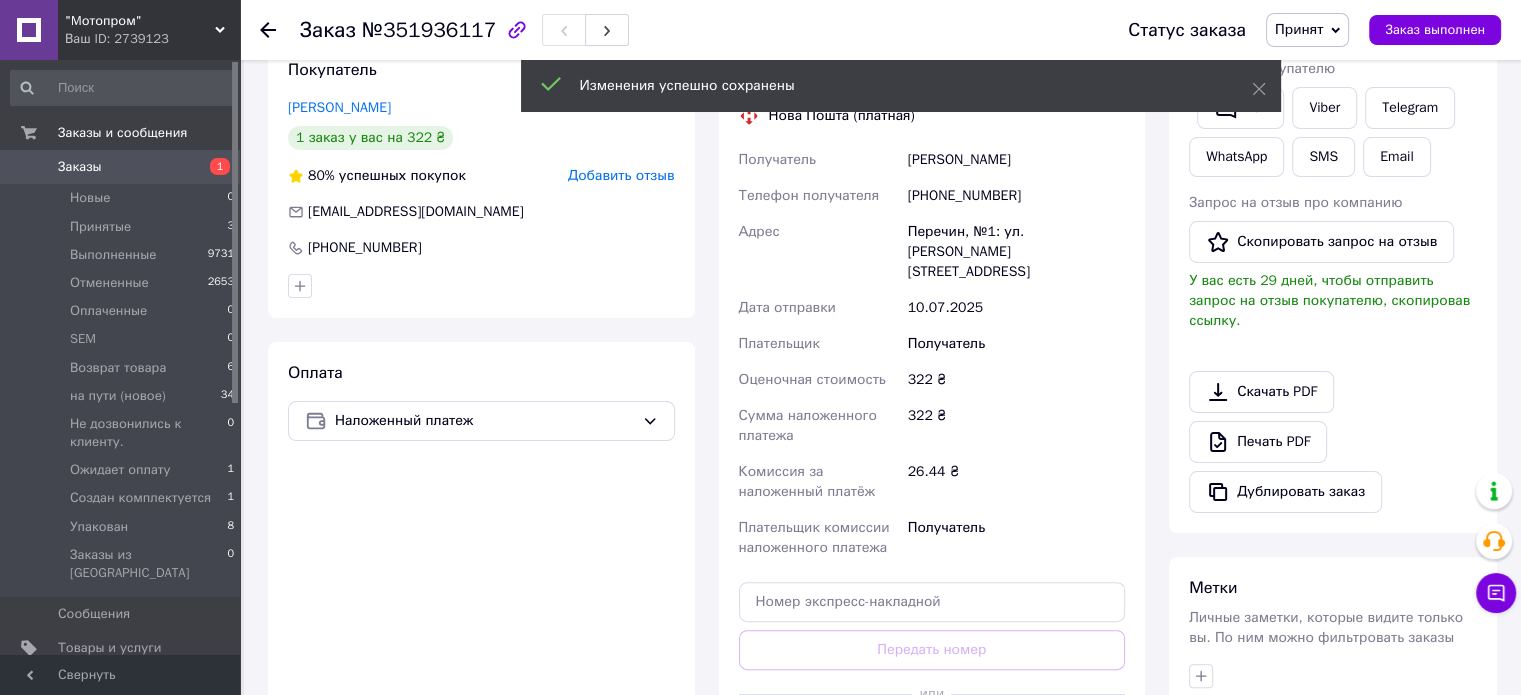 scroll, scrollTop: 800, scrollLeft: 0, axis: vertical 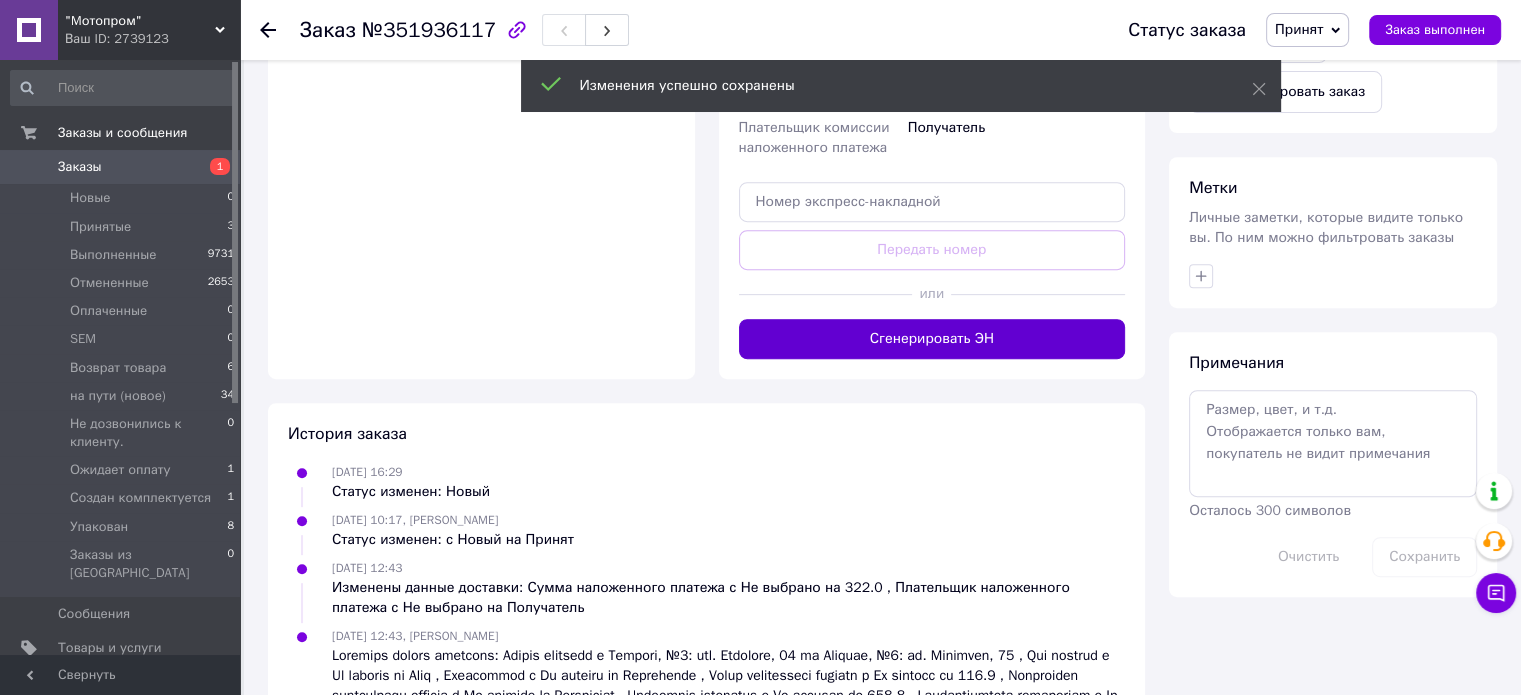 click on "Сгенерировать ЭН" at bounding box center [932, 339] 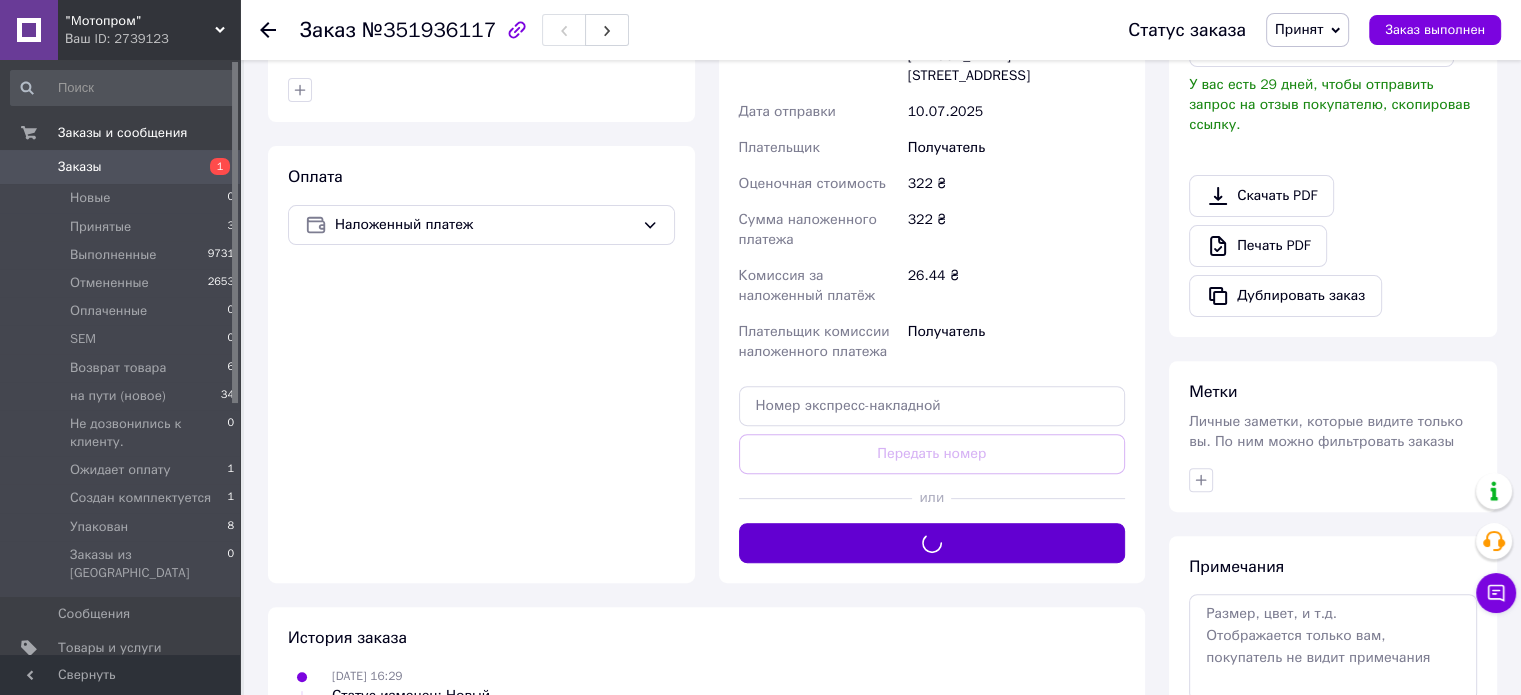 scroll, scrollTop: 400, scrollLeft: 0, axis: vertical 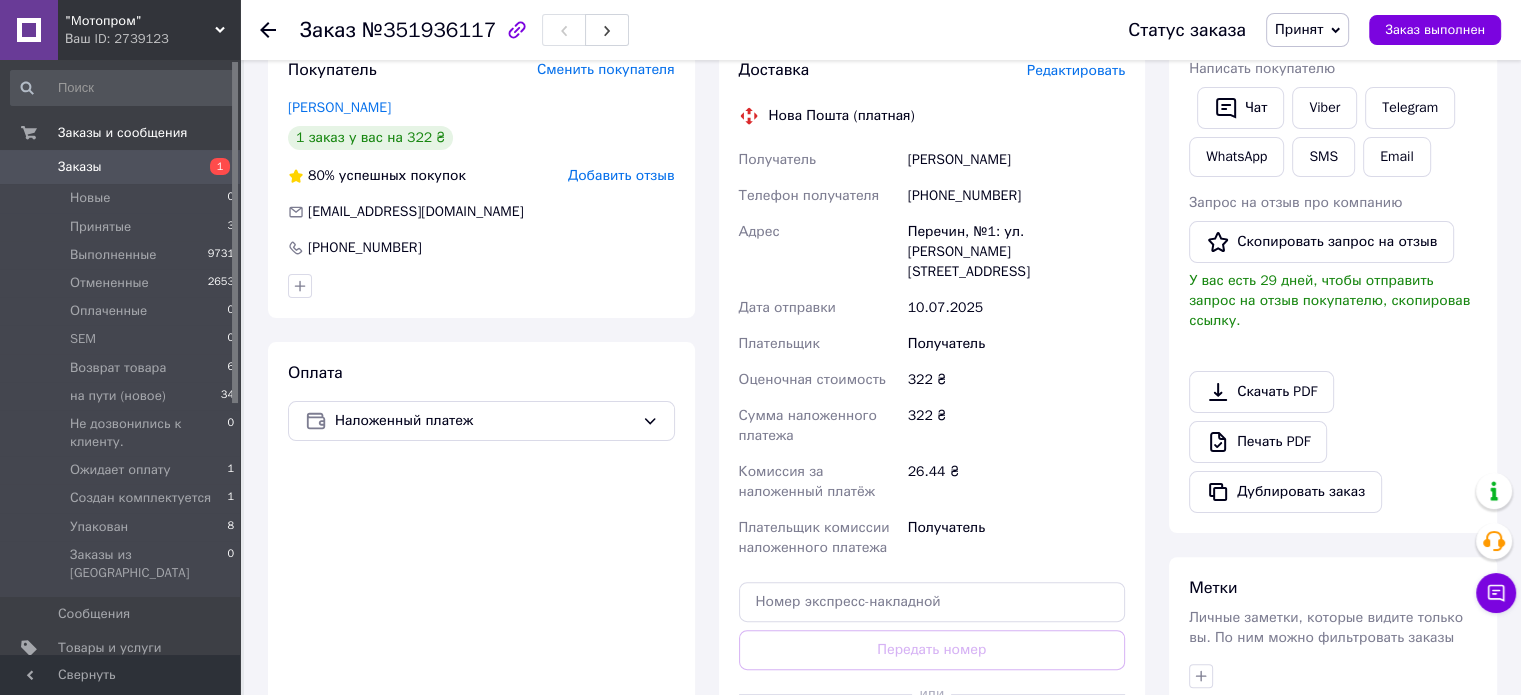 click on "Принят" at bounding box center (1299, 29) 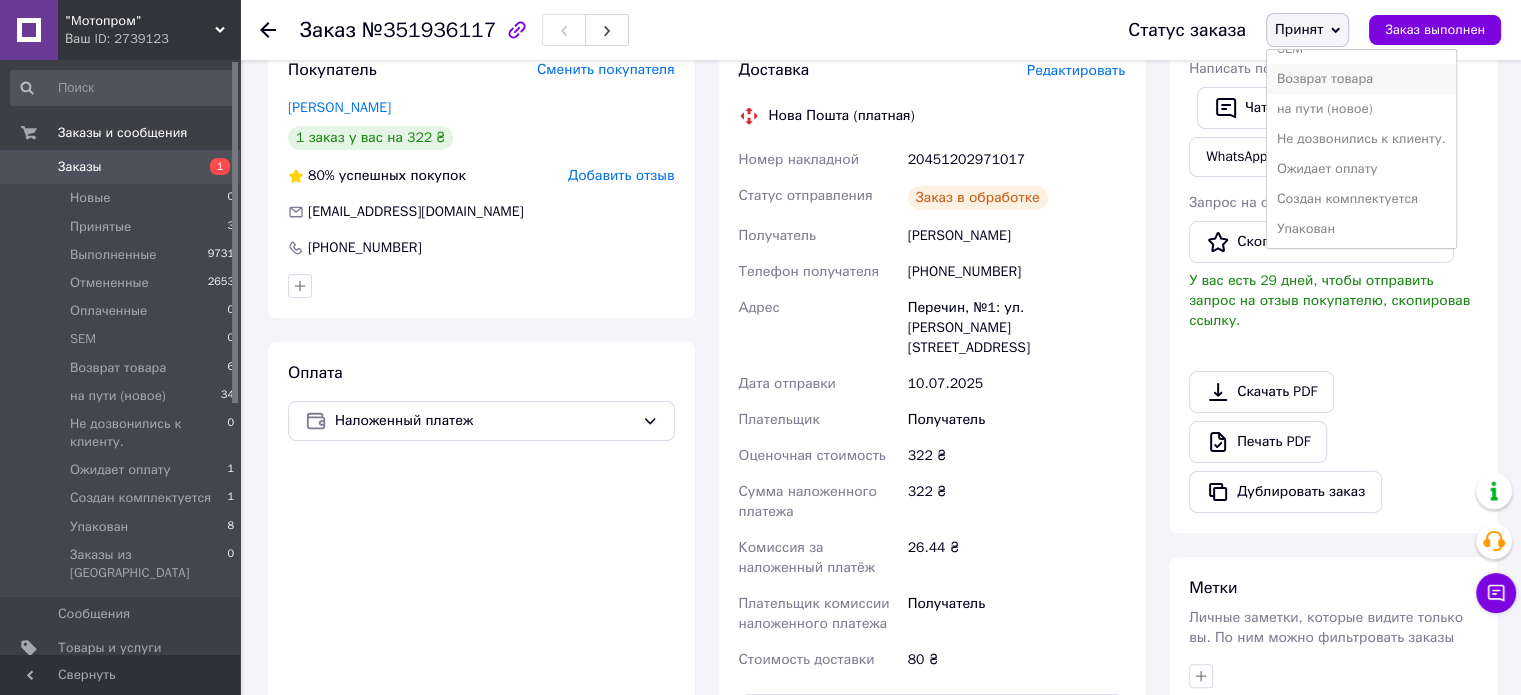 scroll, scrollTop: 112, scrollLeft: 0, axis: vertical 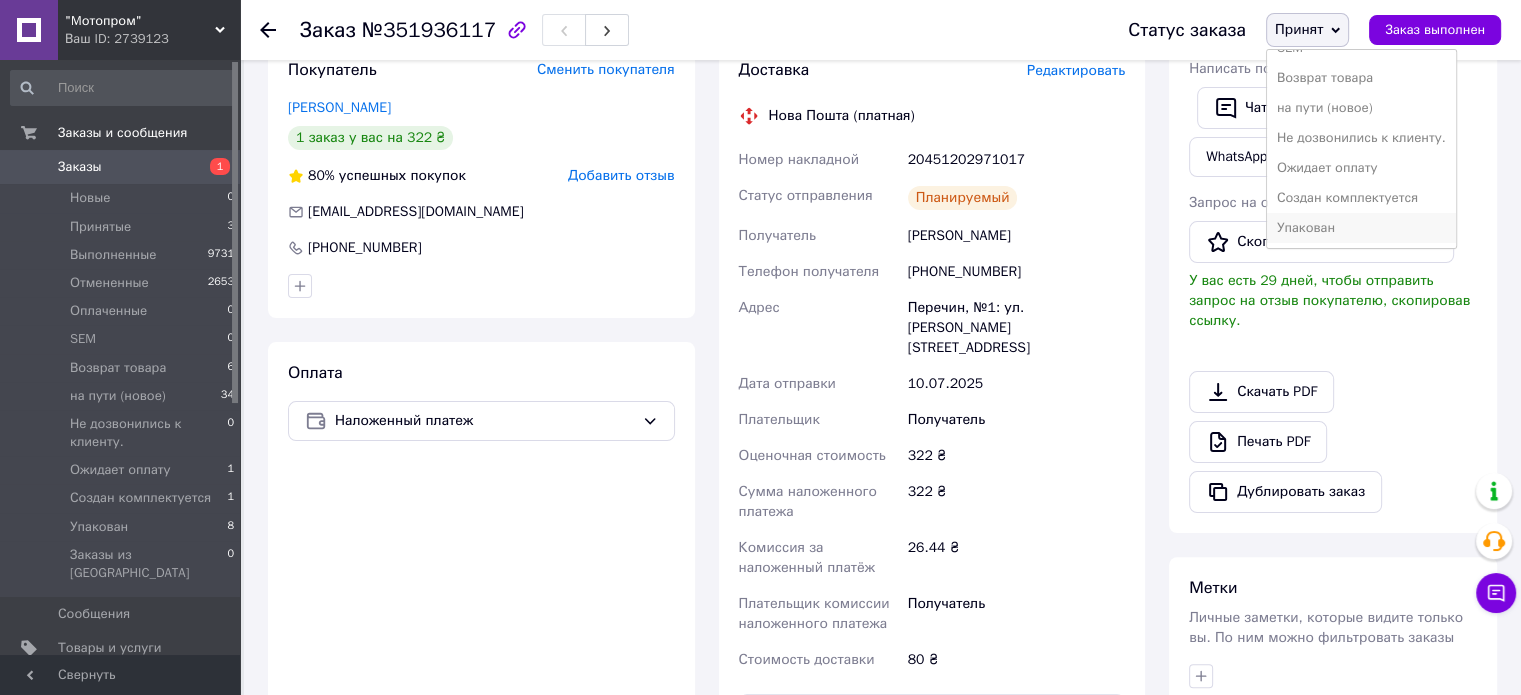 click on "Упакован" at bounding box center [1361, 228] 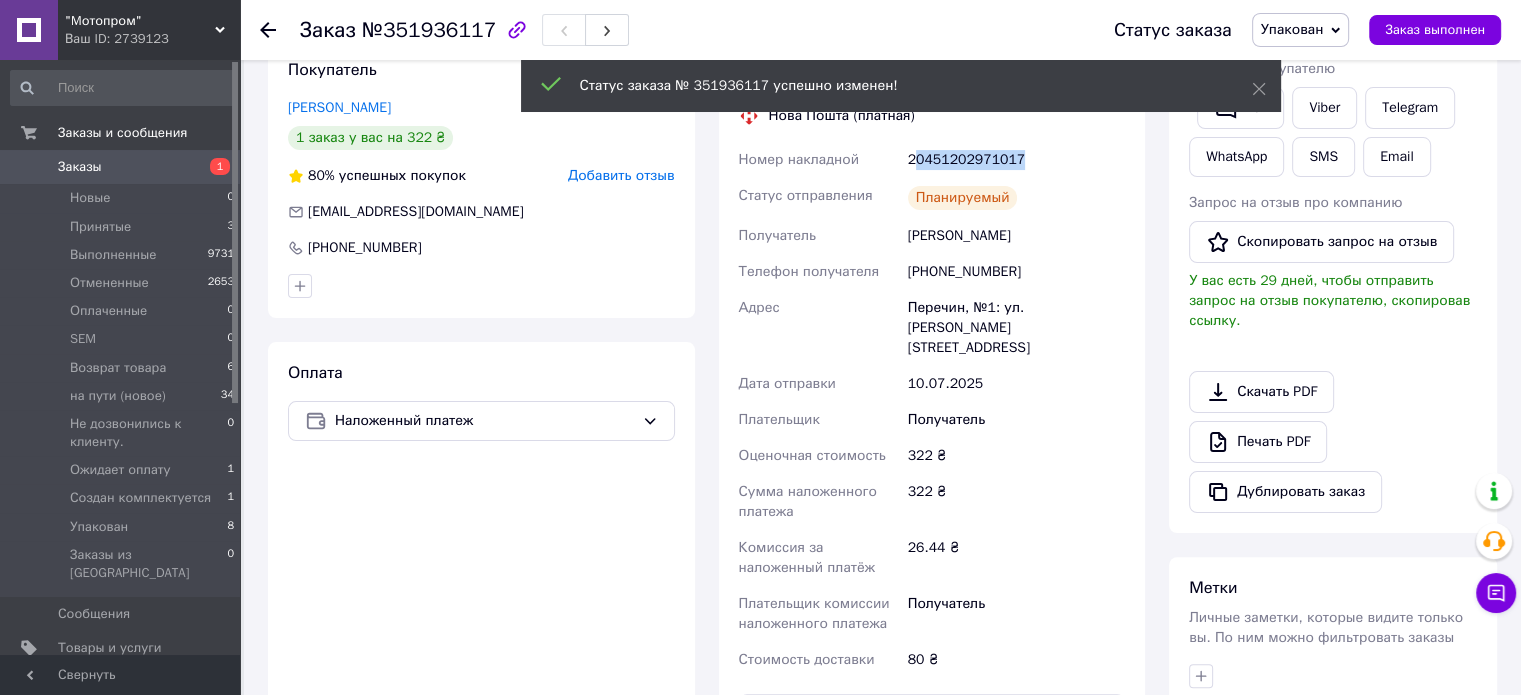 drag, startPoint x: 911, startPoint y: 156, endPoint x: 1015, endPoint y: 161, distance: 104.120125 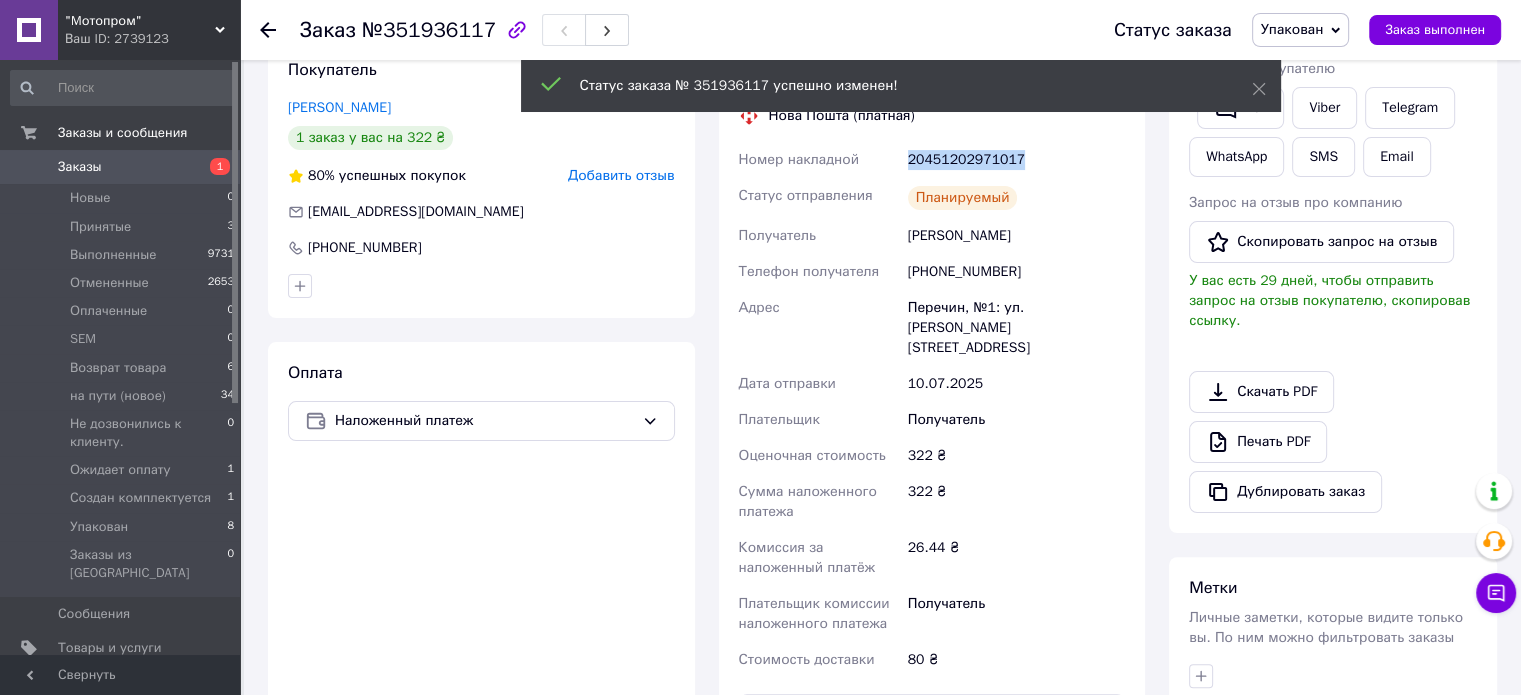 drag, startPoint x: 909, startPoint y: 161, endPoint x: 1036, endPoint y: 162, distance: 127.00394 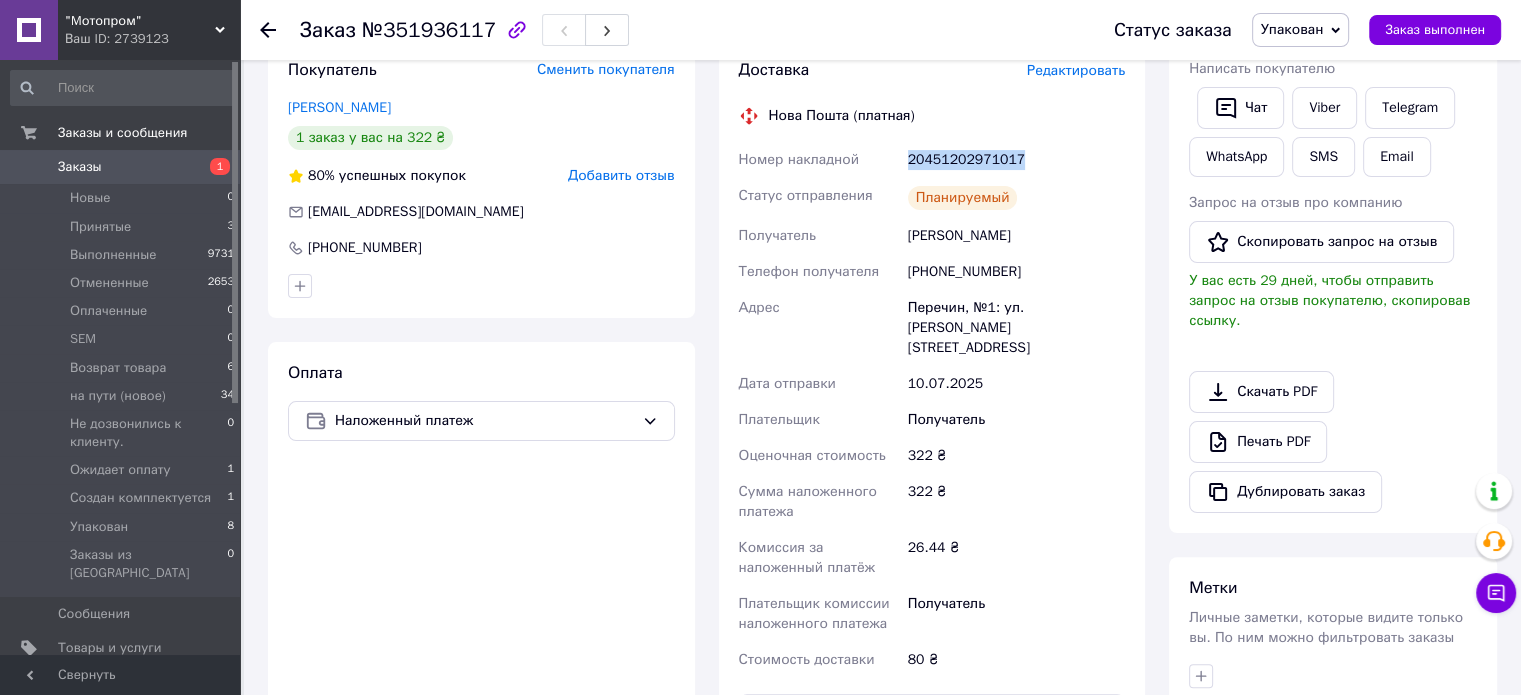 copy on "20451202971017" 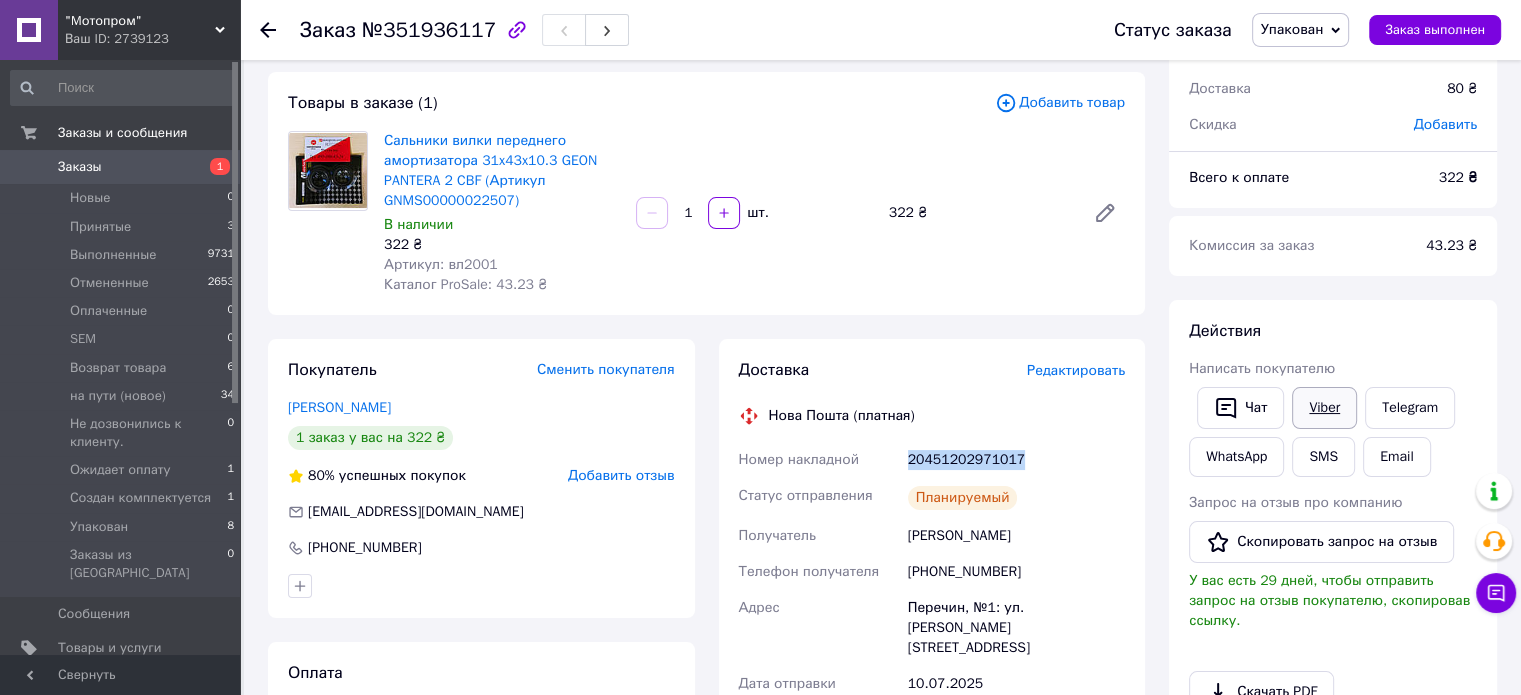 click on "Viber" at bounding box center [1324, 408] 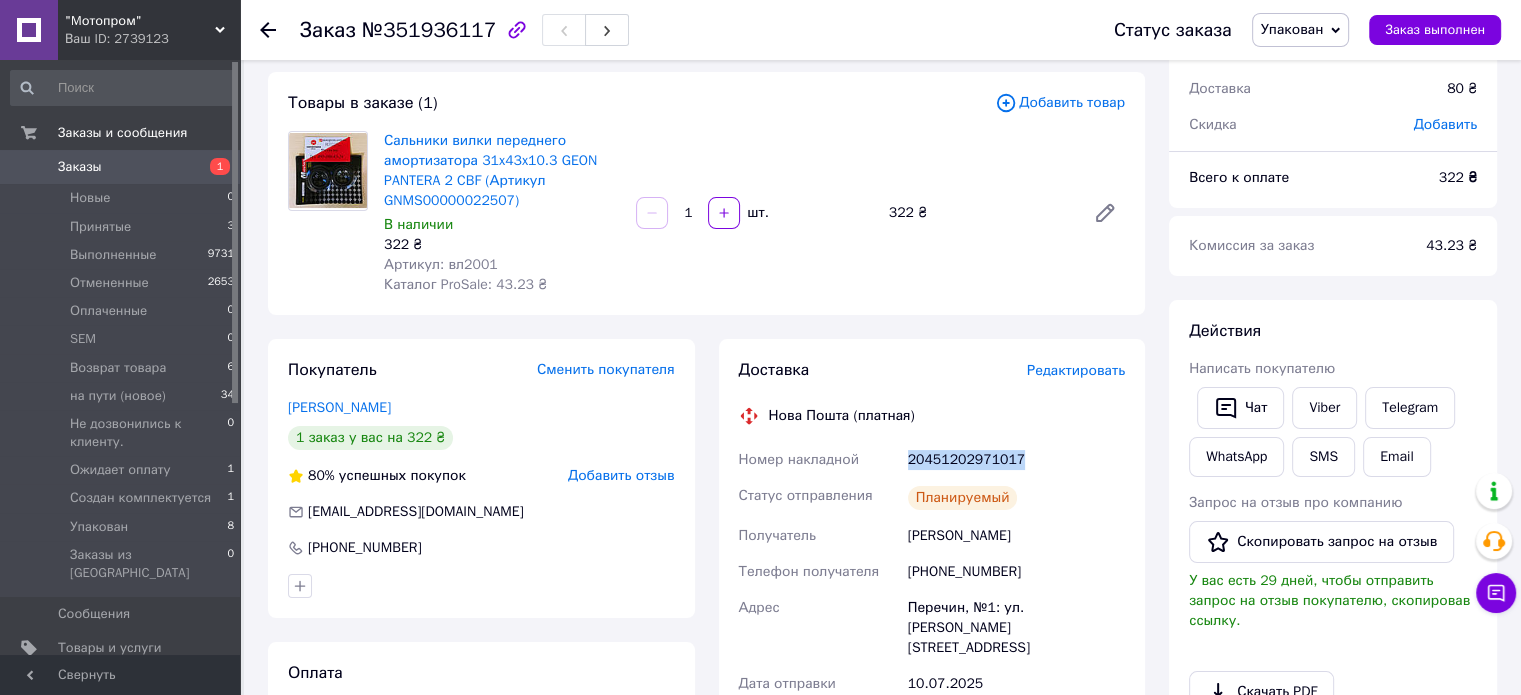 click on "Упакован" at bounding box center (1292, 29) 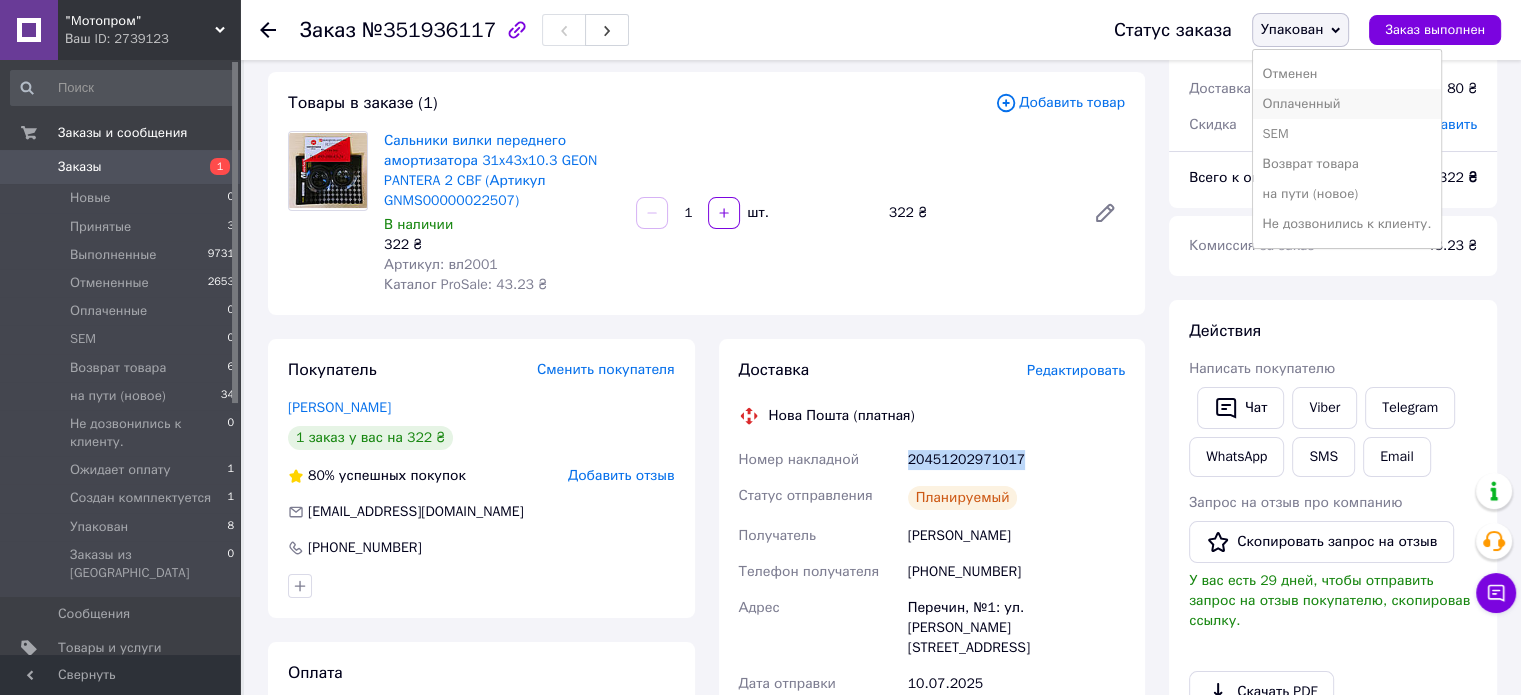 scroll, scrollTop: 100, scrollLeft: 0, axis: vertical 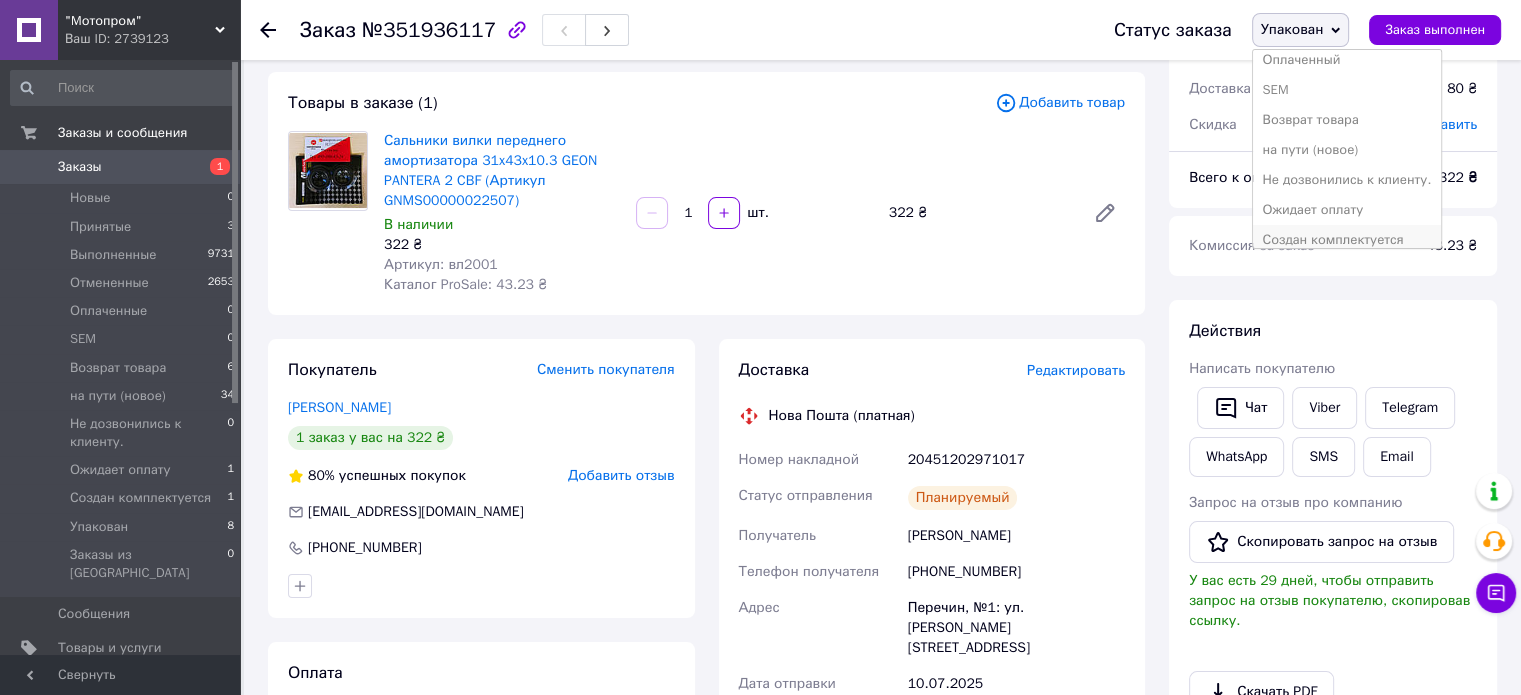 click on "Создан комплектуется" at bounding box center (1347, 240) 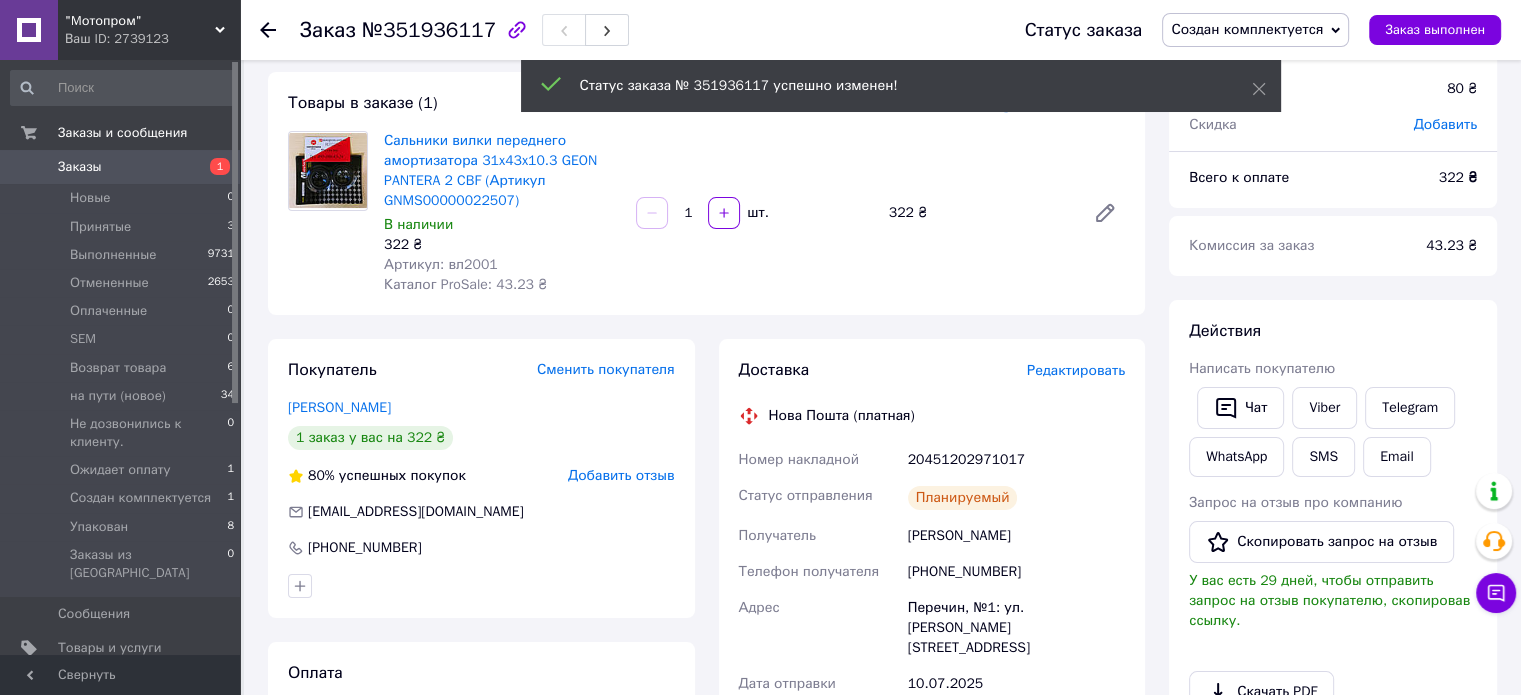 click on ""Mотопром" Ваш ID: 2739123 Сайт "Mотопром" Кабинет покупателя Проверить состояние системы Страница на портале Справка Выйти Заказы и сообщения Заказы 1 Новые 0 Принятые 3 Выполненные 9731 Отмененные 2653 Оплаченные 0 SEM 0 Возврат товара 6 на пути (новое) 34 Не дозвонились к клиенту. 0 Ожидает оплату 1 Создан комплектуется 1 Упакован 8 Заказы из Розетки 0 Сообщения 0 Товары и услуги Уведомления 0 85 Показатели работы компании Панель управления Отзывы Клиенты Каталог ProSale Аналитика Управление сайтом Кошелек компании Маркет SEM 1 <" at bounding box center [760, 754] 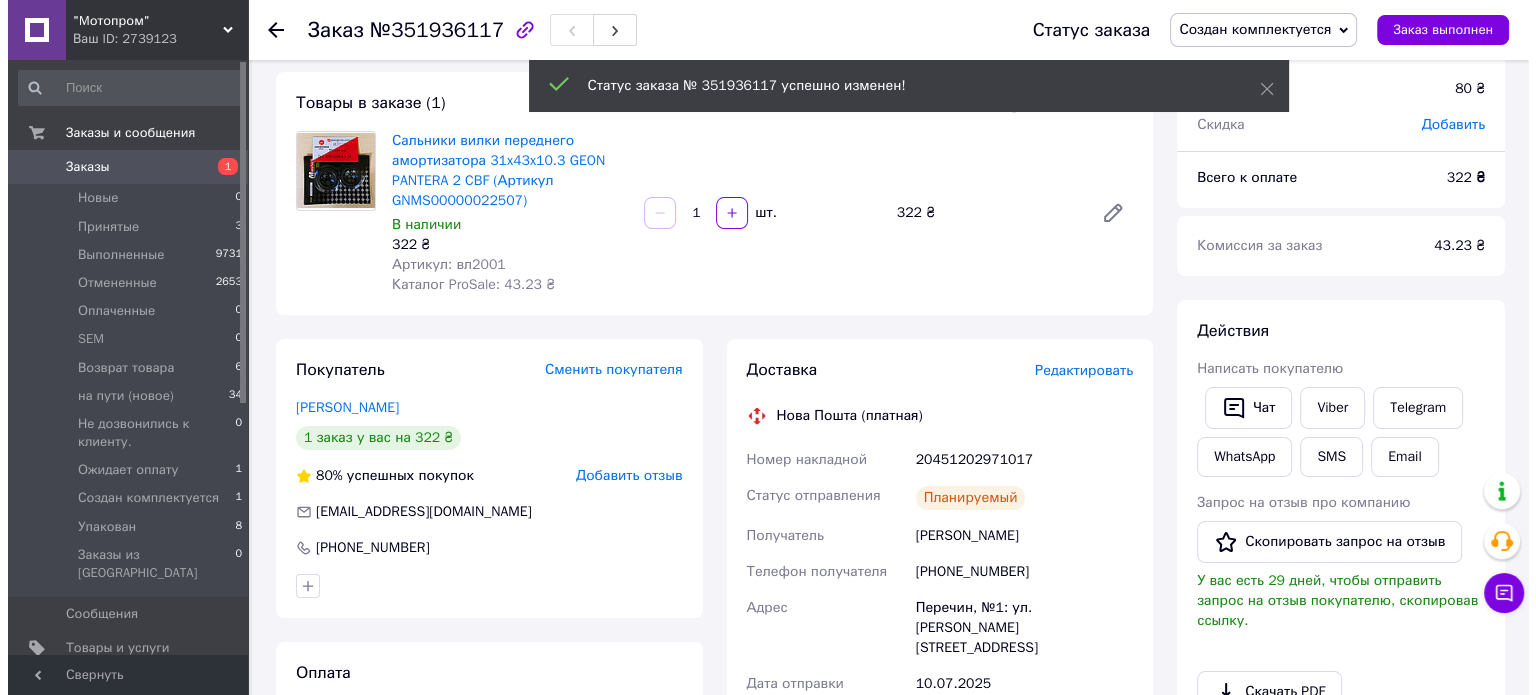 scroll, scrollTop: 0, scrollLeft: 0, axis: both 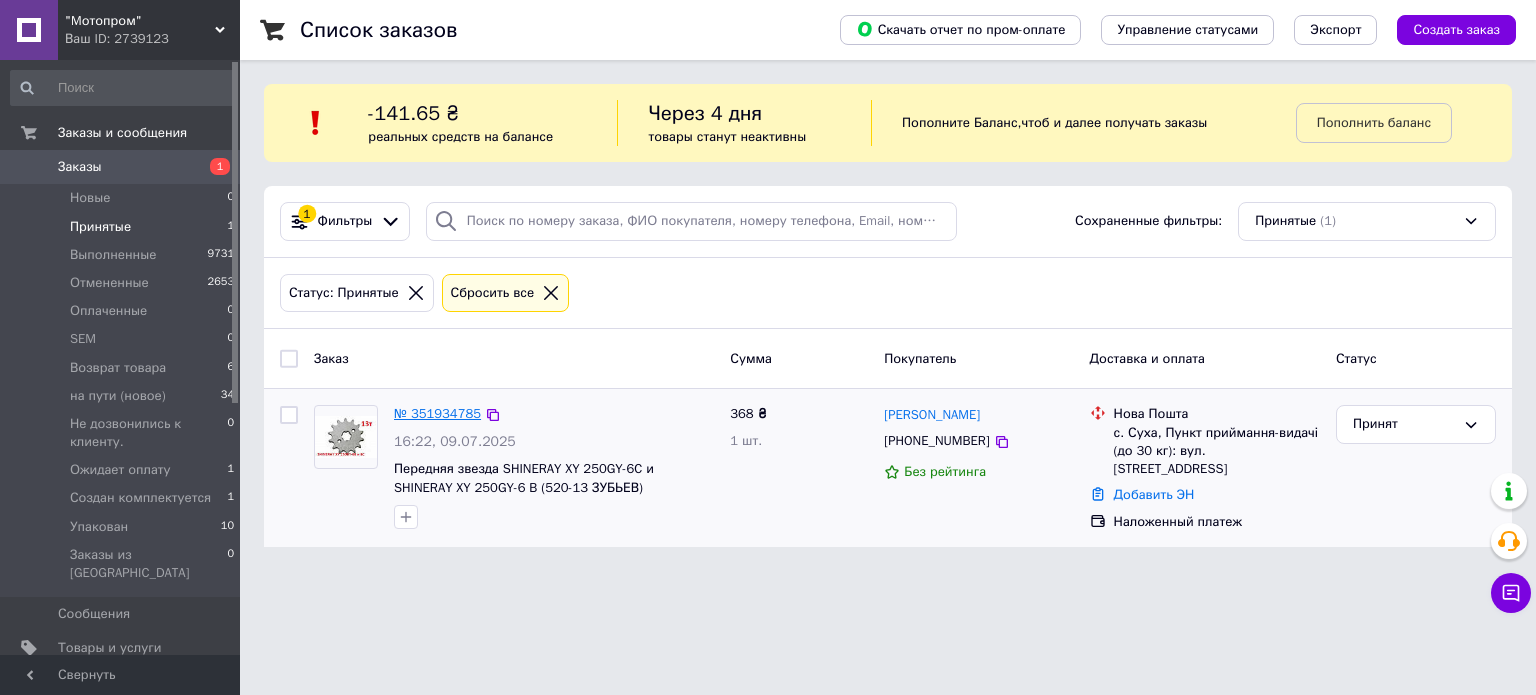 click on "№ 351934785" at bounding box center [437, 413] 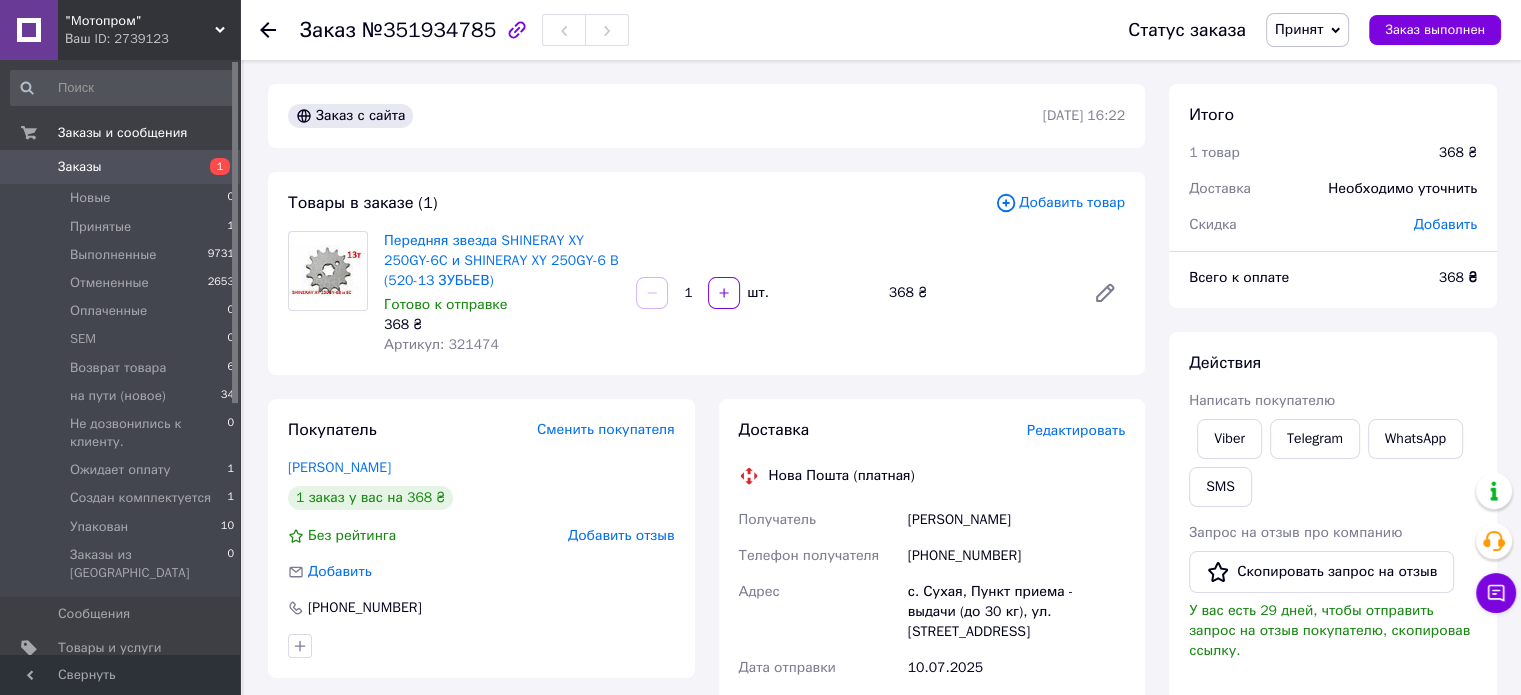 click on "Редактировать" at bounding box center (1076, 430) 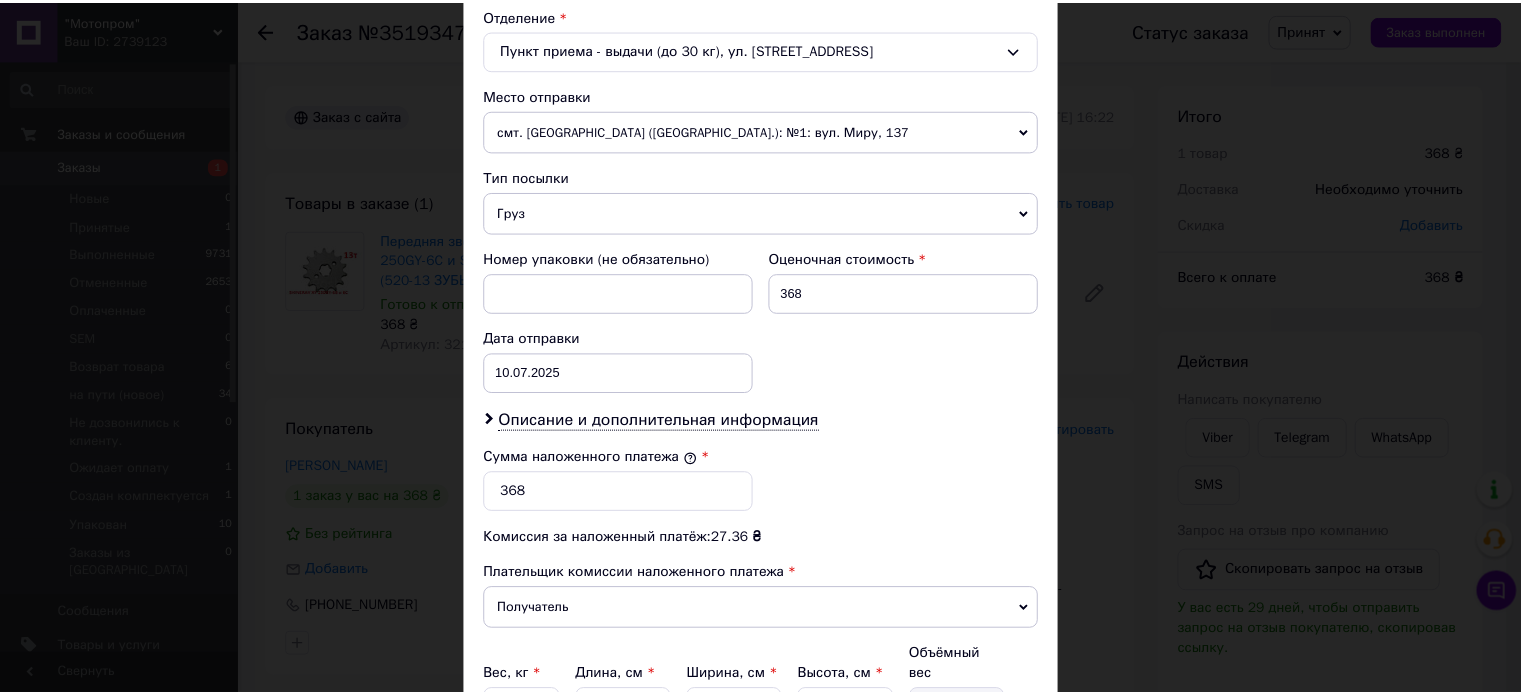 scroll, scrollTop: 824, scrollLeft: 0, axis: vertical 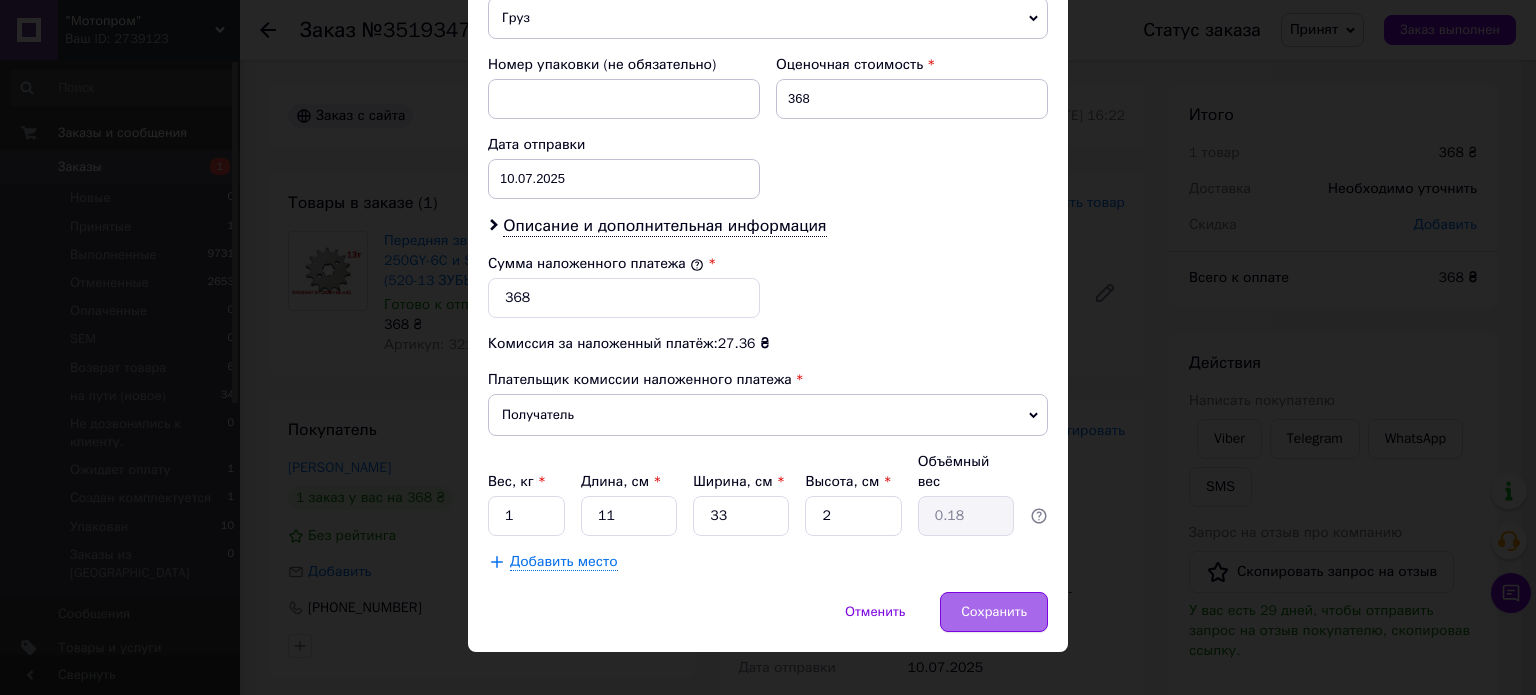 click on "Сохранить" at bounding box center (994, 612) 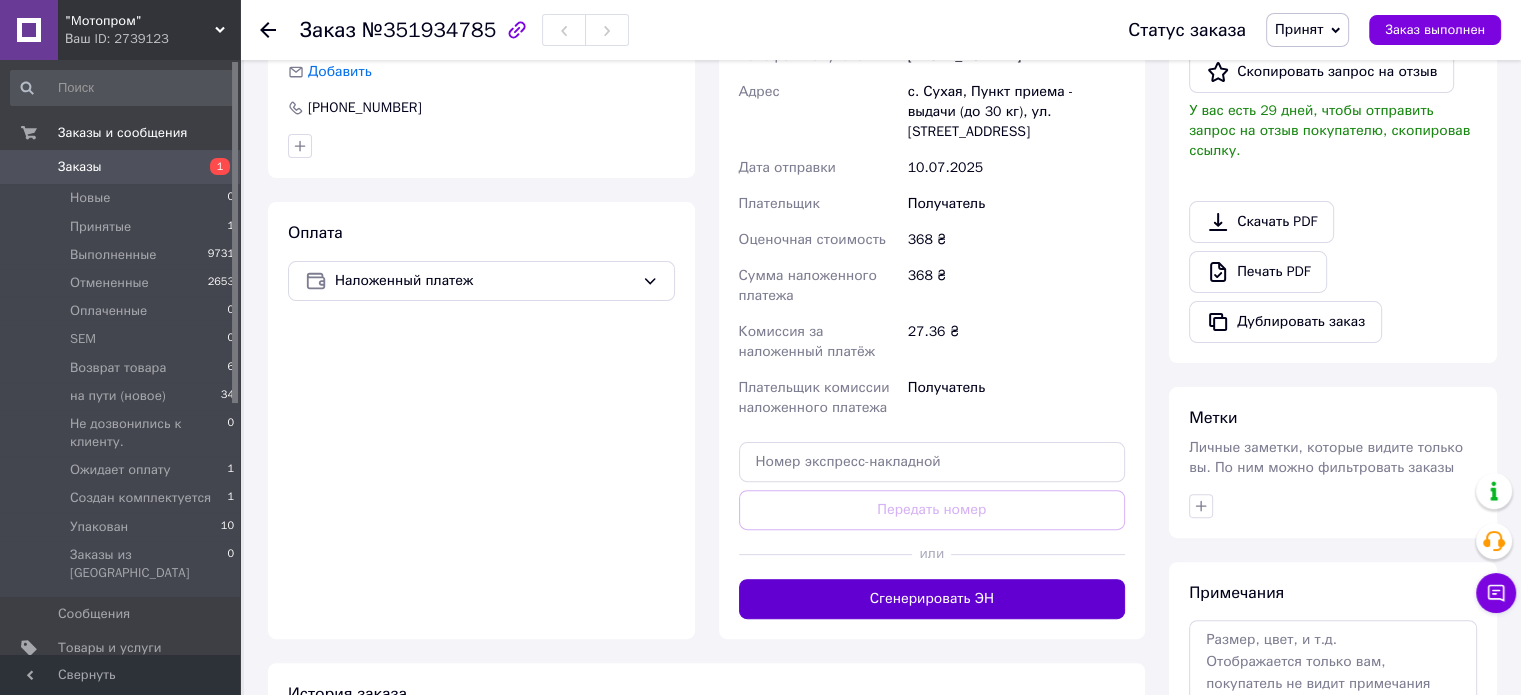 click on "Сгенерировать ЭН" at bounding box center [932, 599] 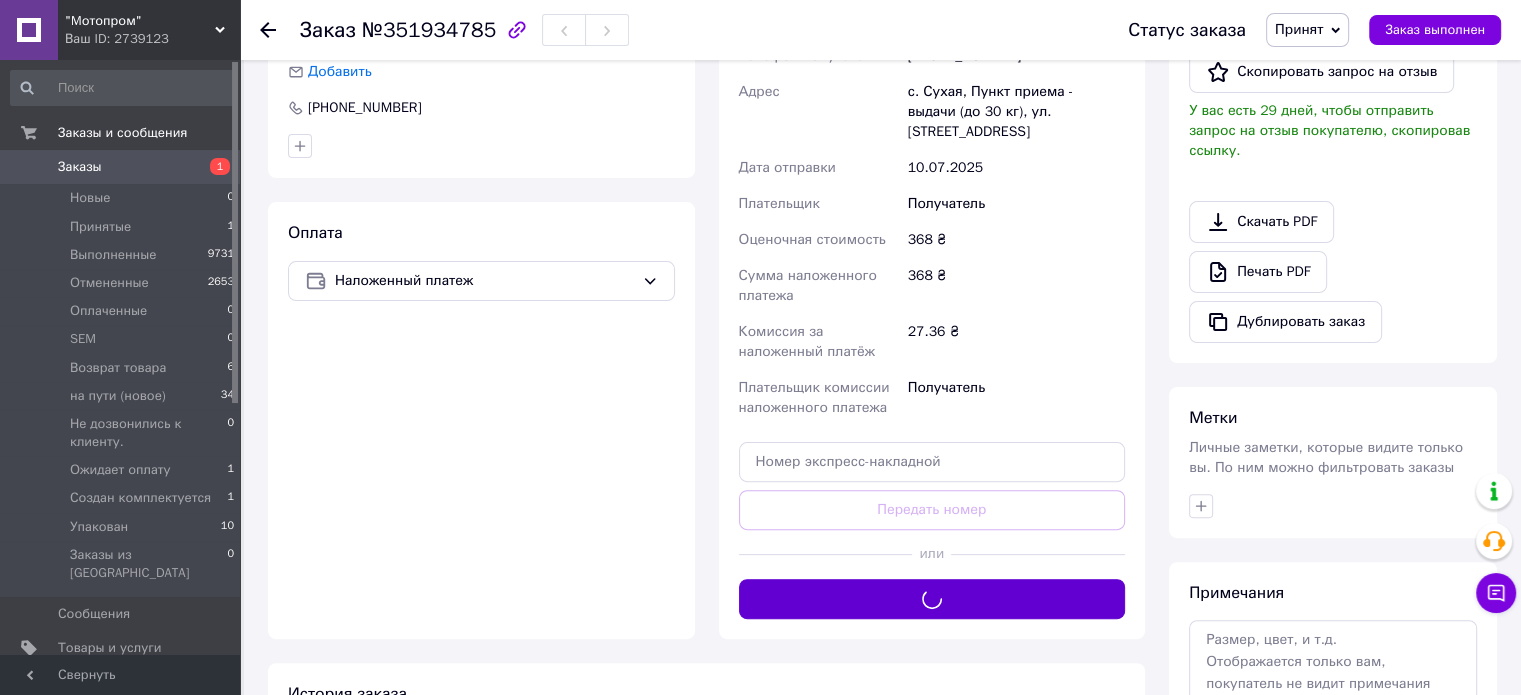 scroll, scrollTop: 100, scrollLeft: 0, axis: vertical 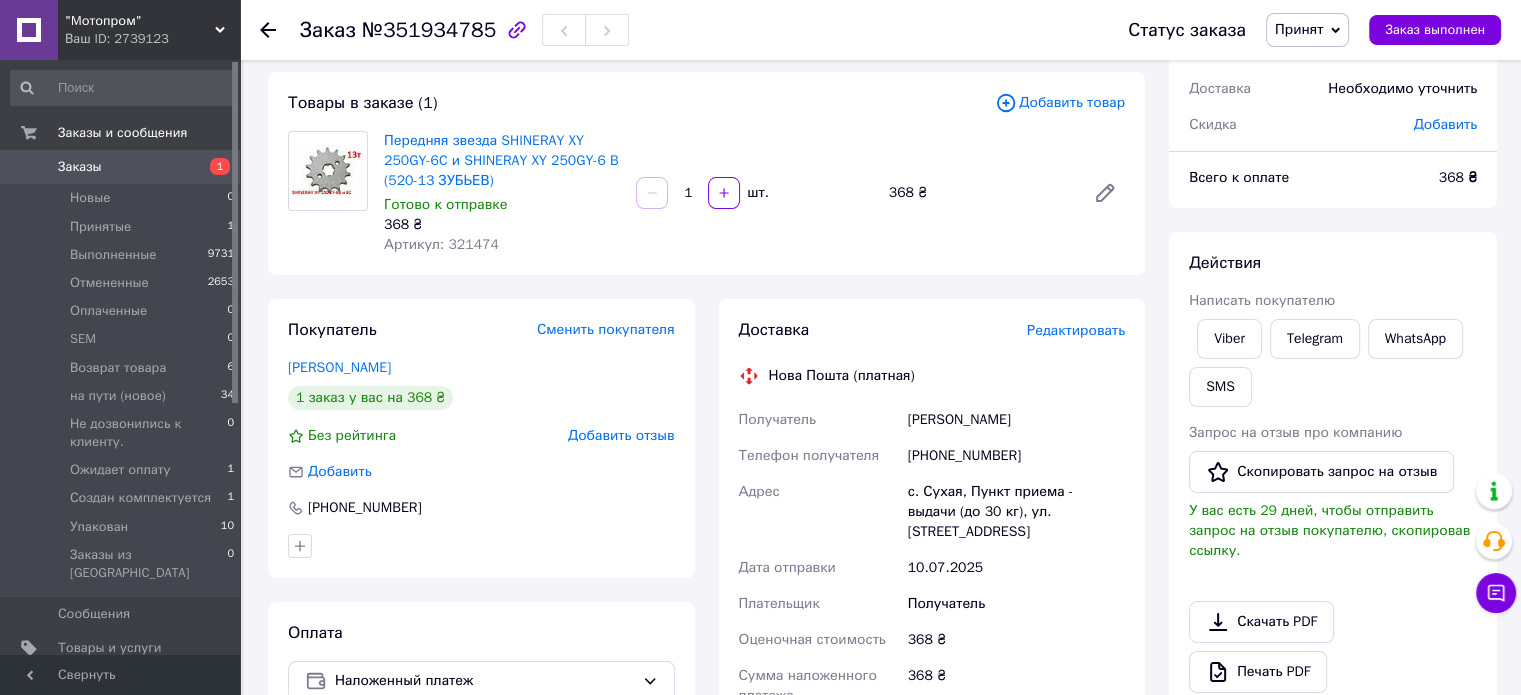 click on "Принят" at bounding box center [1307, 30] 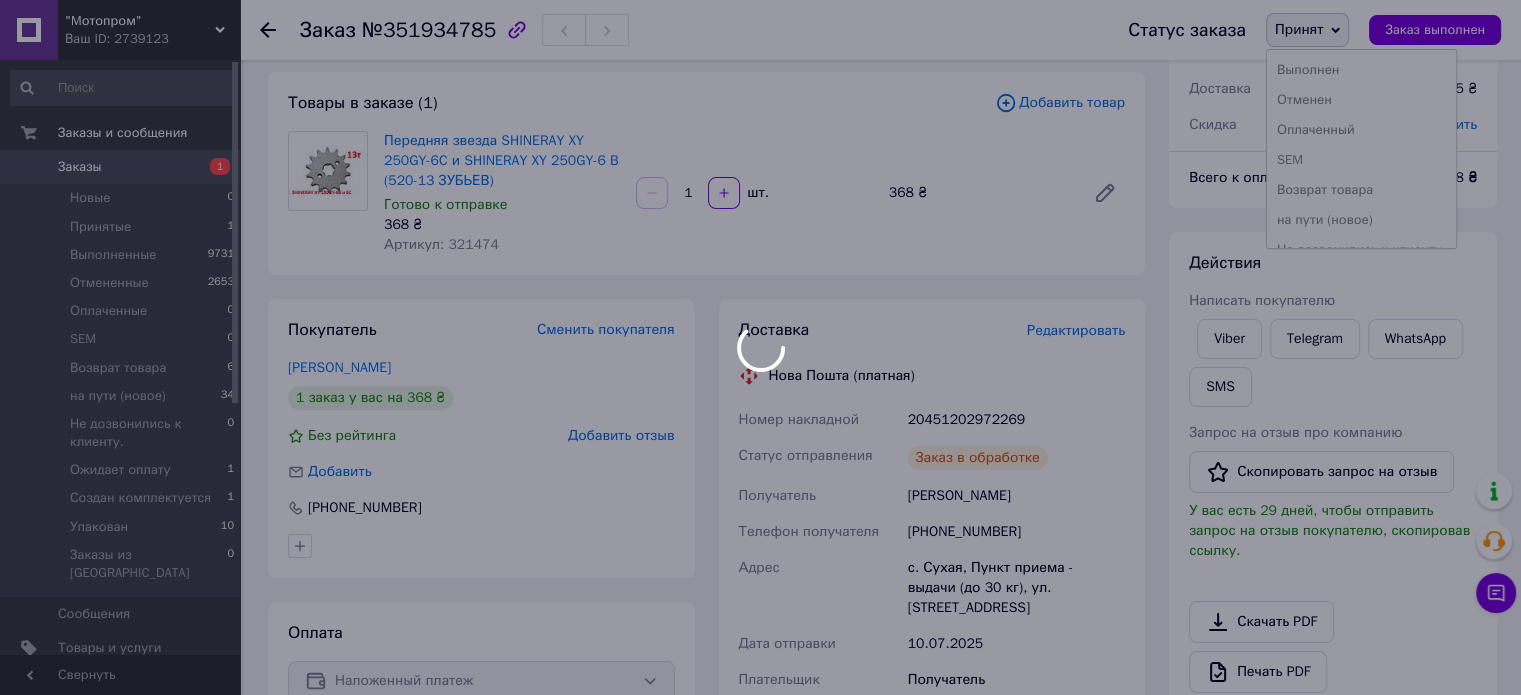 scroll, scrollTop: 112, scrollLeft: 0, axis: vertical 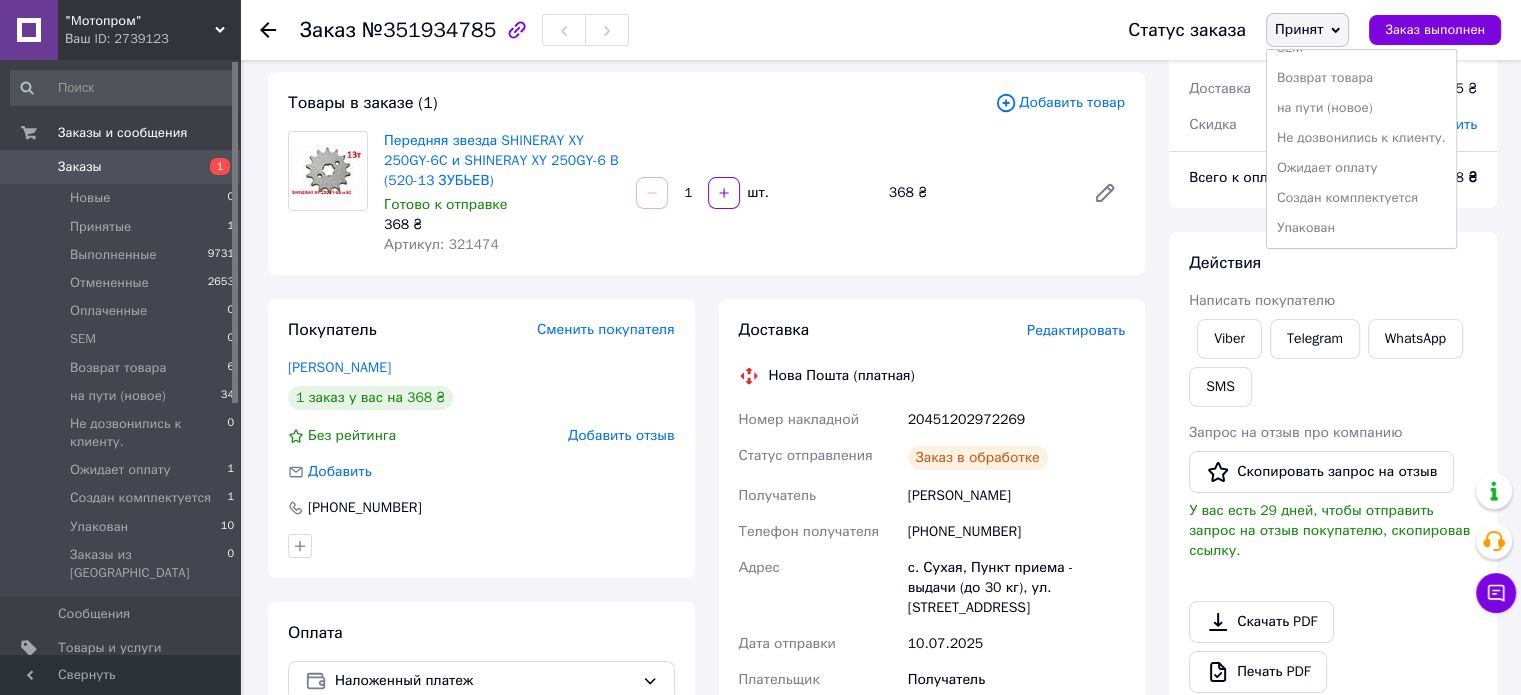 click on "Упакован" at bounding box center [1361, 228] 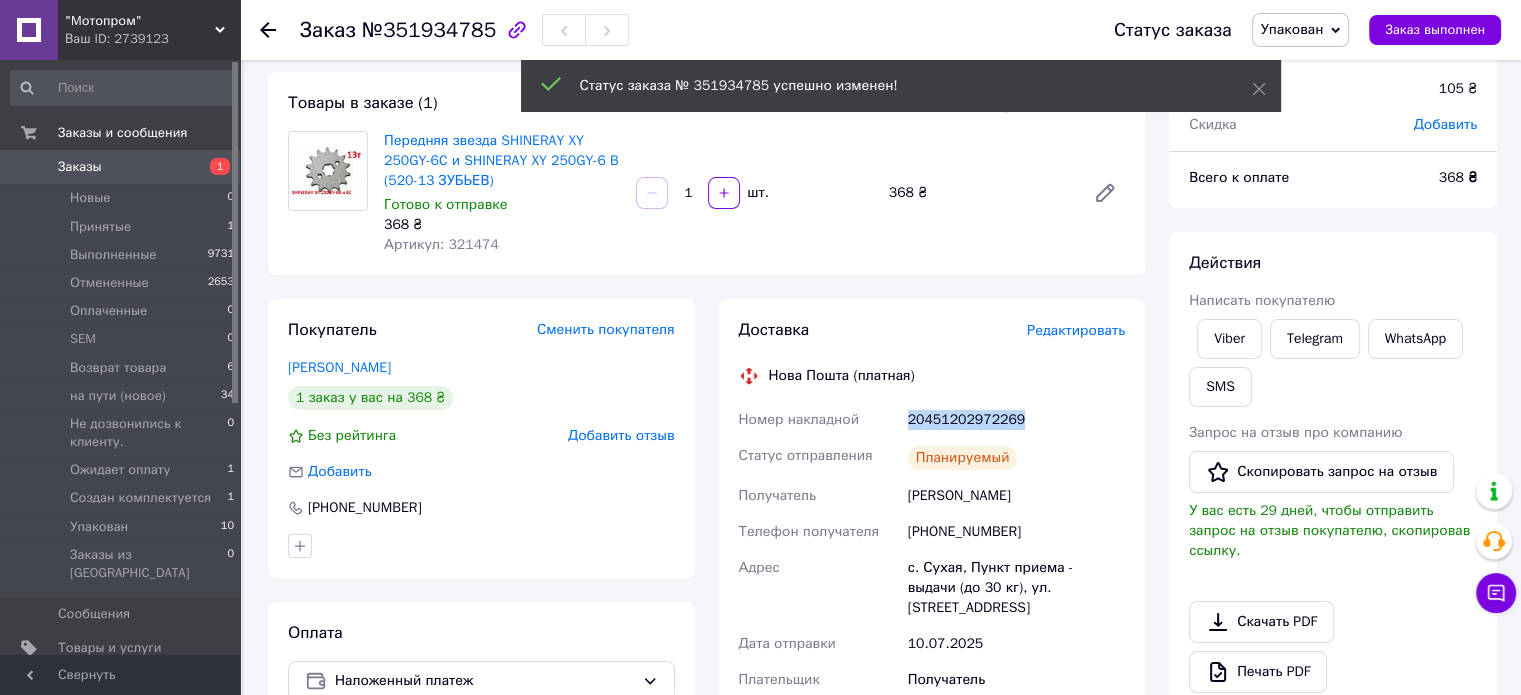 drag, startPoint x: 908, startPoint y: 423, endPoint x: 1072, endPoint y: 436, distance: 164.51443 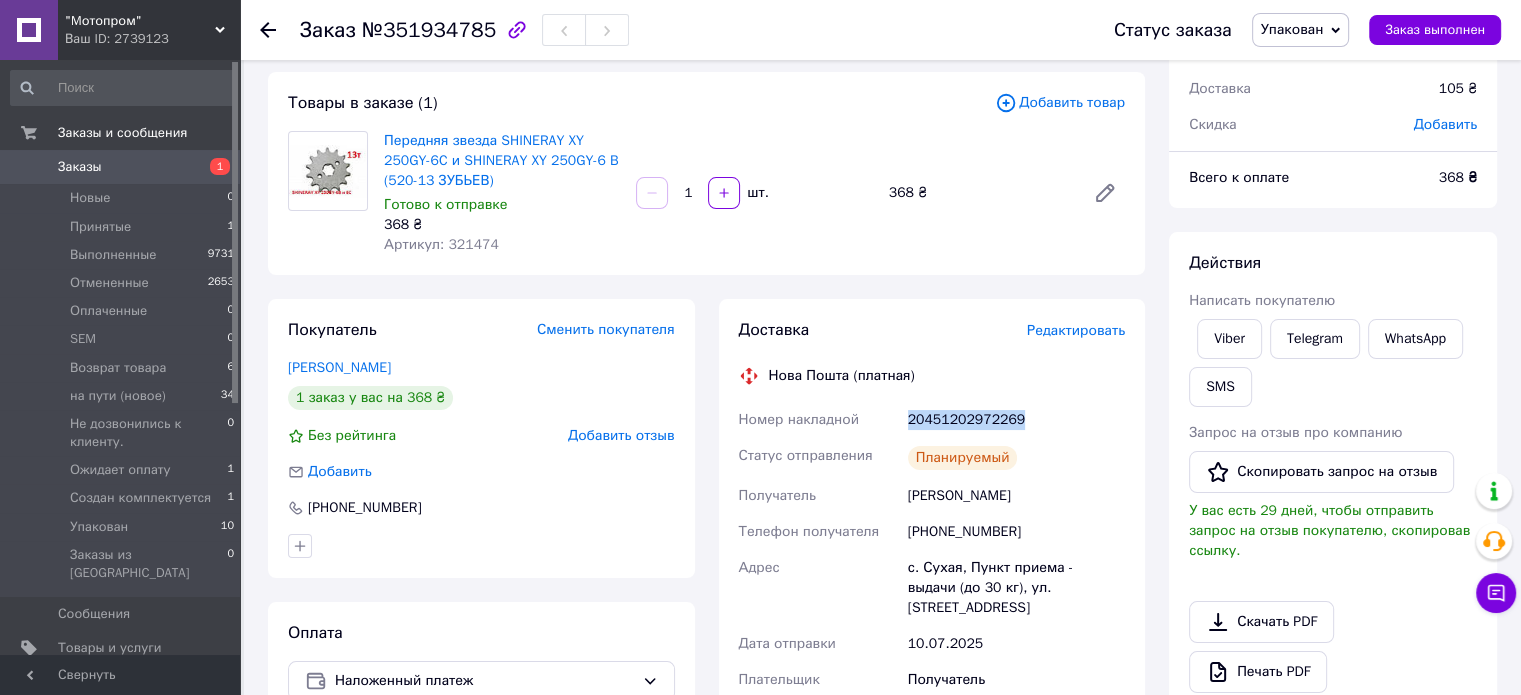 copy on "20451202972269" 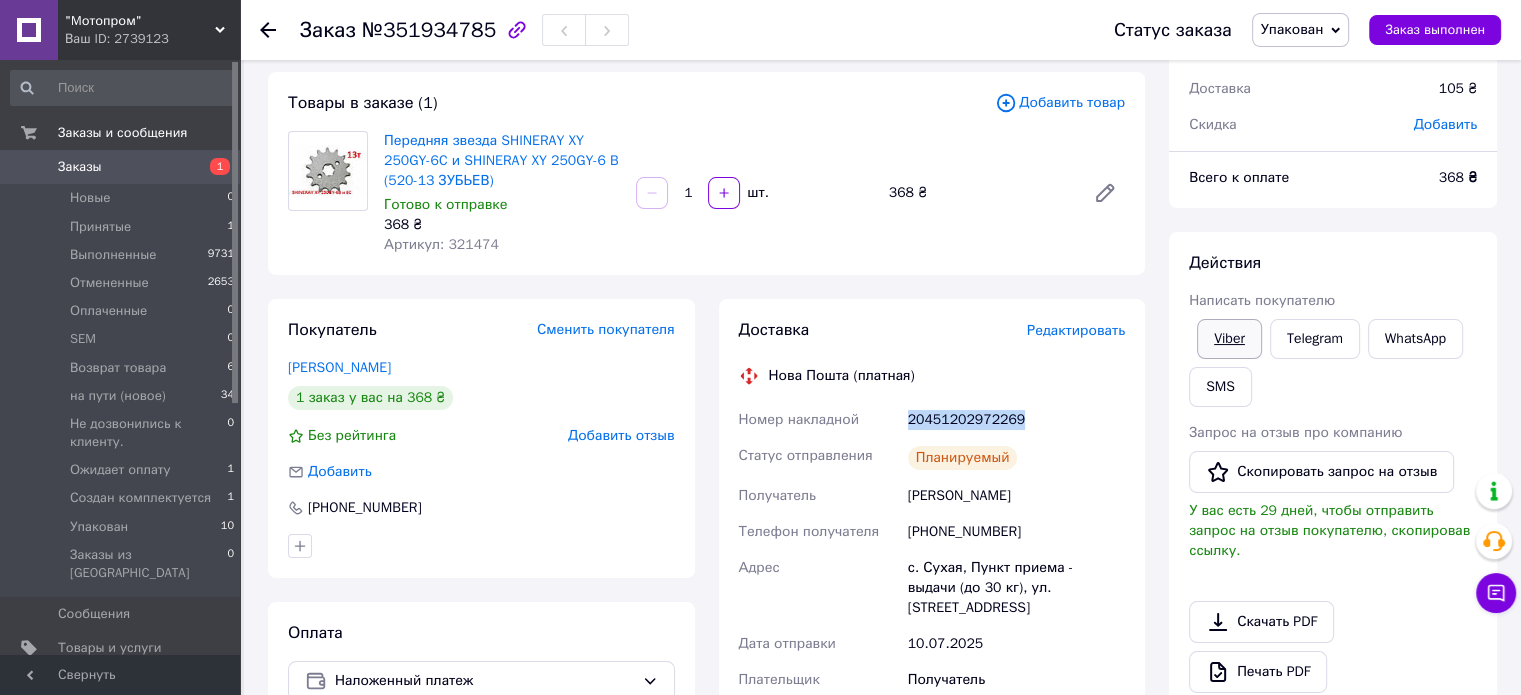 click on "Viber" at bounding box center (1229, 339) 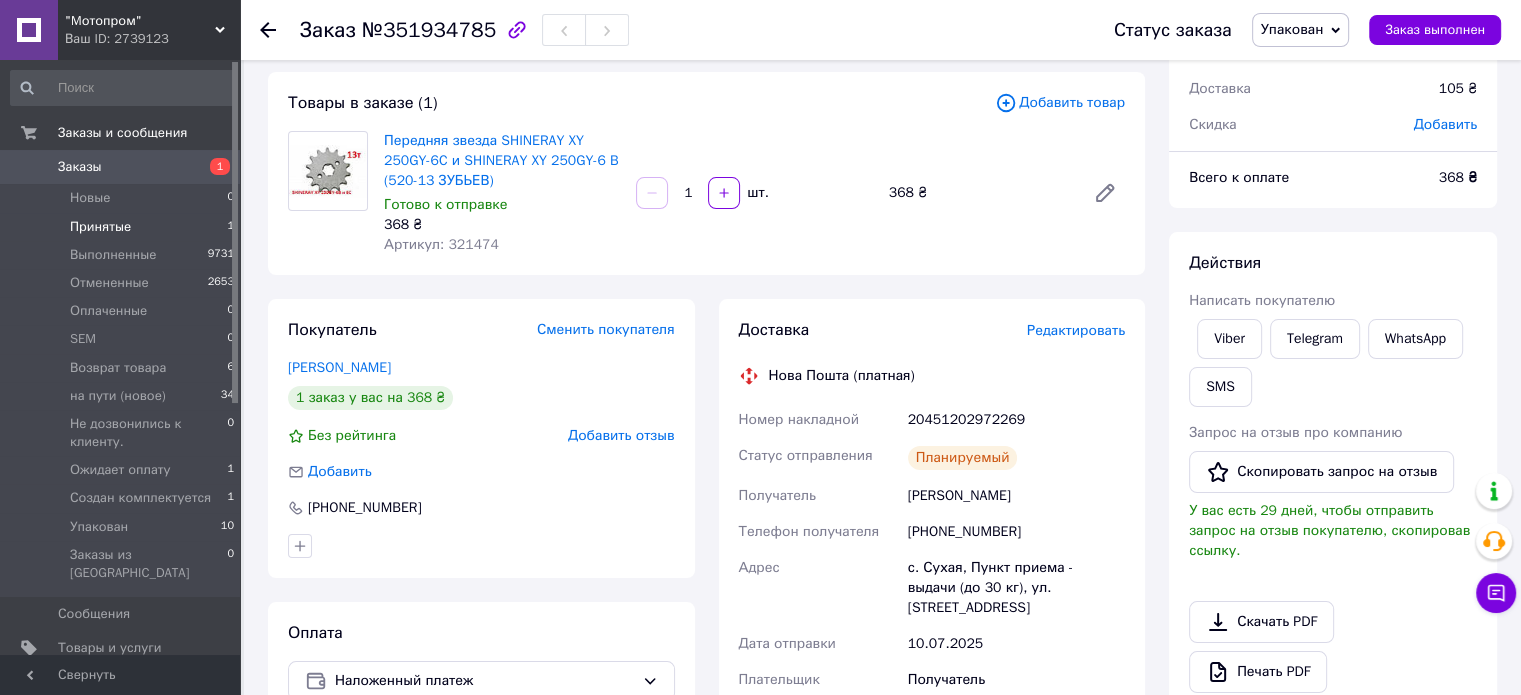click on "Принятые 1" at bounding box center [123, 227] 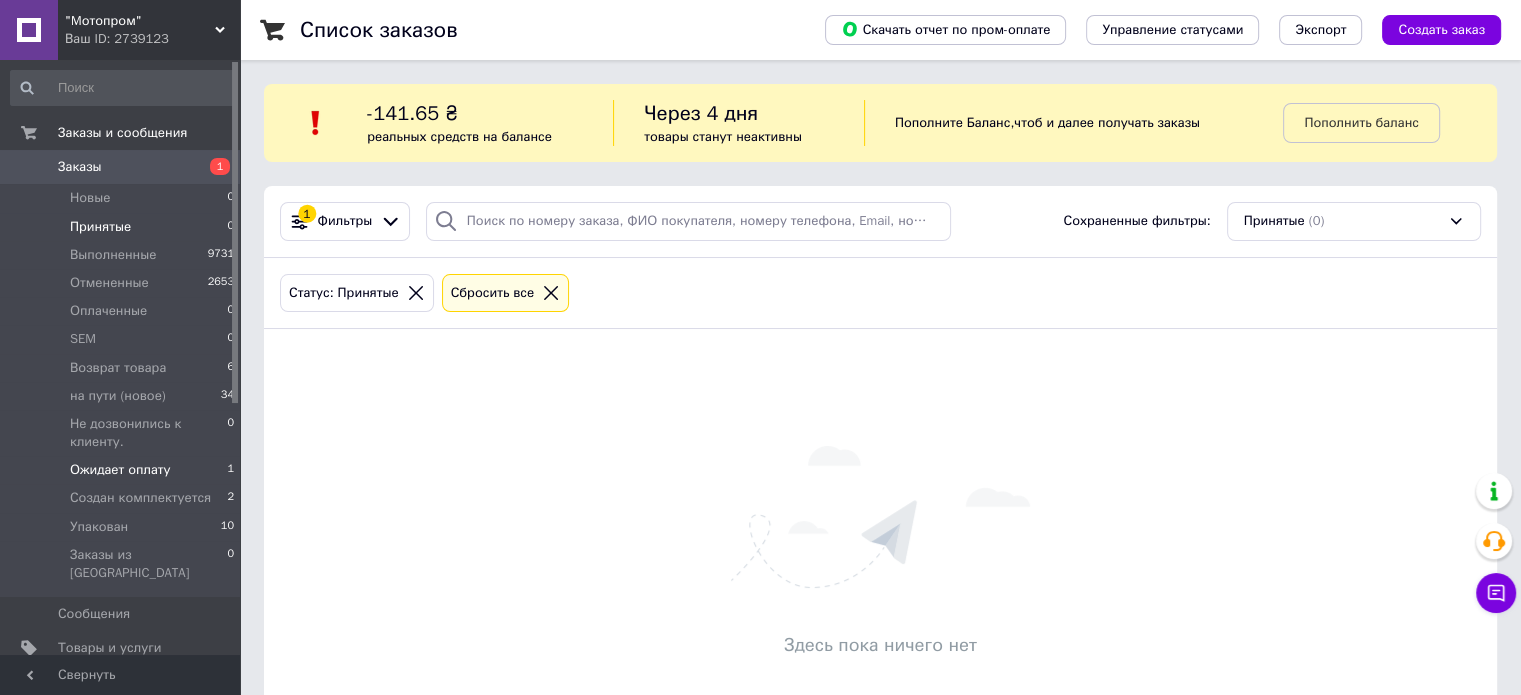click on "Ожидает оплату 1" at bounding box center [123, 470] 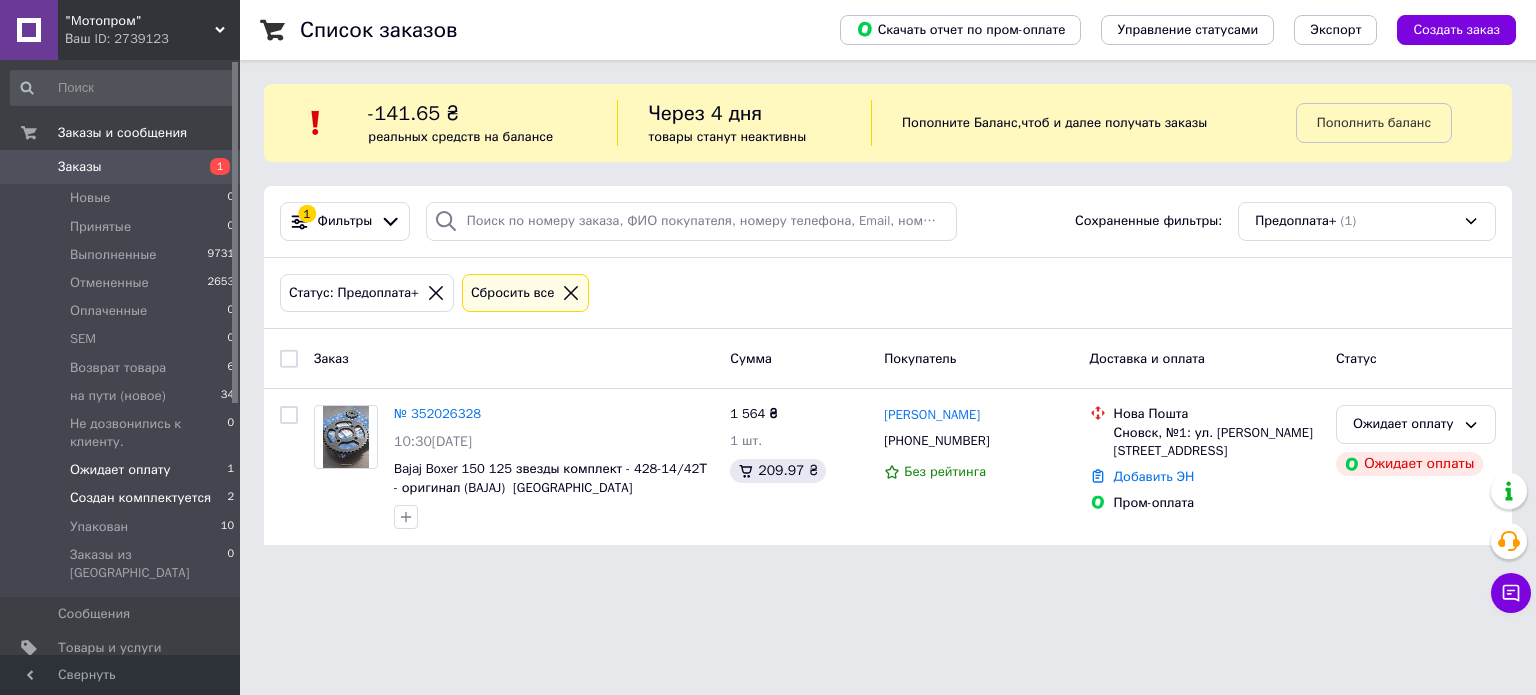 click on "Создан комплектуется" at bounding box center (140, 498) 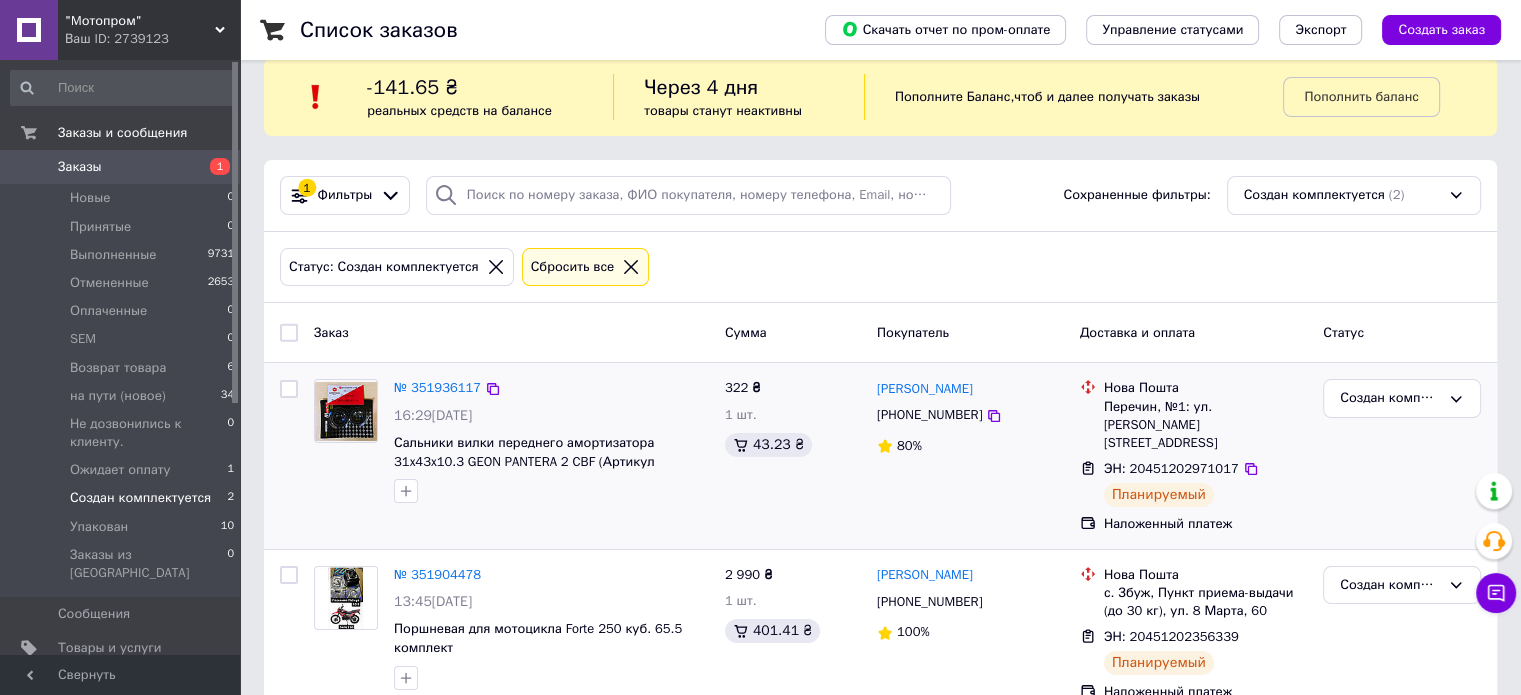 scroll, scrollTop: 40, scrollLeft: 0, axis: vertical 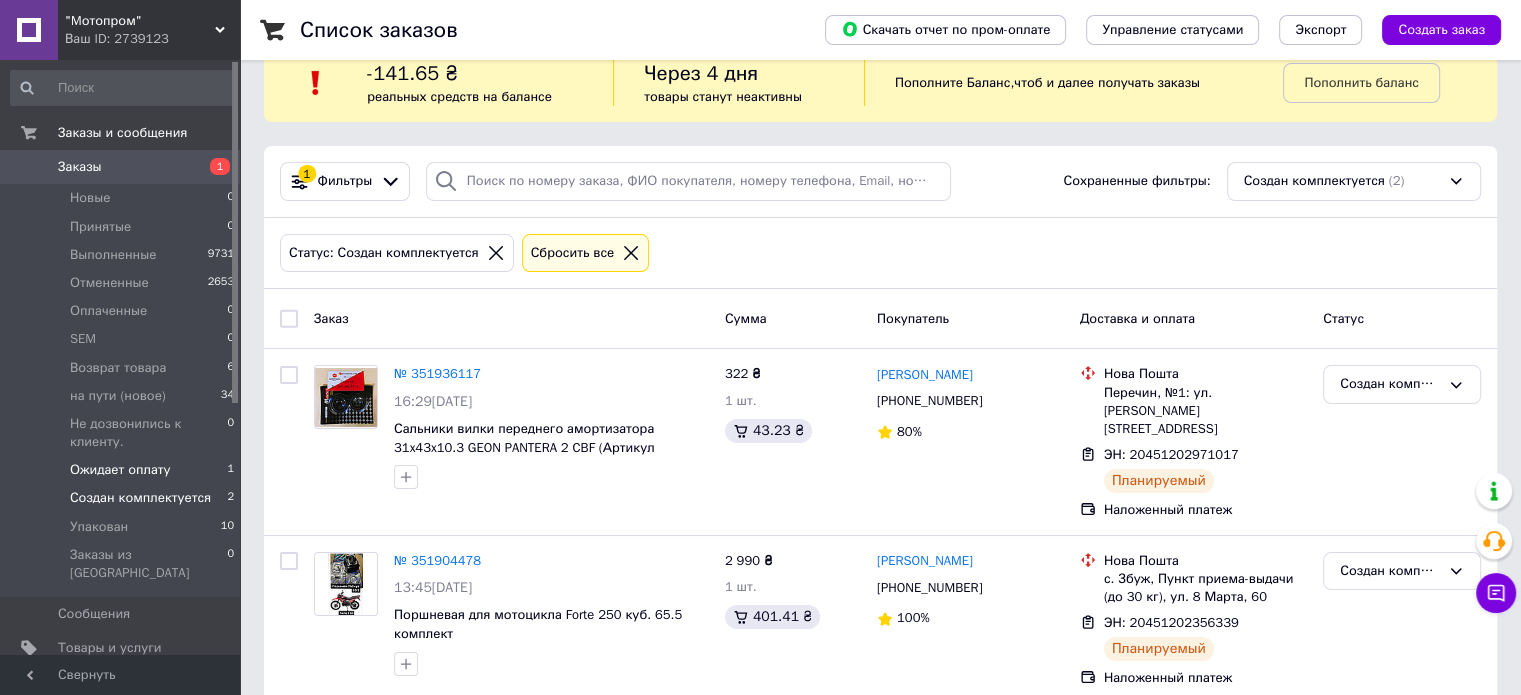 click on "Ожидает оплату" at bounding box center (120, 470) 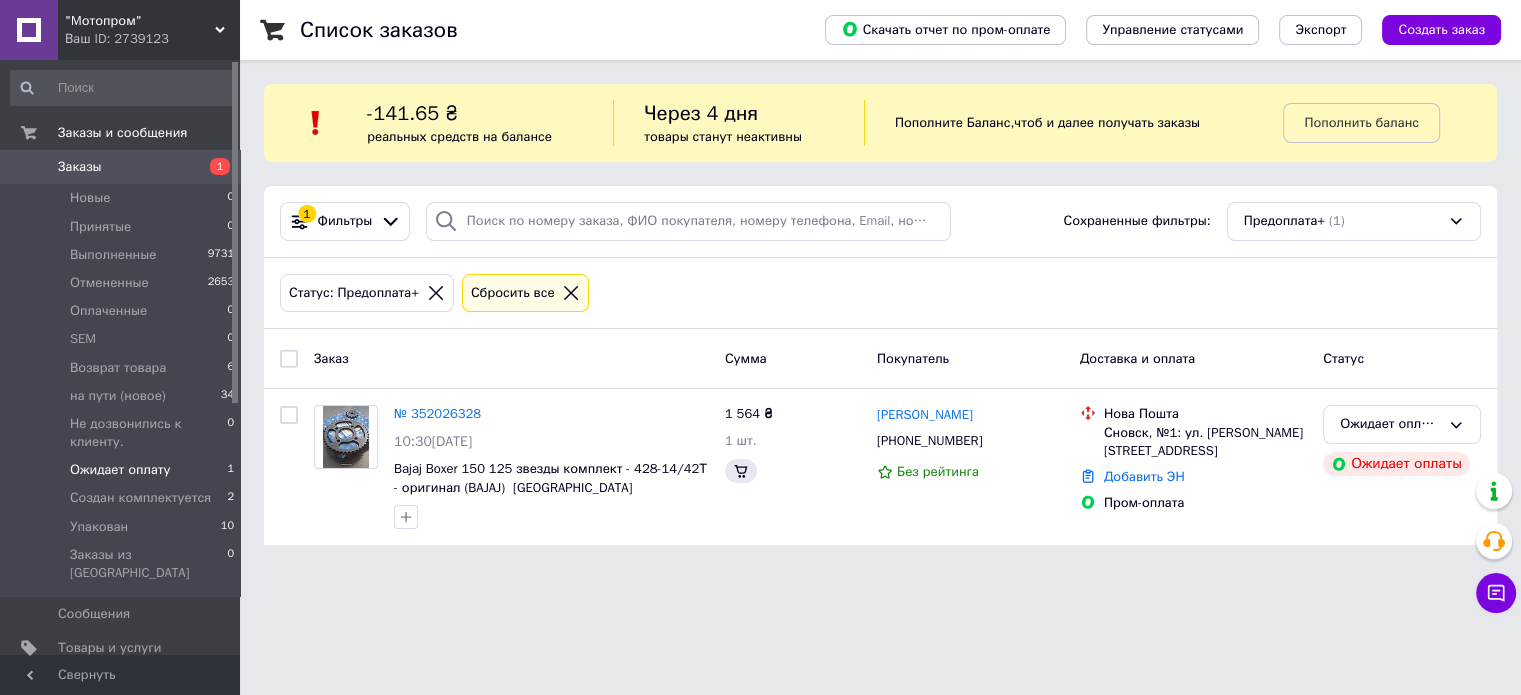scroll, scrollTop: 0, scrollLeft: 0, axis: both 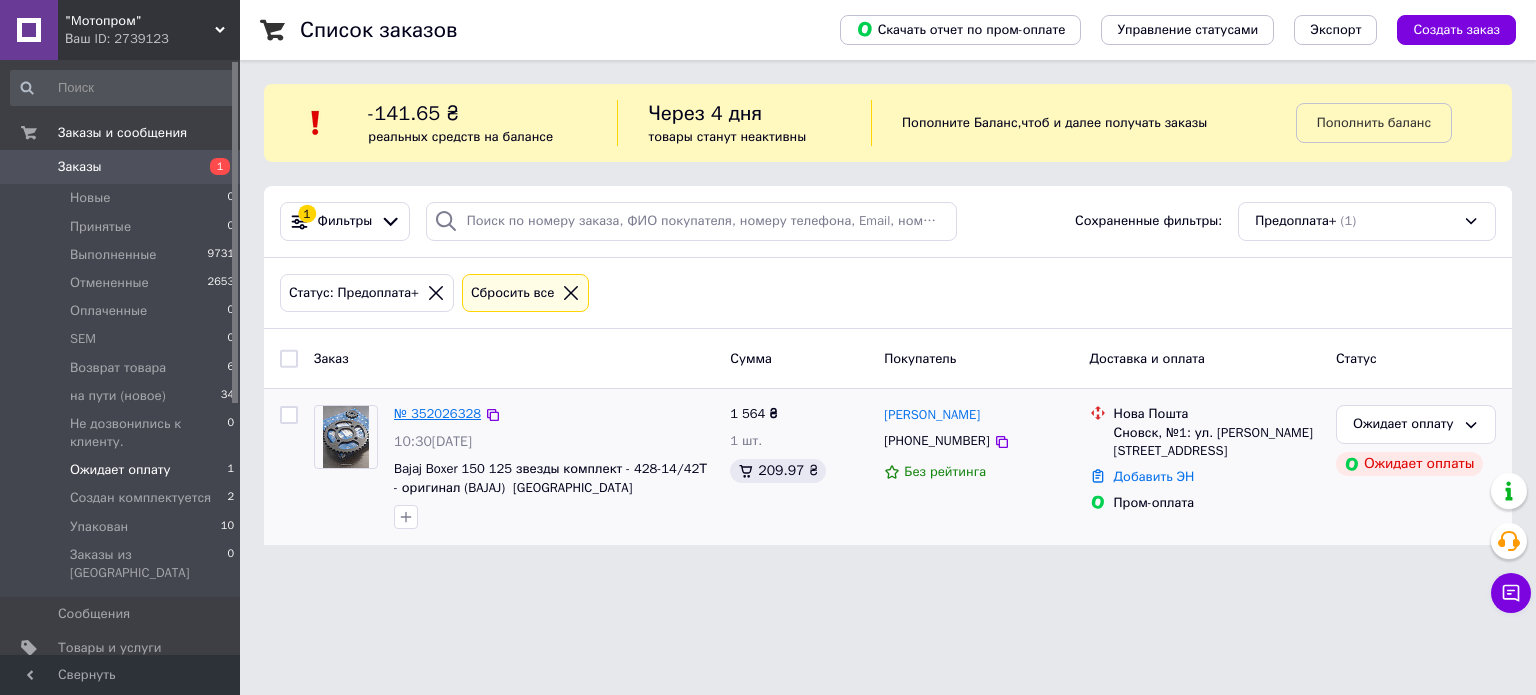 click on "№ 352026328" at bounding box center (437, 413) 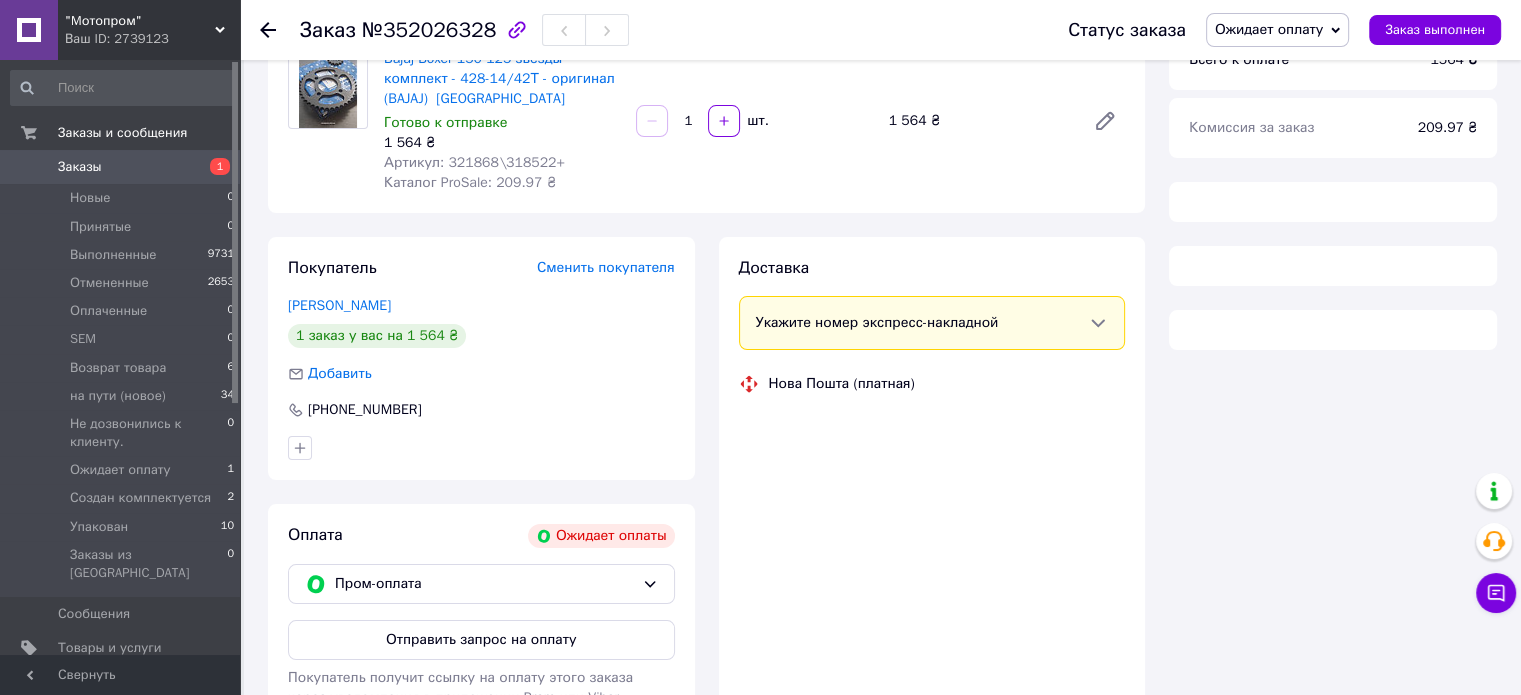 scroll, scrollTop: 324, scrollLeft: 0, axis: vertical 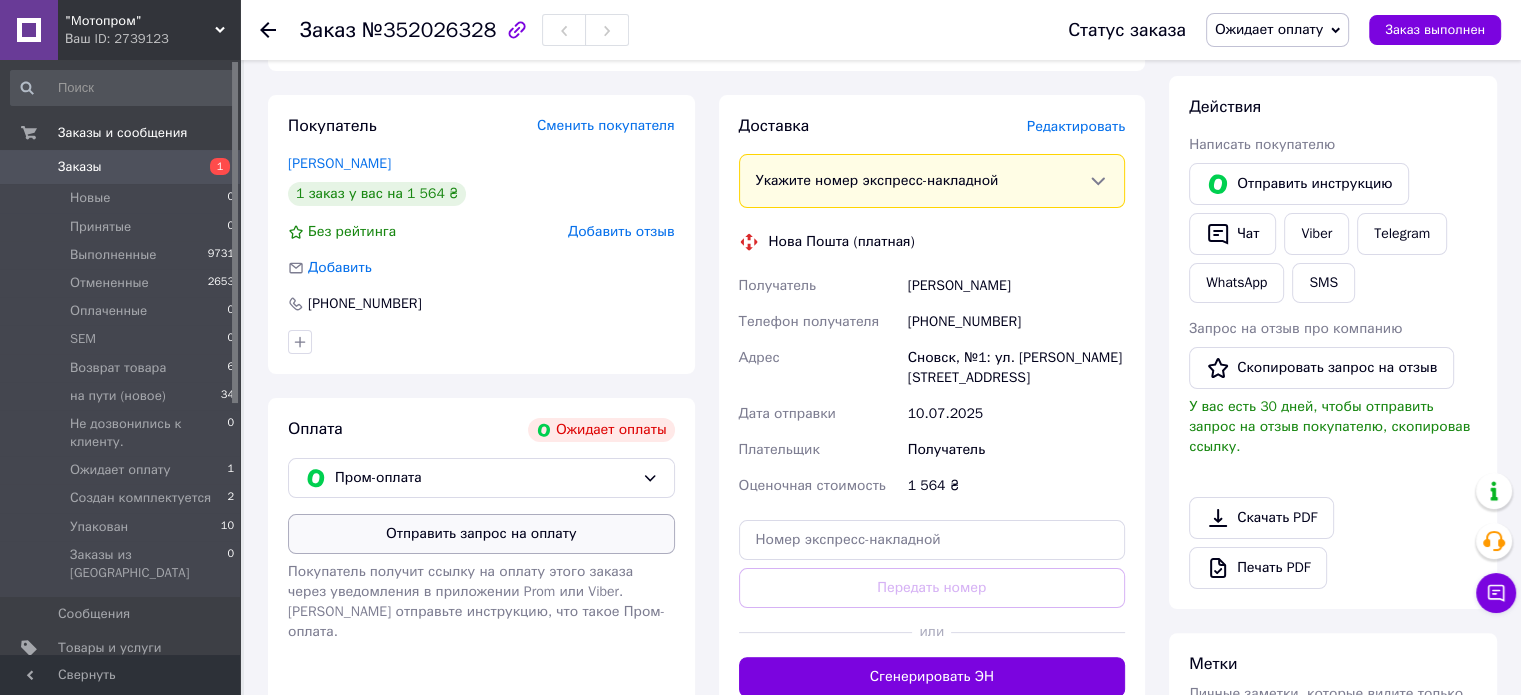 click on "Отправить запрос на оплату" at bounding box center [481, 534] 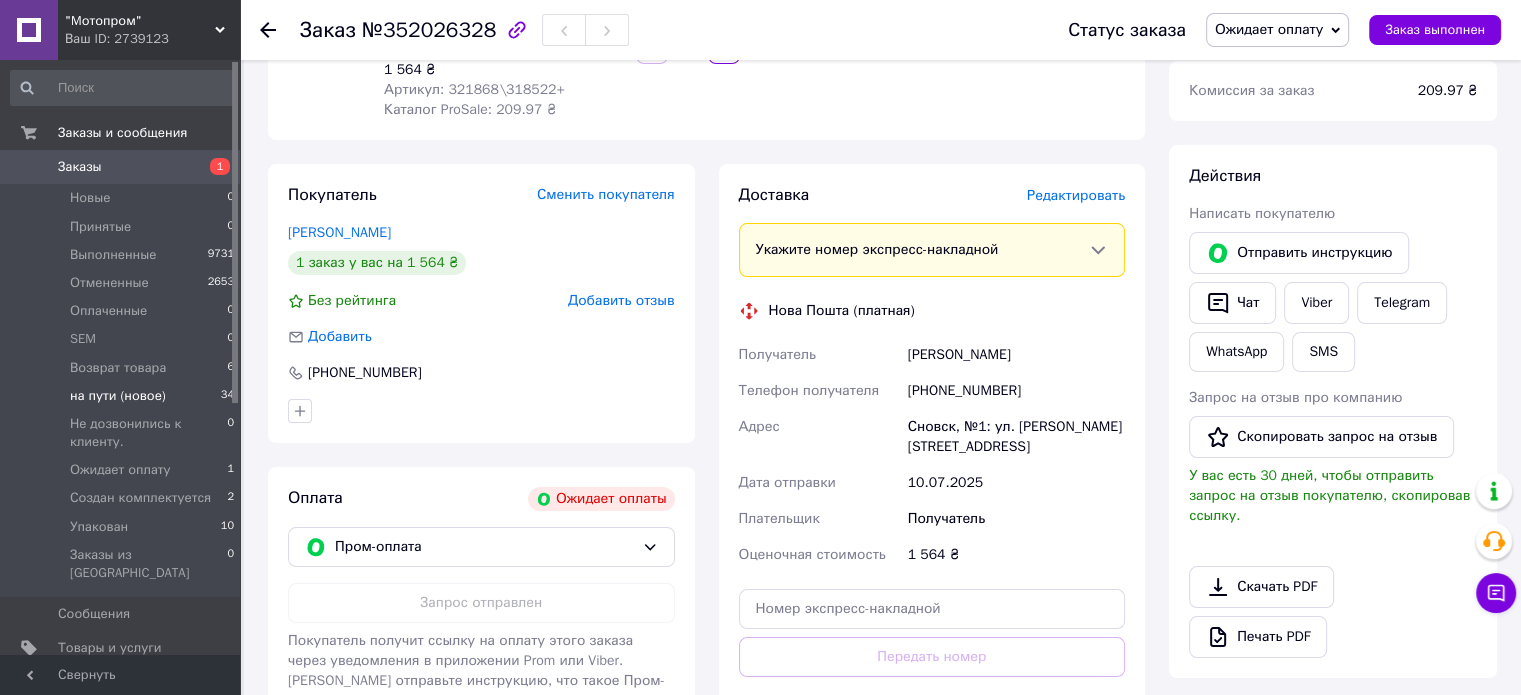 scroll, scrollTop: 224, scrollLeft: 0, axis: vertical 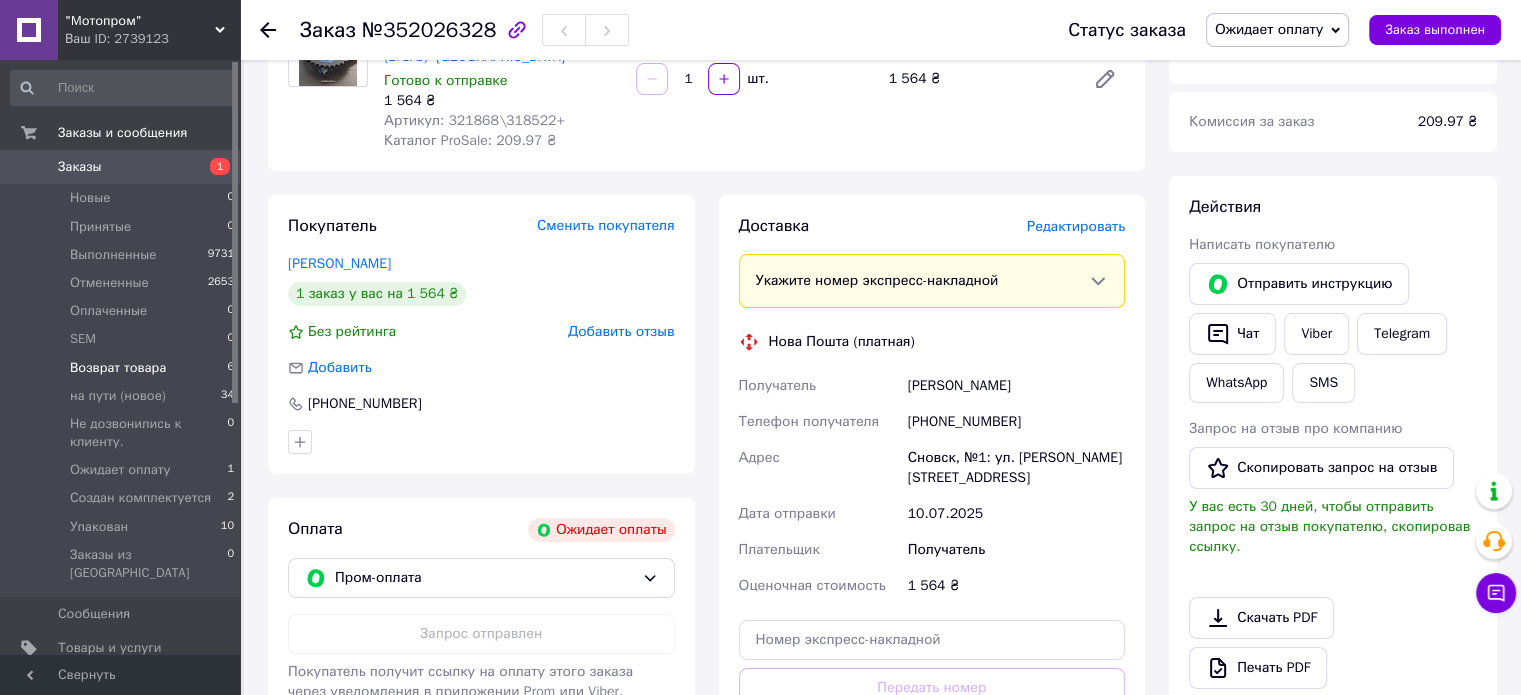 click on "Возврат товара 6" at bounding box center [123, 368] 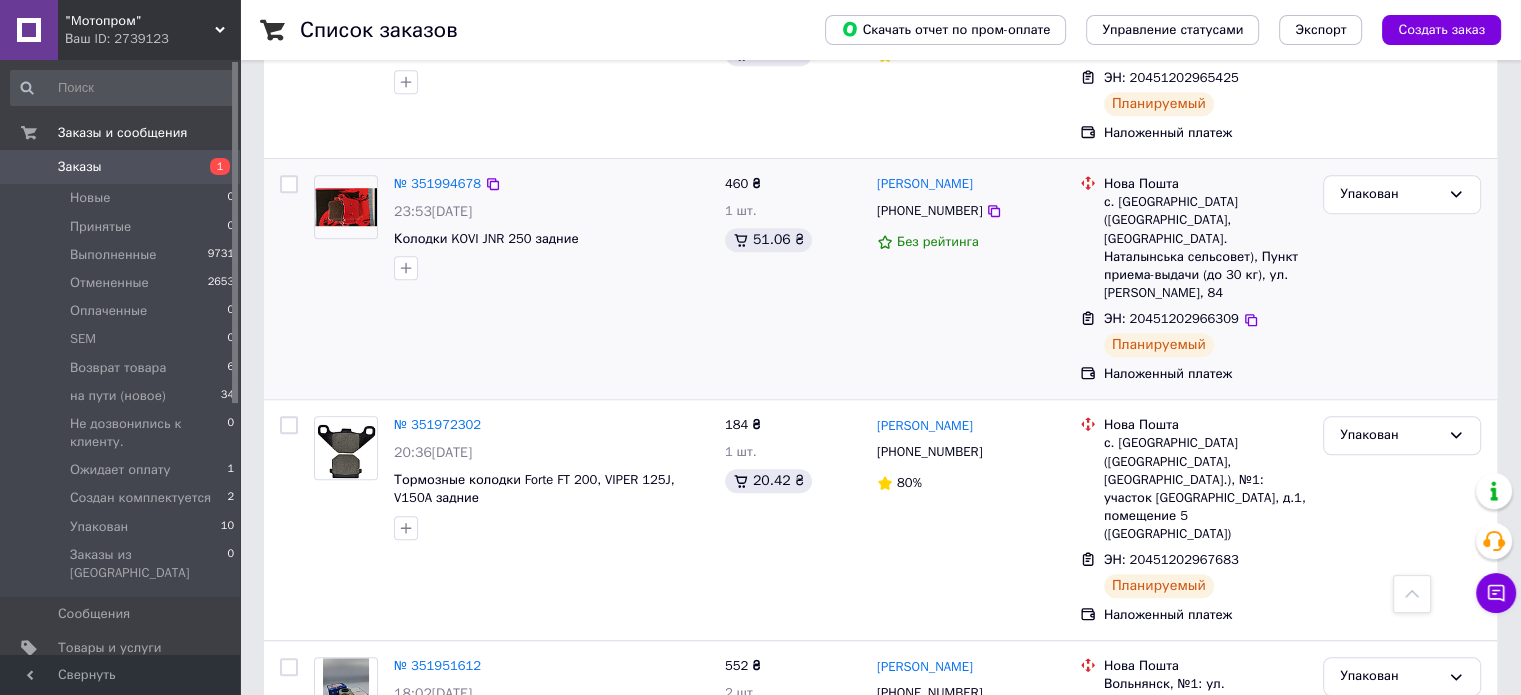 scroll, scrollTop: 900, scrollLeft: 0, axis: vertical 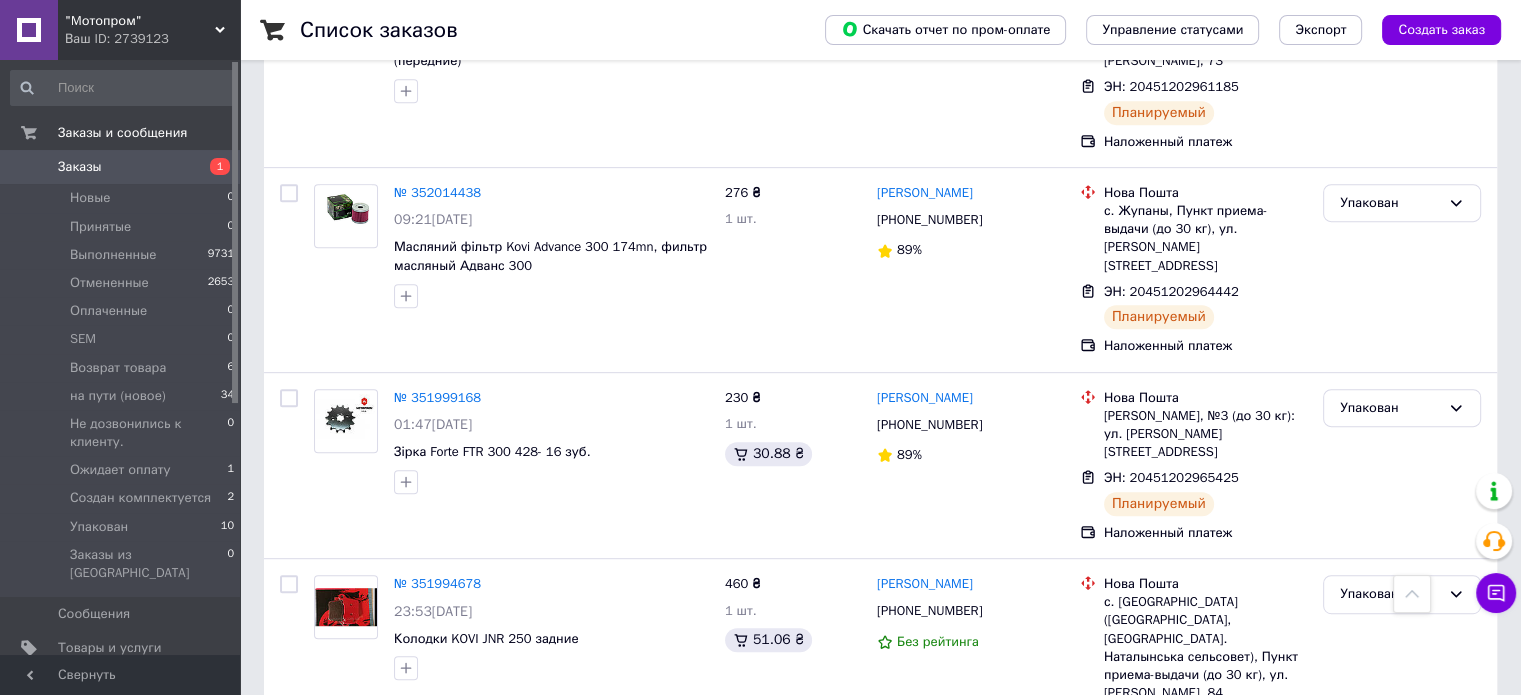 click on "Заказы" at bounding box center (121, 167) 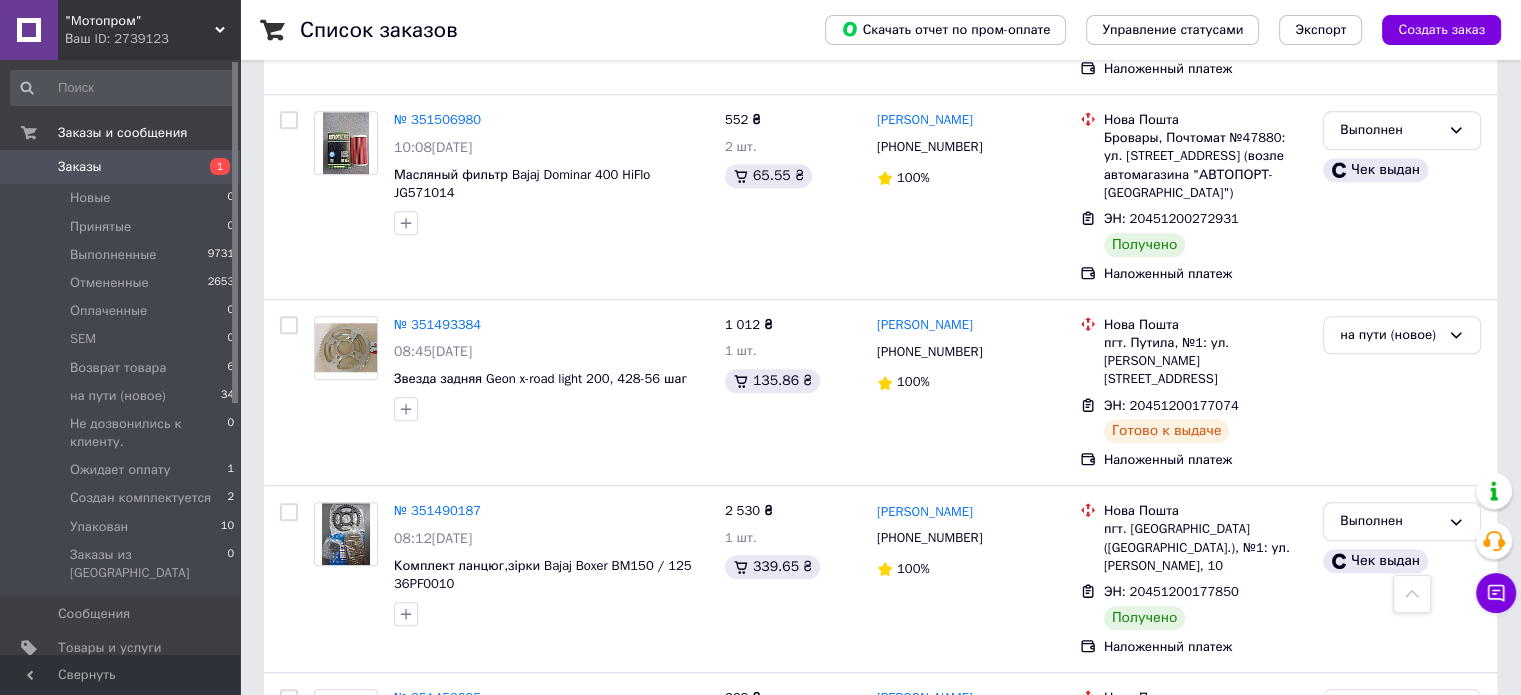 scroll, scrollTop: 9500, scrollLeft: 0, axis: vertical 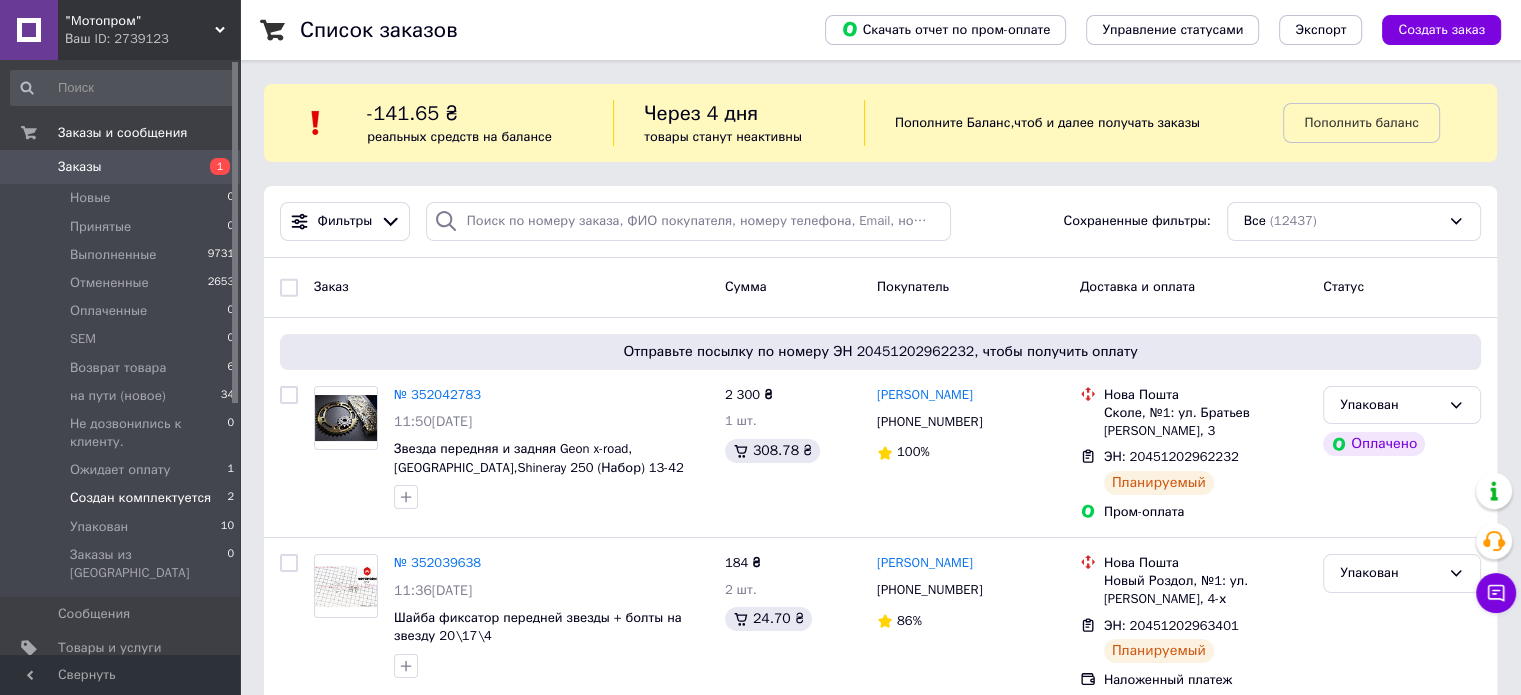 click on "Создан комплектуется" at bounding box center [140, 498] 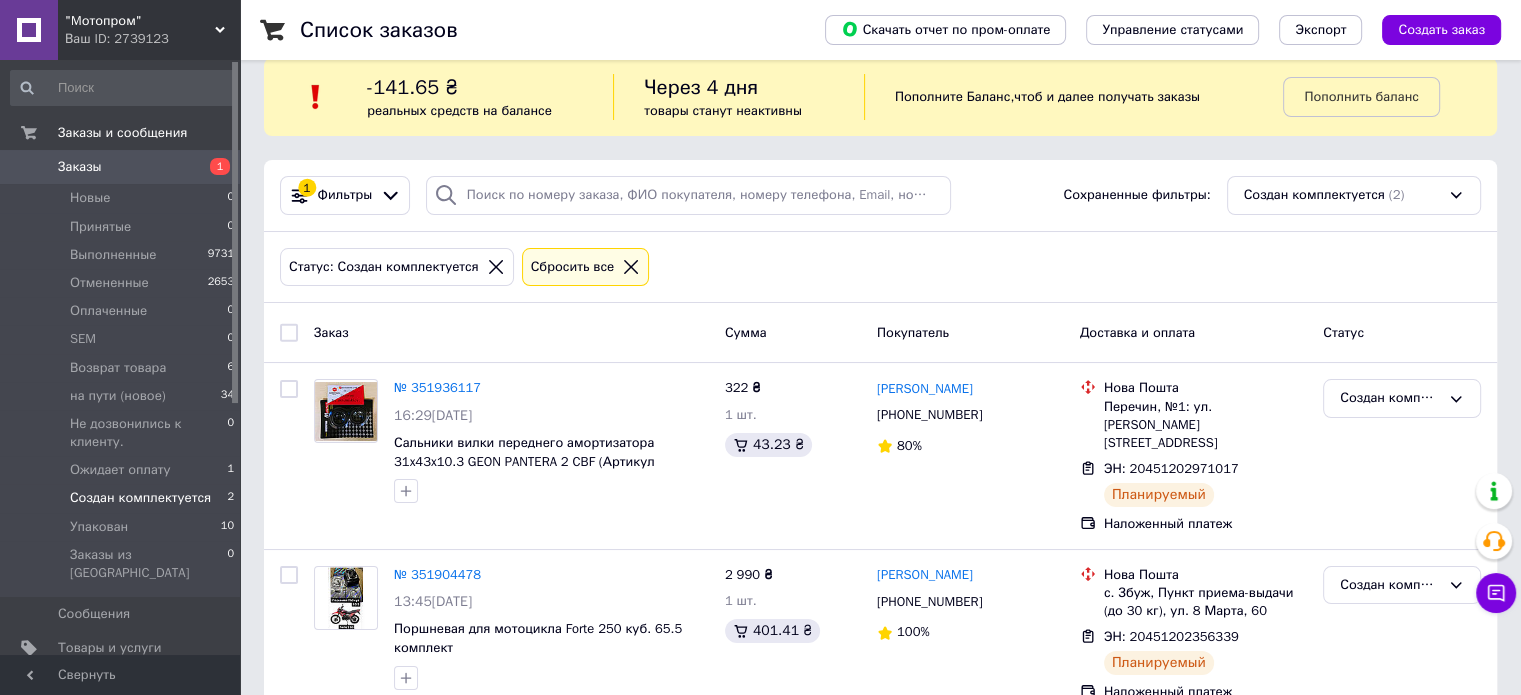 scroll, scrollTop: 40, scrollLeft: 0, axis: vertical 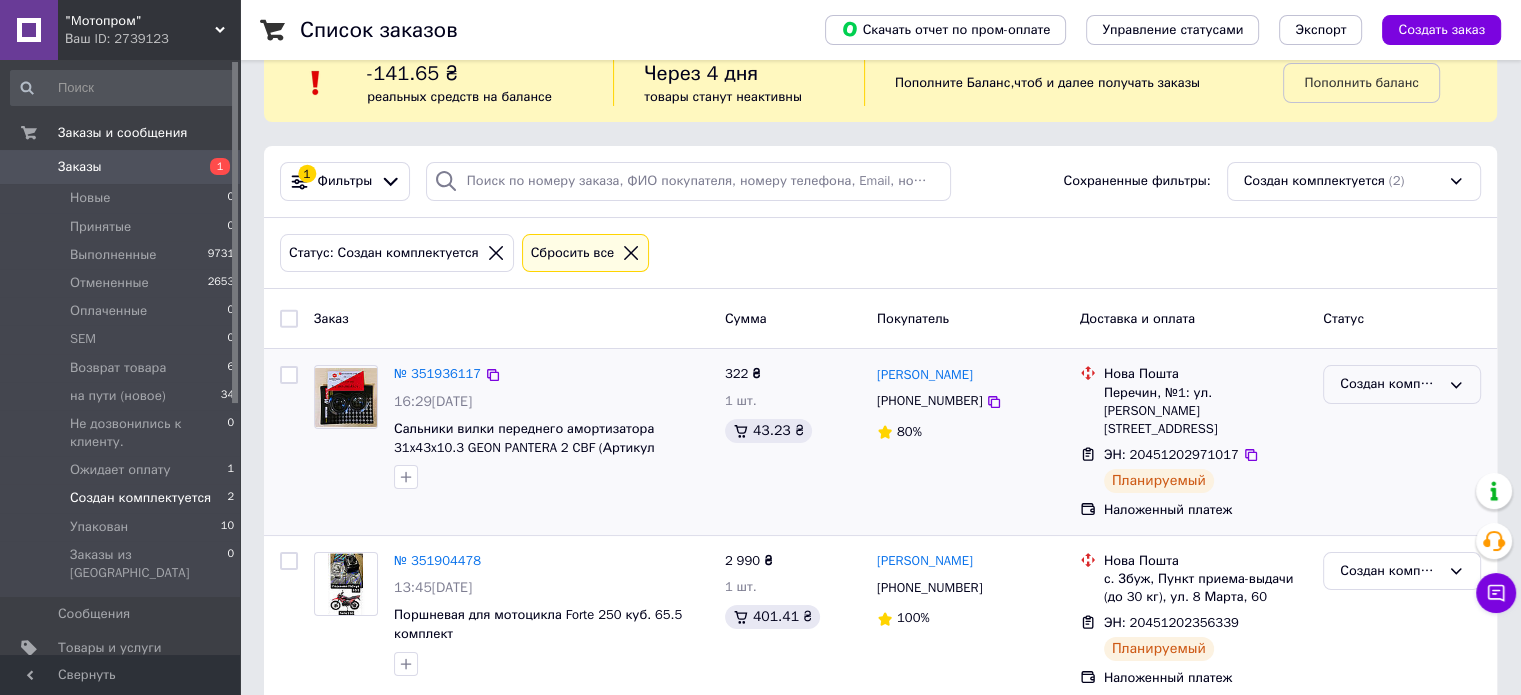 click on "Создан комплектуется" at bounding box center [1390, 384] 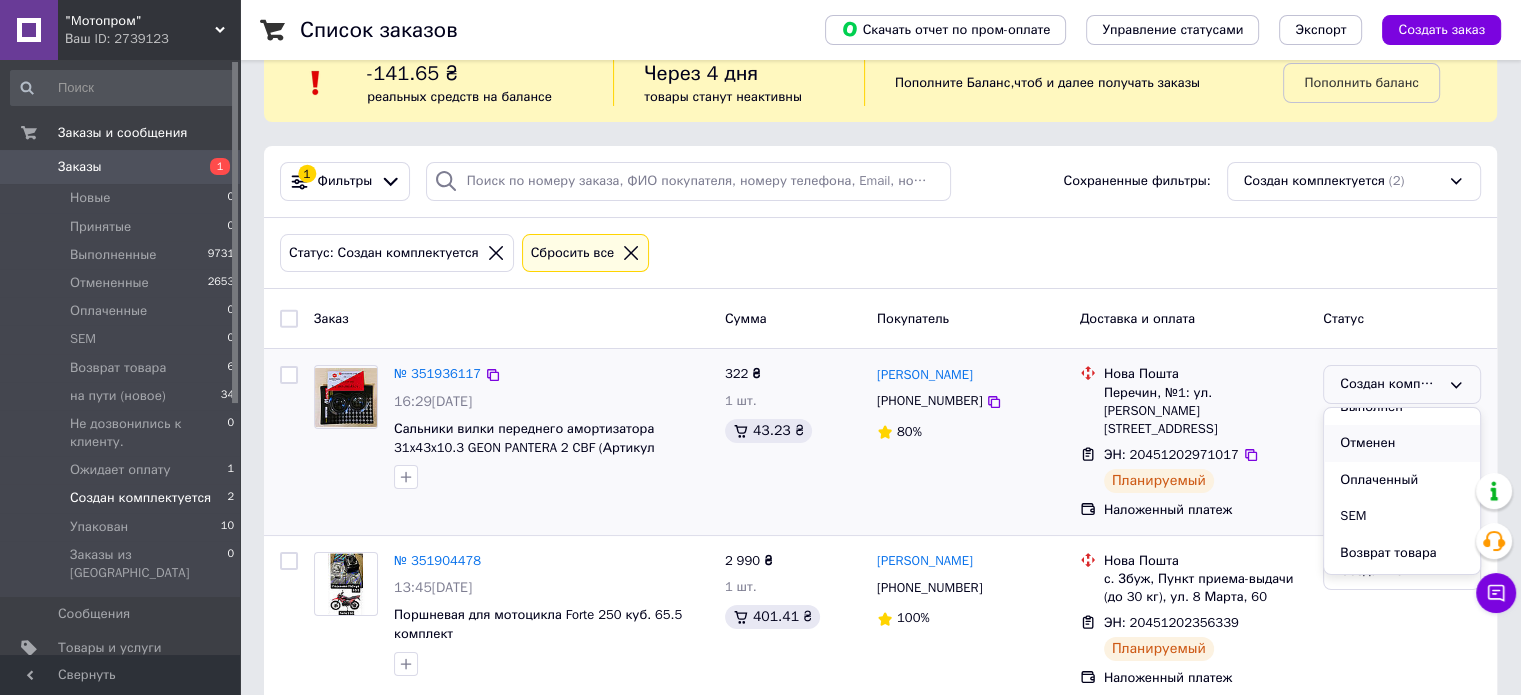 scroll, scrollTop: 100, scrollLeft: 0, axis: vertical 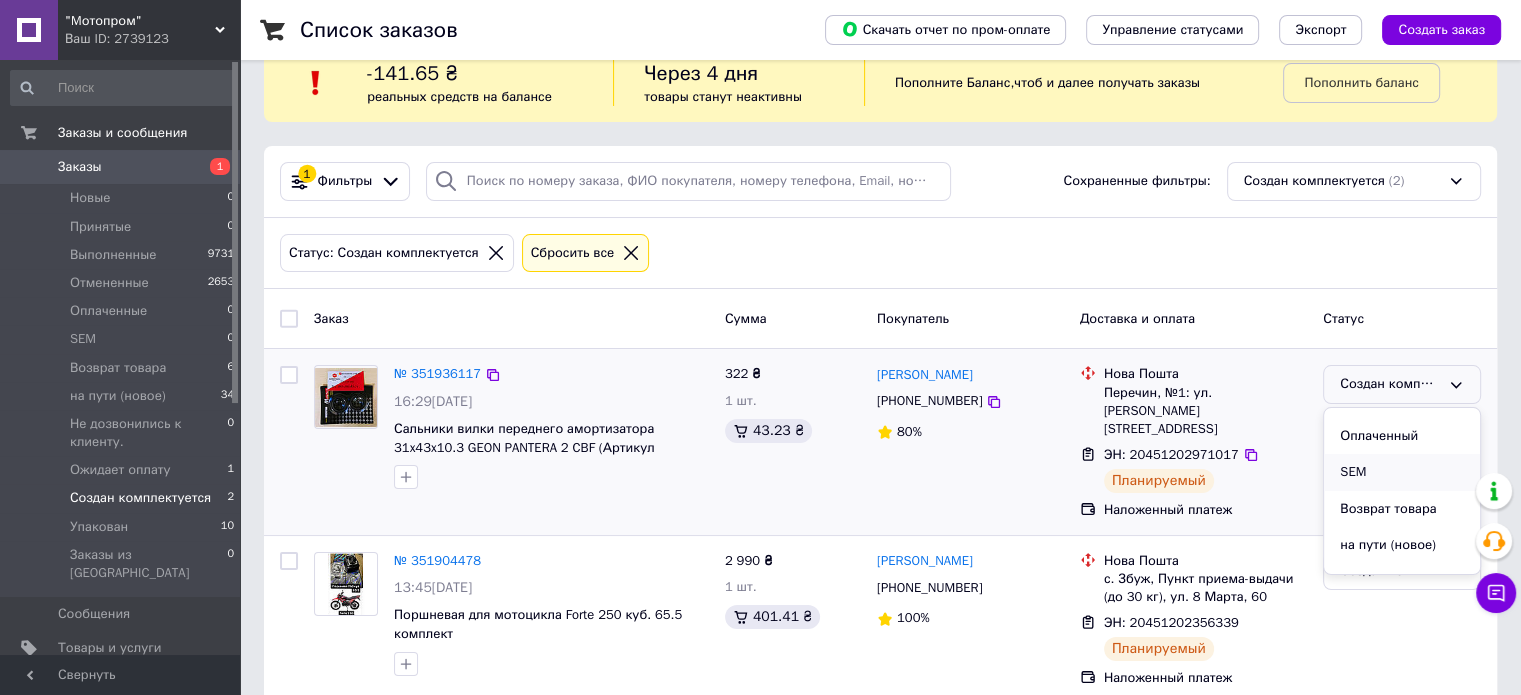 click on "SEM" at bounding box center (1402, 472) 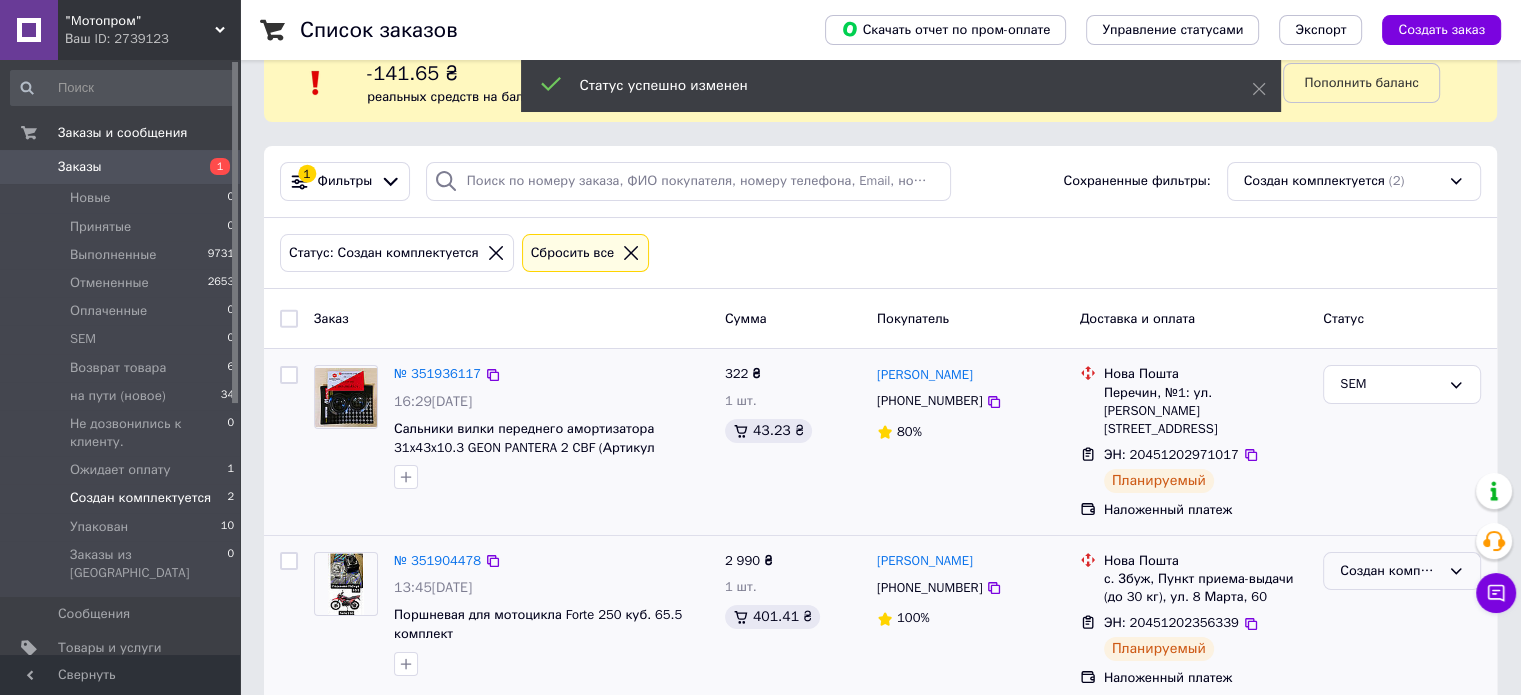 click on "Создан комплектуется" at bounding box center [1402, 571] 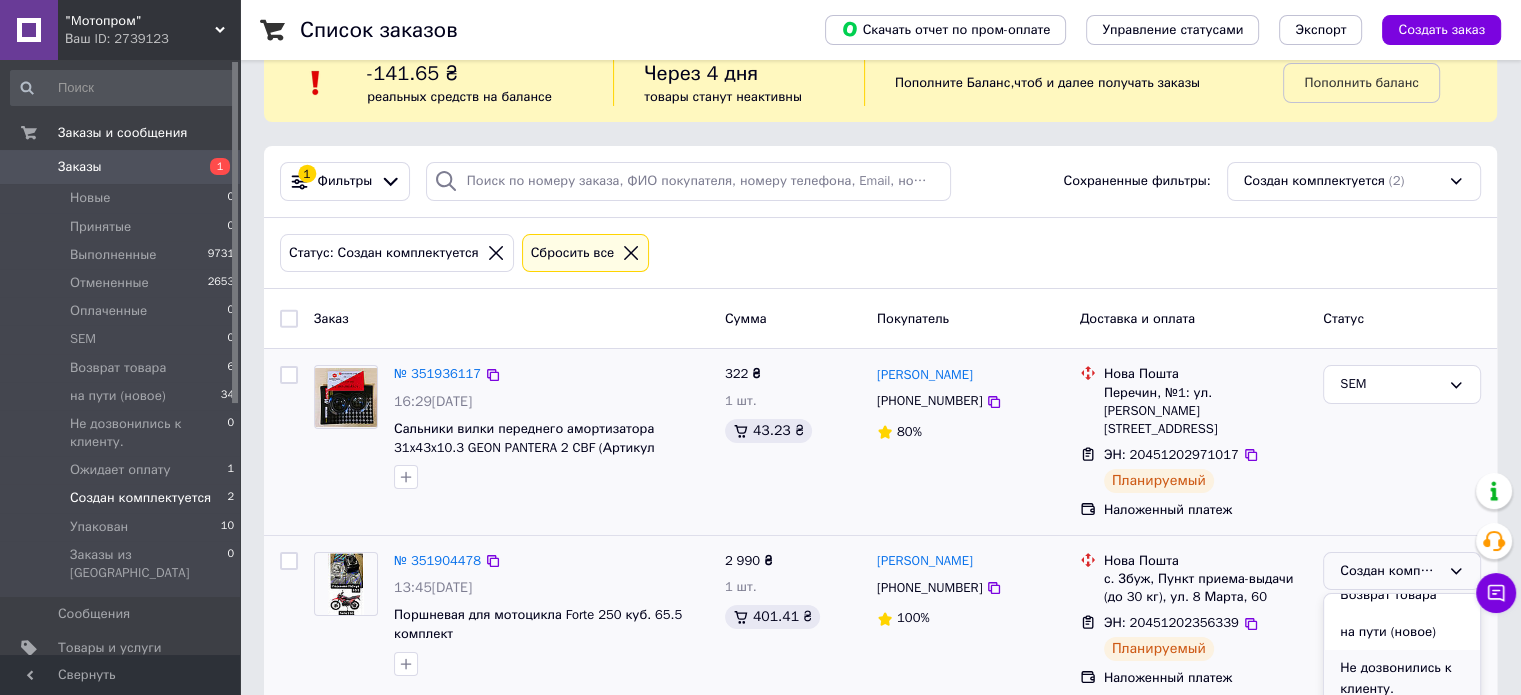scroll, scrollTop: 220, scrollLeft: 0, axis: vertical 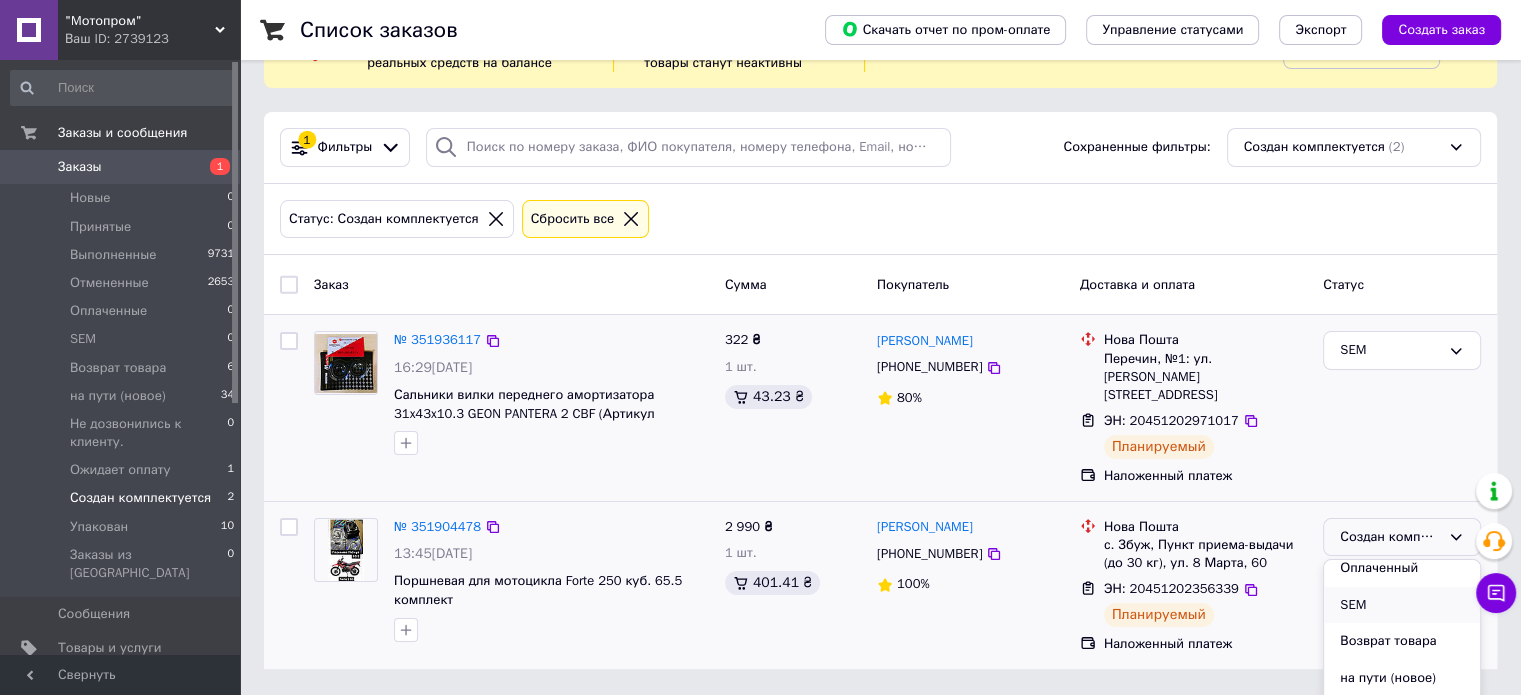 click on "SEM" at bounding box center [1402, 605] 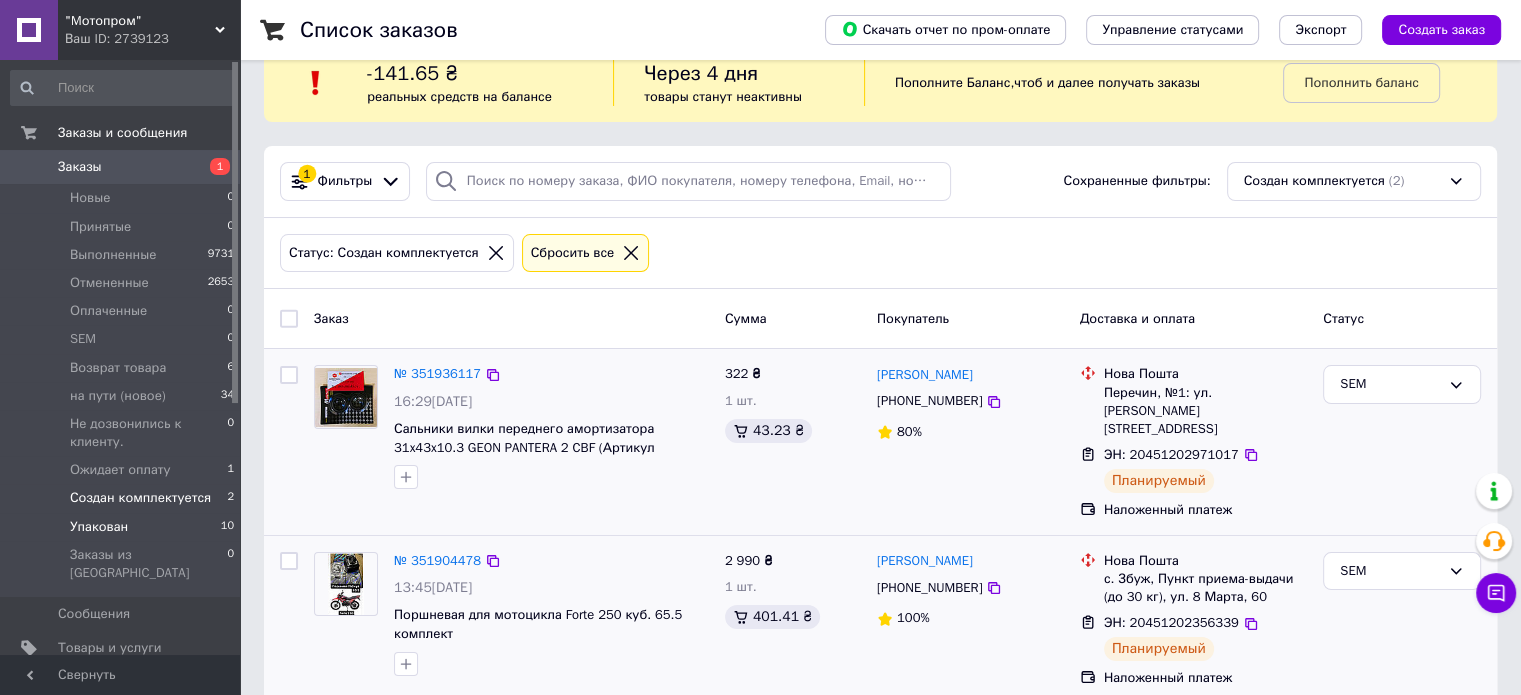 click on "Упакован 10" at bounding box center (123, 527) 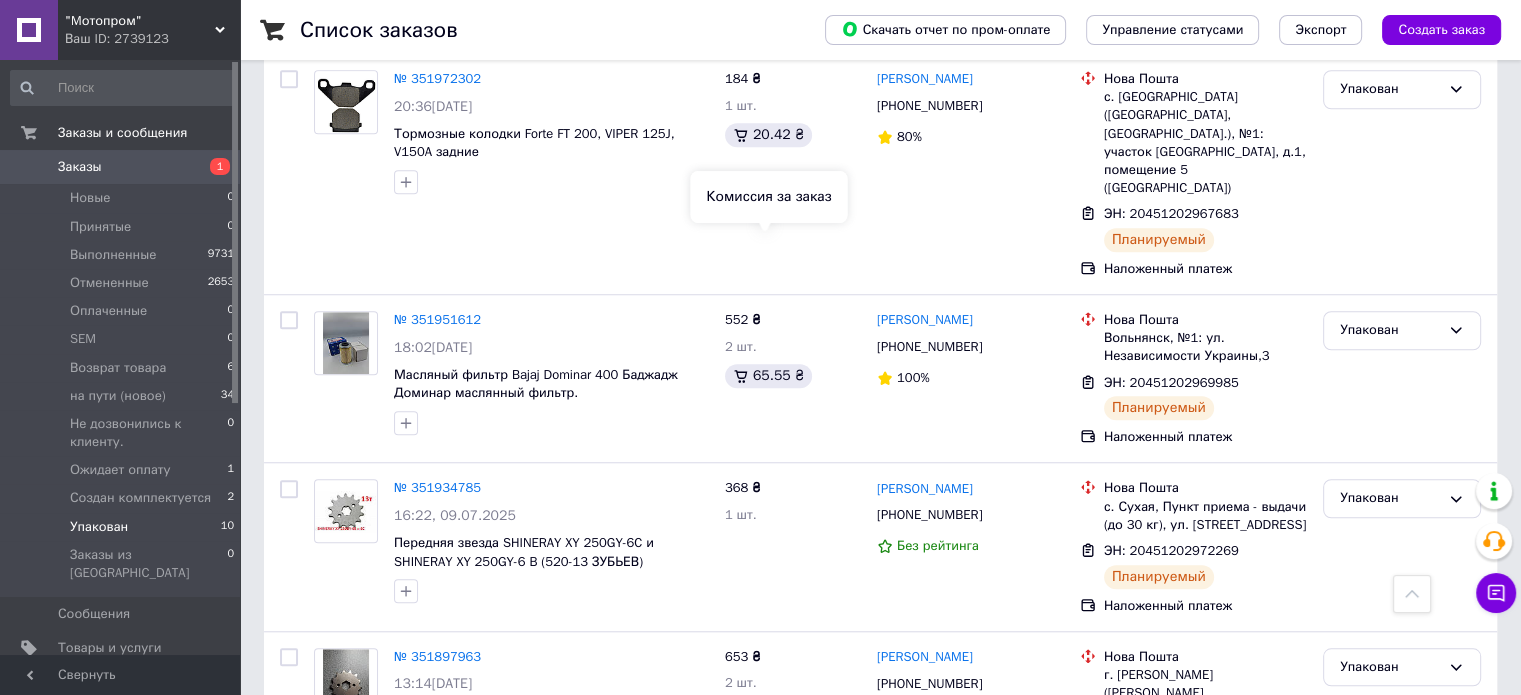 scroll, scrollTop: 1579, scrollLeft: 0, axis: vertical 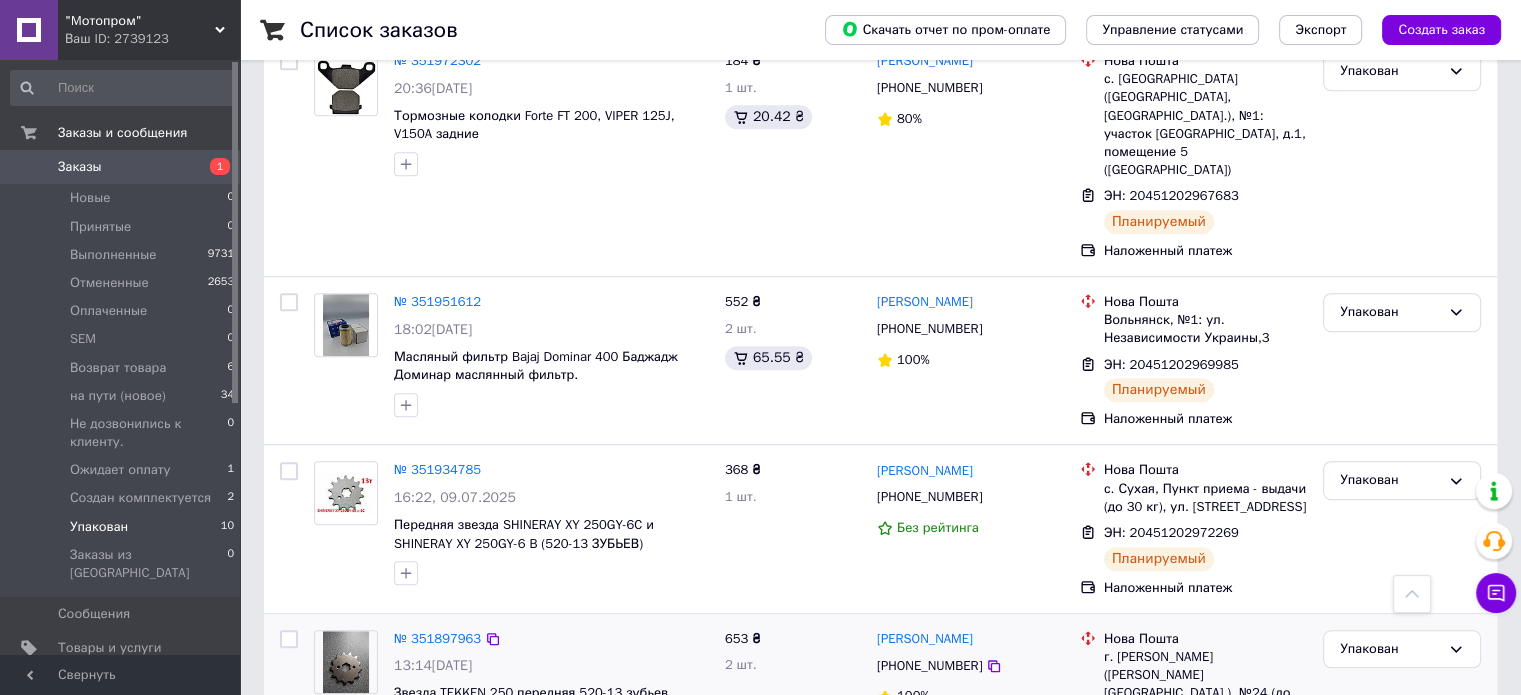 click 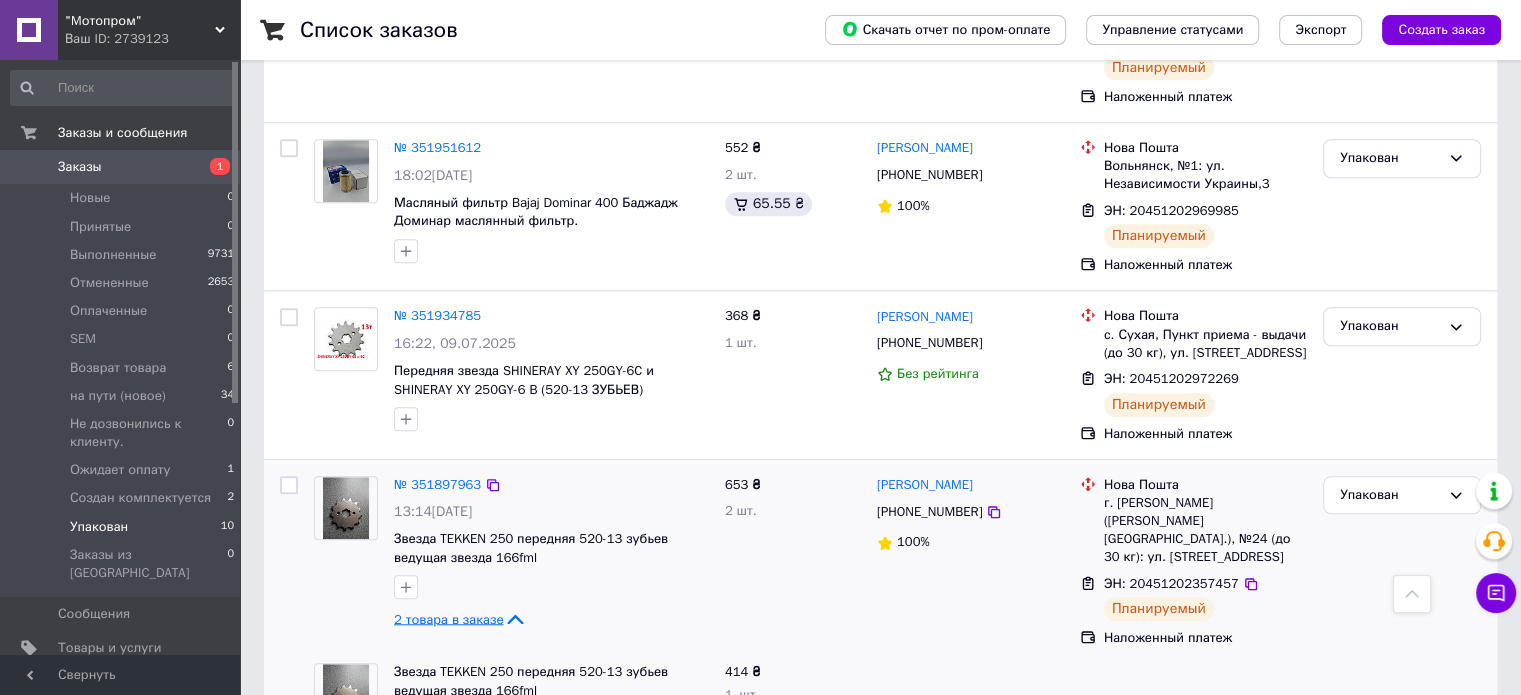 scroll, scrollTop: 1740, scrollLeft: 0, axis: vertical 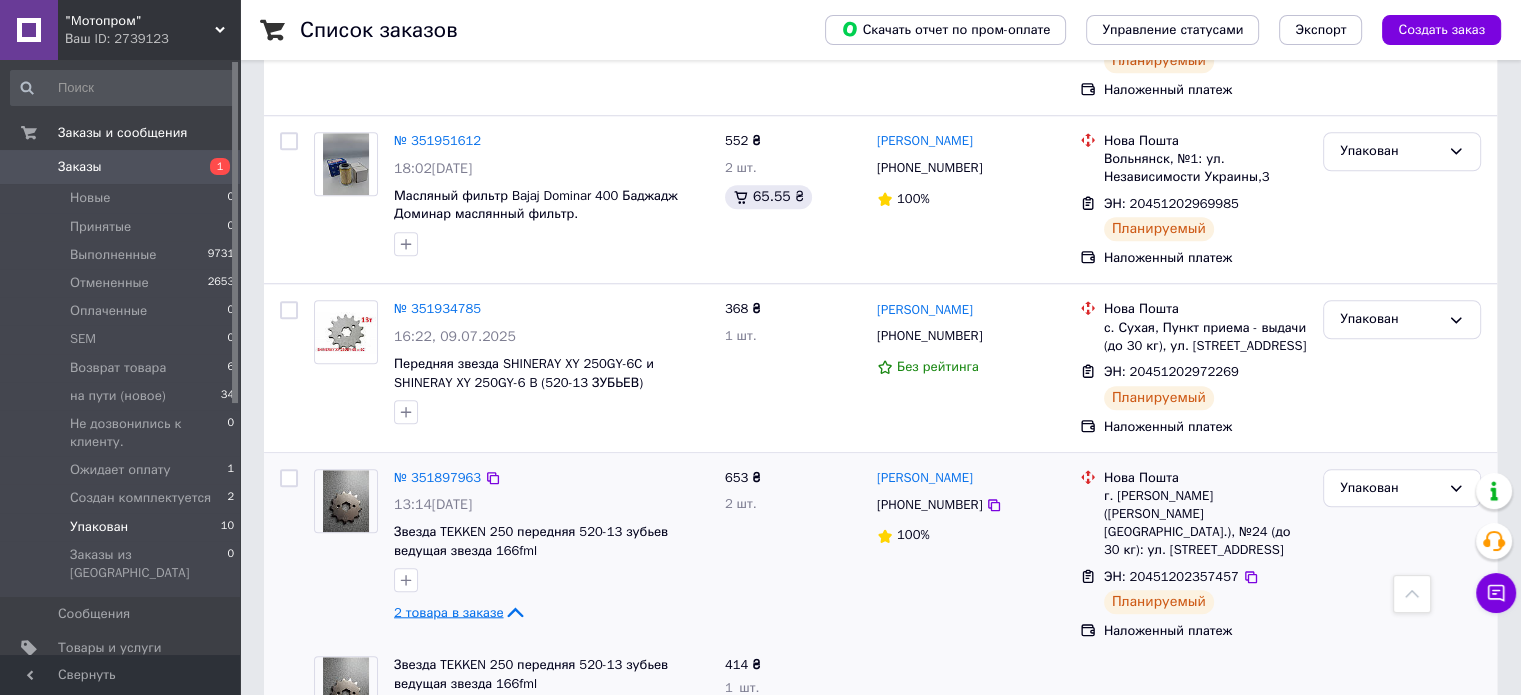 click 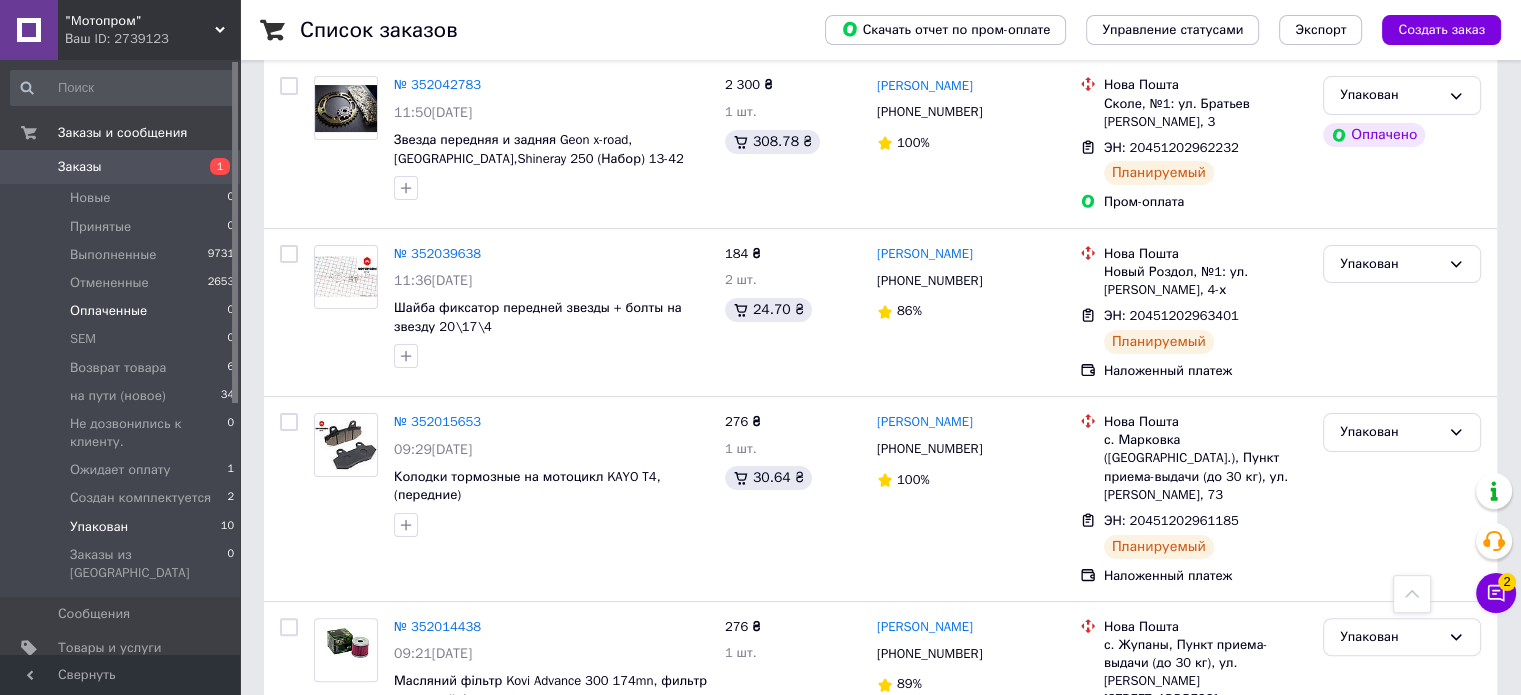 scroll, scrollTop: 379, scrollLeft: 0, axis: vertical 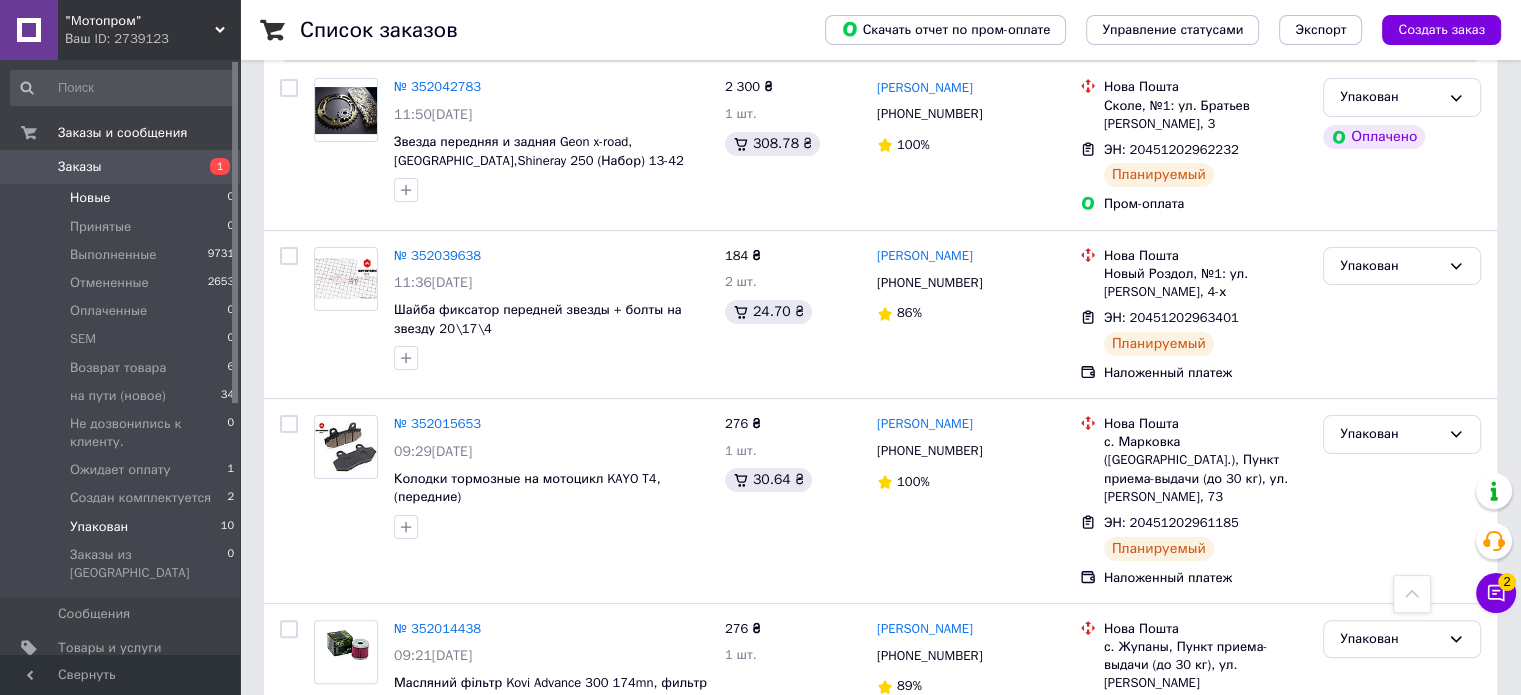 click on "Новые 0" at bounding box center (123, 198) 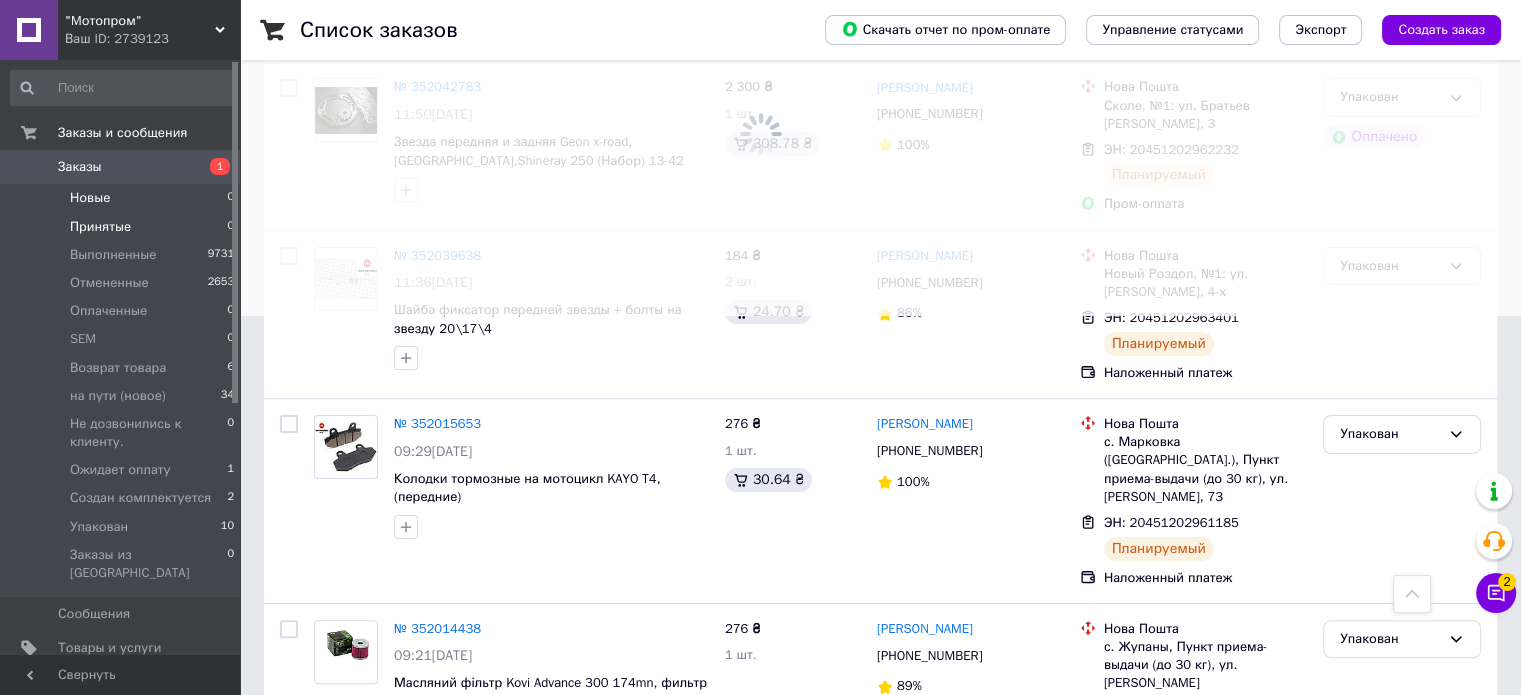 scroll, scrollTop: 0, scrollLeft: 0, axis: both 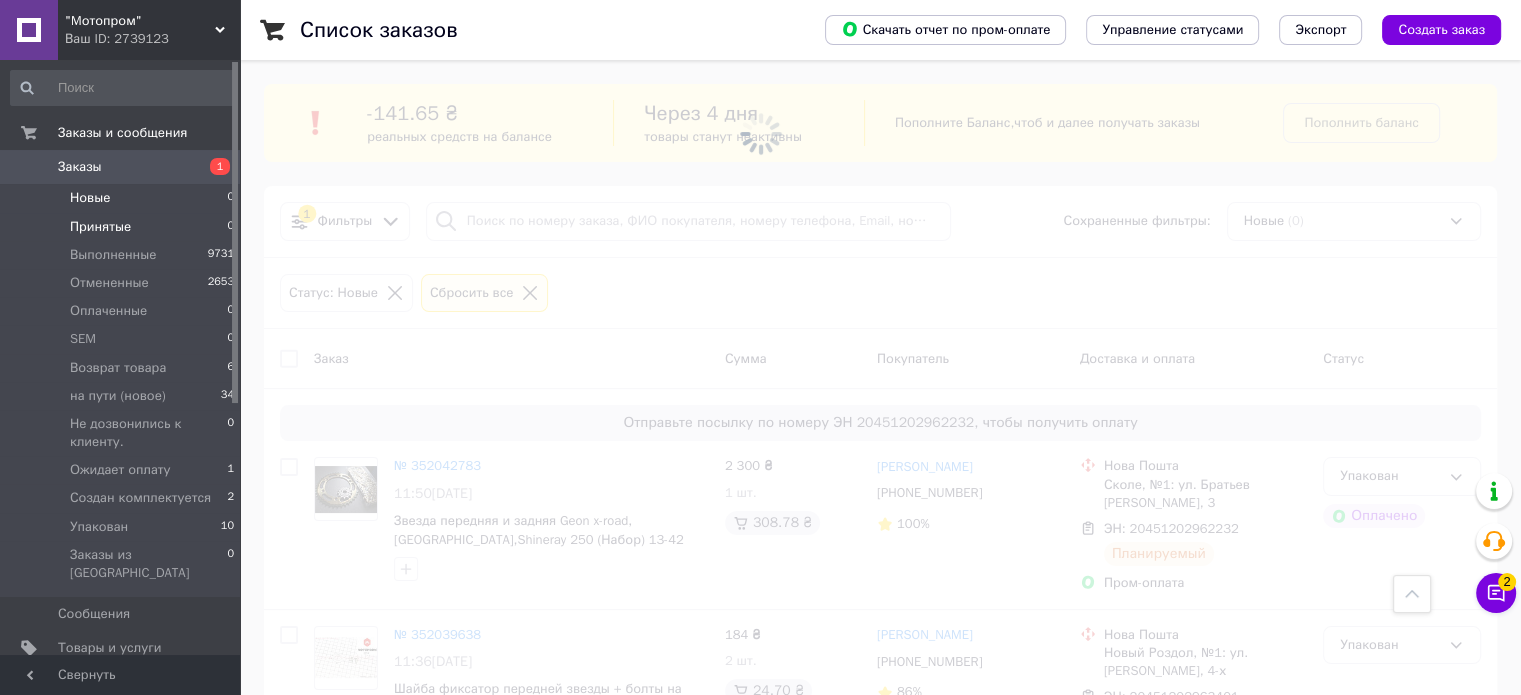 click on "Принятые 0" at bounding box center (123, 227) 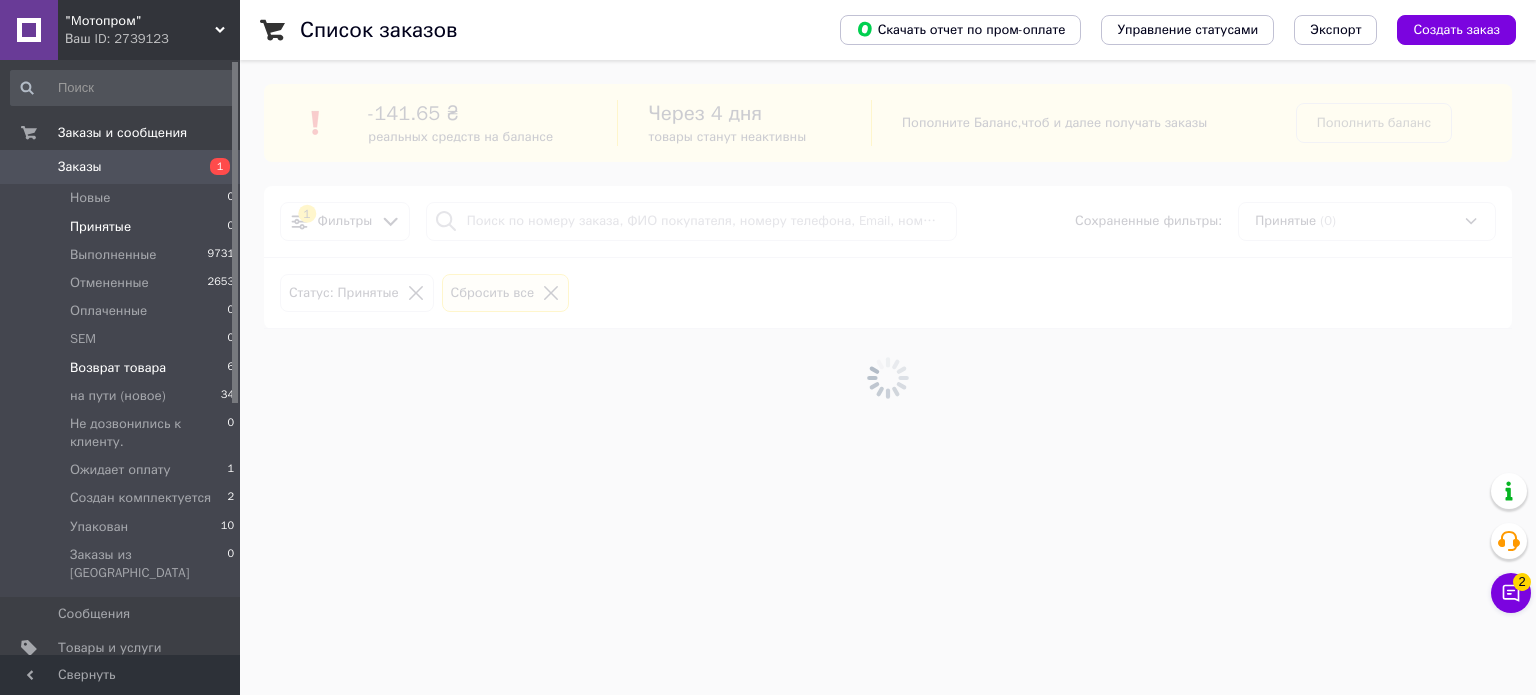 click on "Возврат товара 6" at bounding box center (123, 368) 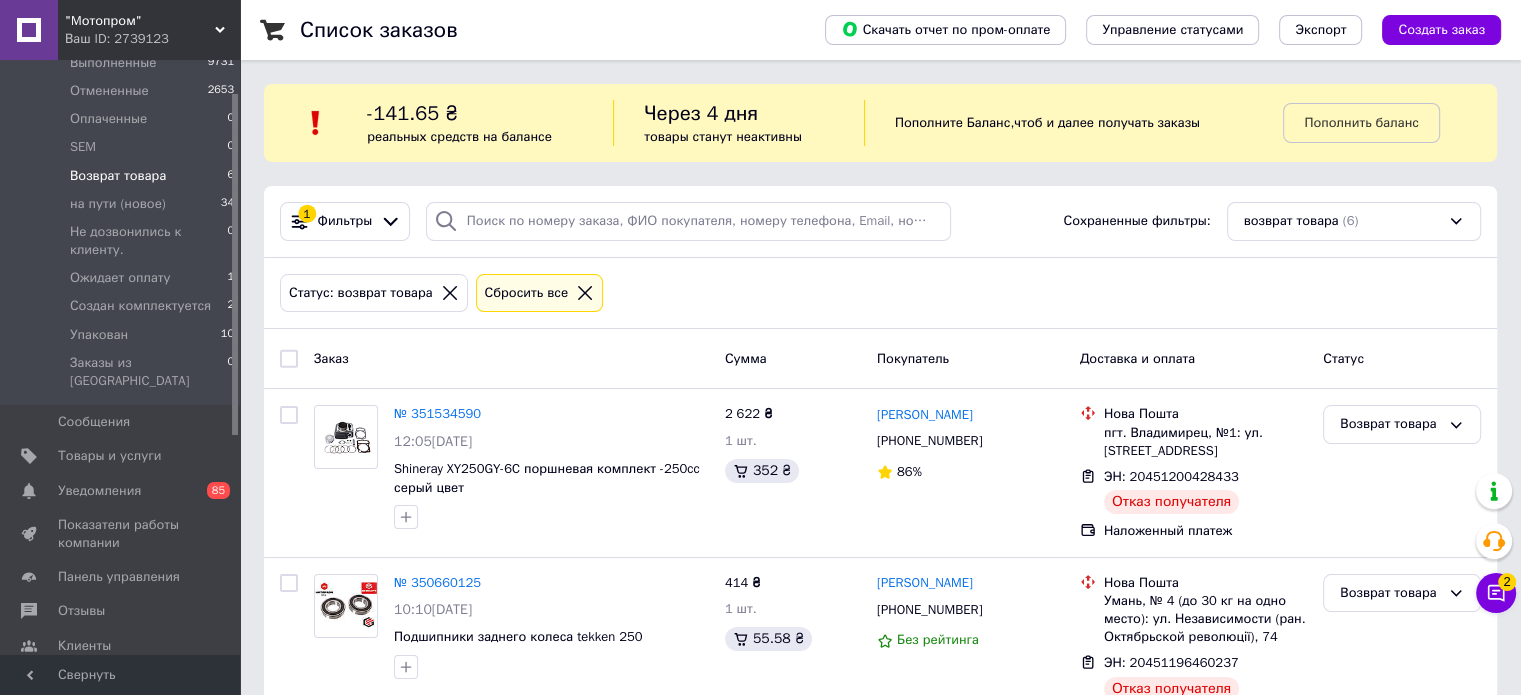 scroll, scrollTop: 200, scrollLeft: 0, axis: vertical 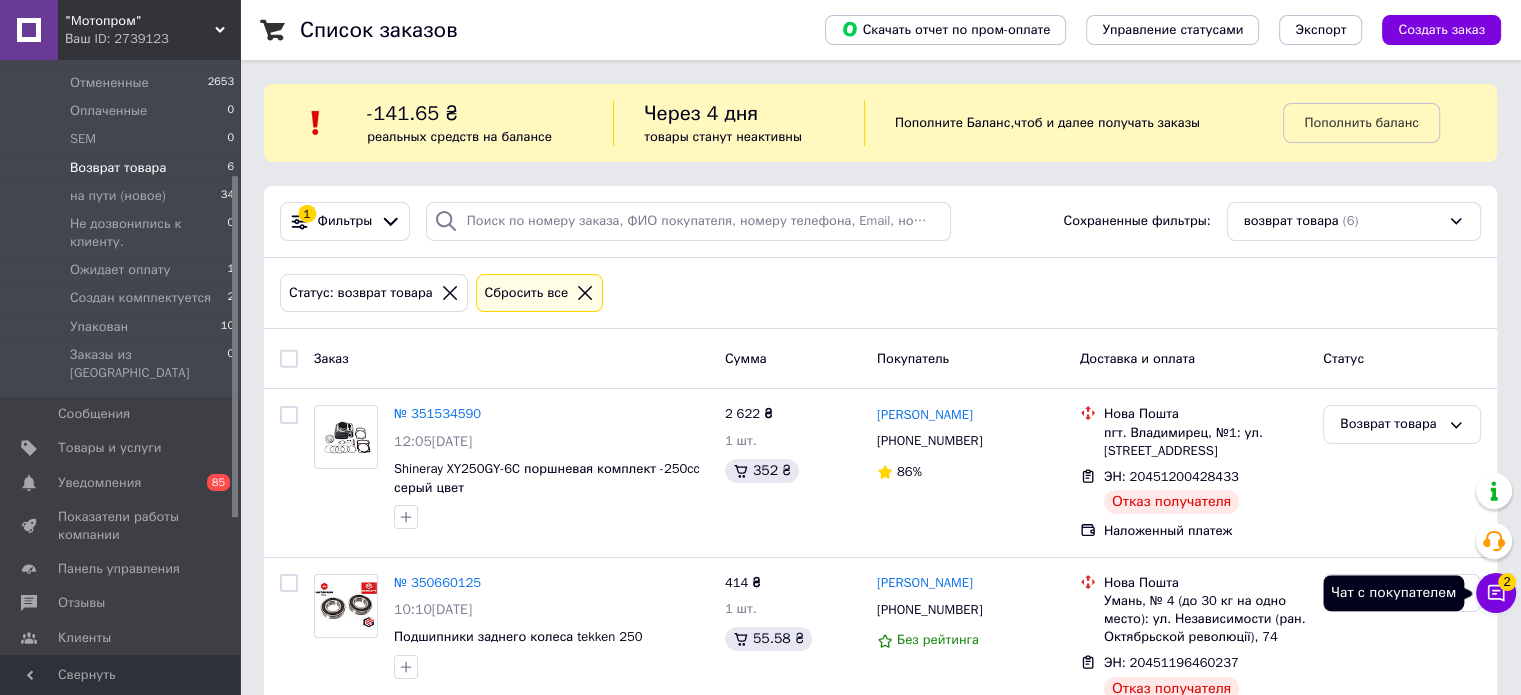click 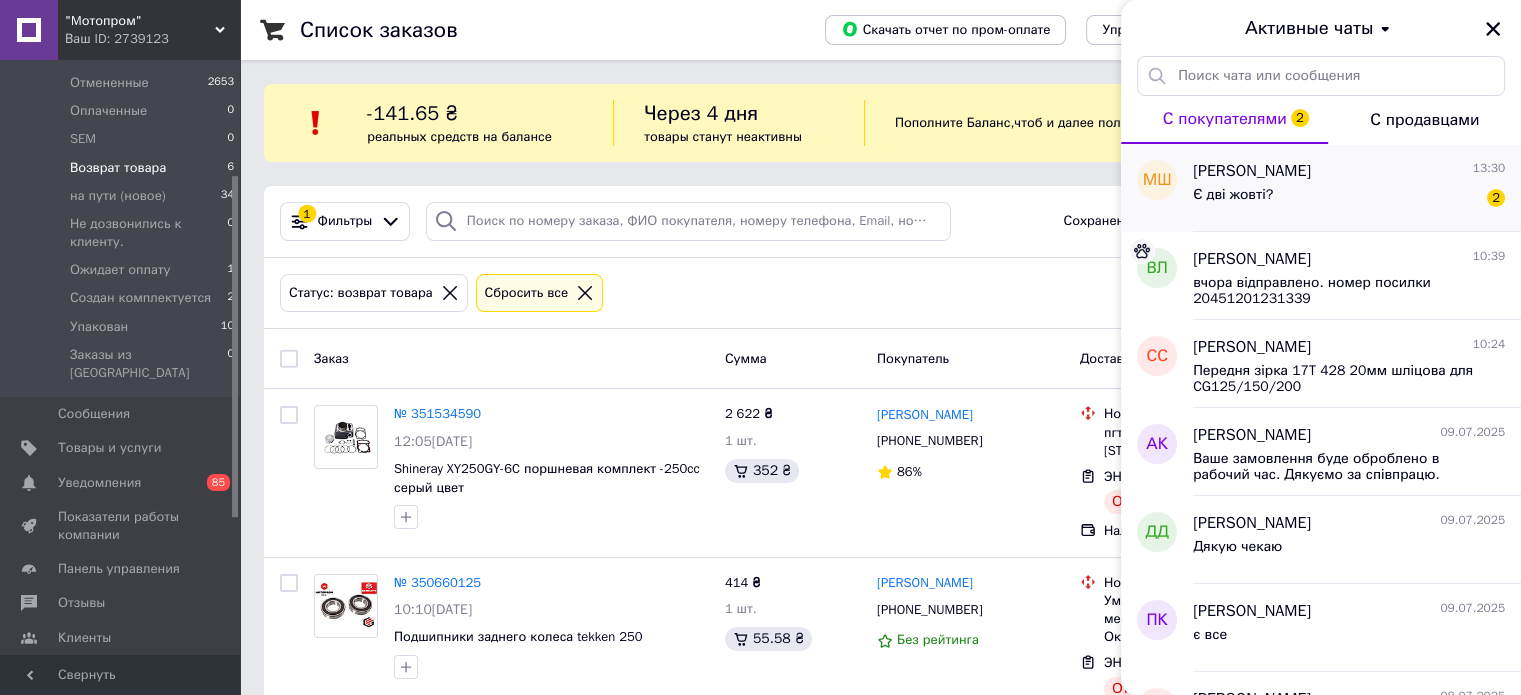 click on "[PERSON_NAME] 13:30 Є дві жовті? 2" at bounding box center [1357, 188] 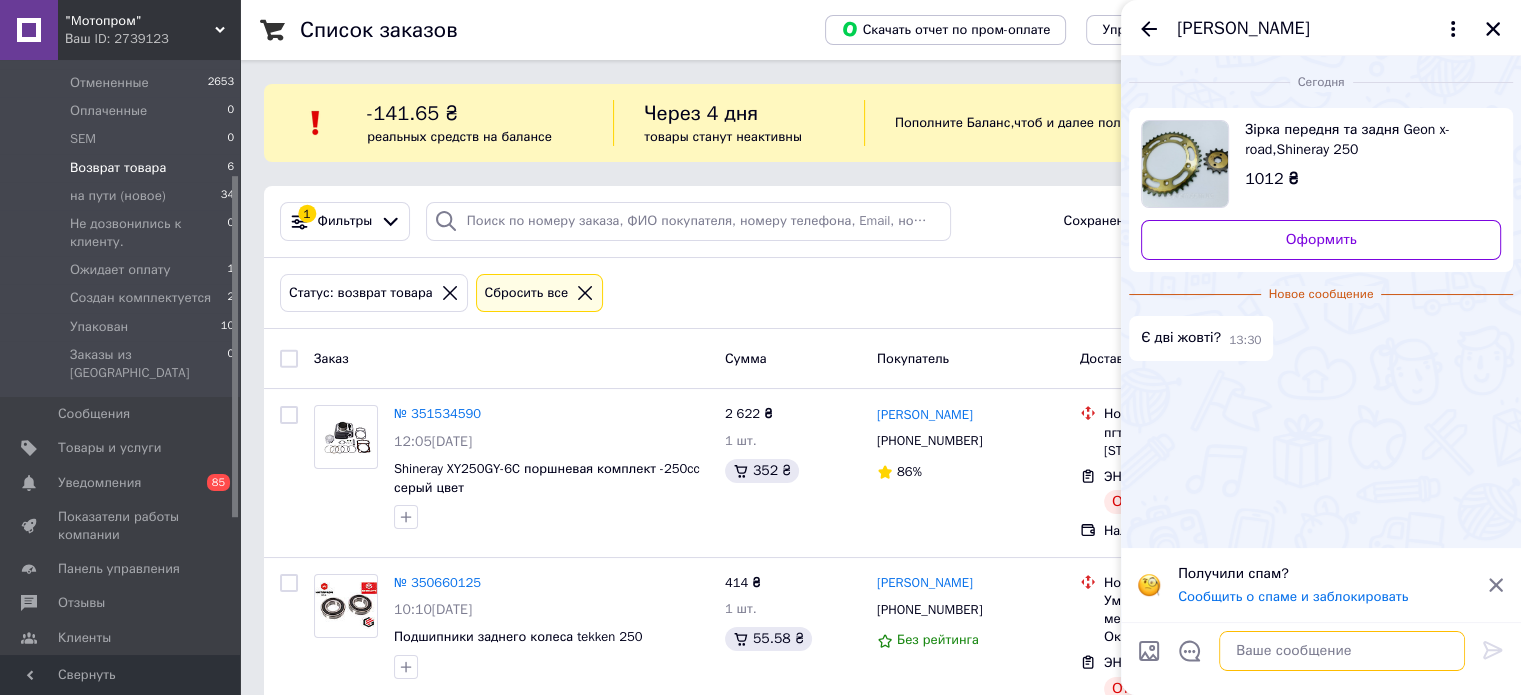 click at bounding box center [1342, 651] 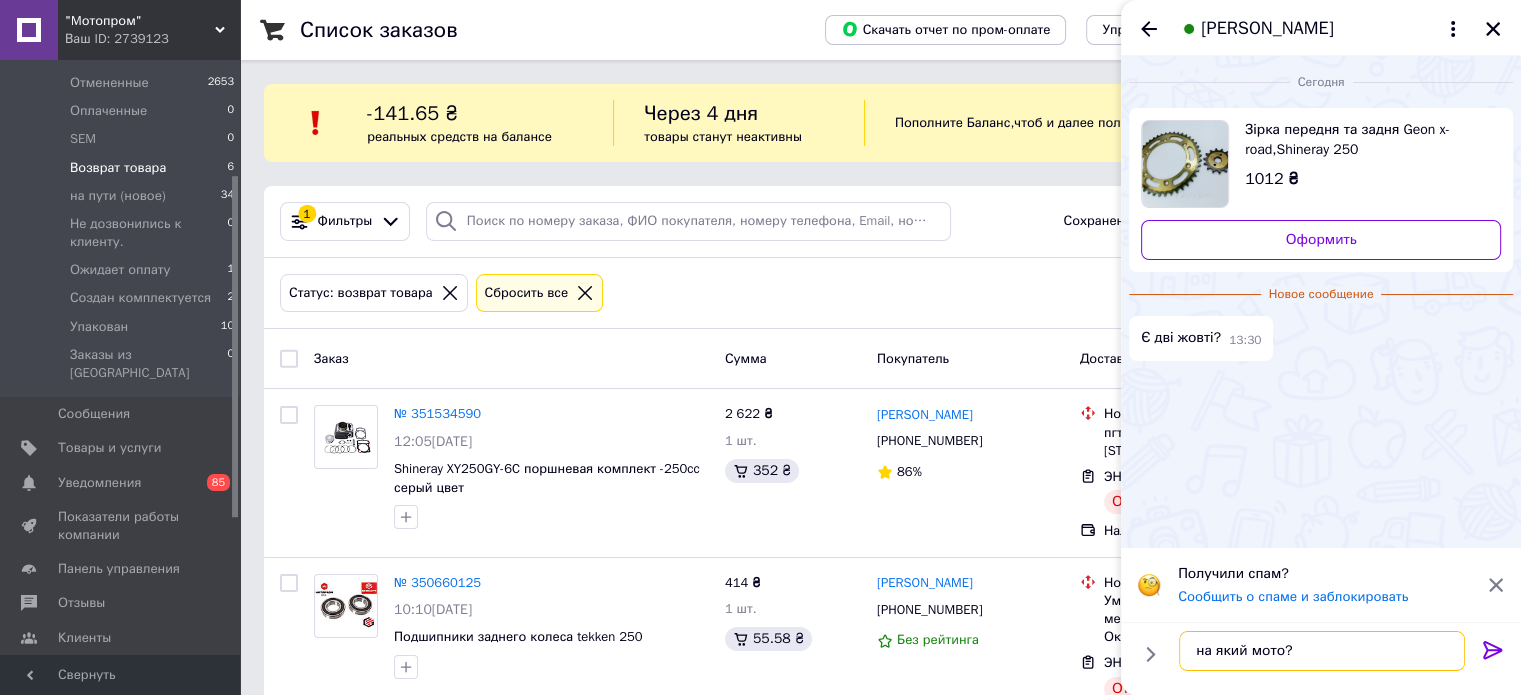 type on "на який мото?" 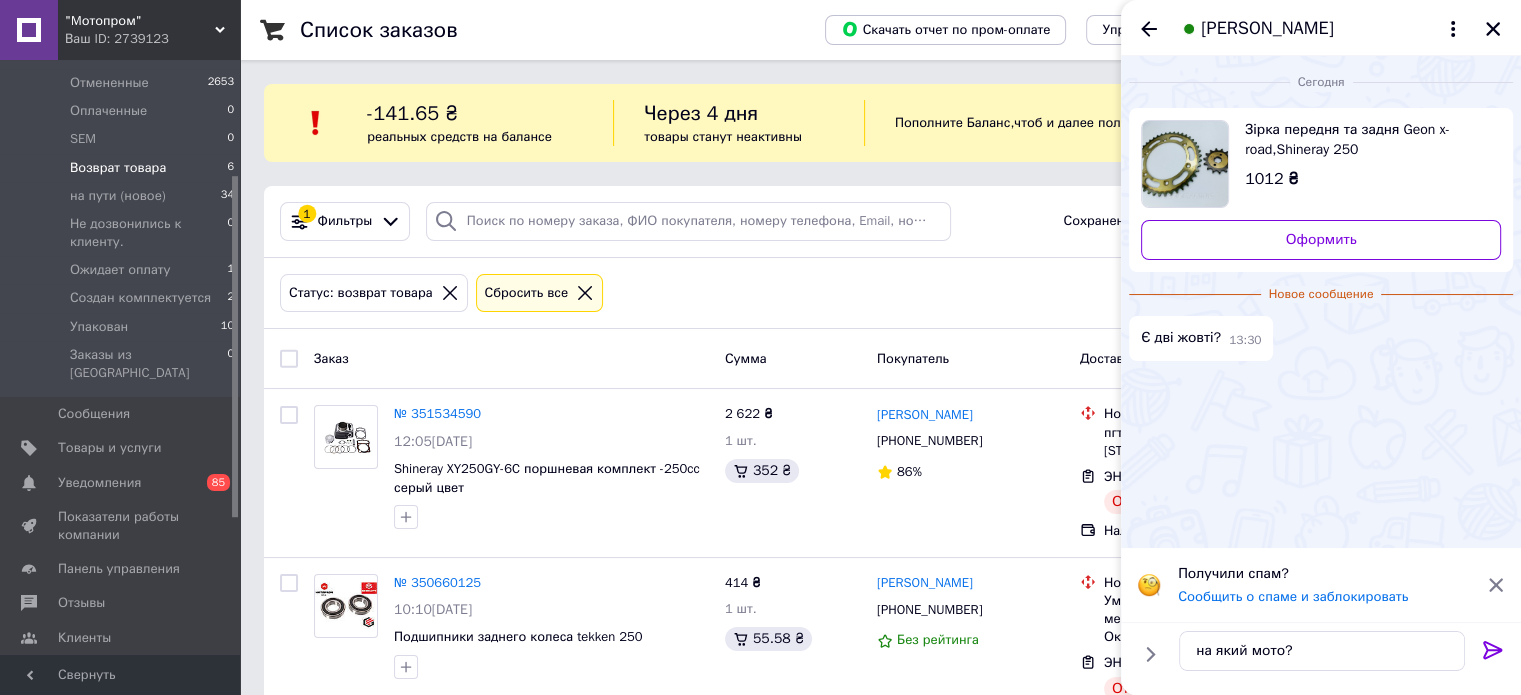 click 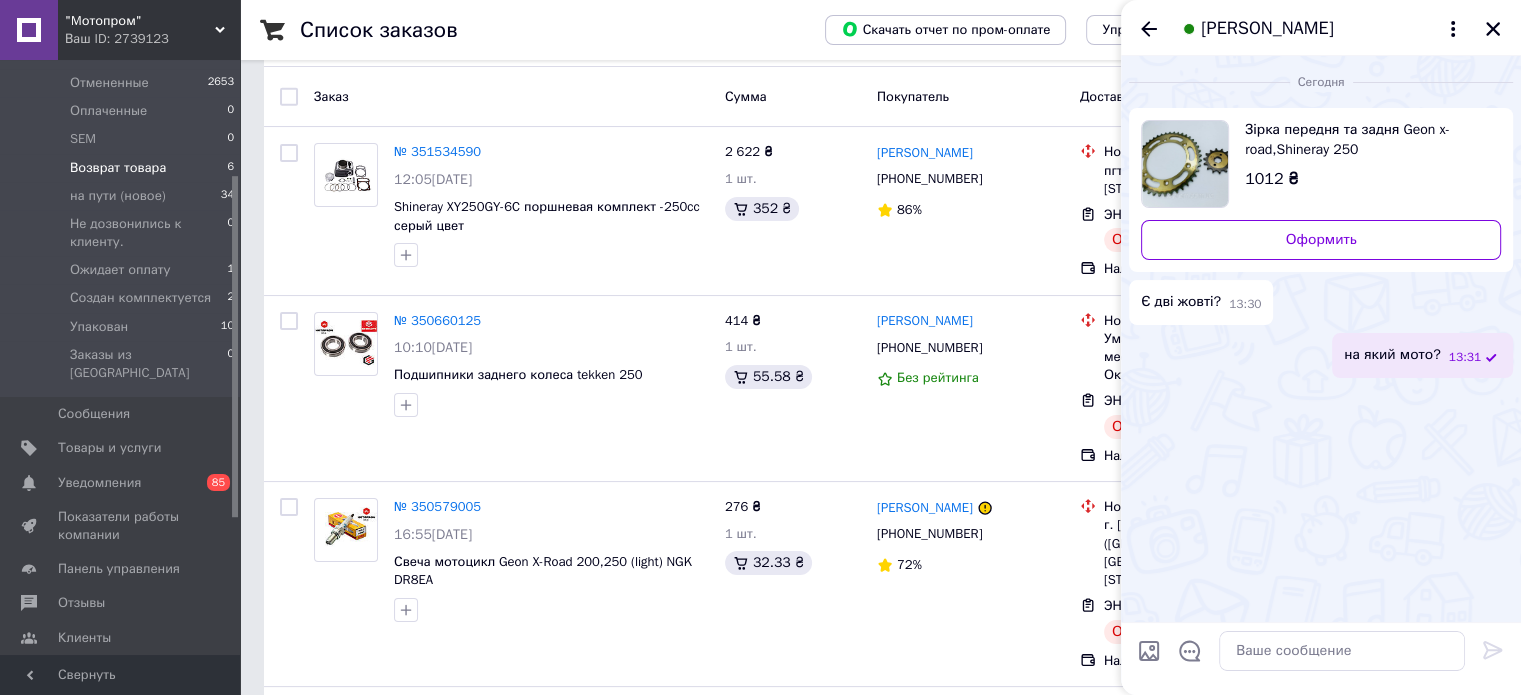 scroll, scrollTop: 300, scrollLeft: 0, axis: vertical 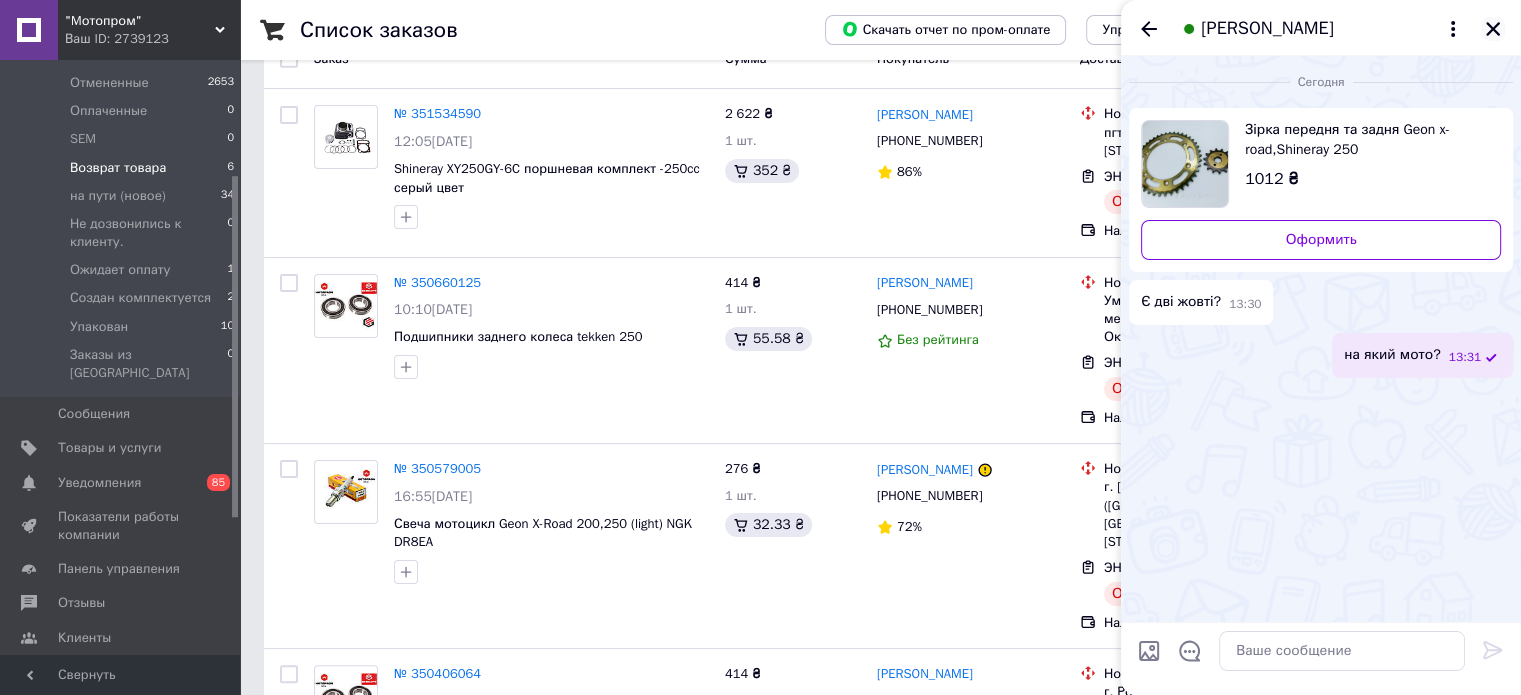 click 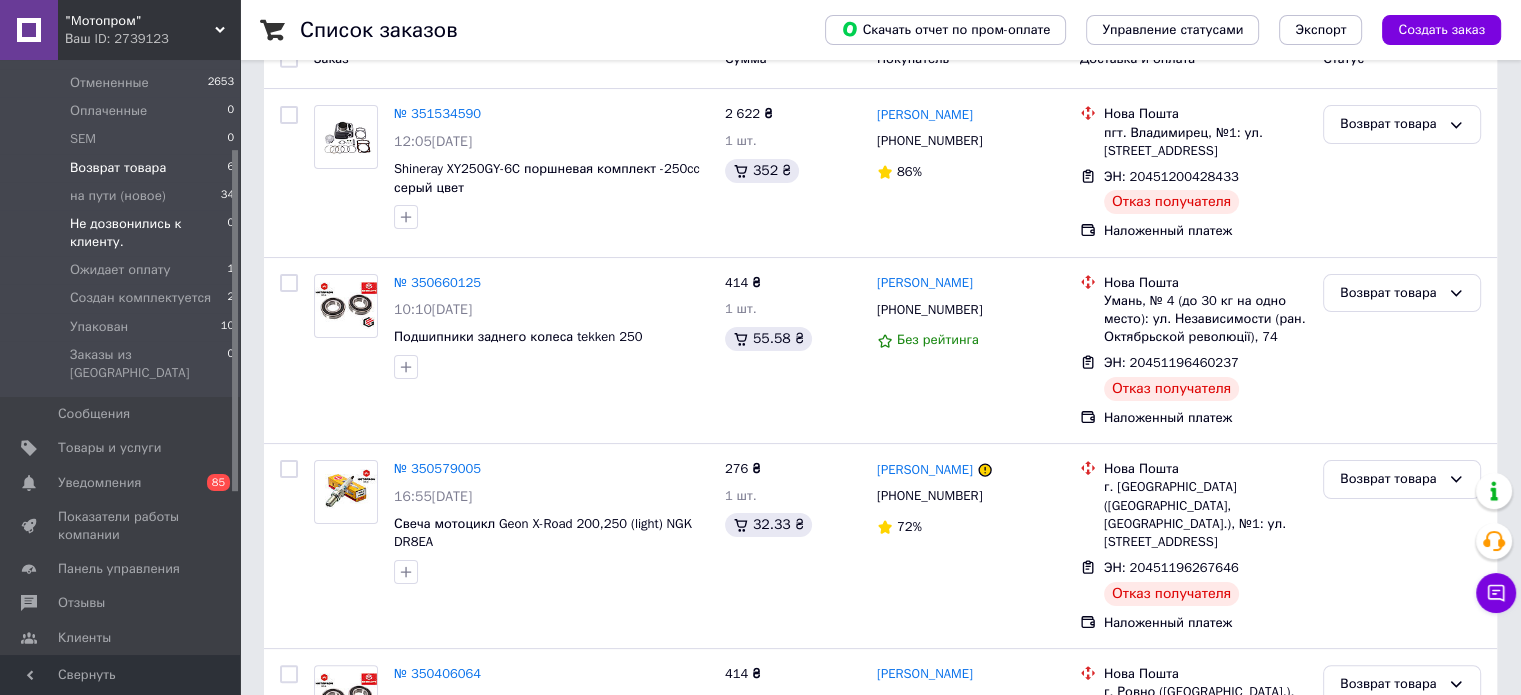 scroll, scrollTop: 0, scrollLeft: 0, axis: both 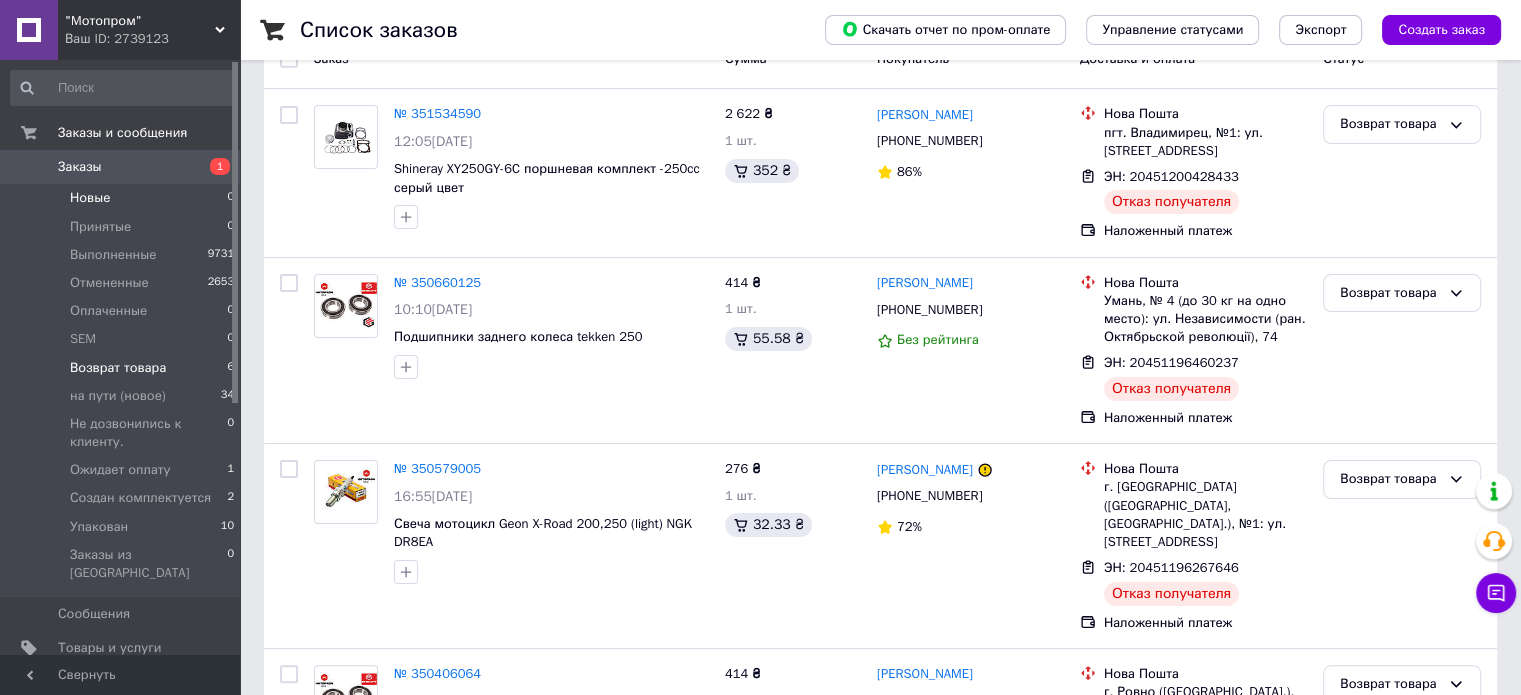 click on "Новые 0" at bounding box center [123, 198] 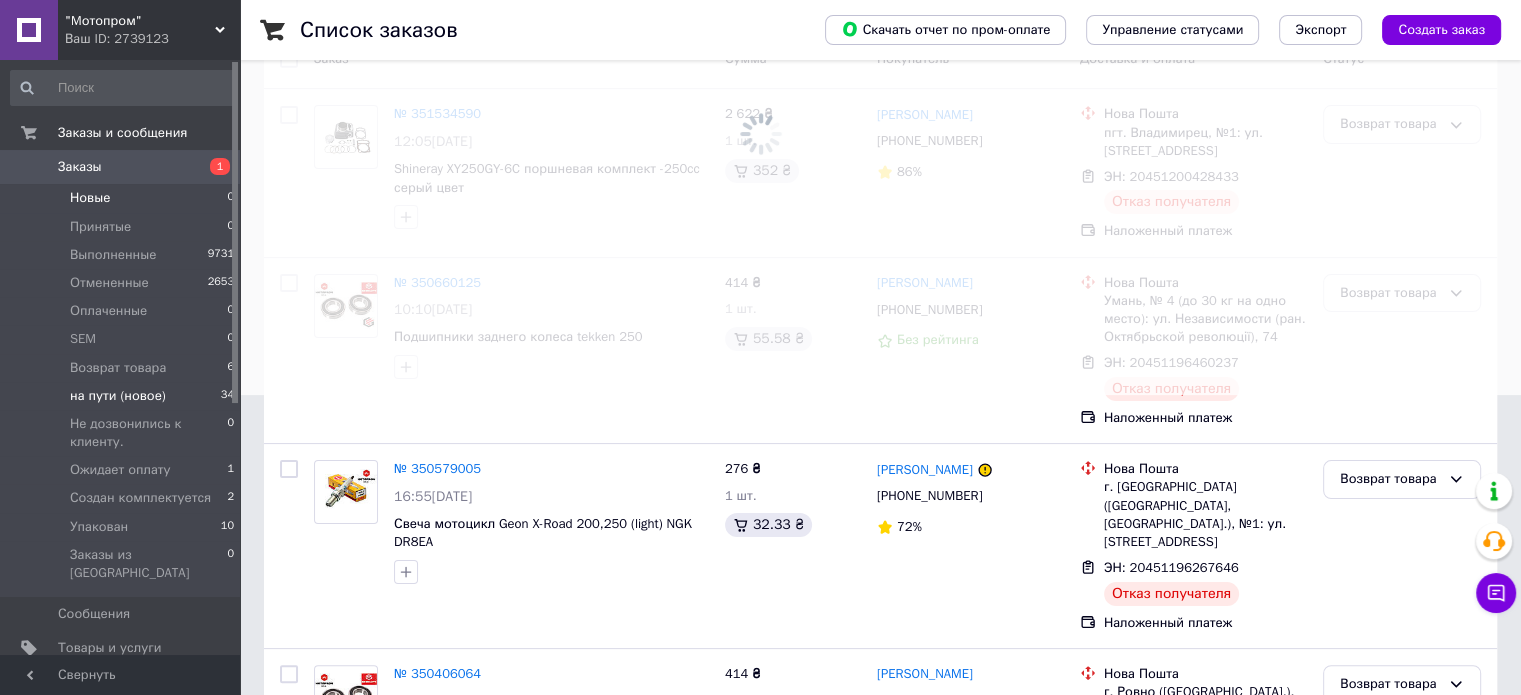 scroll, scrollTop: 0, scrollLeft: 0, axis: both 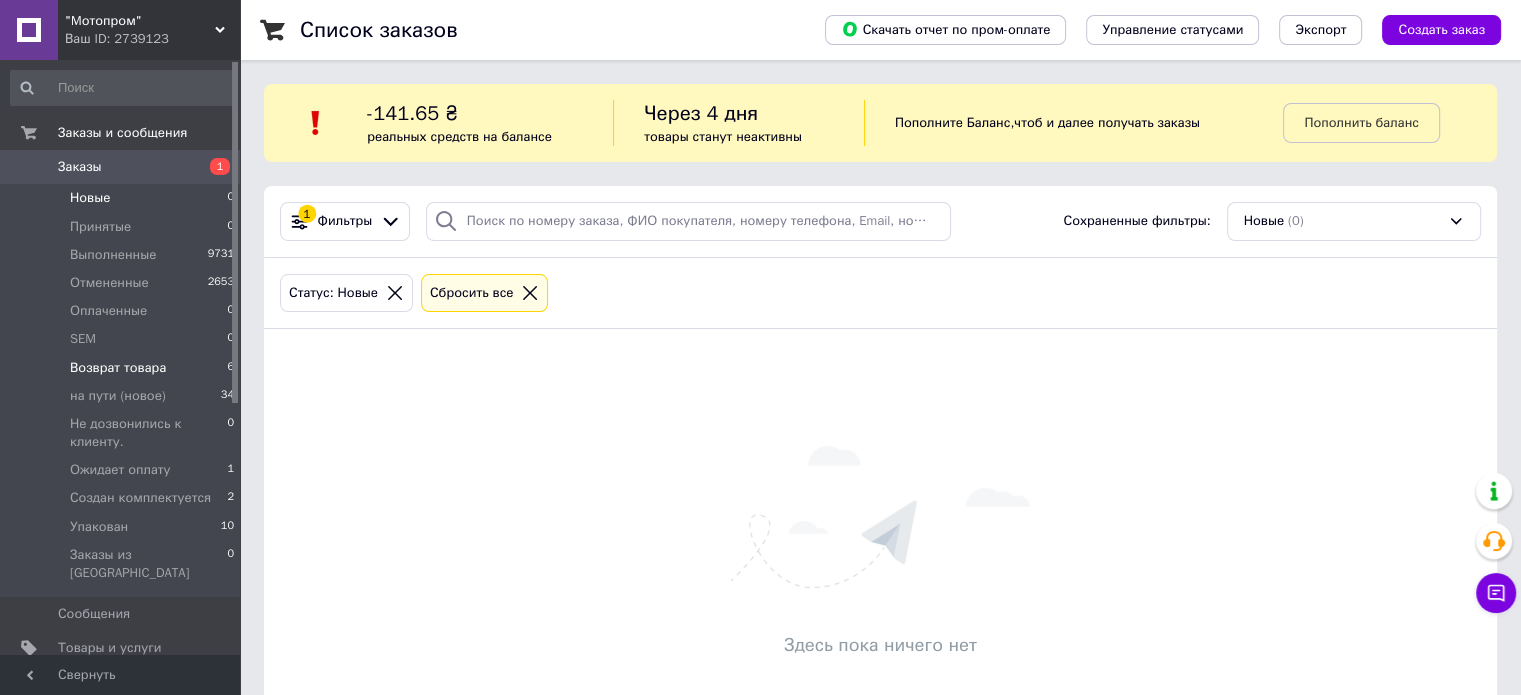 click on "Возврат товара 6" at bounding box center [123, 368] 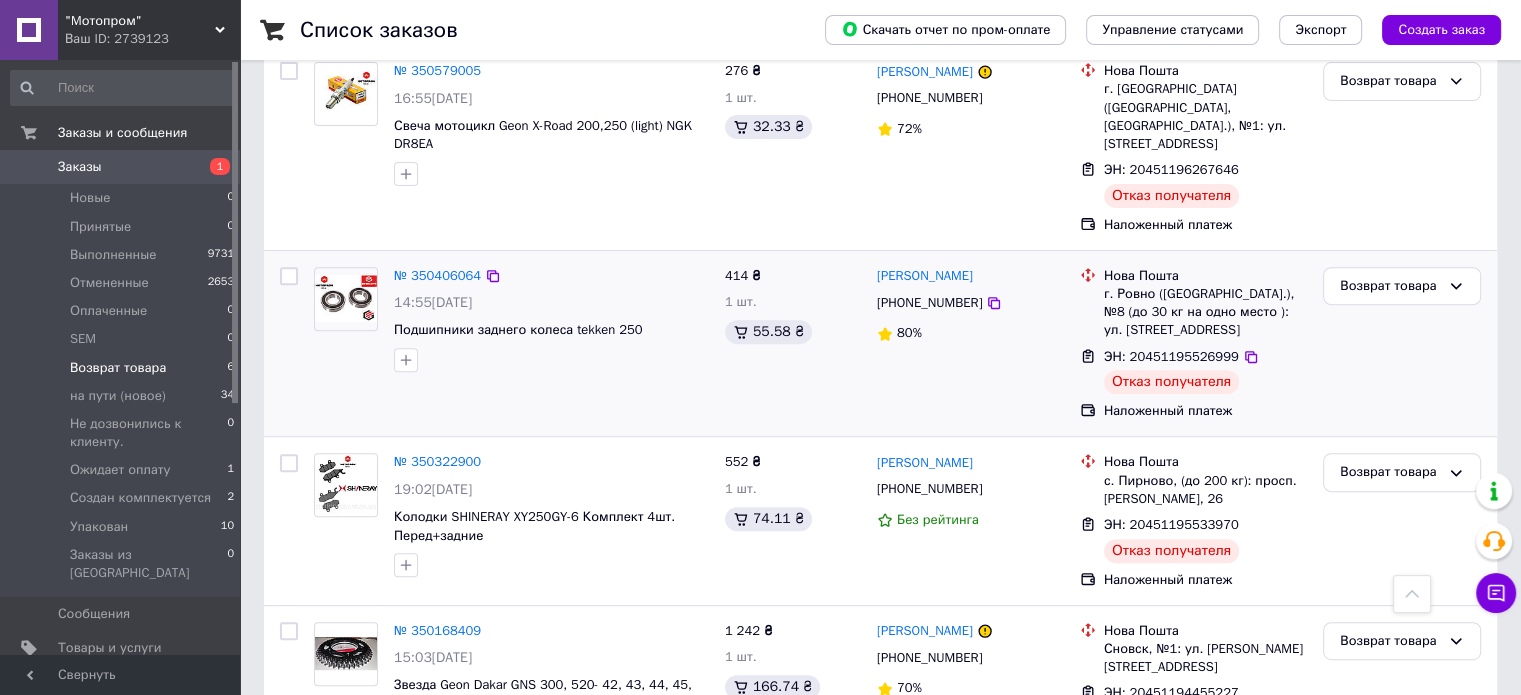 scroll, scrollTop: 798, scrollLeft: 0, axis: vertical 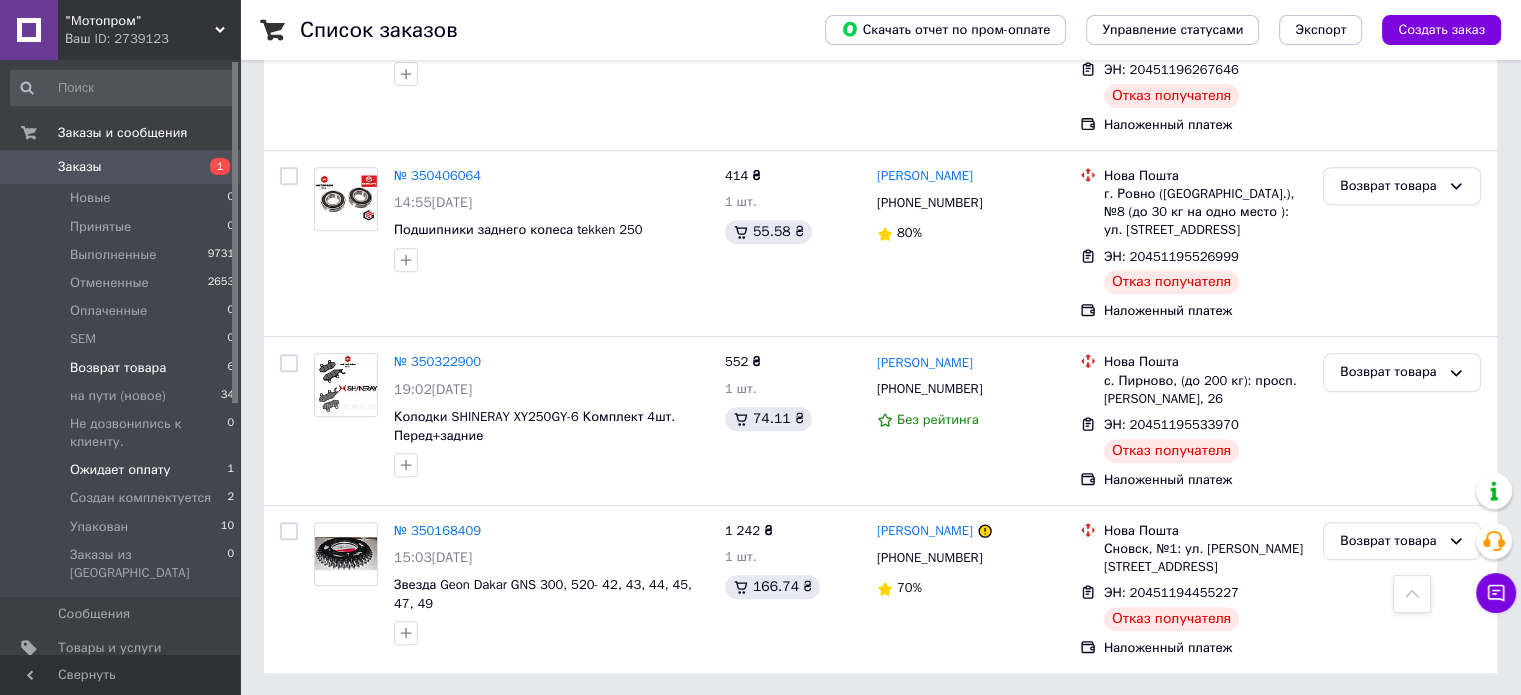 click on "Ожидает оплату 1" at bounding box center (123, 470) 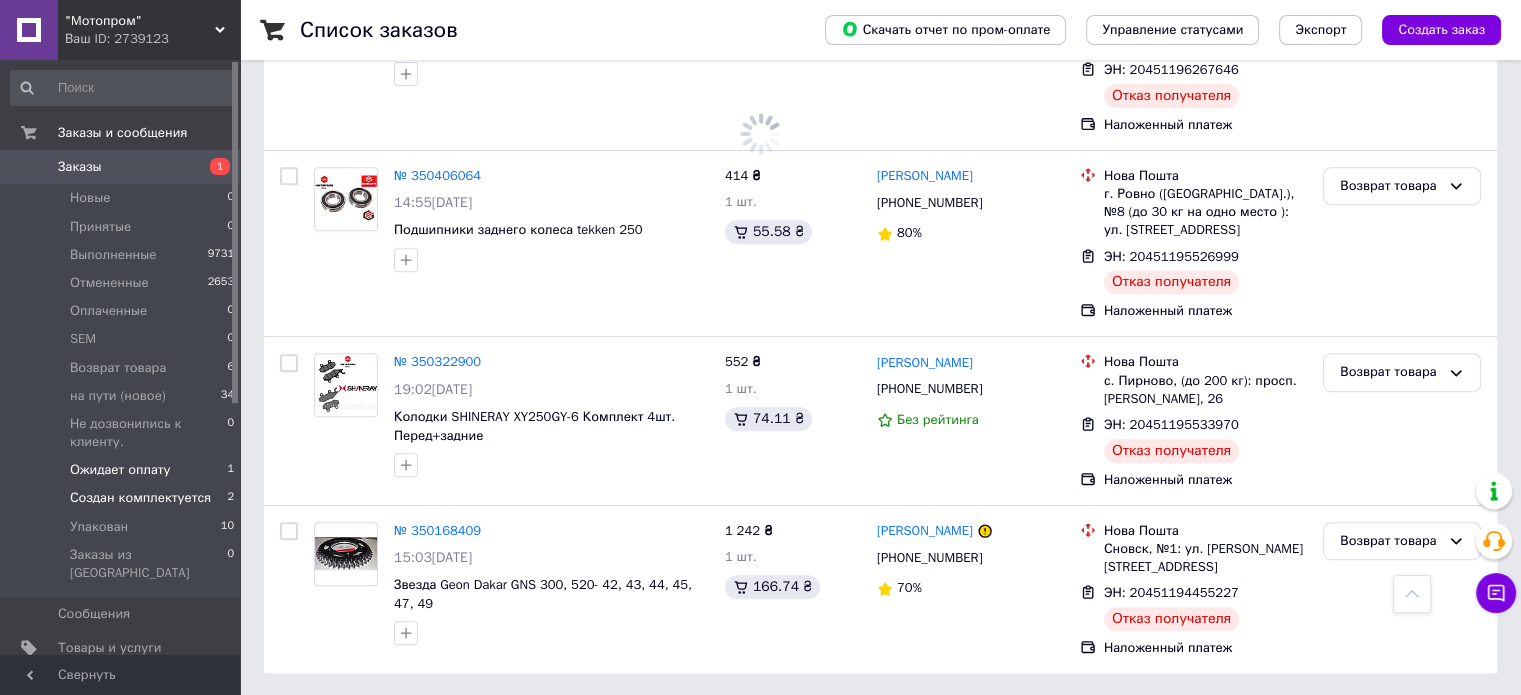 scroll, scrollTop: 0, scrollLeft: 0, axis: both 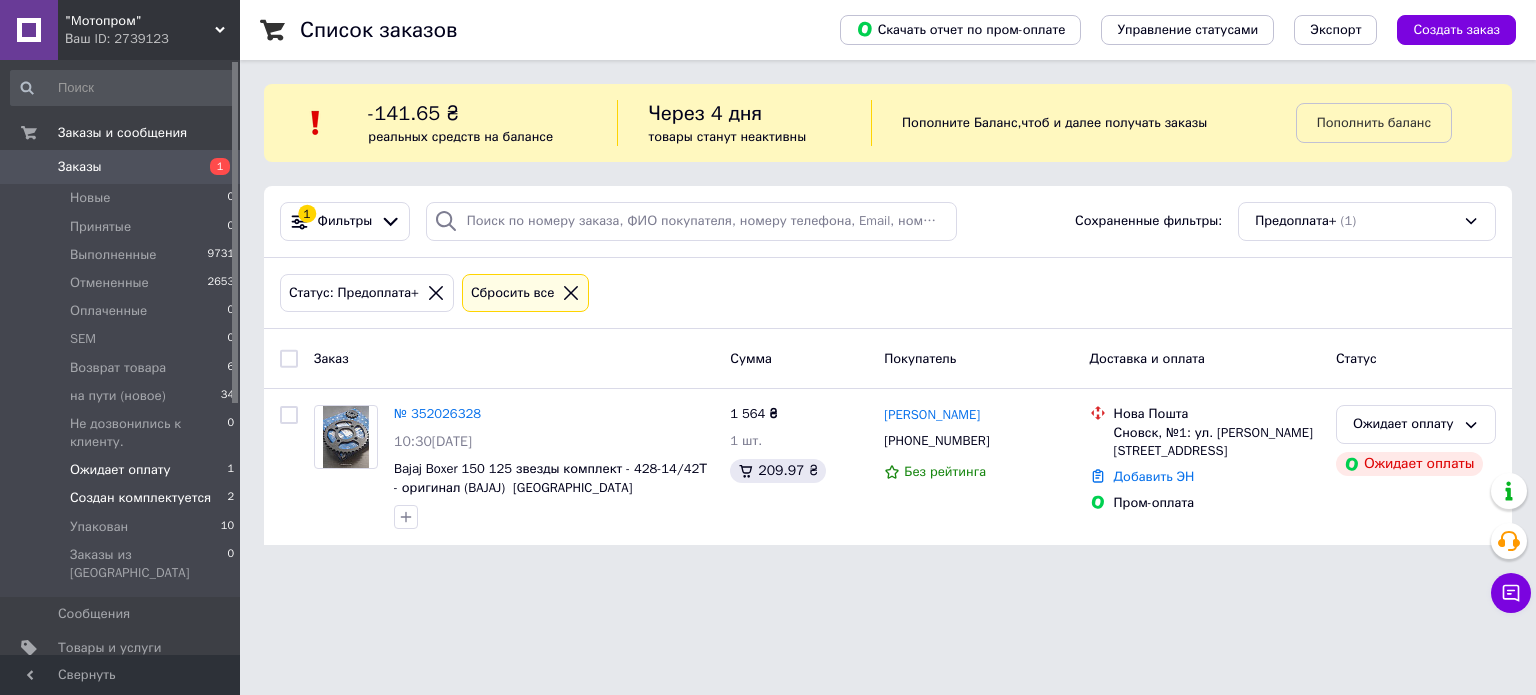 click on "Создан комплектуется" at bounding box center [140, 498] 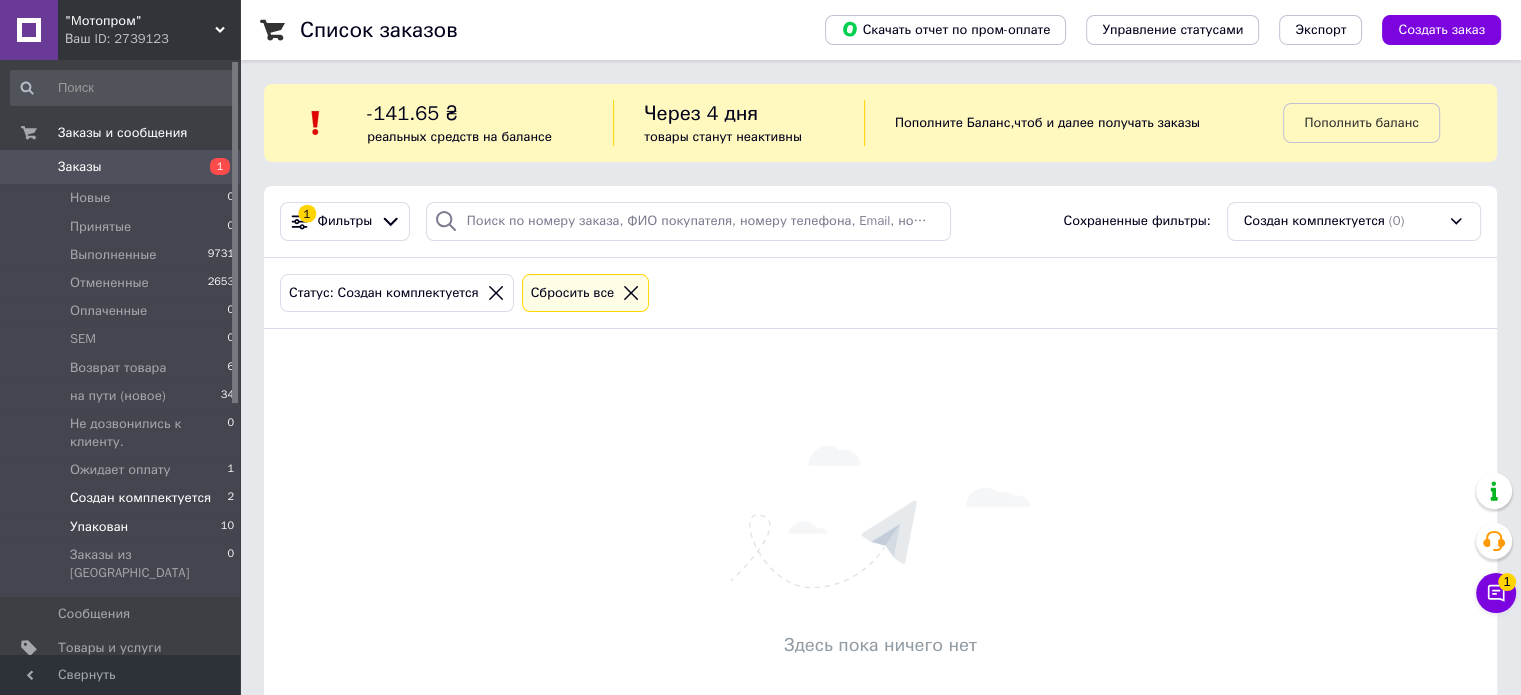 click on "Упакован 10" at bounding box center [123, 527] 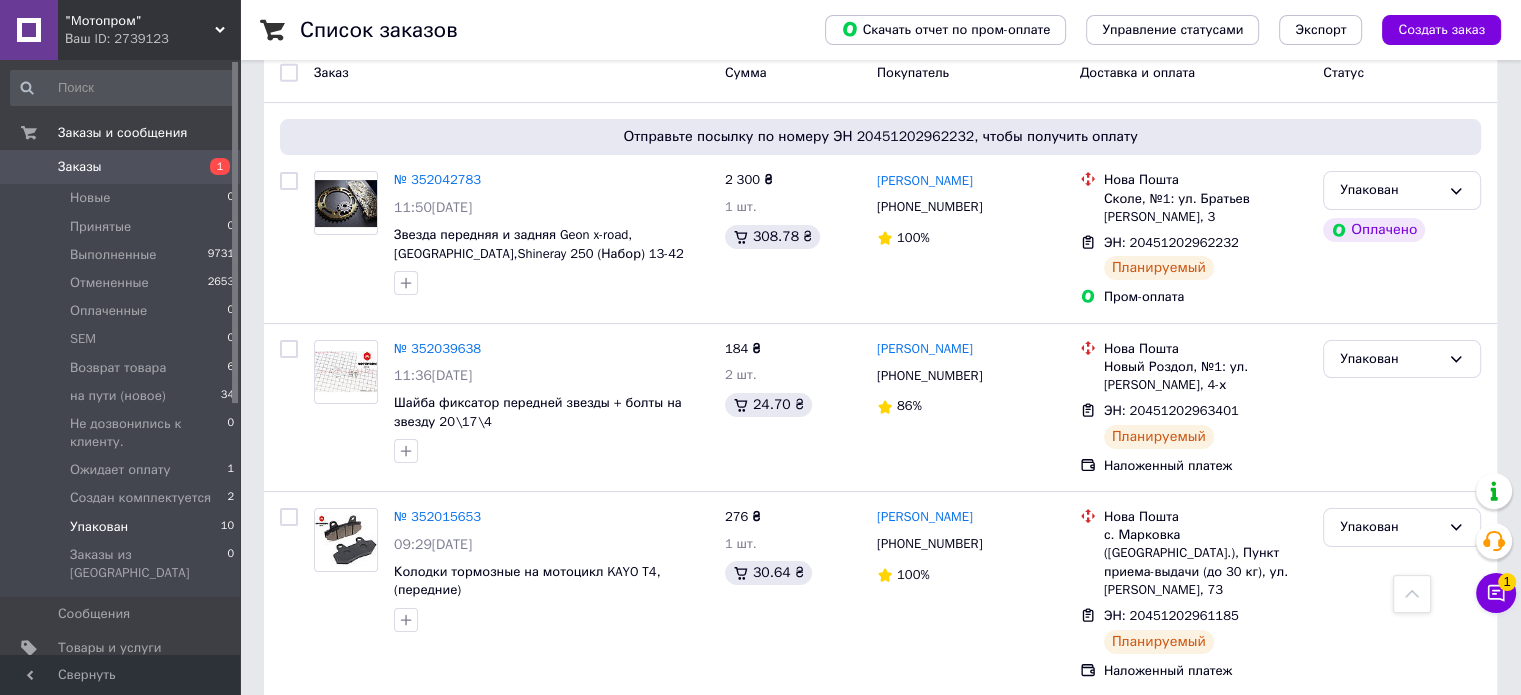 scroll, scrollTop: 279, scrollLeft: 0, axis: vertical 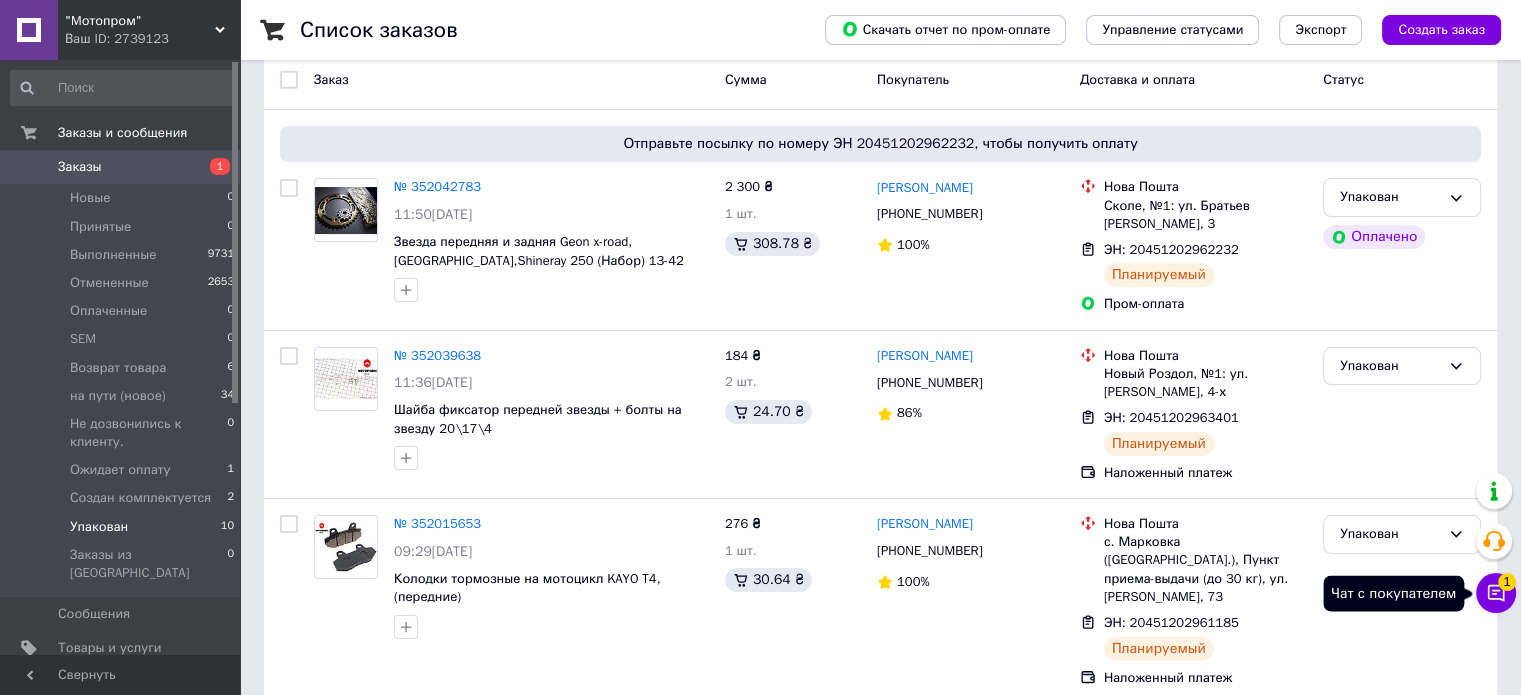 click 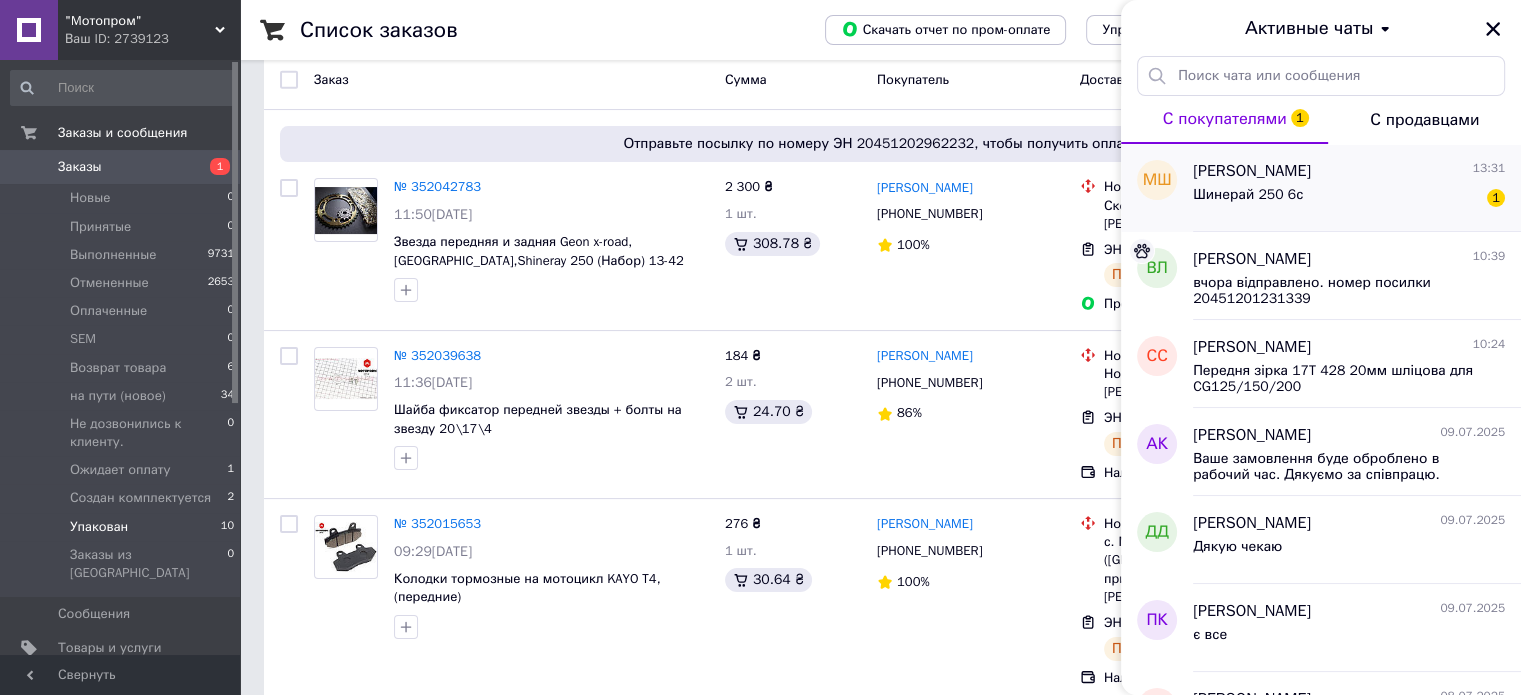 click on "Шинерай 250 6с 1" at bounding box center [1349, 199] 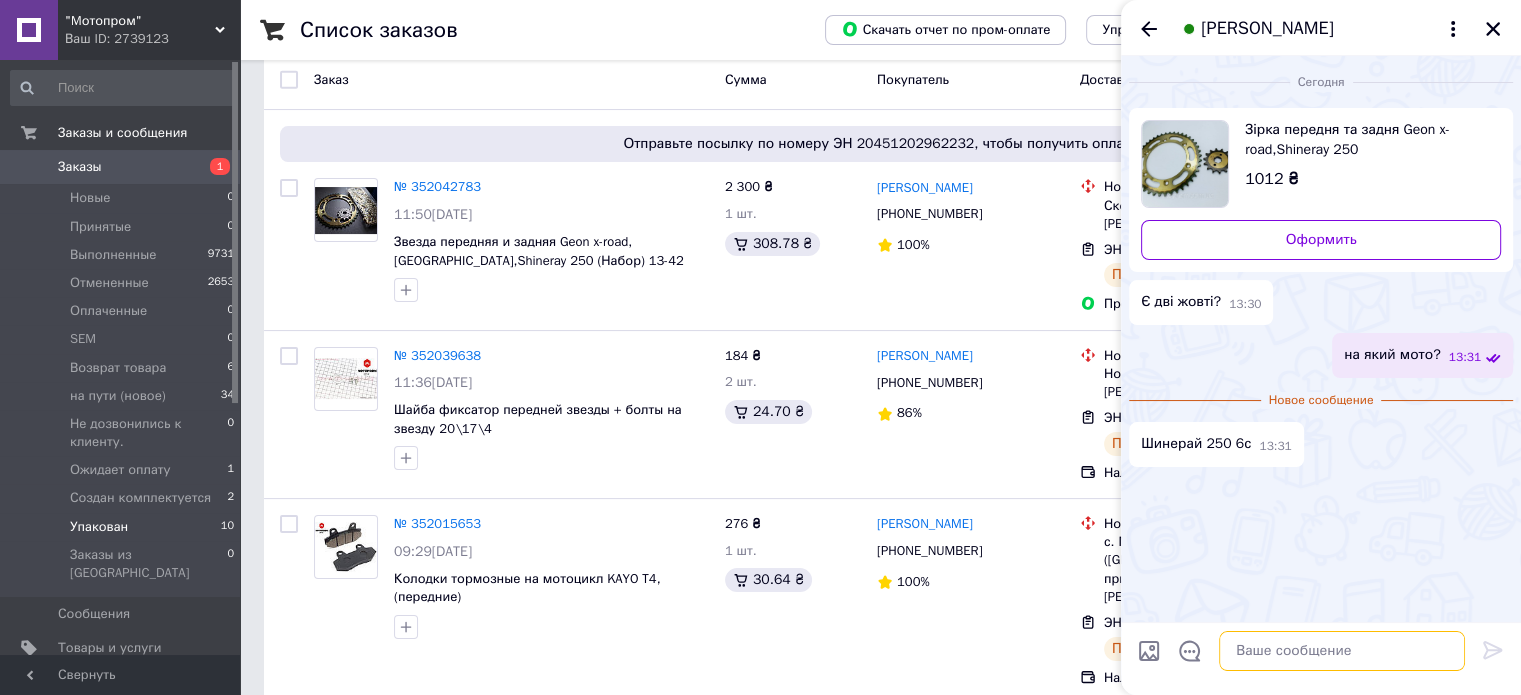 click at bounding box center [1342, 651] 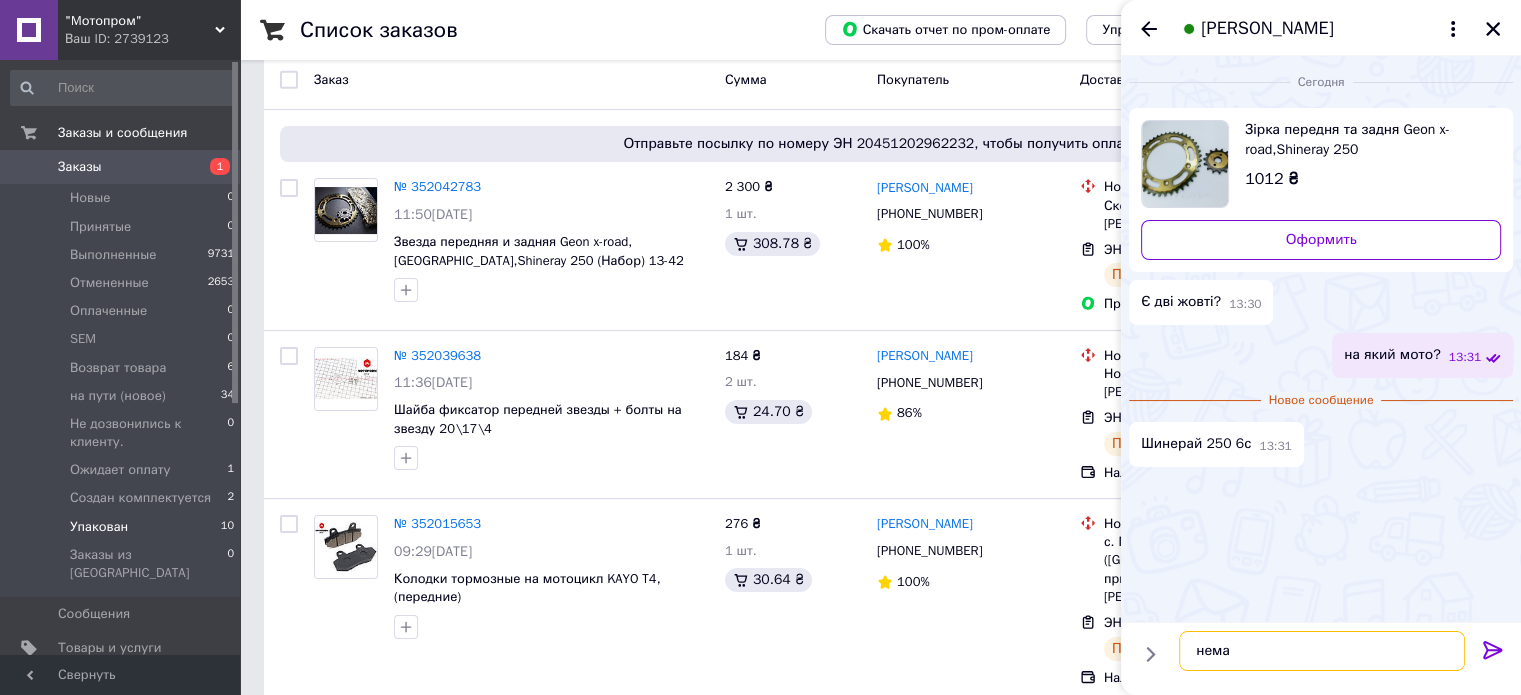 type on "нема" 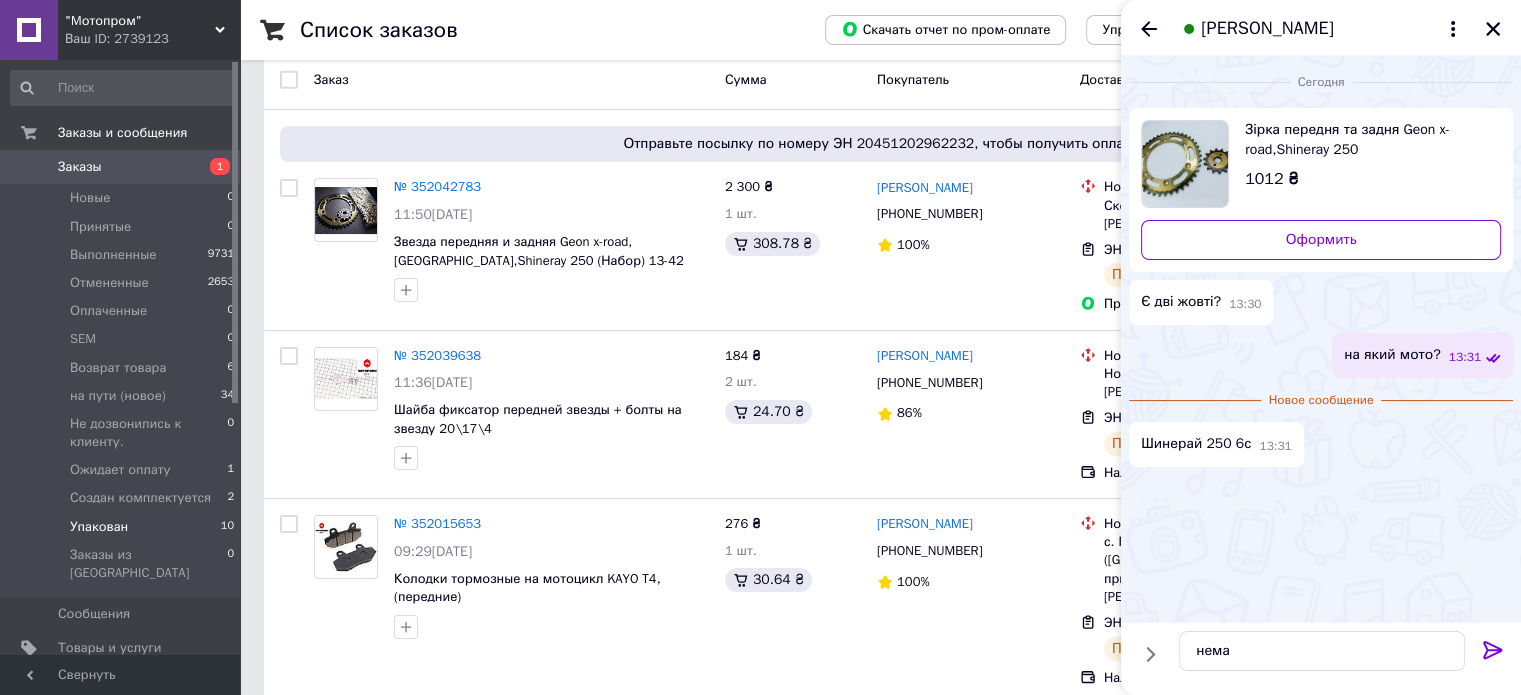 click 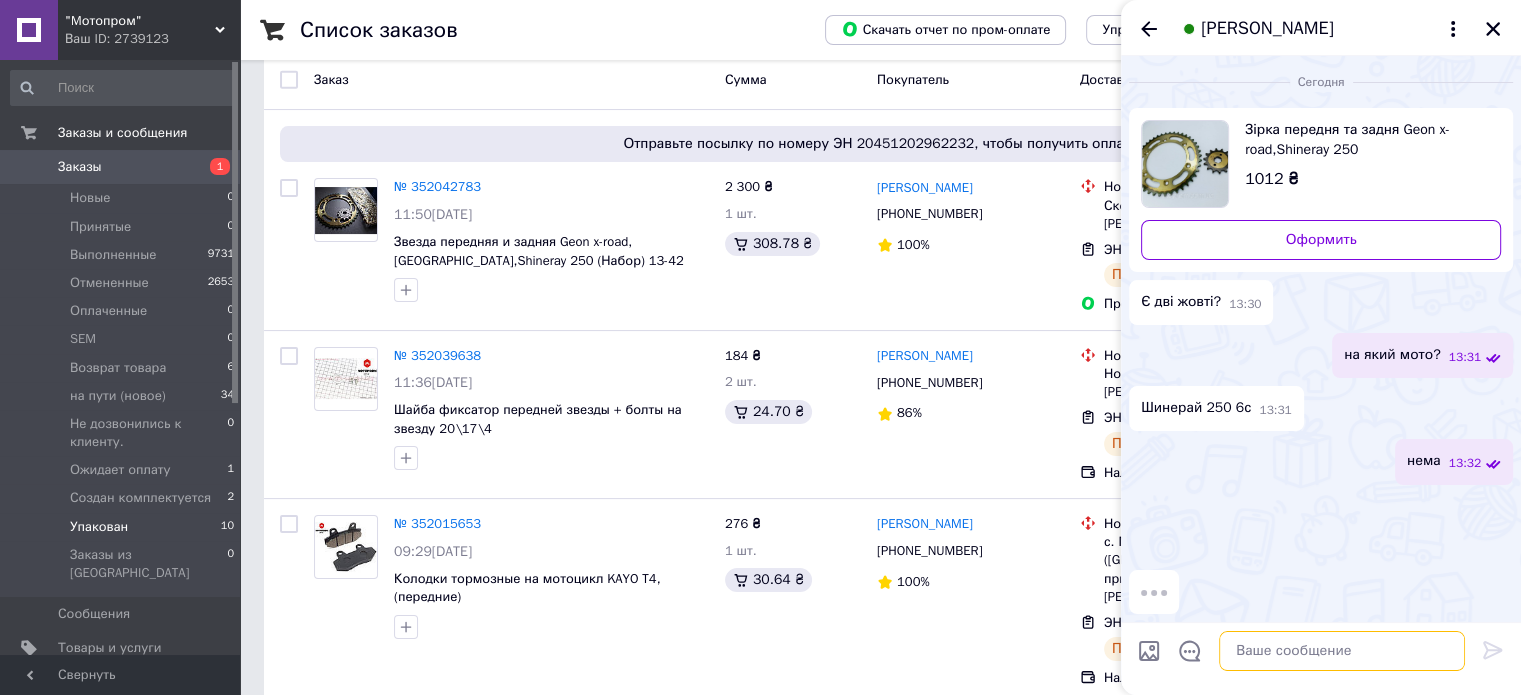 click at bounding box center (1342, 651) 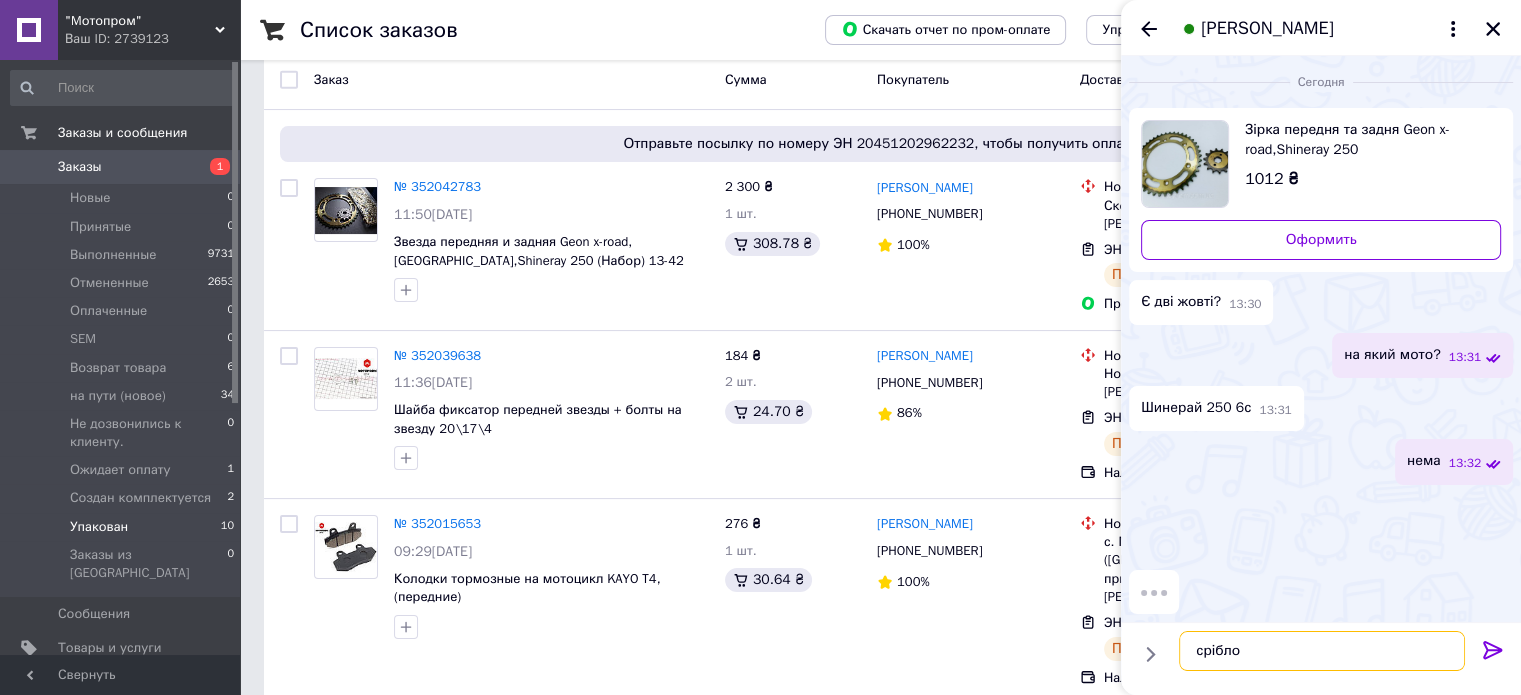 type on "срібло\" 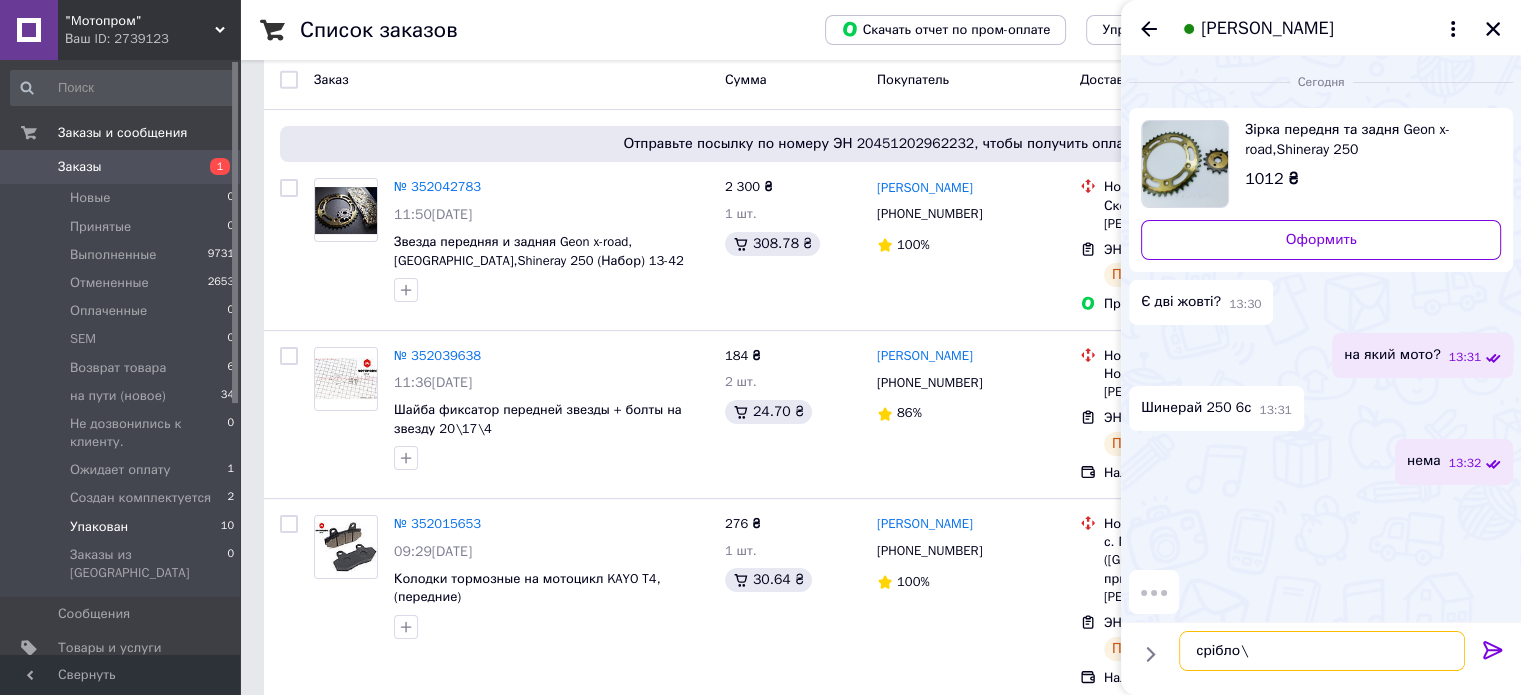 type 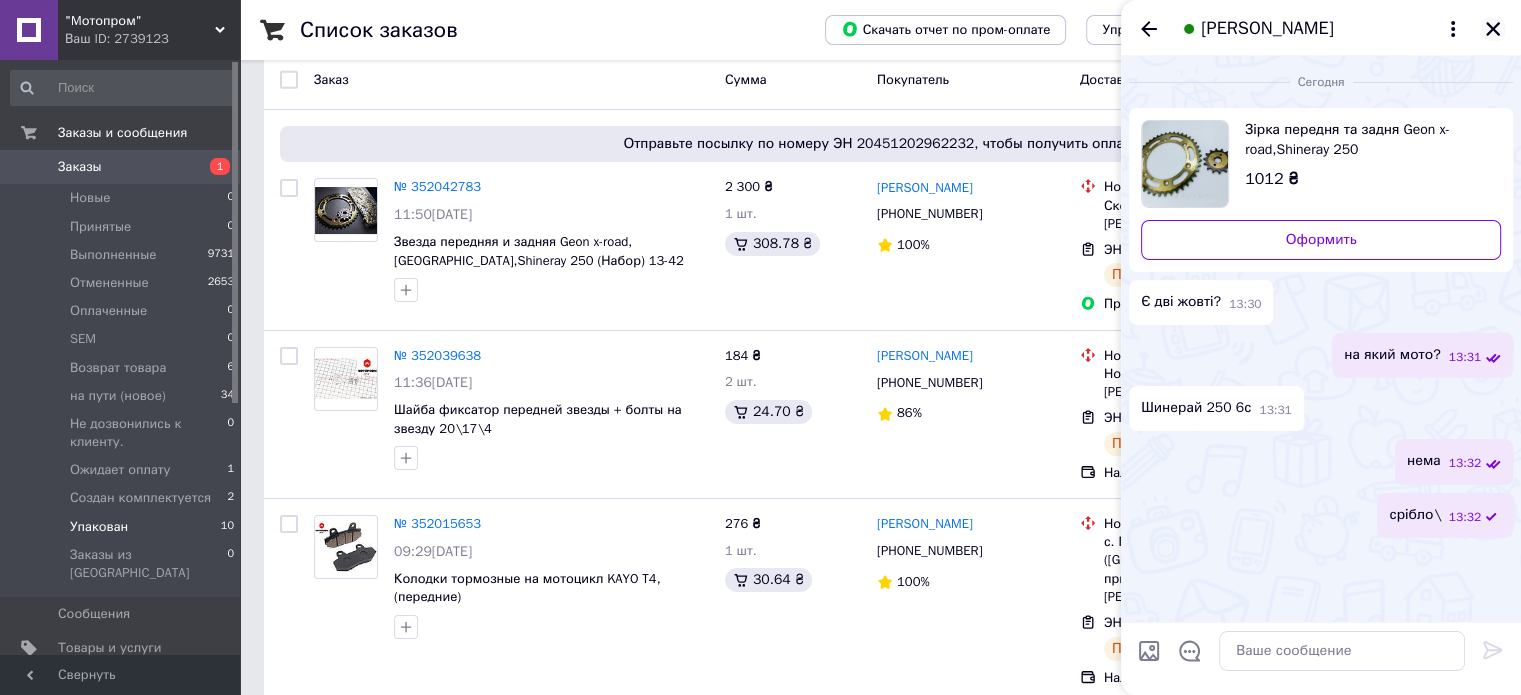 click 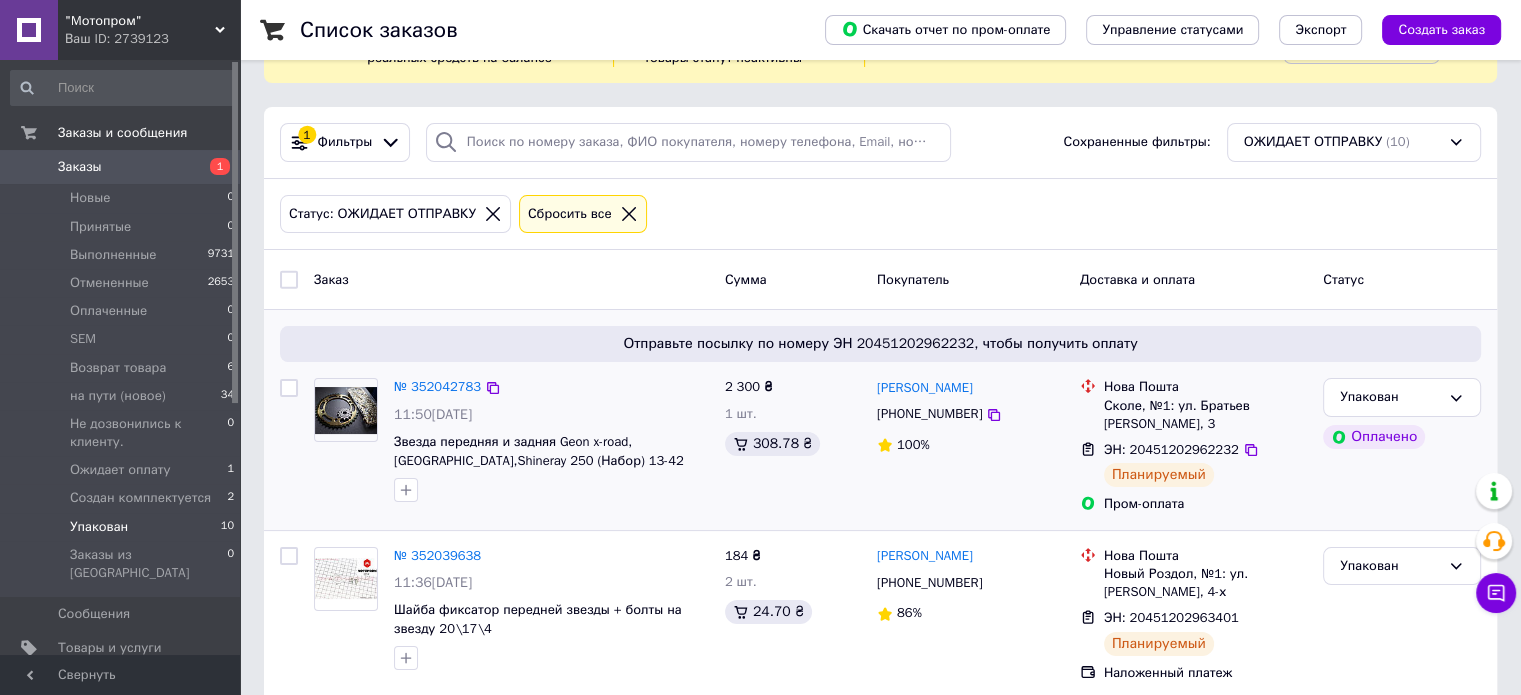 scroll, scrollTop: 279, scrollLeft: 0, axis: vertical 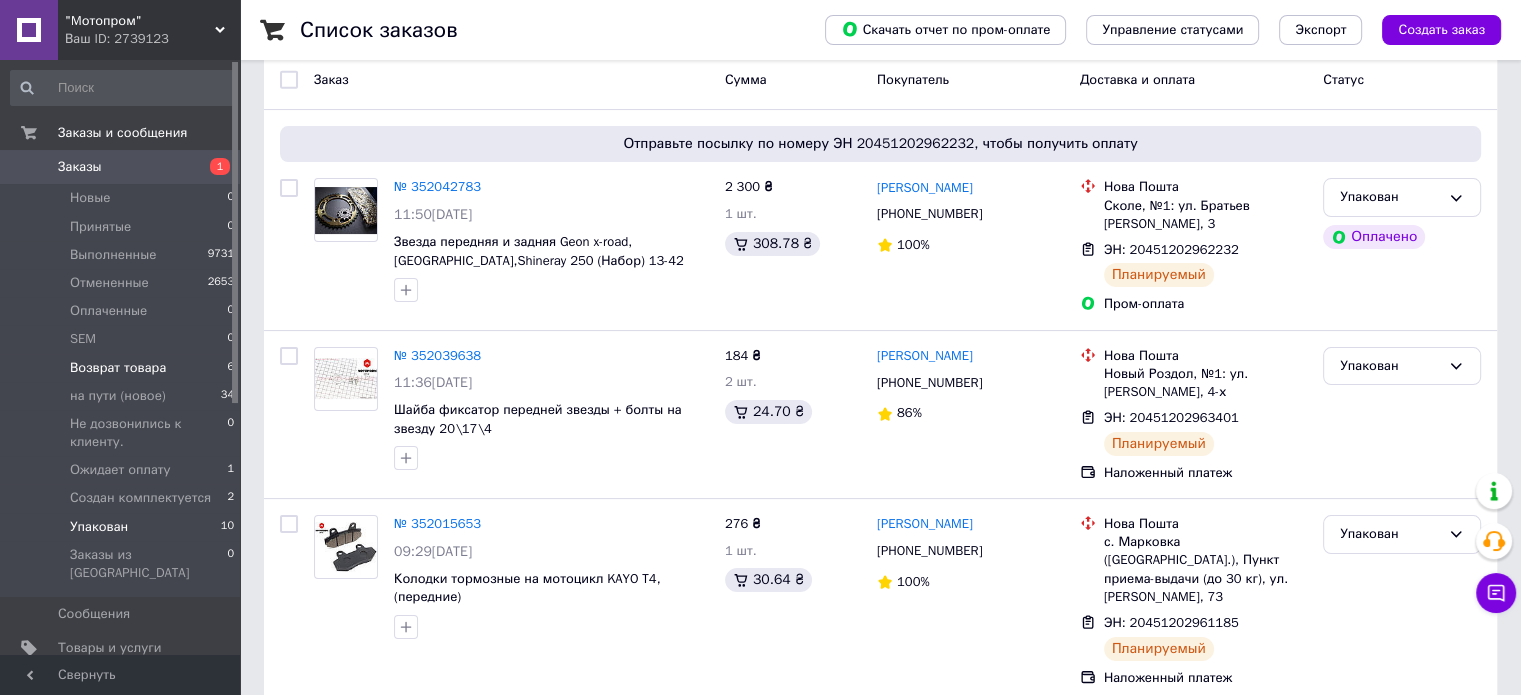 click on "Возврат товара 6" at bounding box center [123, 368] 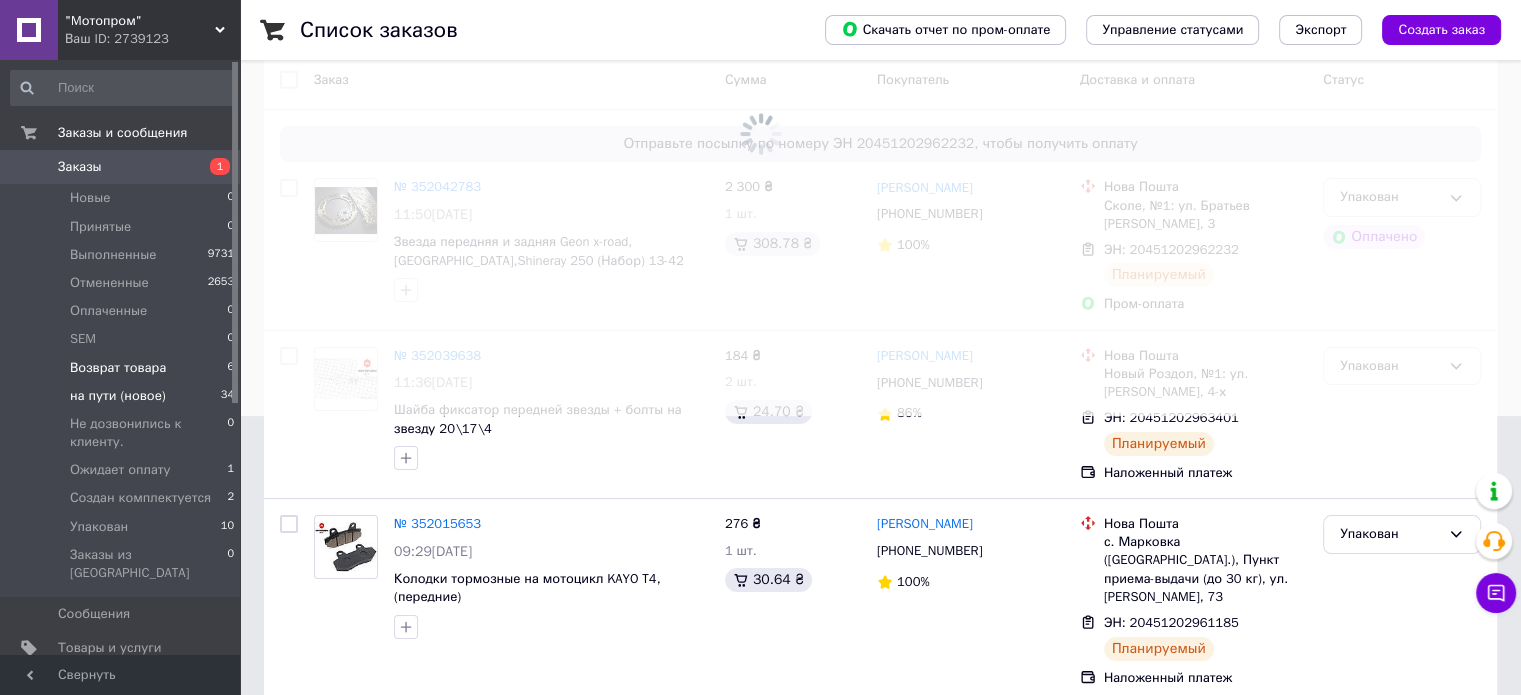 scroll, scrollTop: 0, scrollLeft: 0, axis: both 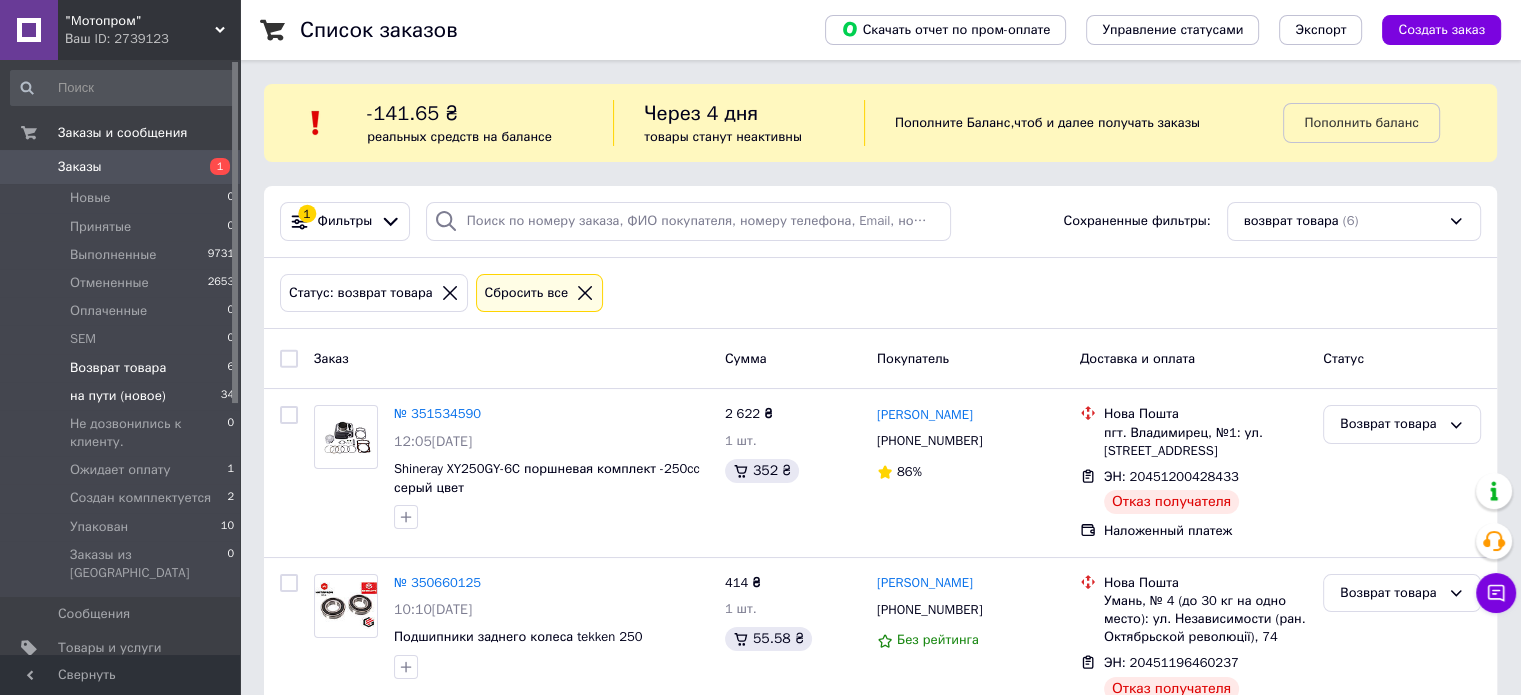 click on "на пути (новое)" at bounding box center [118, 396] 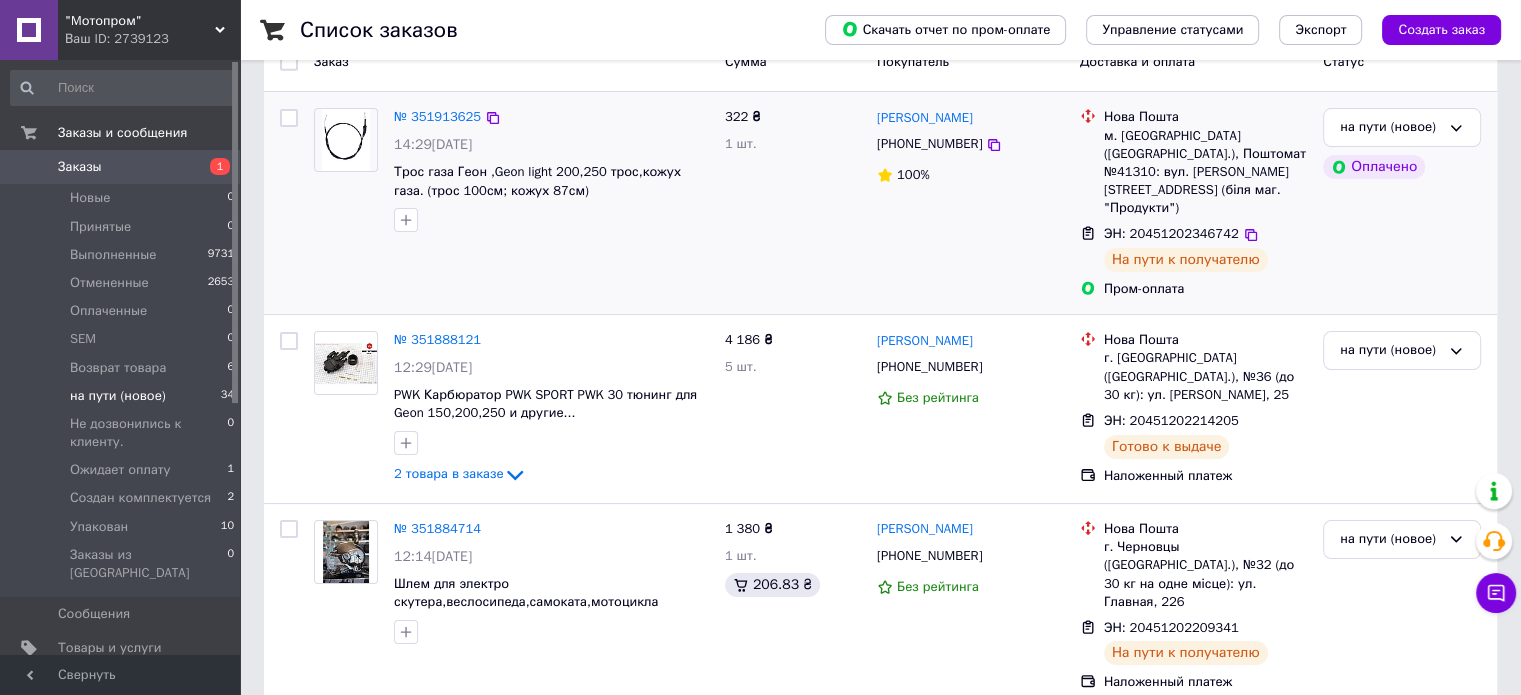 scroll, scrollTop: 300, scrollLeft: 0, axis: vertical 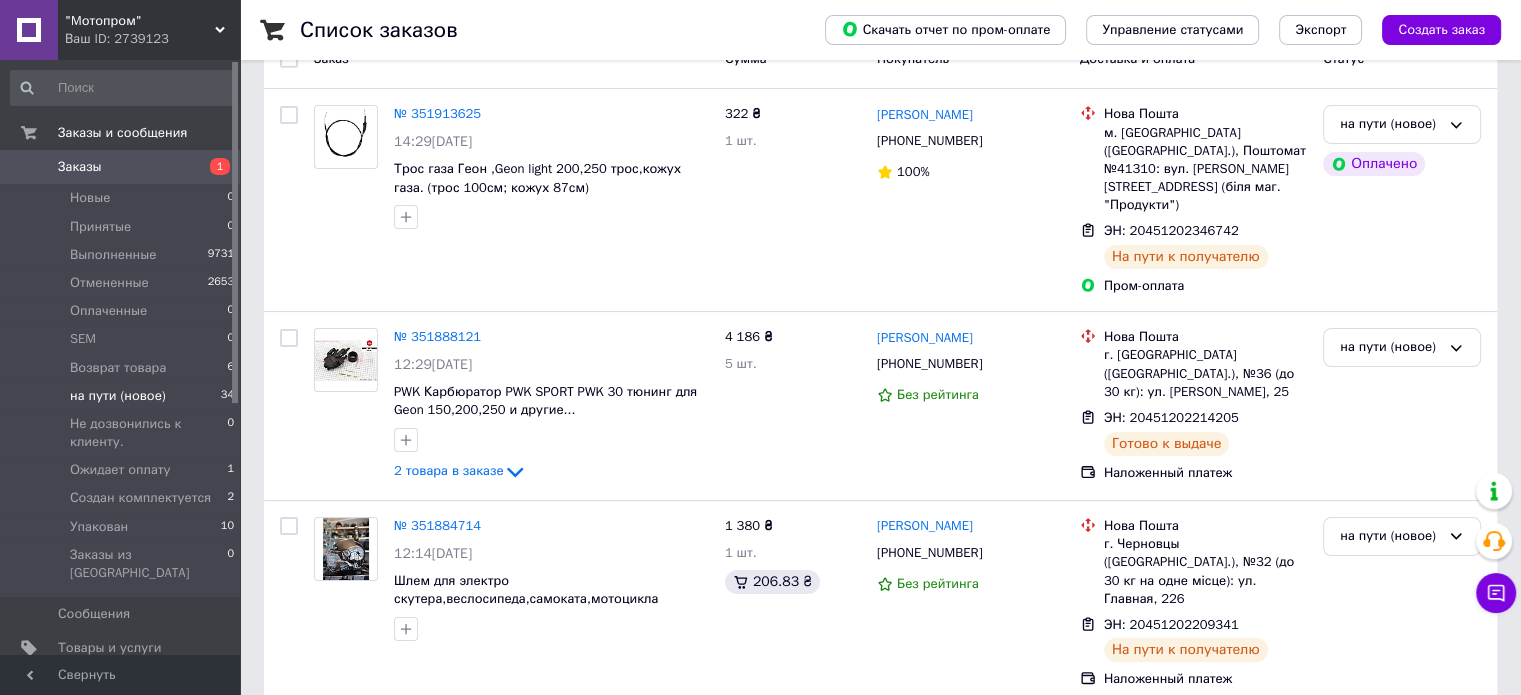 click on "на пути (новое) 34" at bounding box center (123, 396) 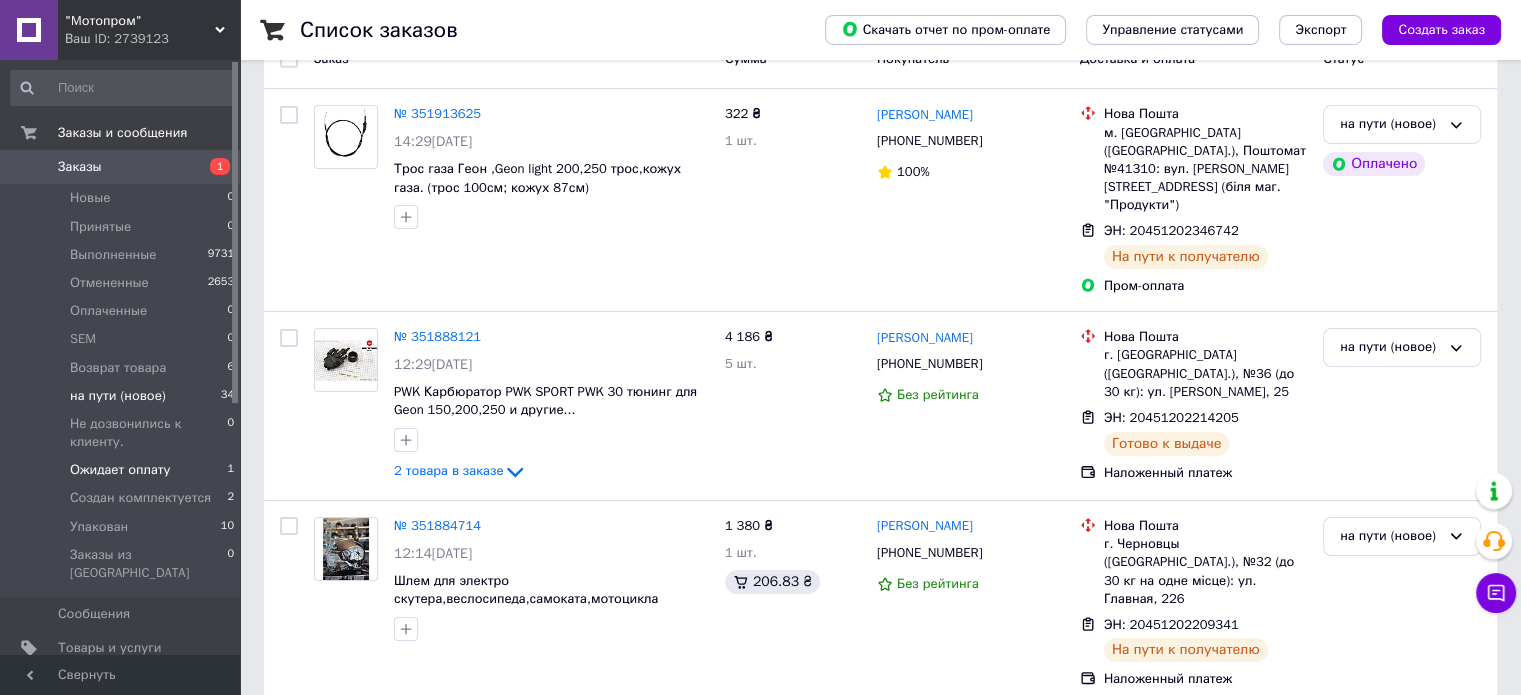 click on "Ожидает оплату" at bounding box center (120, 470) 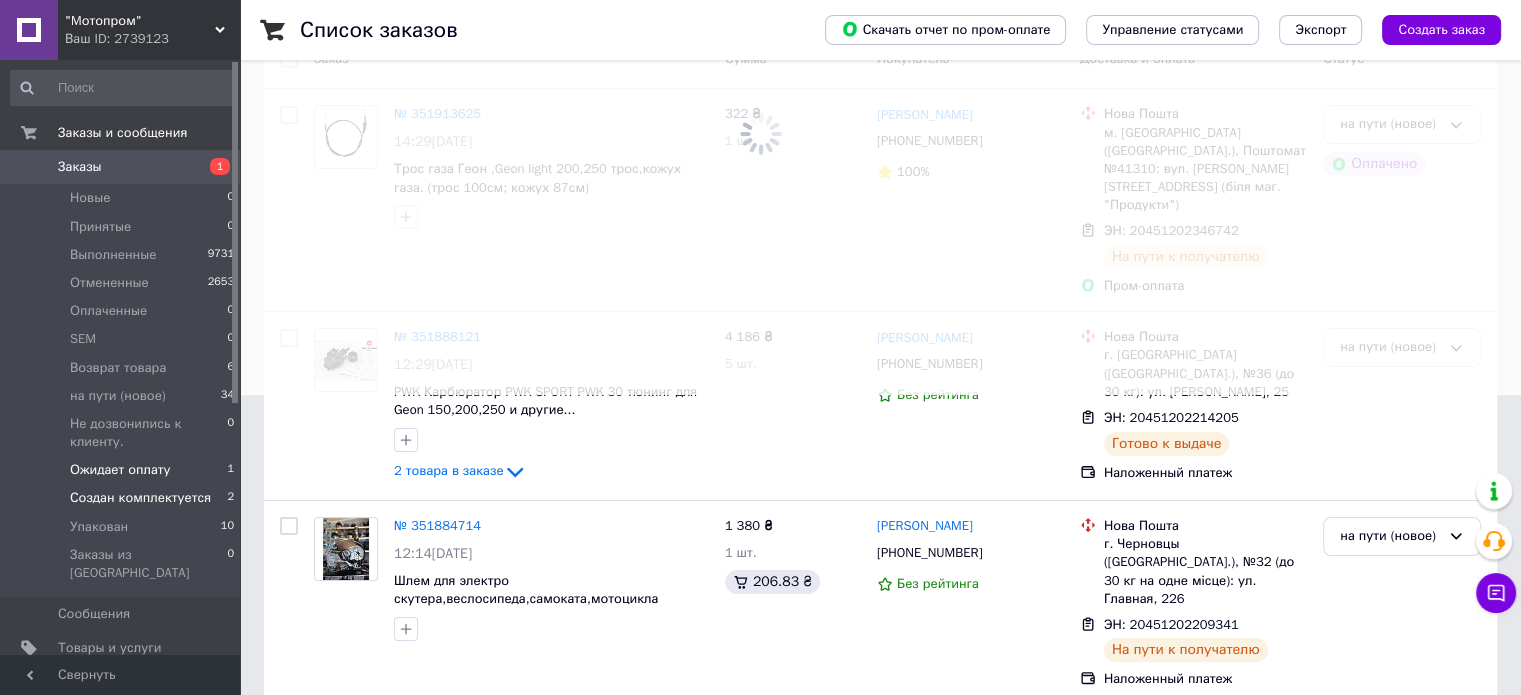 click on "Создан комплектуется" at bounding box center [140, 498] 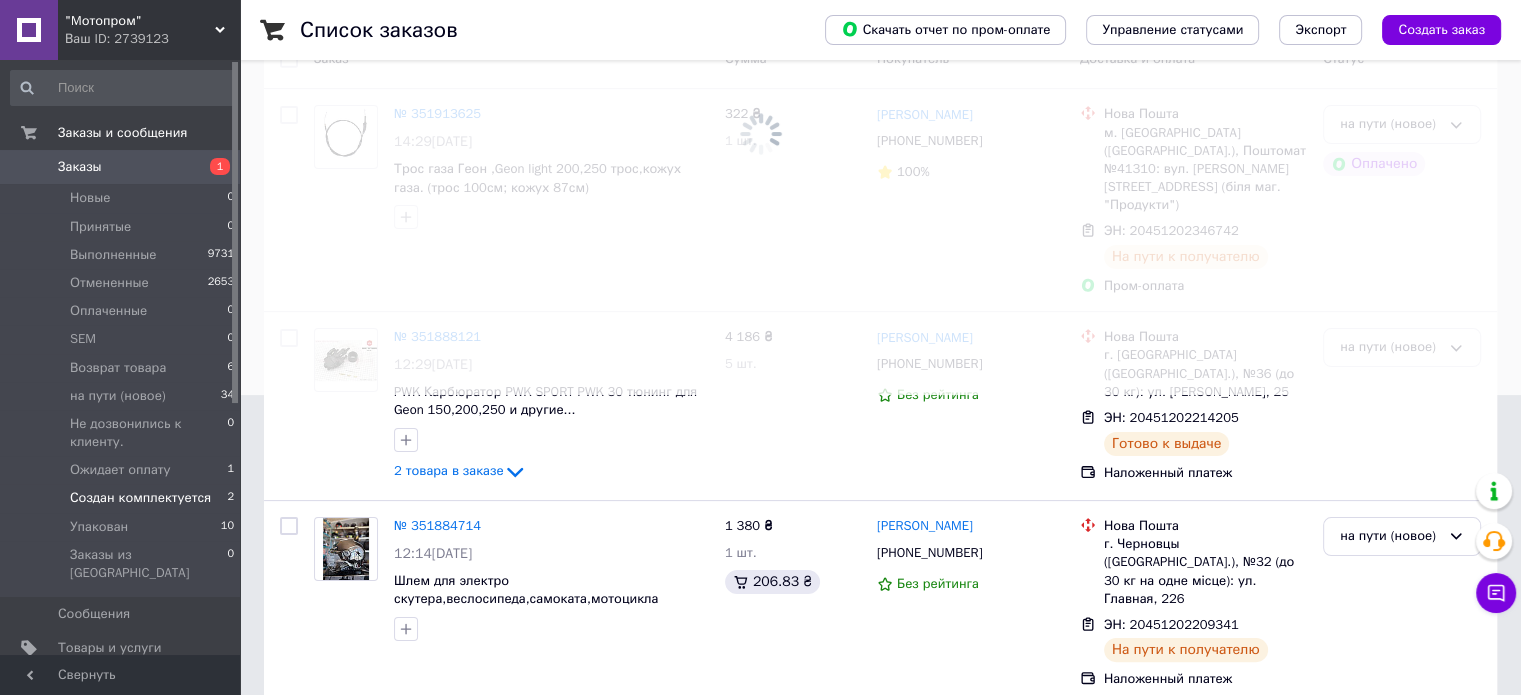 scroll, scrollTop: 0, scrollLeft: 0, axis: both 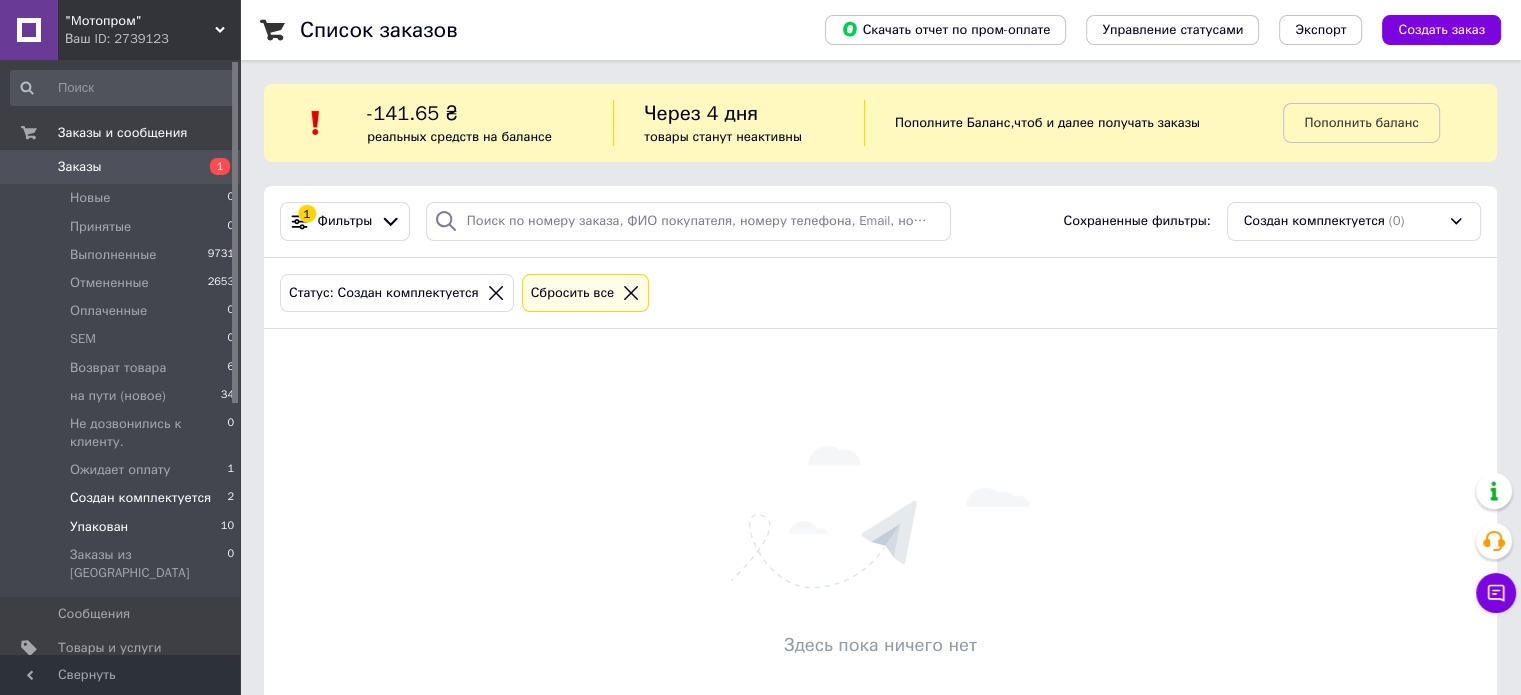 click on "Упакован 10" at bounding box center [123, 527] 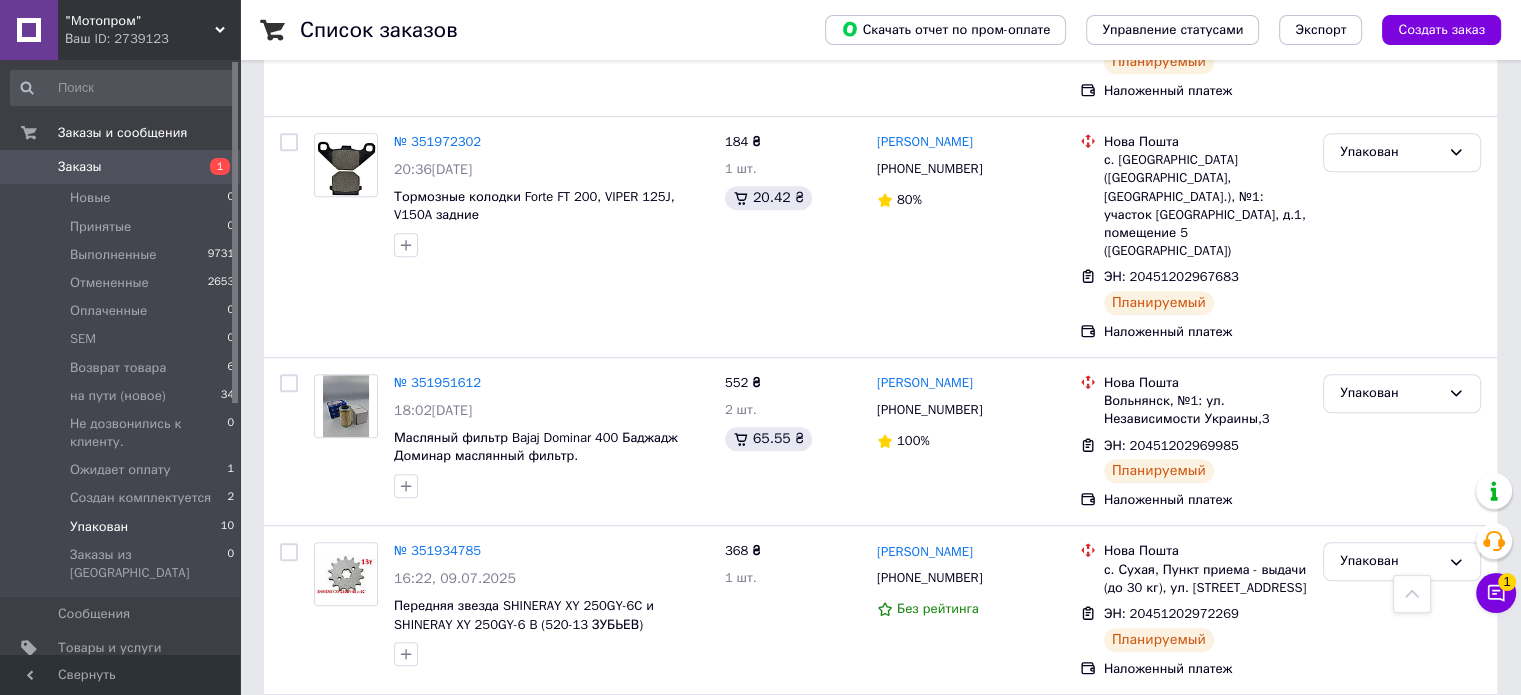 scroll, scrollTop: 1579, scrollLeft: 0, axis: vertical 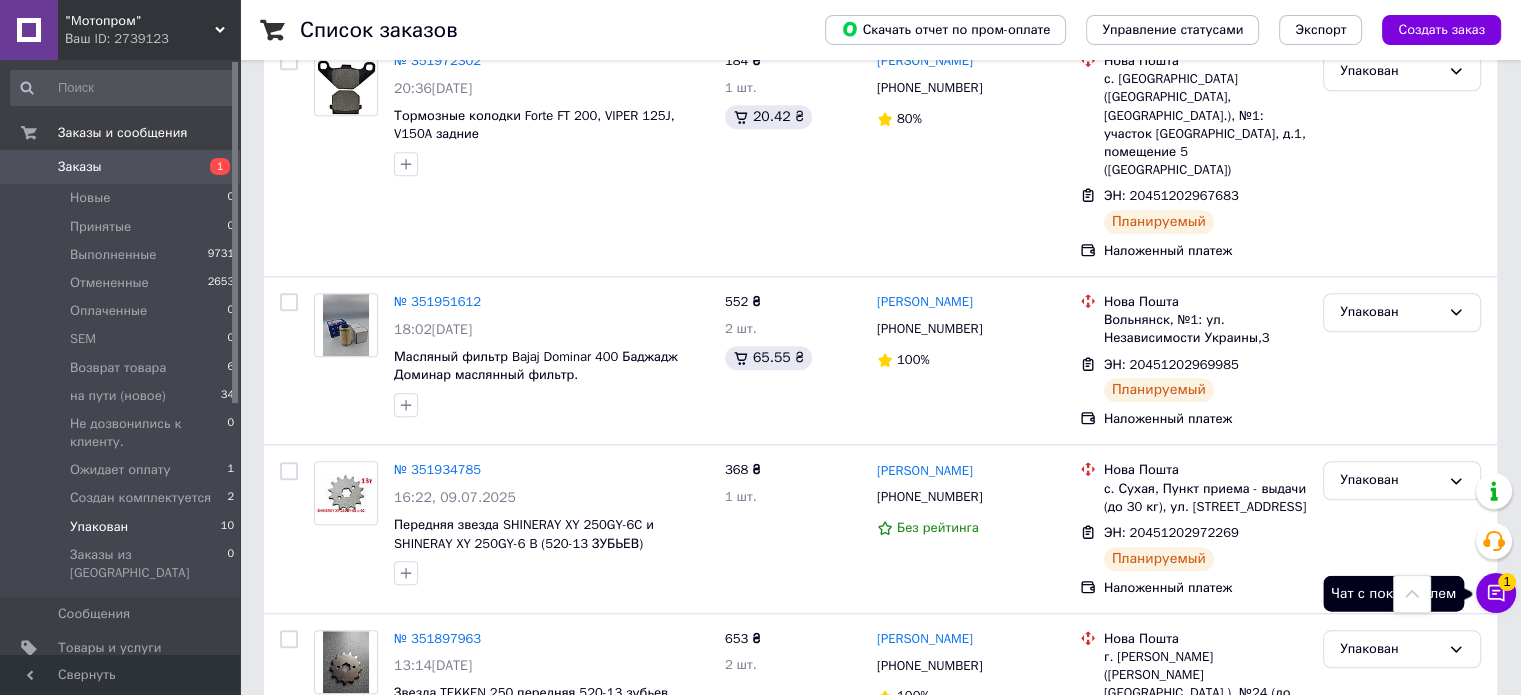 click 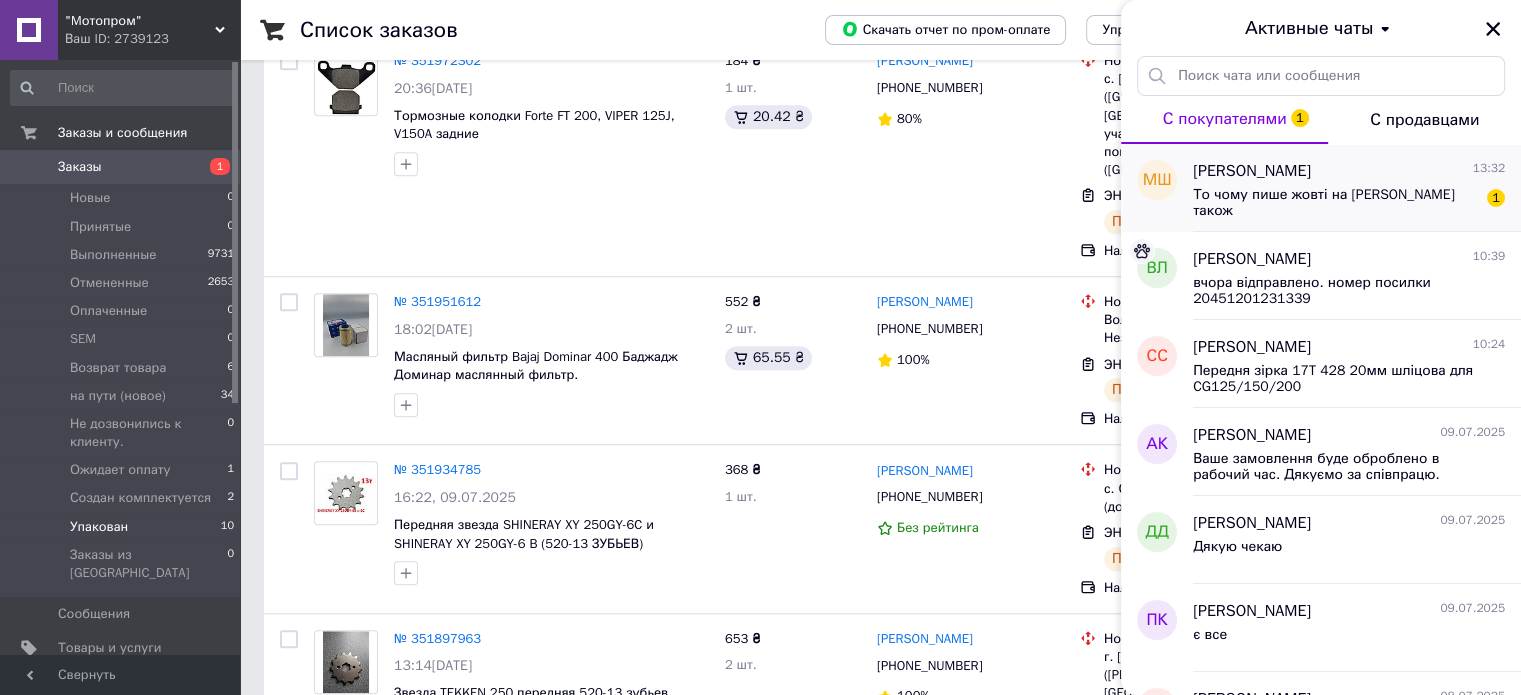 click on "То чому пише жовті на [PERSON_NAME] також" at bounding box center [1335, 203] 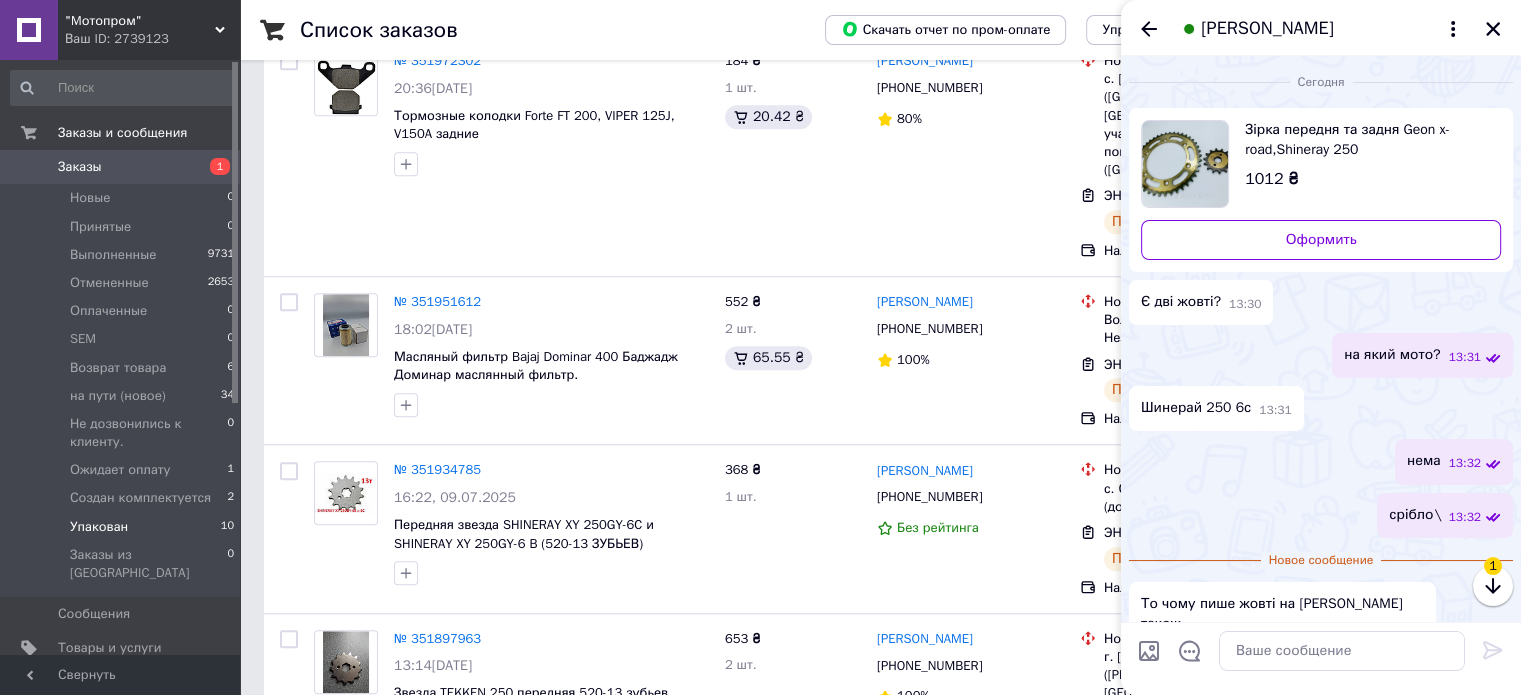 scroll, scrollTop: 32, scrollLeft: 0, axis: vertical 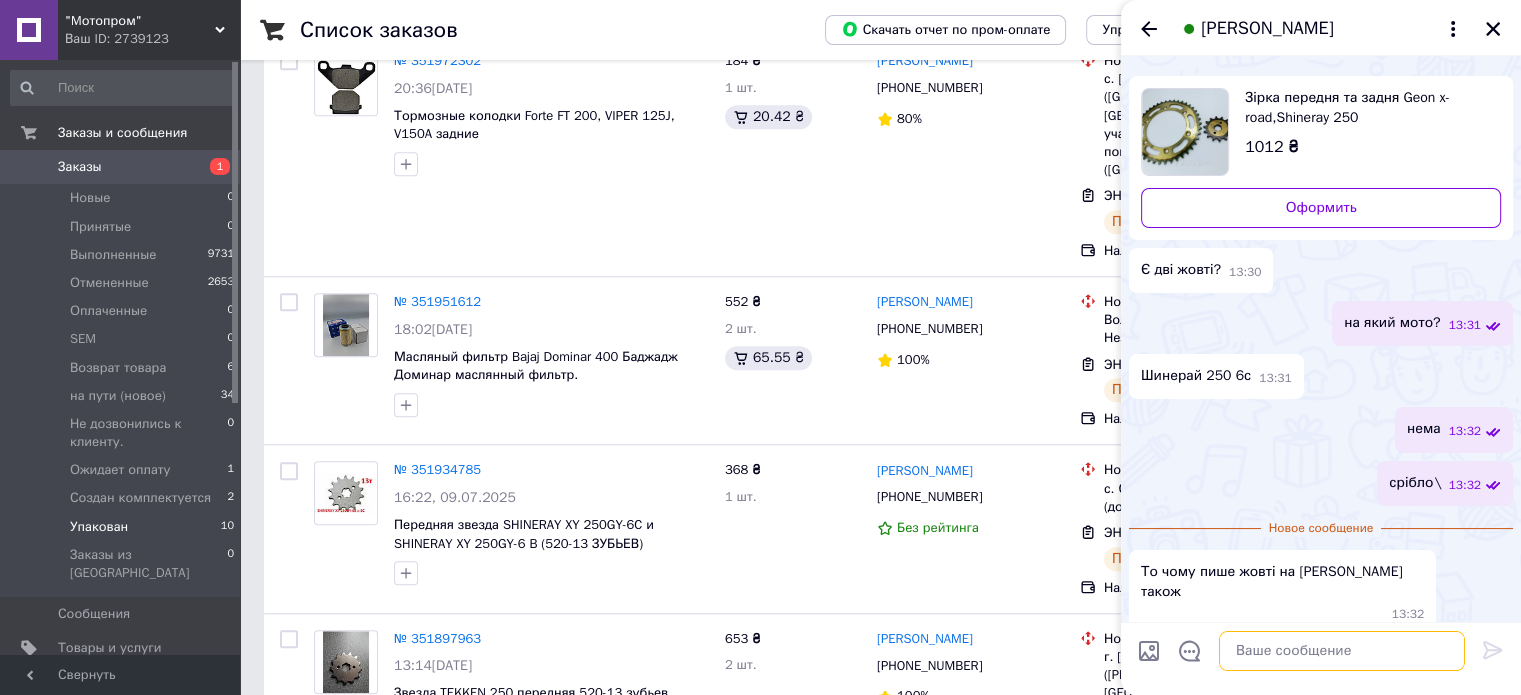 click at bounding box center [1342, 651] 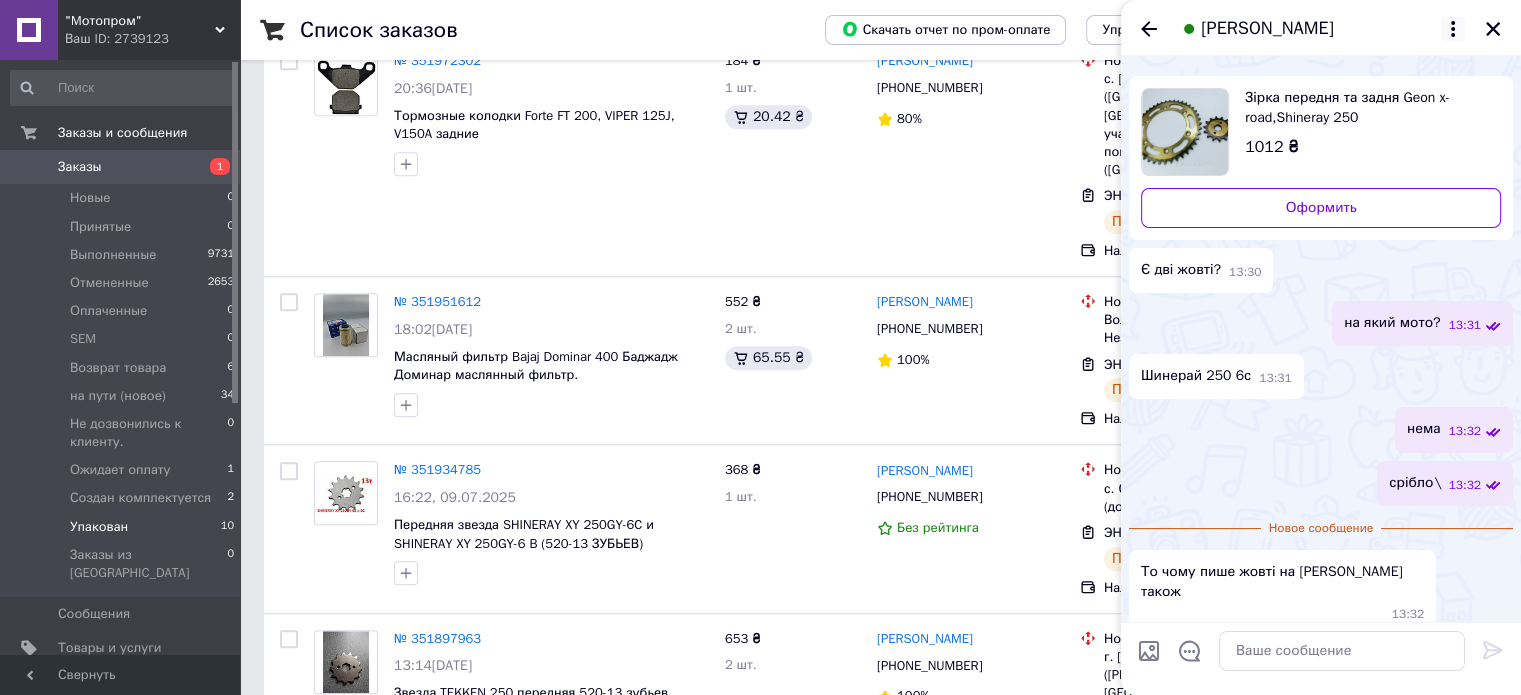 click 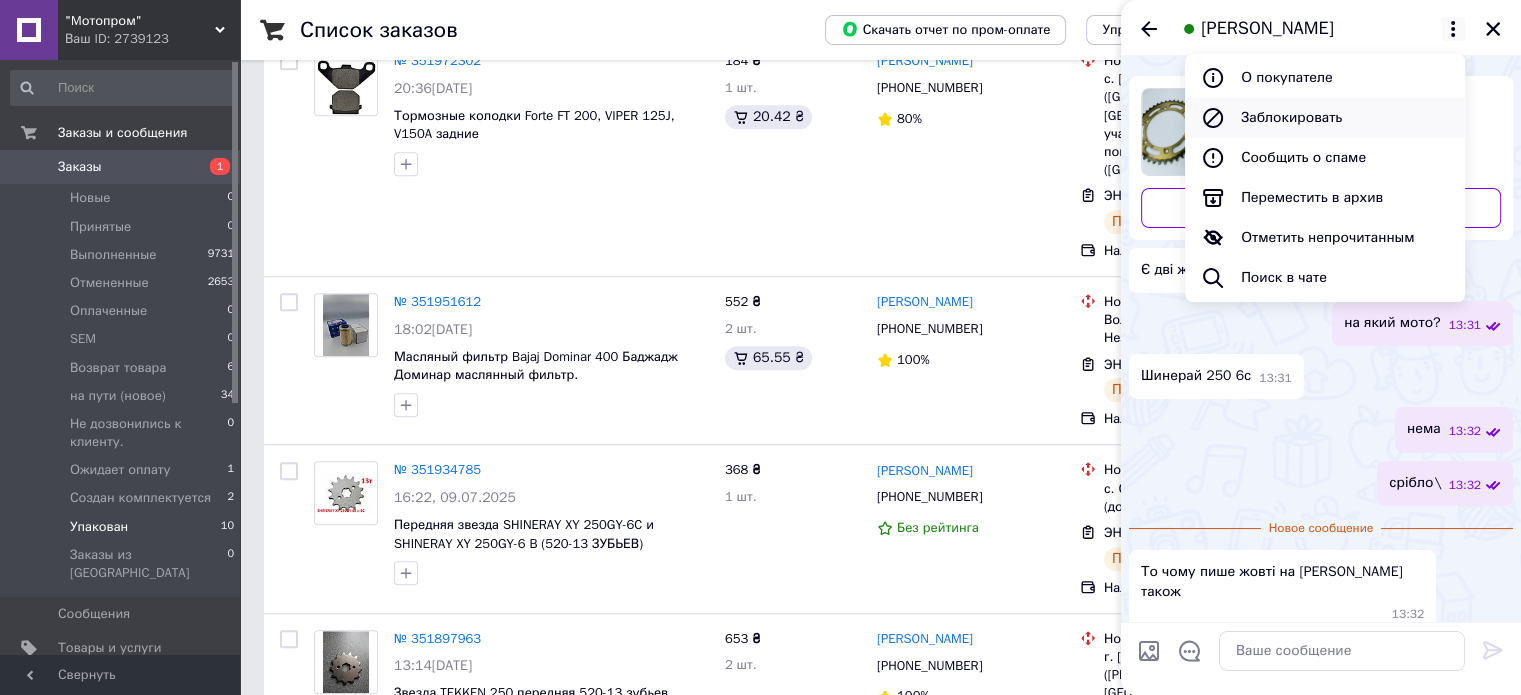click on "Заблокировать" at bounding box center (1325, 118) 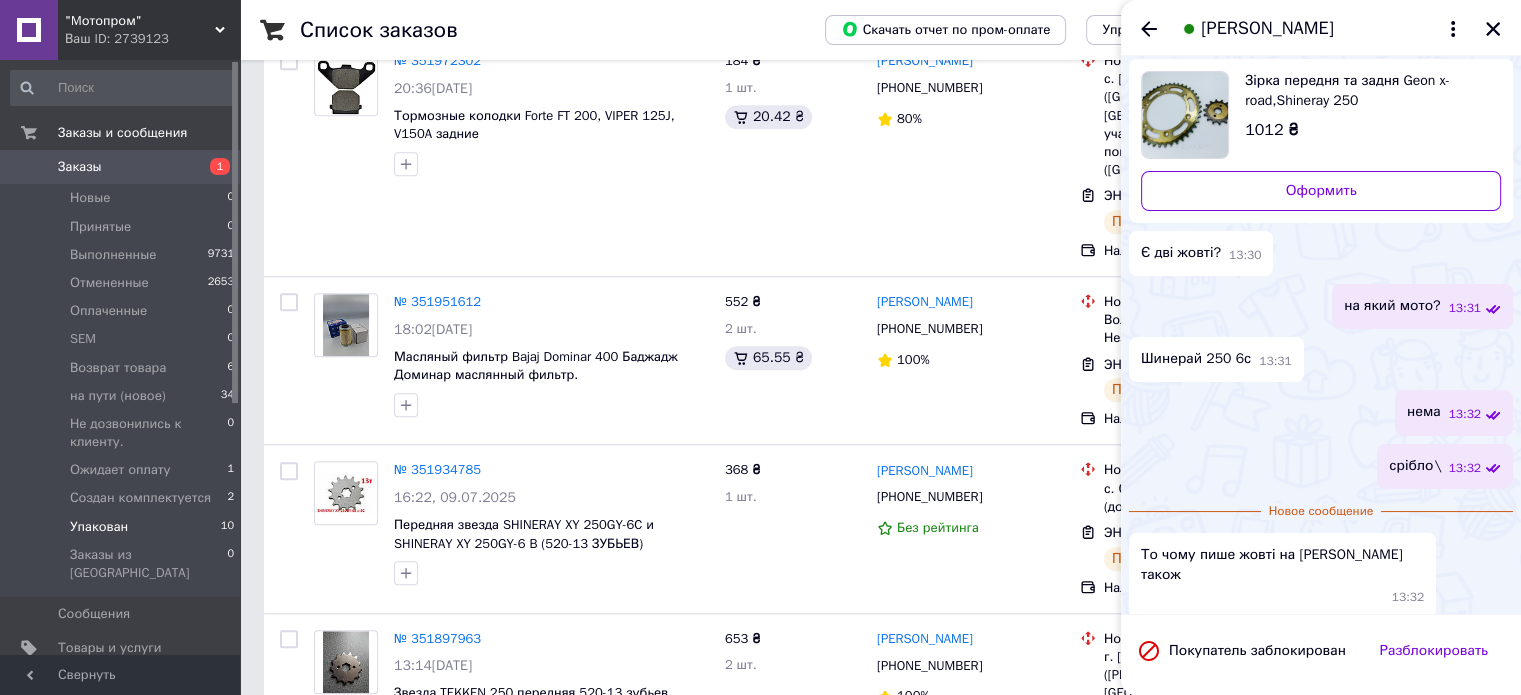scroll, scrollTop: 40, scrollLeft: 0, axis: vertical 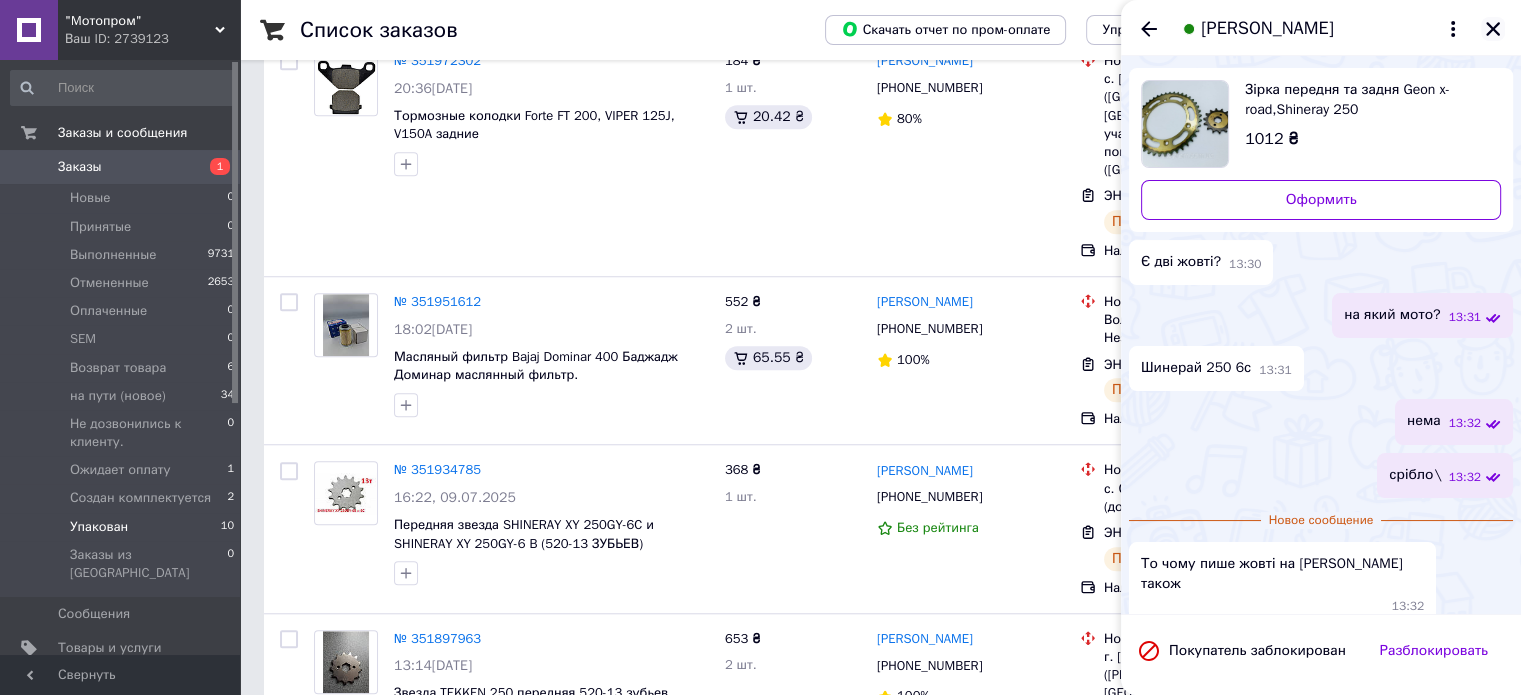 click 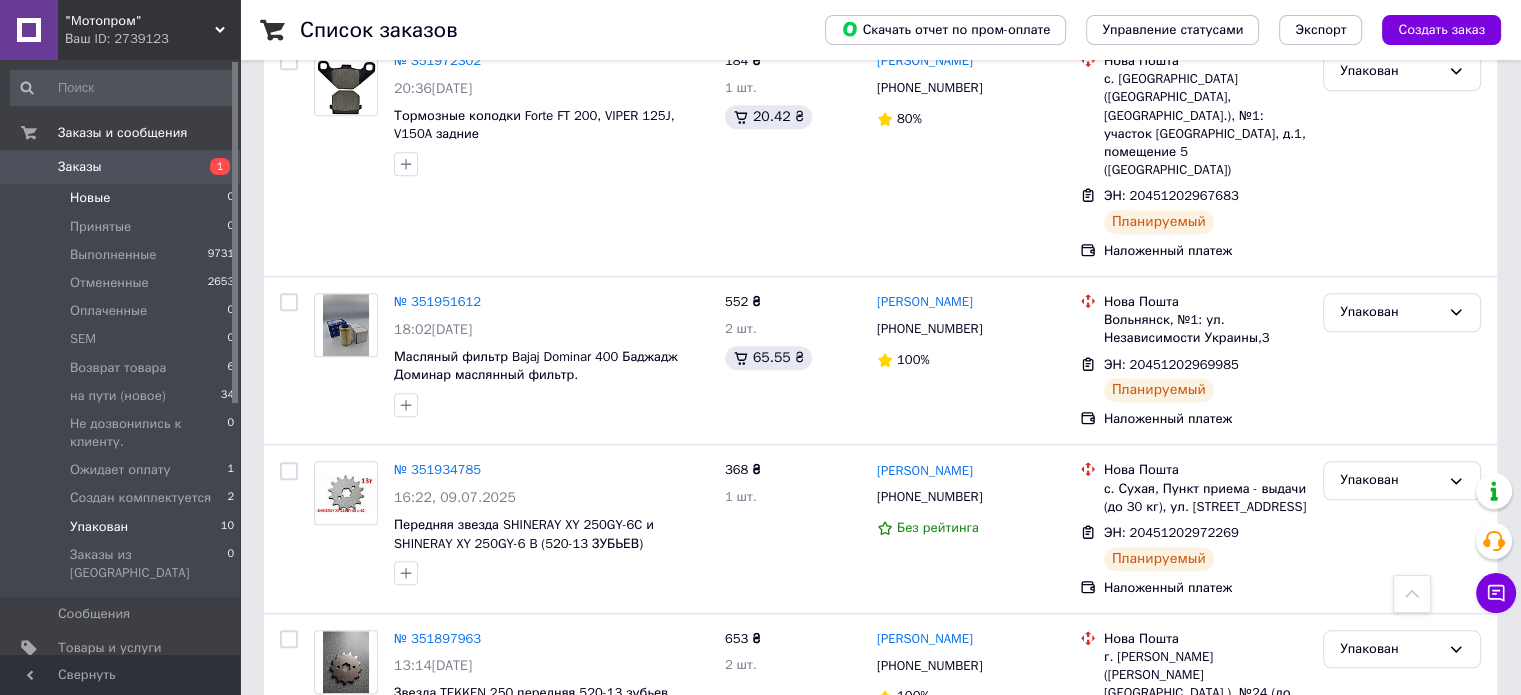 click on "Новые 0" at bounding box center (123, 198) 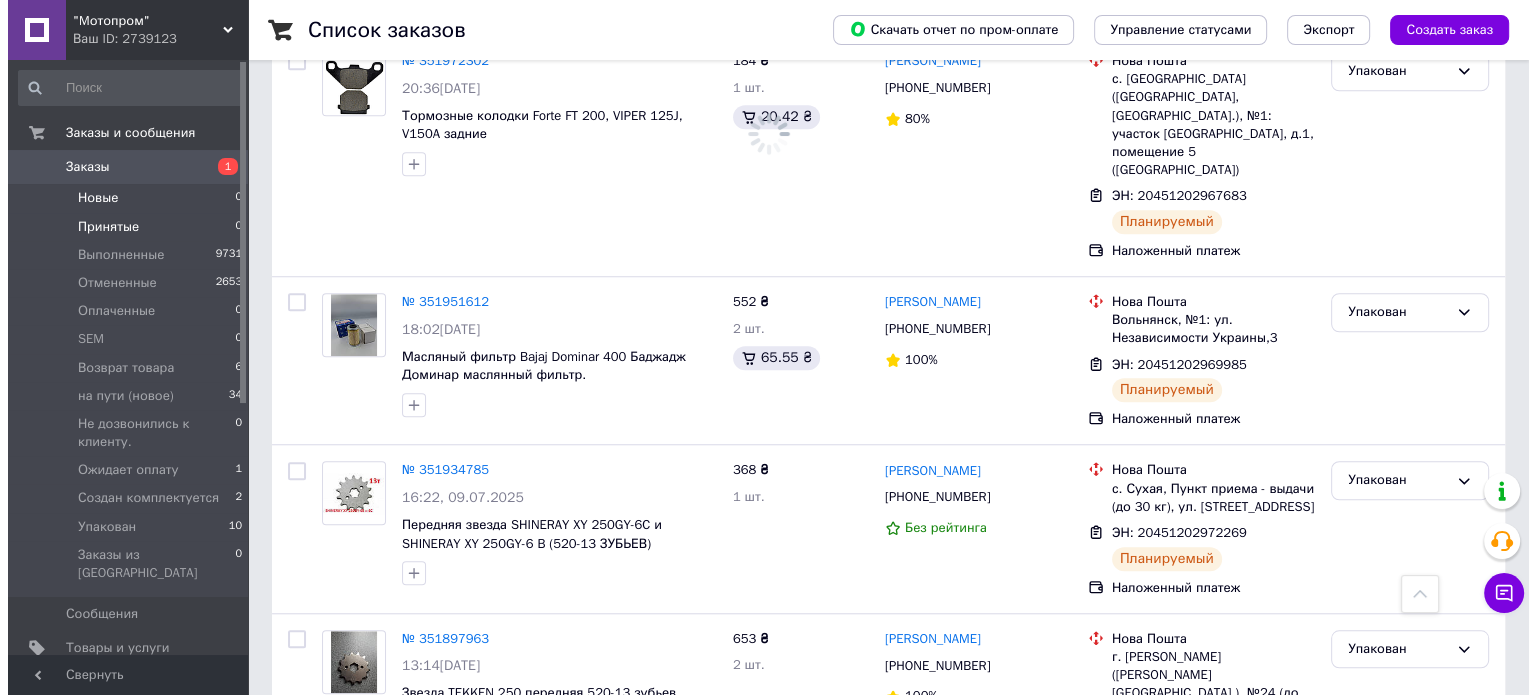 scroll, scrollTop: 0, scrollLeft: 0, axis: both 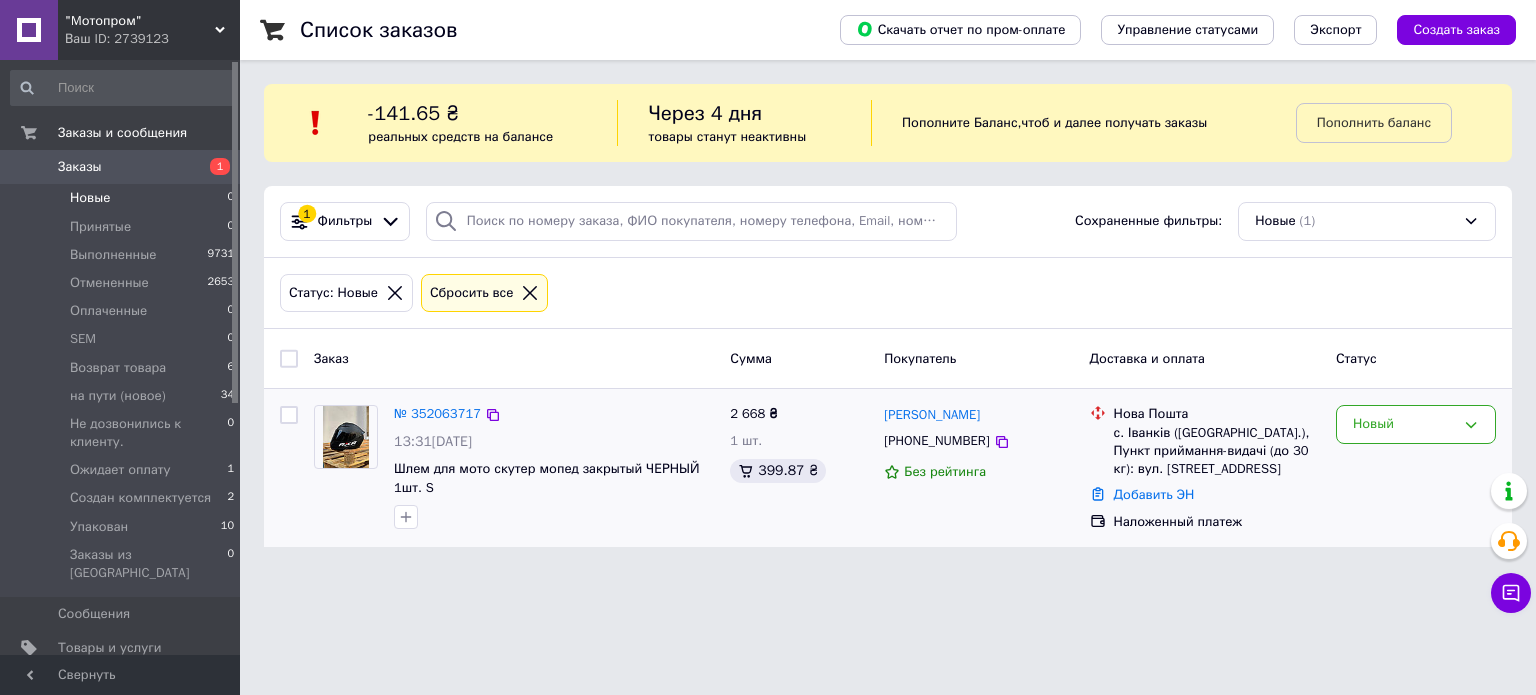 click at bounding box center [346, 437] 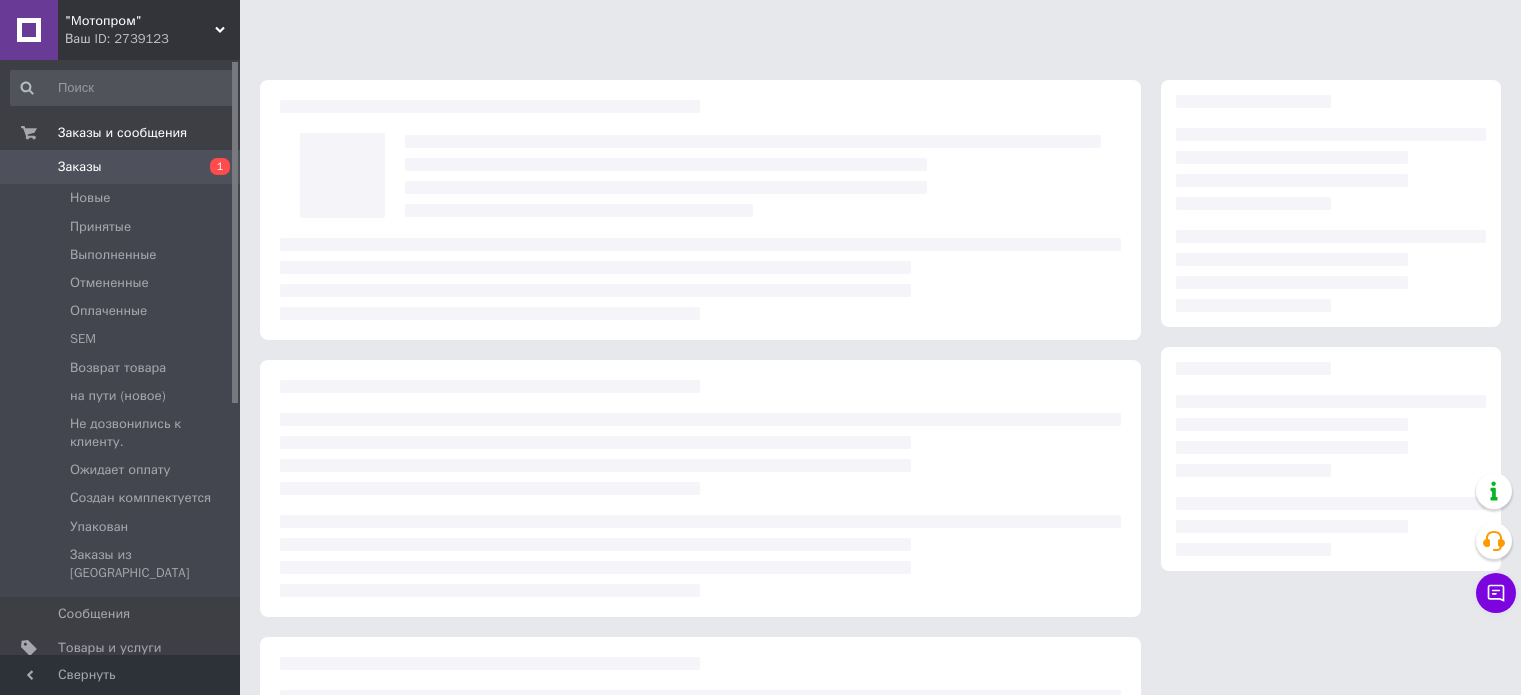 scroll, scrollTop: 0, scrollLeft: 0, axis: both 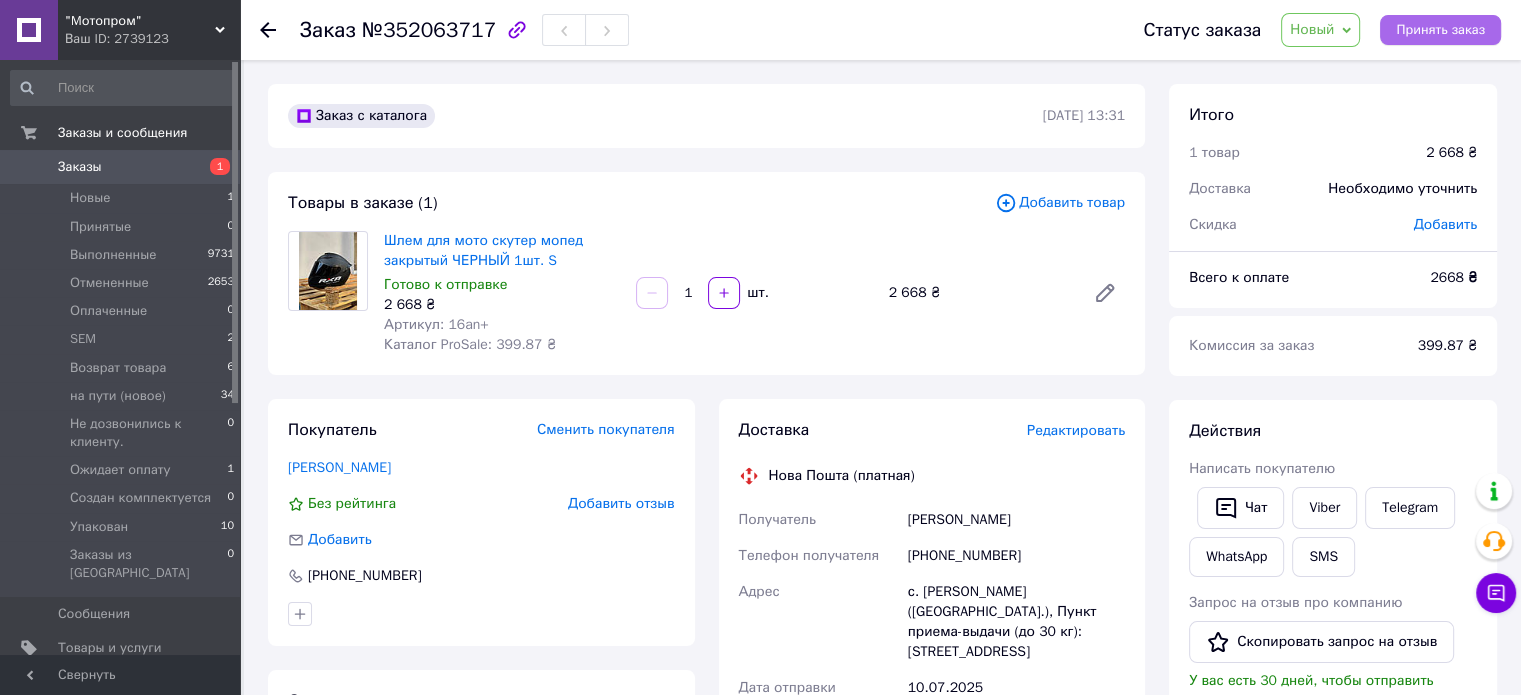 click on "Принять заказ" at bounding box center [1440, 30] 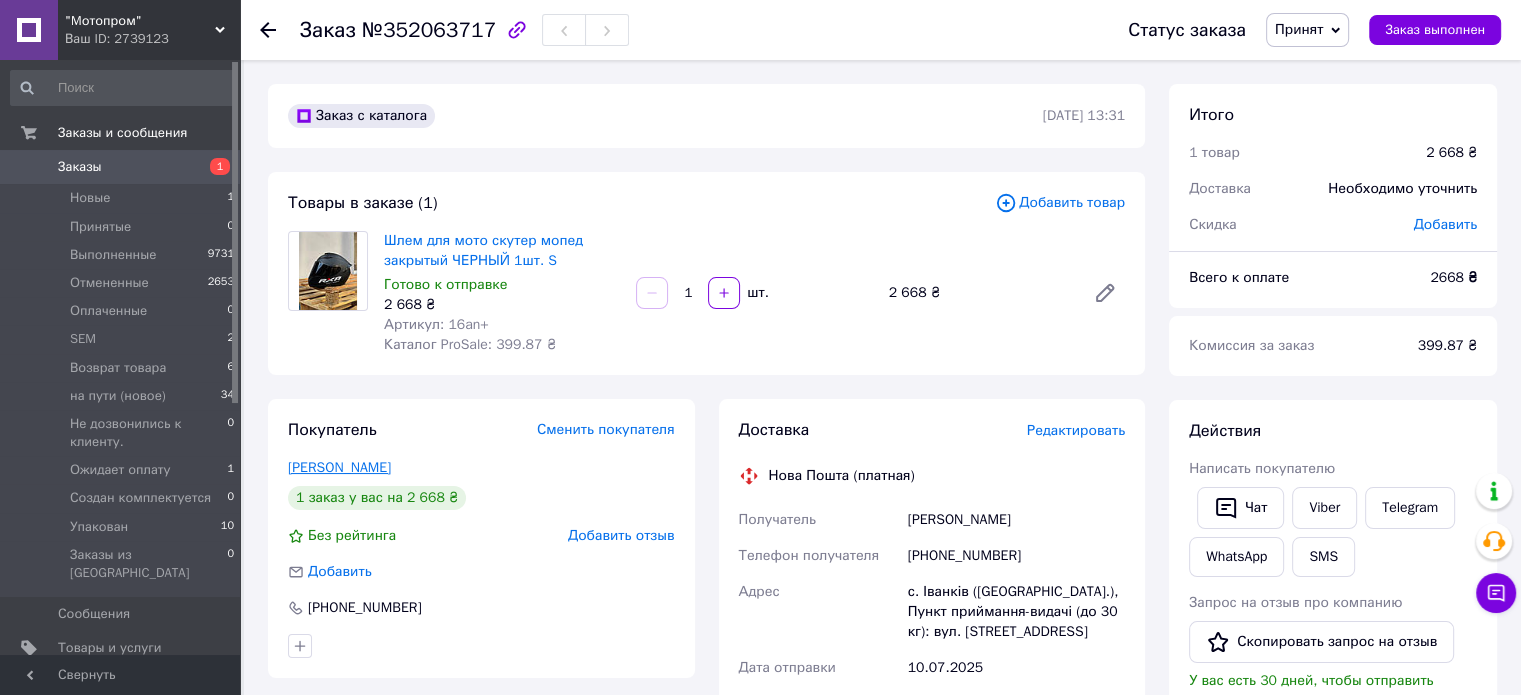 click on "Свідзінський Марян" at bounding box center [339, 467] 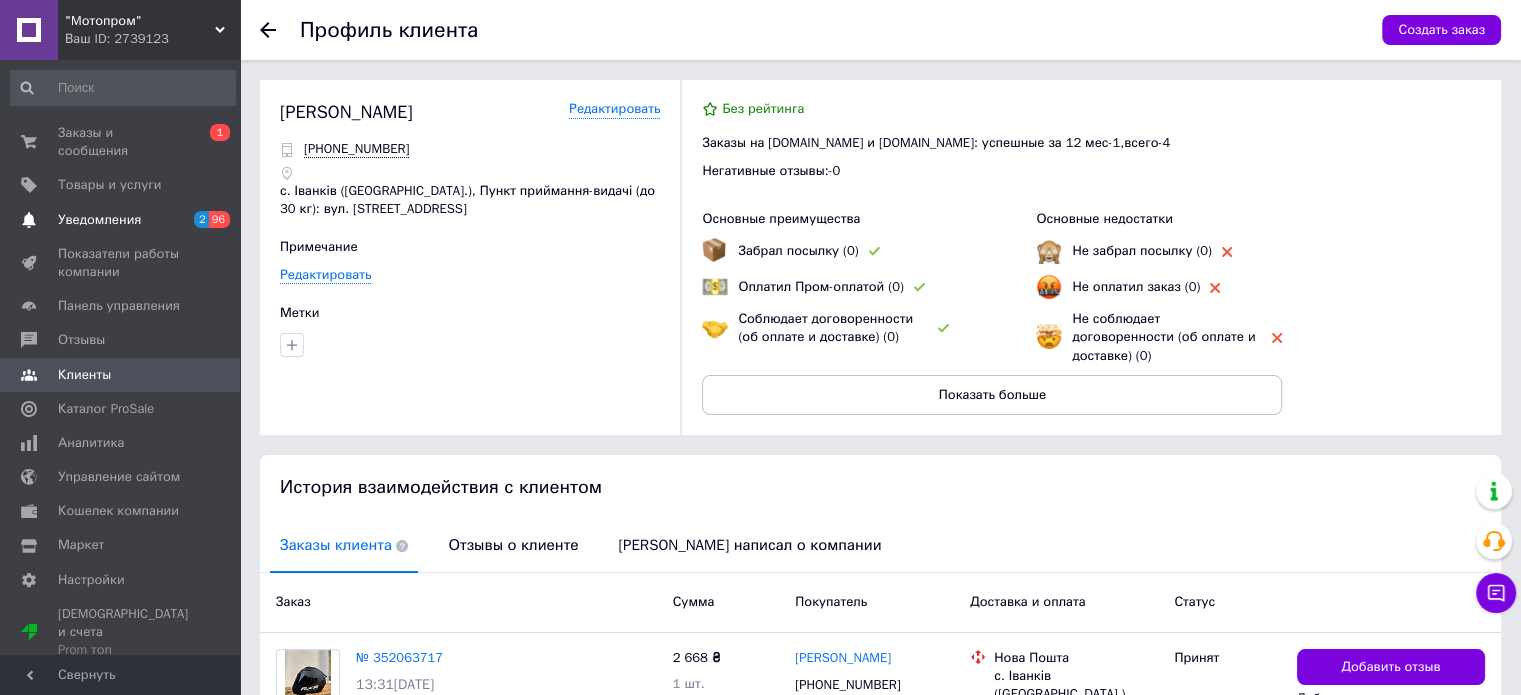 click on "Уведомления" at bounding box center [99, 220] 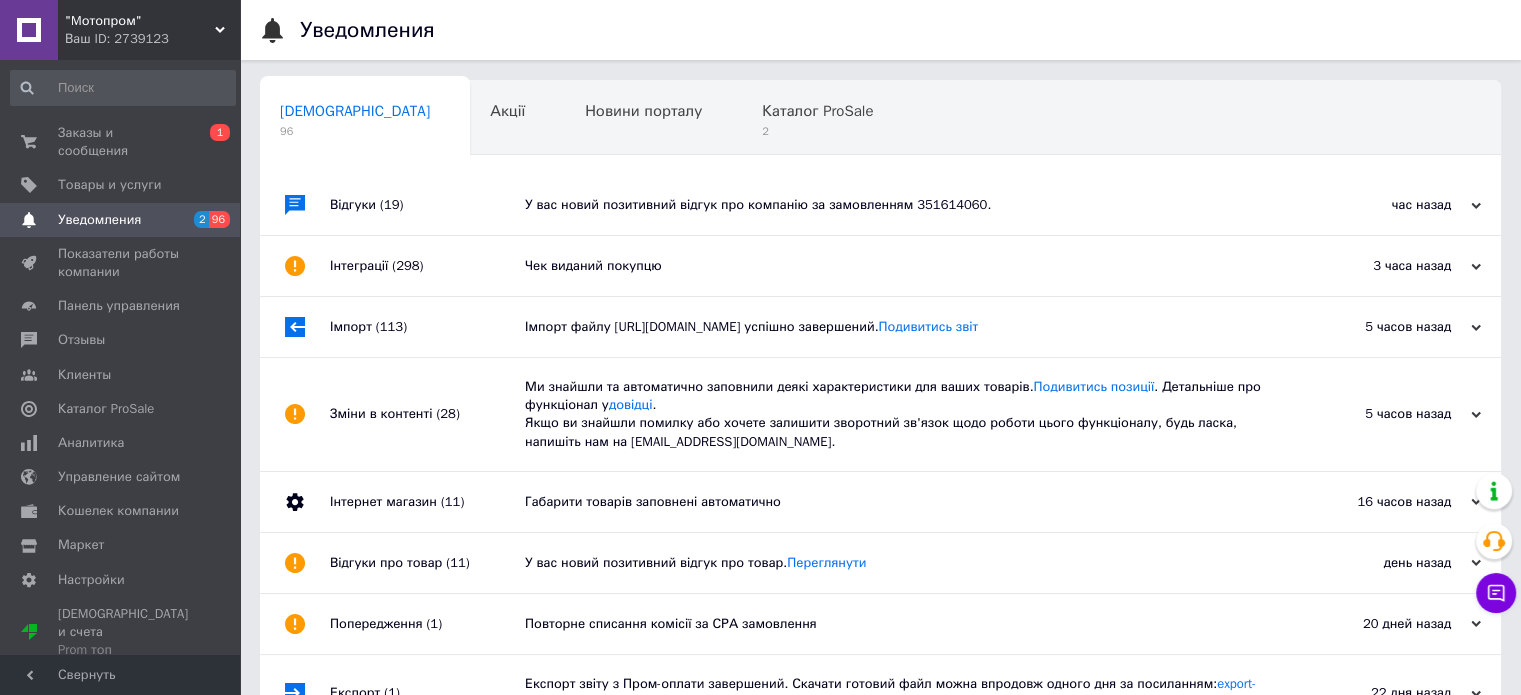 click on "У вас новий позитивний відгук про компанію за замовленням 351614060." at bounding box center [903, 205] 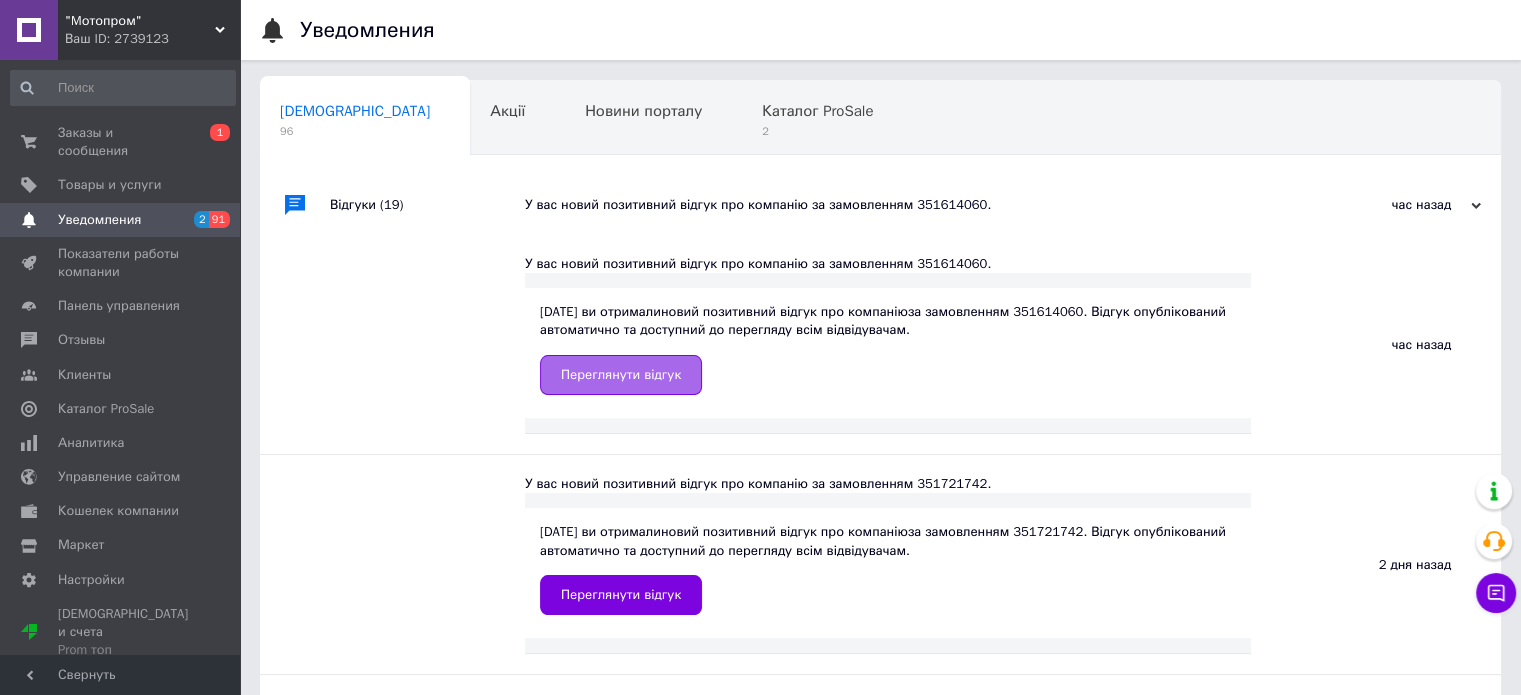 click on "Переглянути відгук" at bounding box center [621, 375] 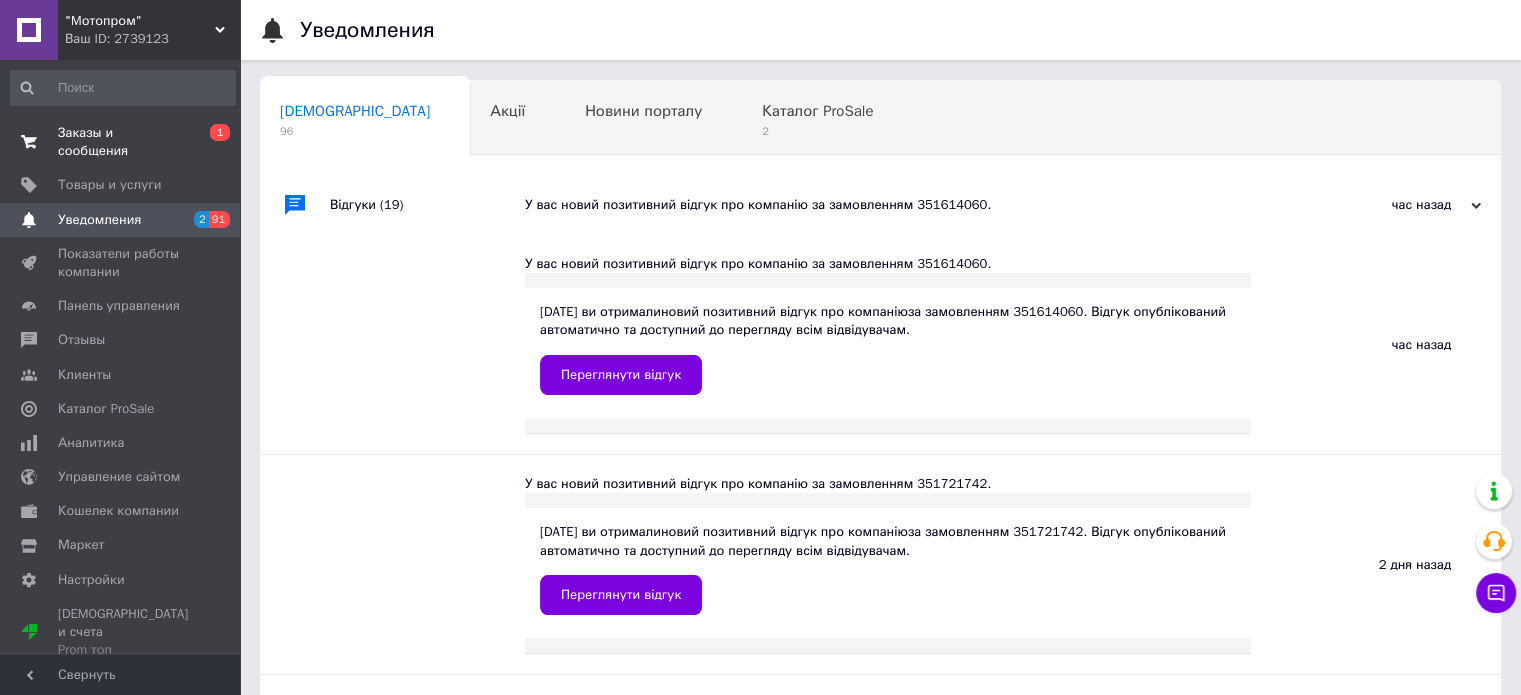 click on "Заказы и сообщения" at bounding box center [121, 142] 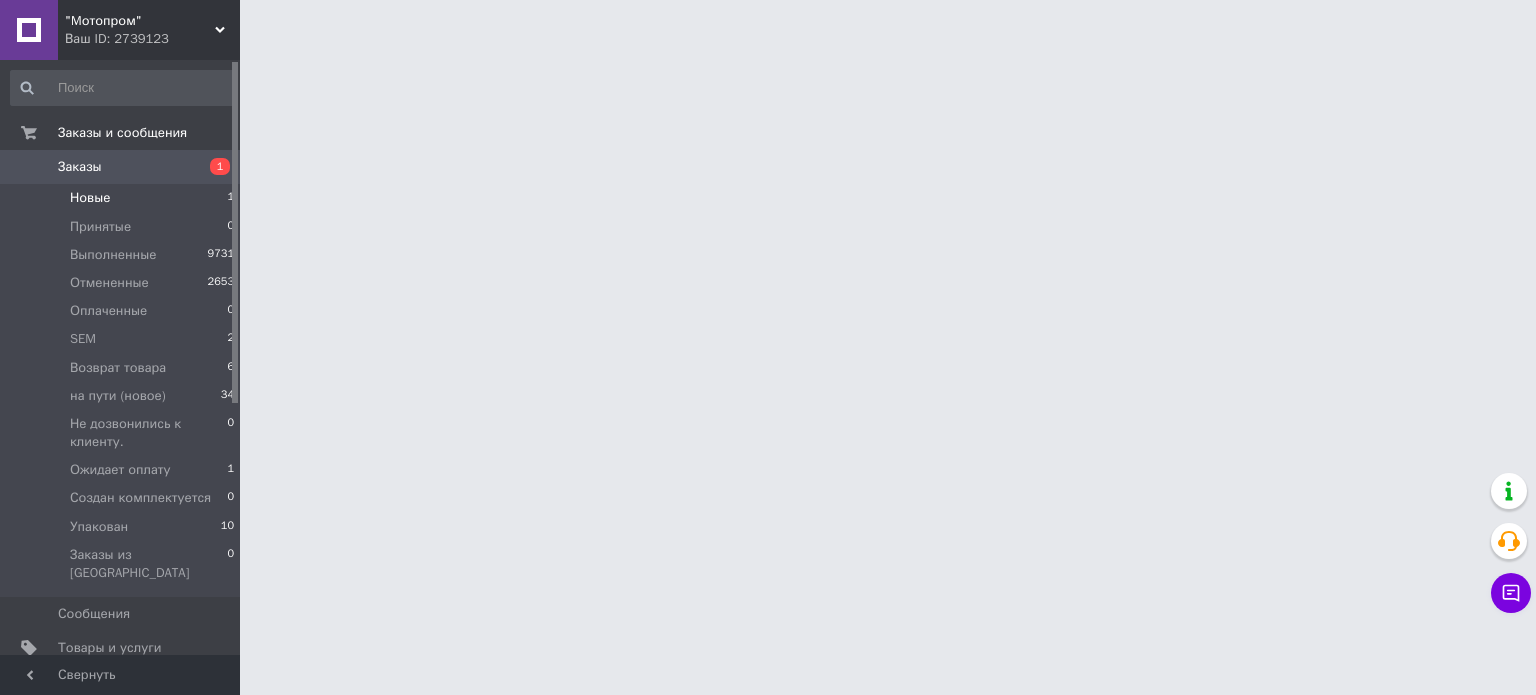 click on "Новые 1" at bounding box center [123, 198] 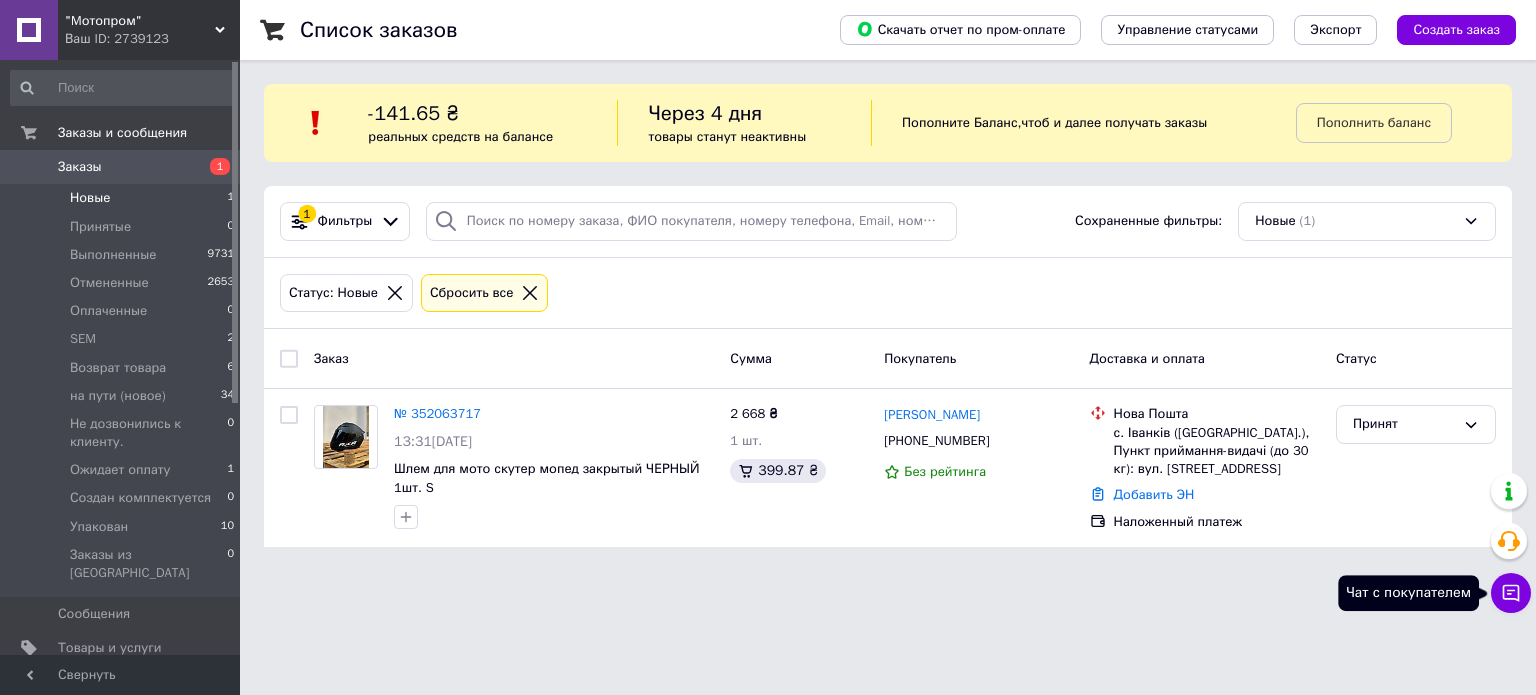 click 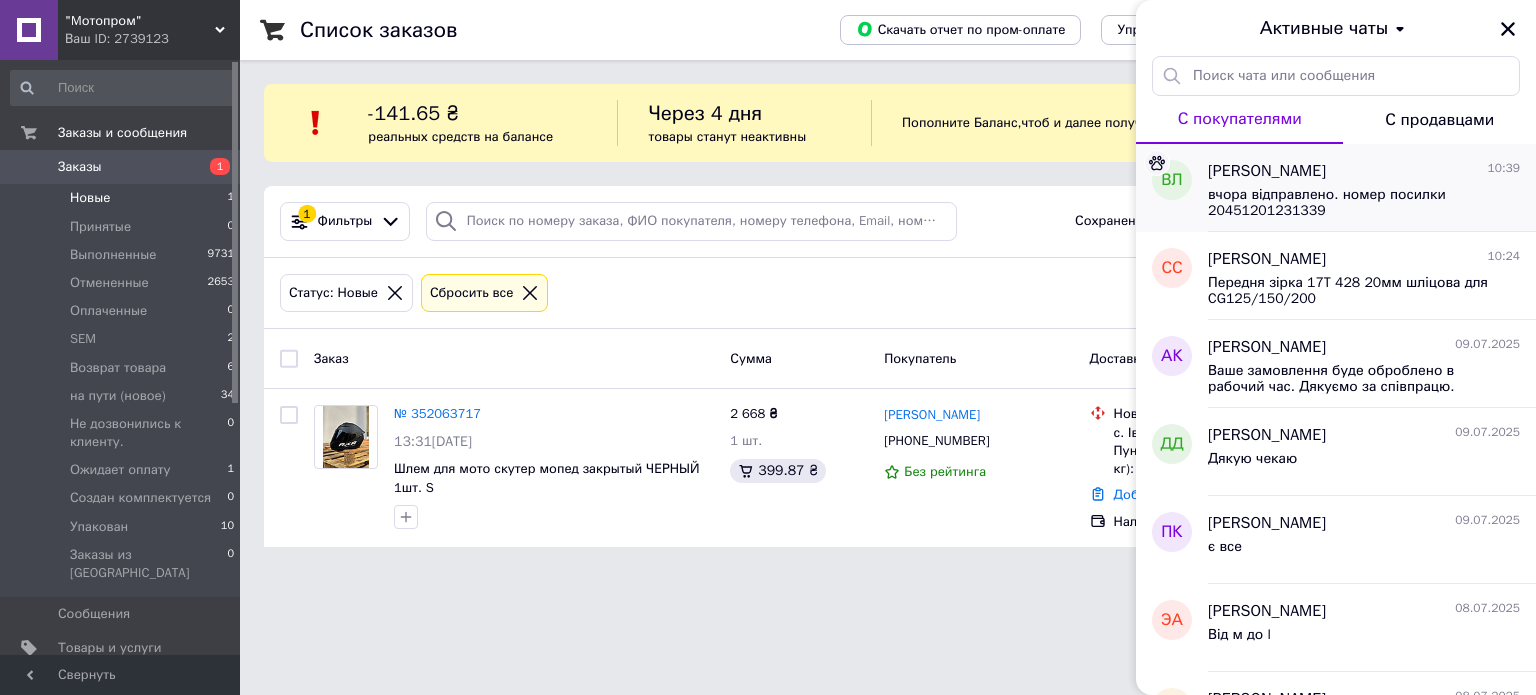 click on "вчора відправлено. номер посилки 20451201231339" at bounding box center (1350, 203) 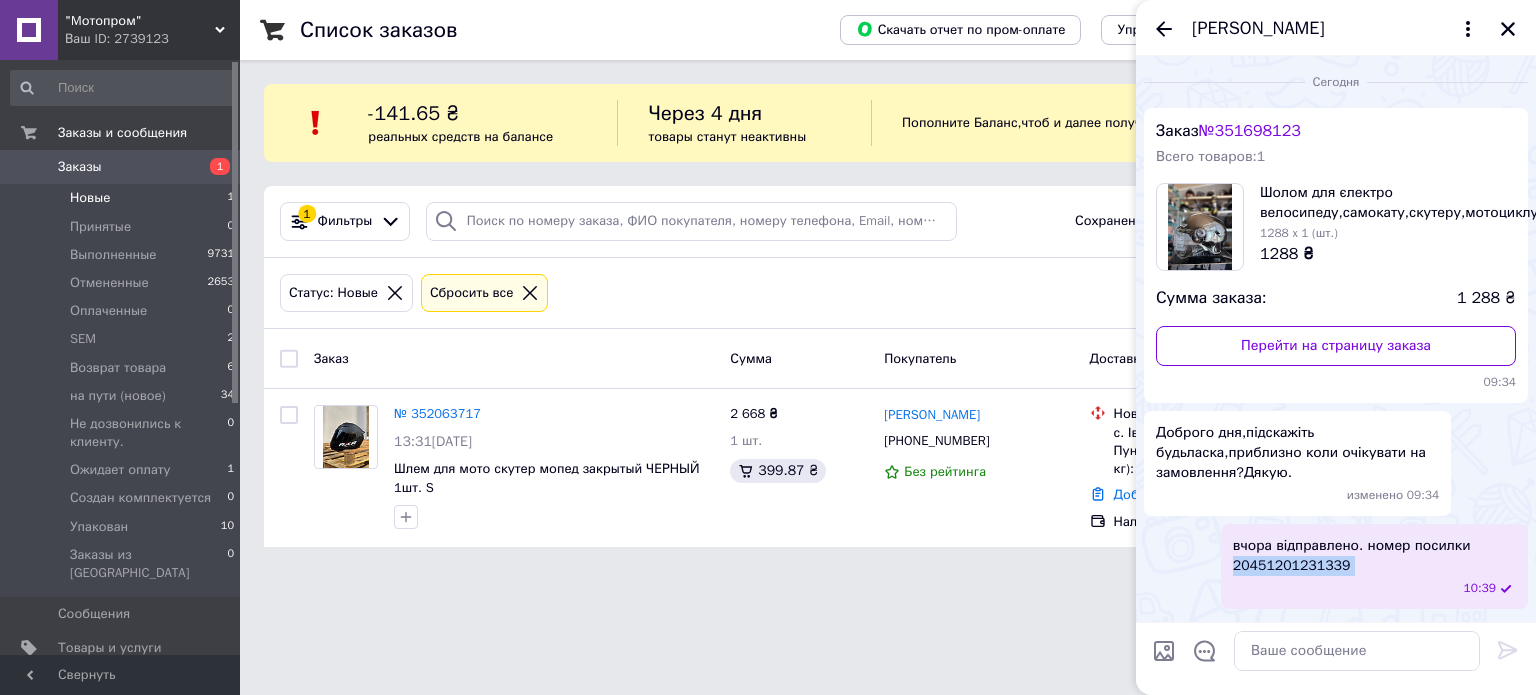 drag, startPoint x: 1229, startPoint y: 569, endPoint x: 1364, endPoint y: 582, distance: 135.62448 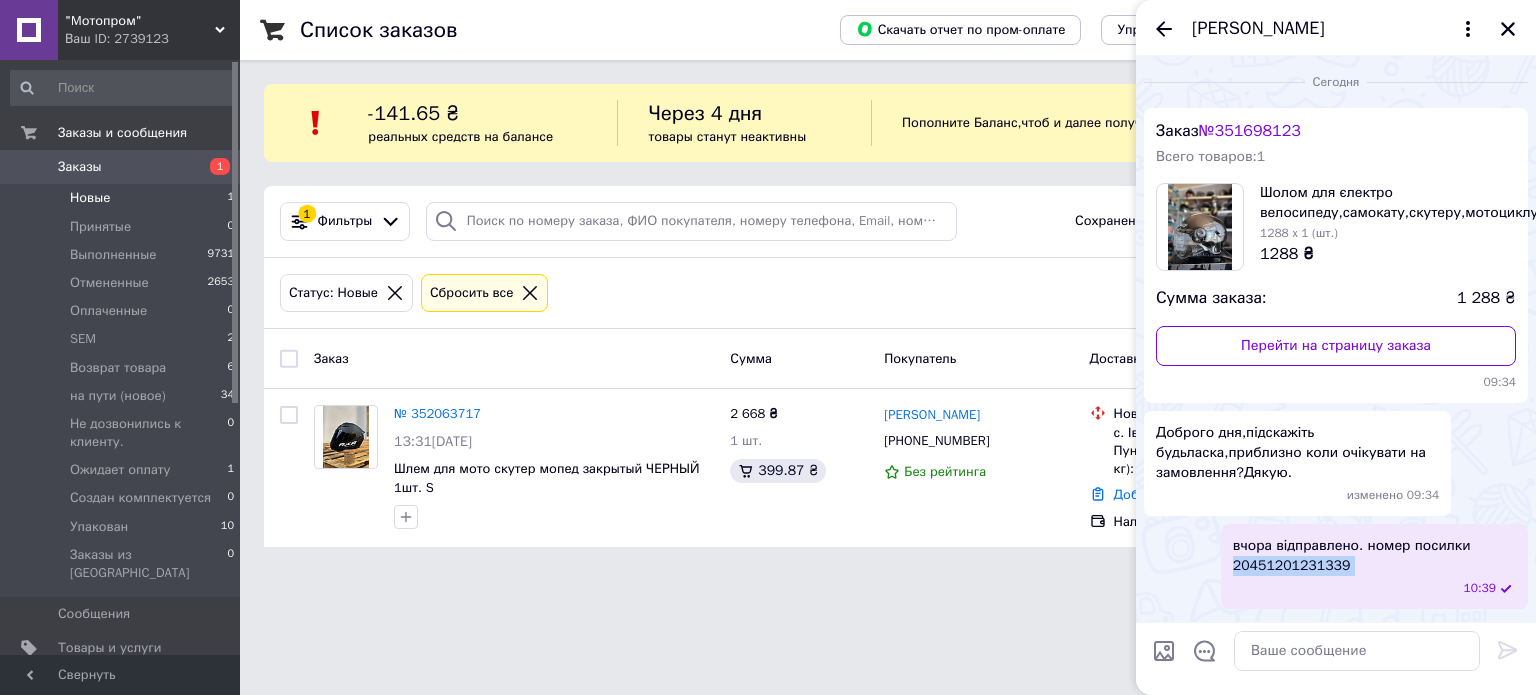 copy on "20451201231339" 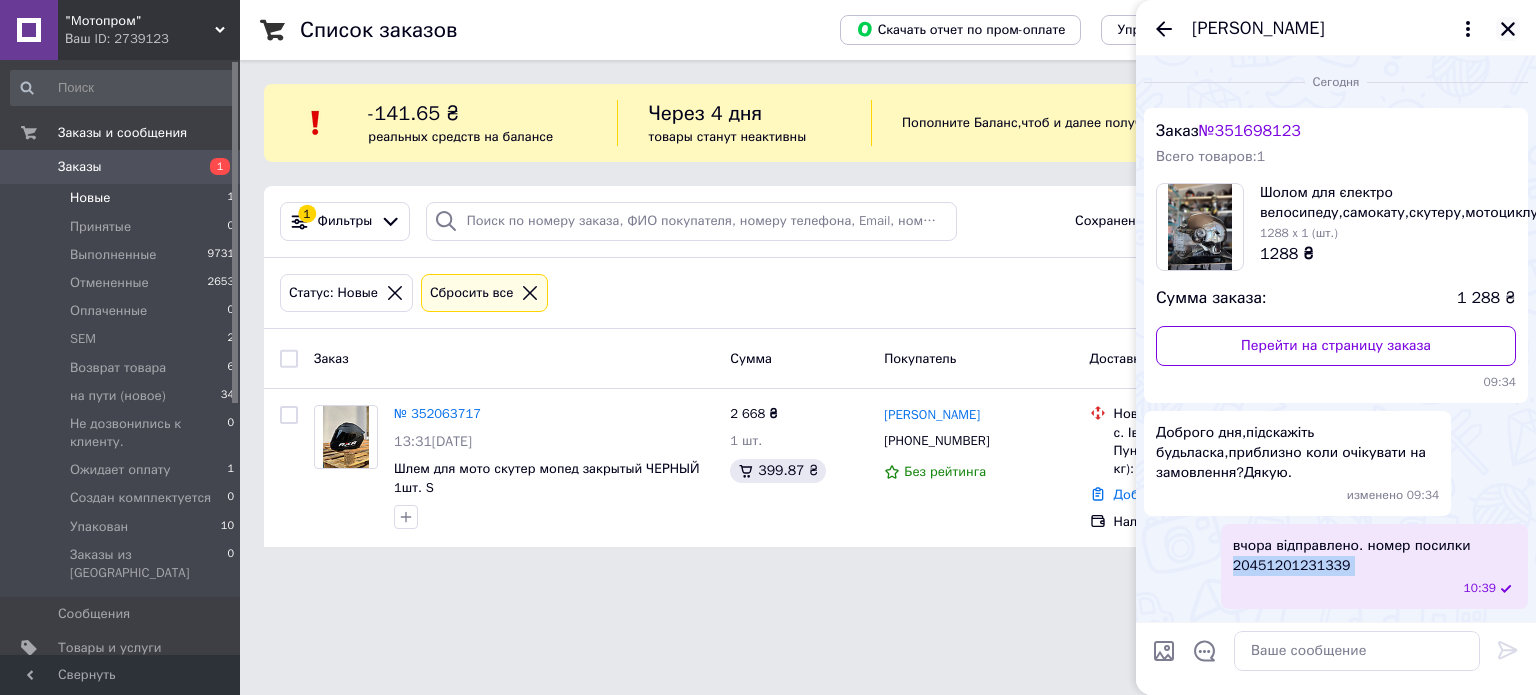 click 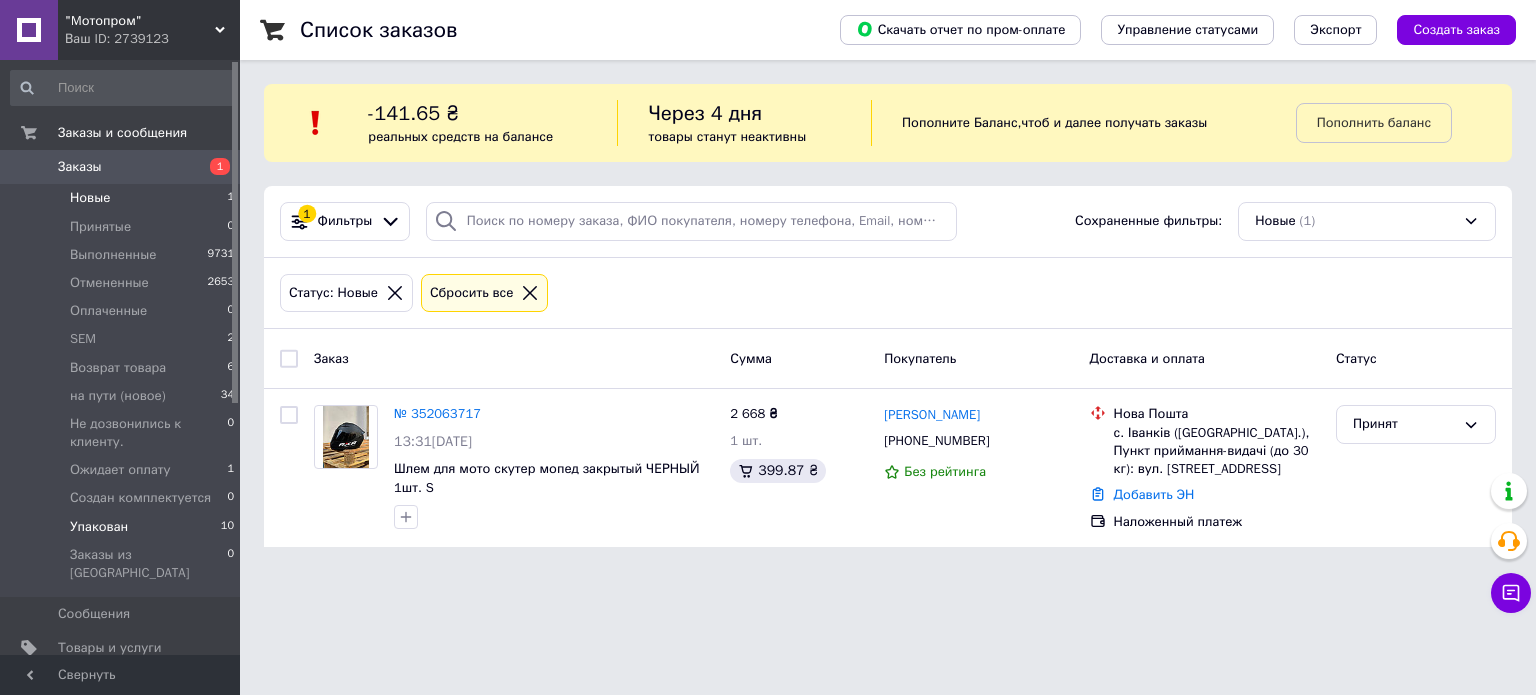click on "Упакован" at bounding box center (99, 527) 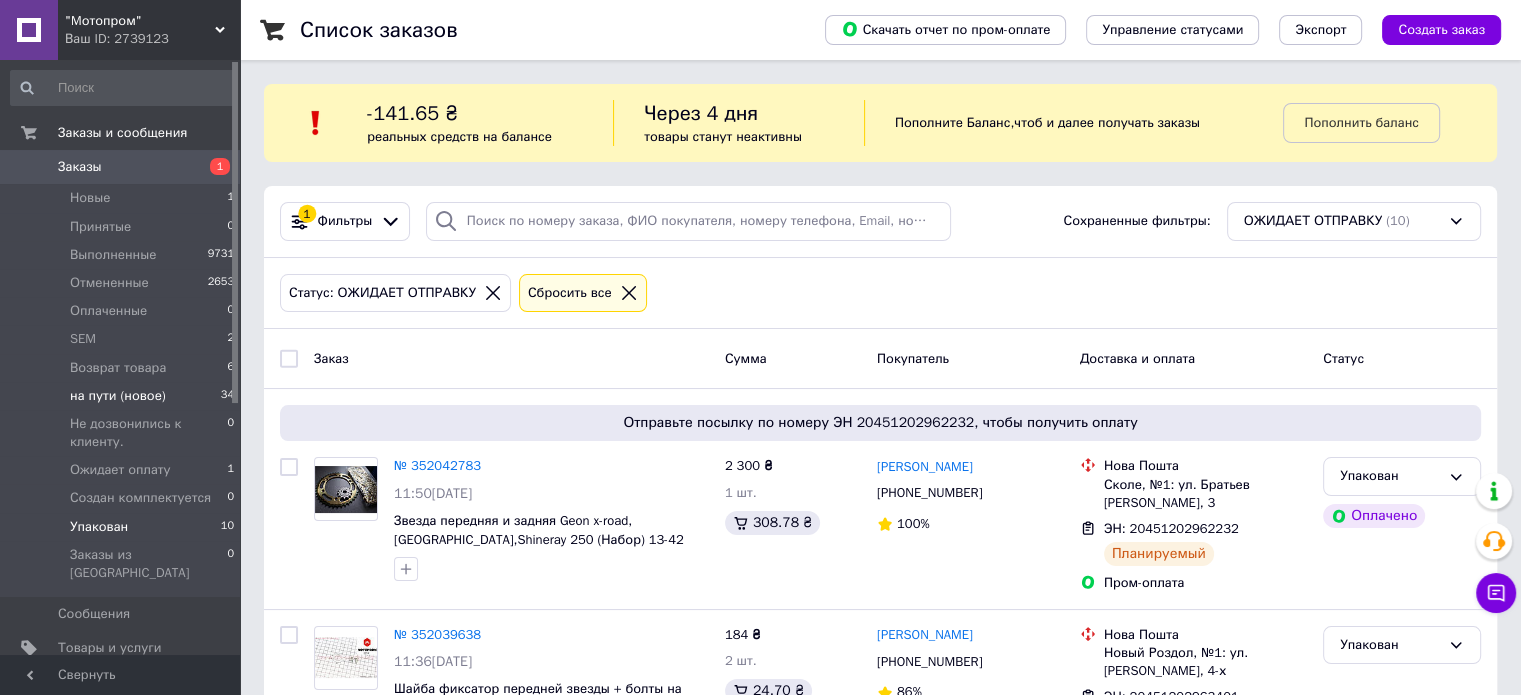 click on "на пути (новое)" at bounding box center [118, 396] 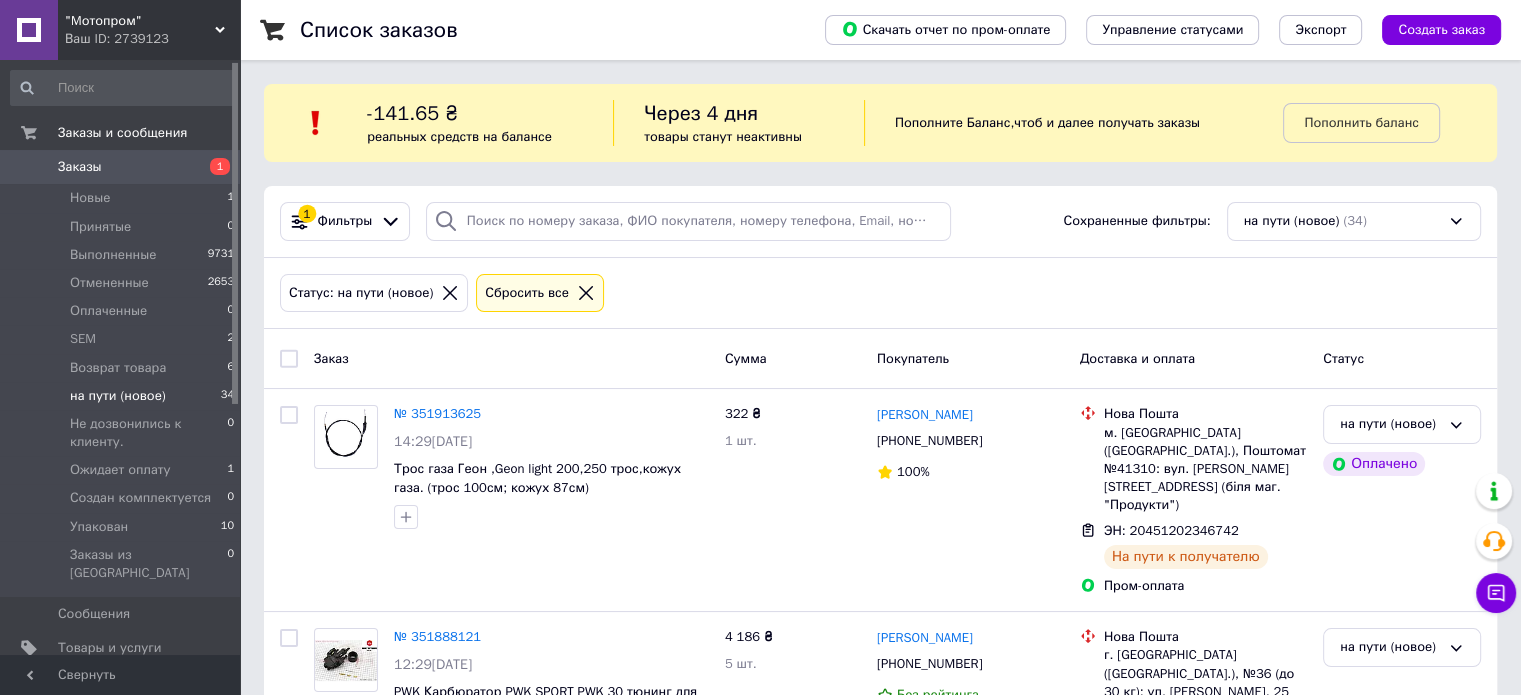 scroll, scrollTop: 400, scrollLeft: 0, axis: vertical 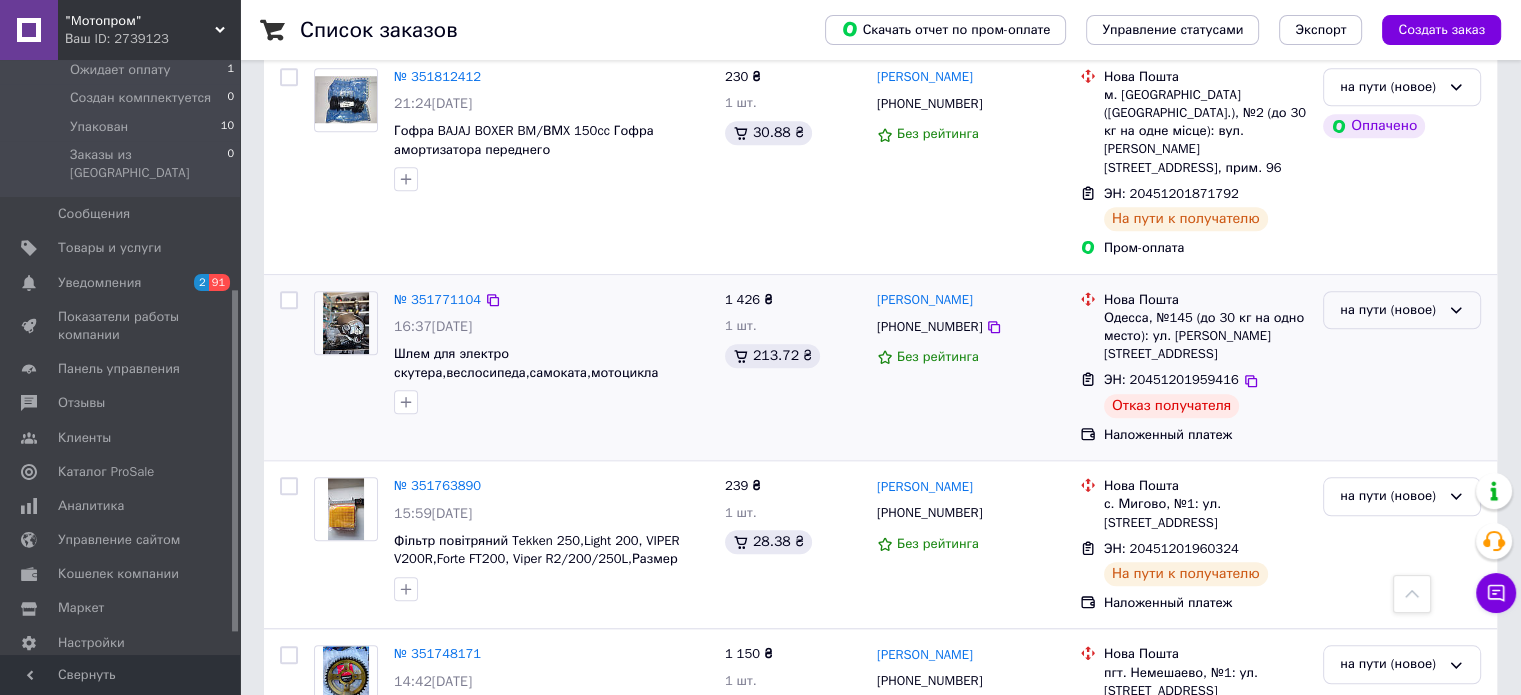click on "на пути (новое)" at bounding box center [1390, 310] 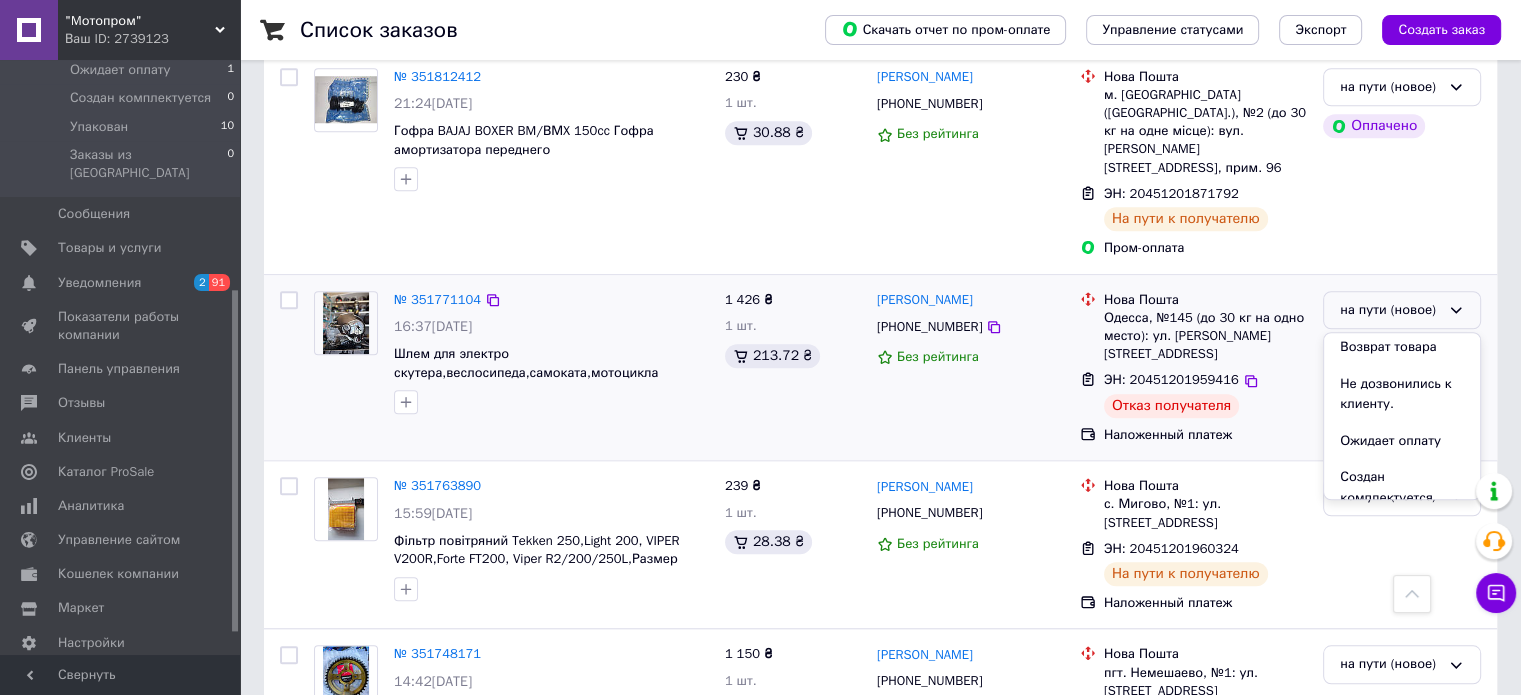scroll, scrollTop: 200, scrollLeft: 0, axis: vertical 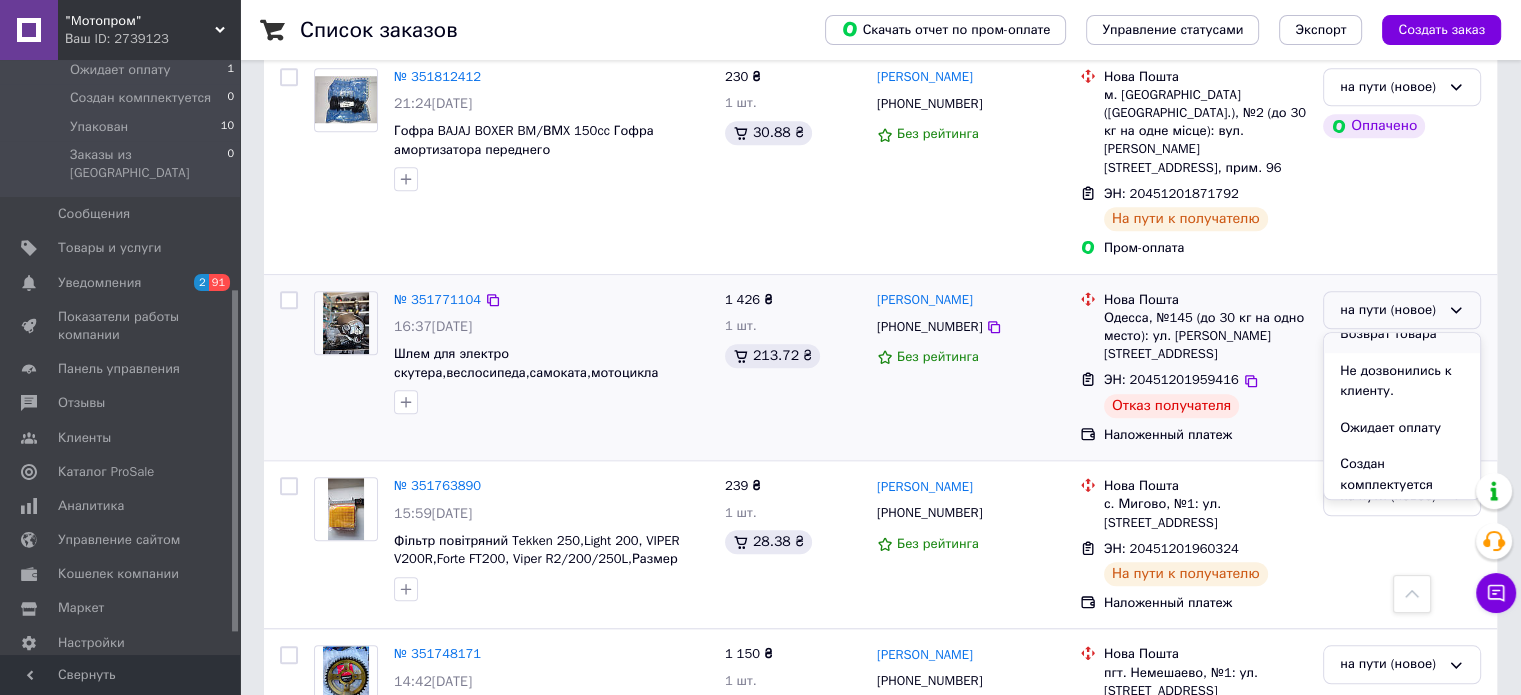 click on "Возврат товара" at bounding box center [1402, 334] 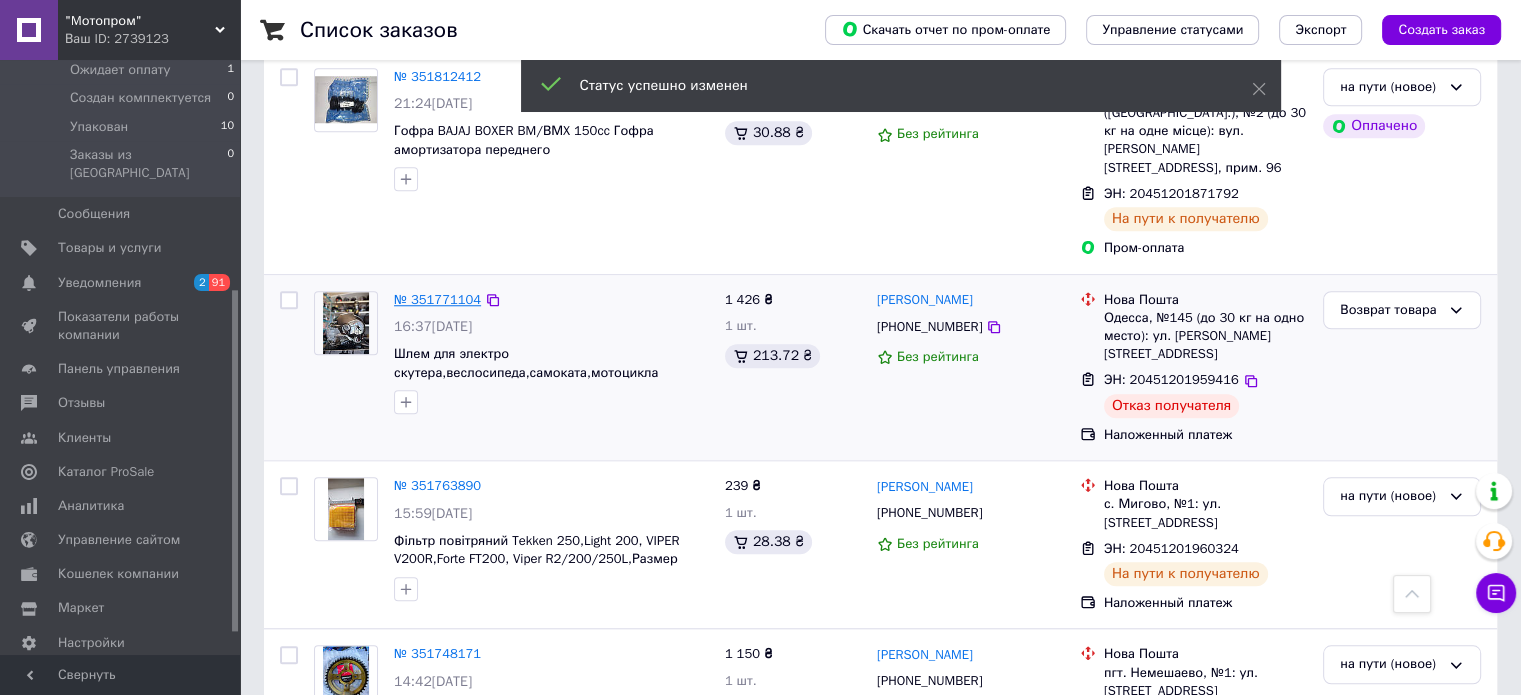 click on "№ 351771104" at bounding box center [437, 299] 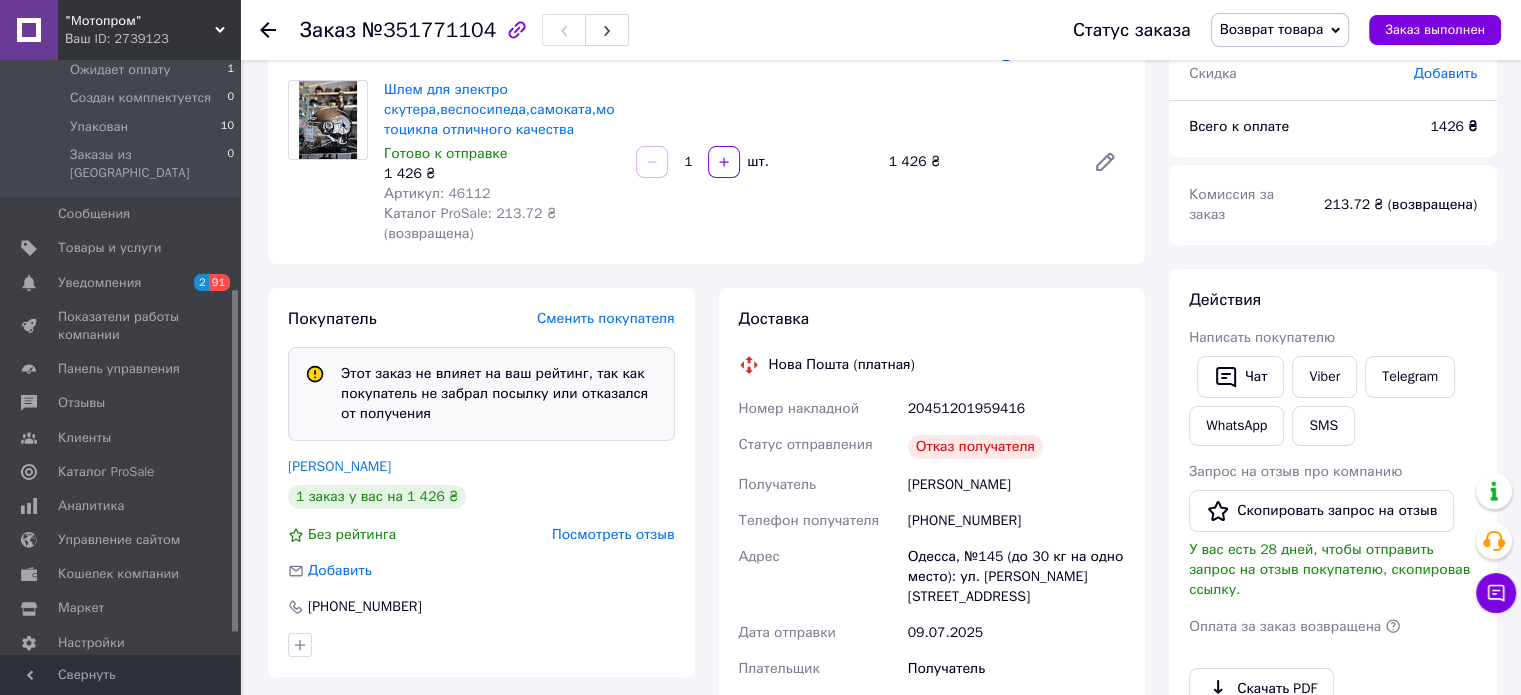 scroll, scrollTop: 348, scrollLeft: 0, axis: vertical 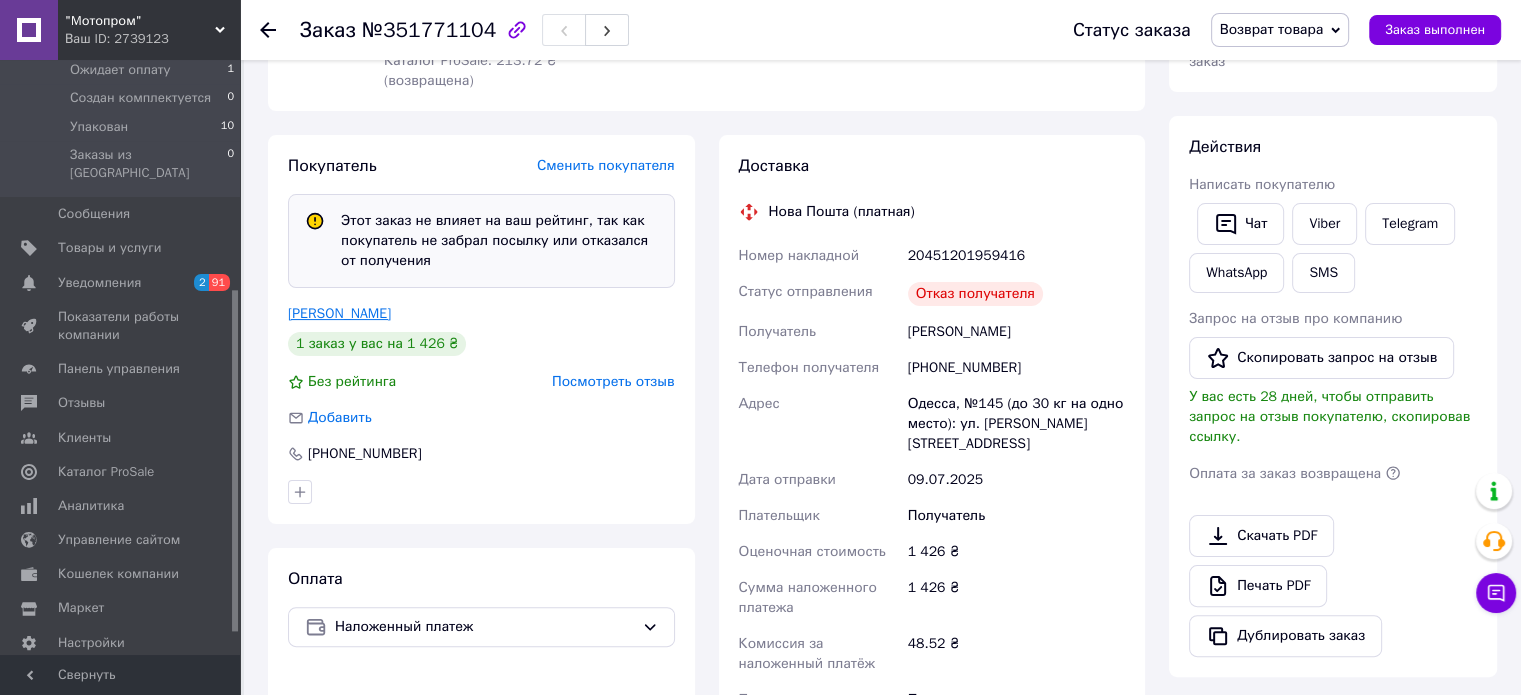 click on "Архіпов Эдуард" at bounding box center [339, 313] 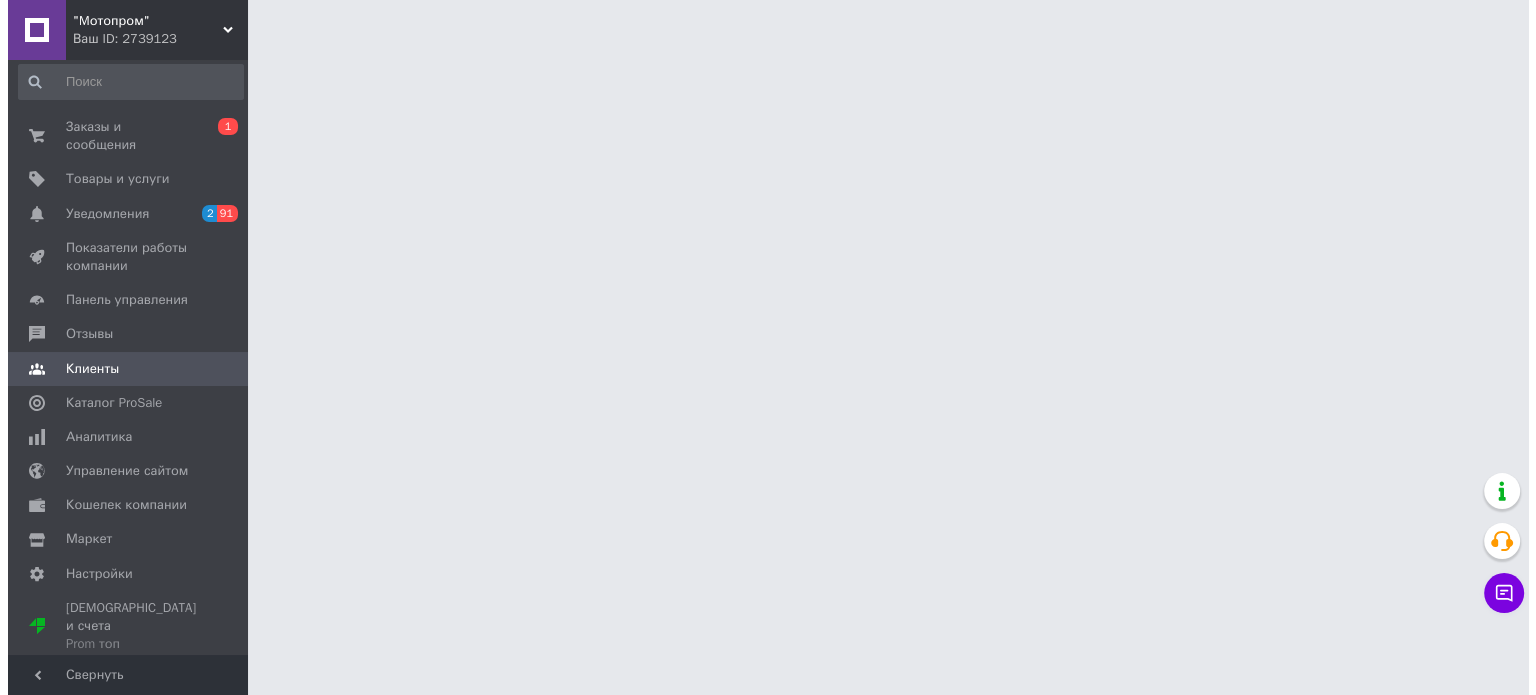 scroll, scrollTop: 0, scrollLeft: 0, axis: both 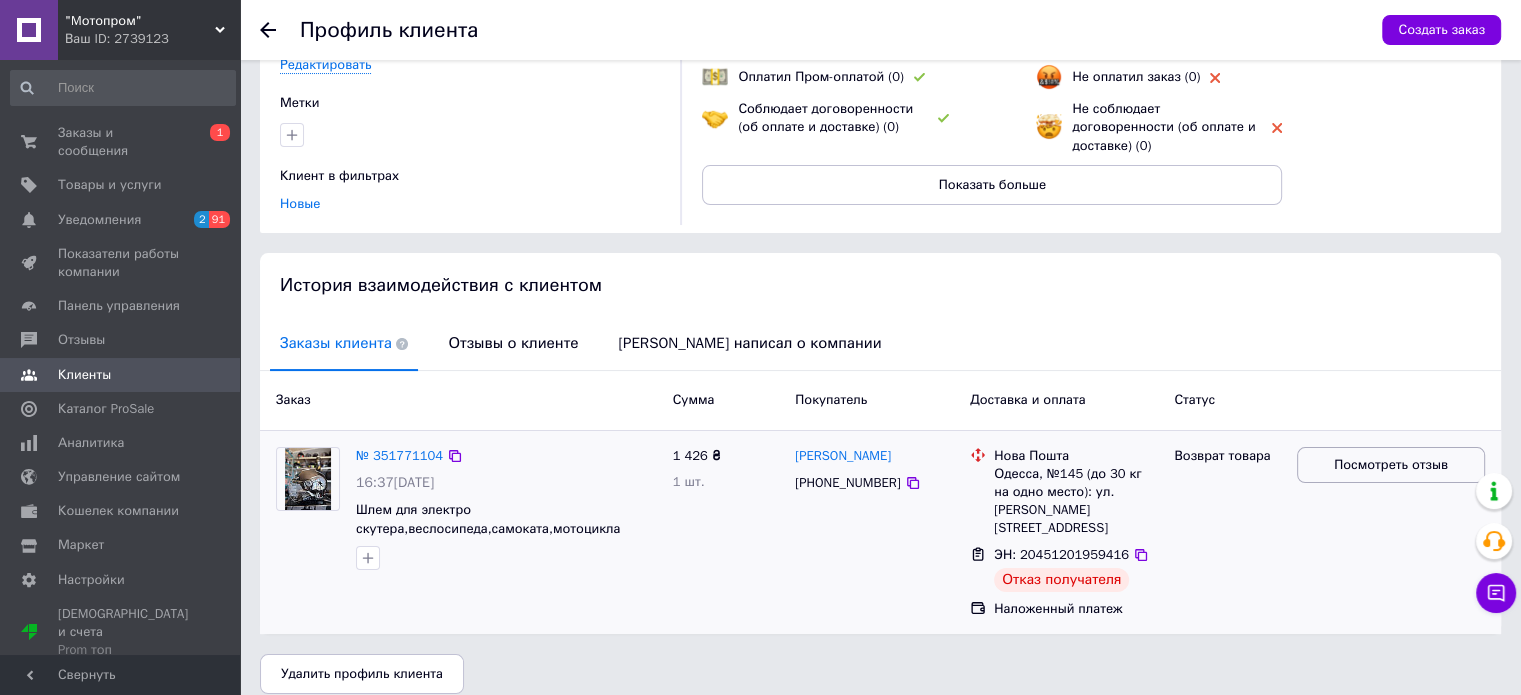 click on "Посмотреть отзыв" at bounding box center [1391, 465] 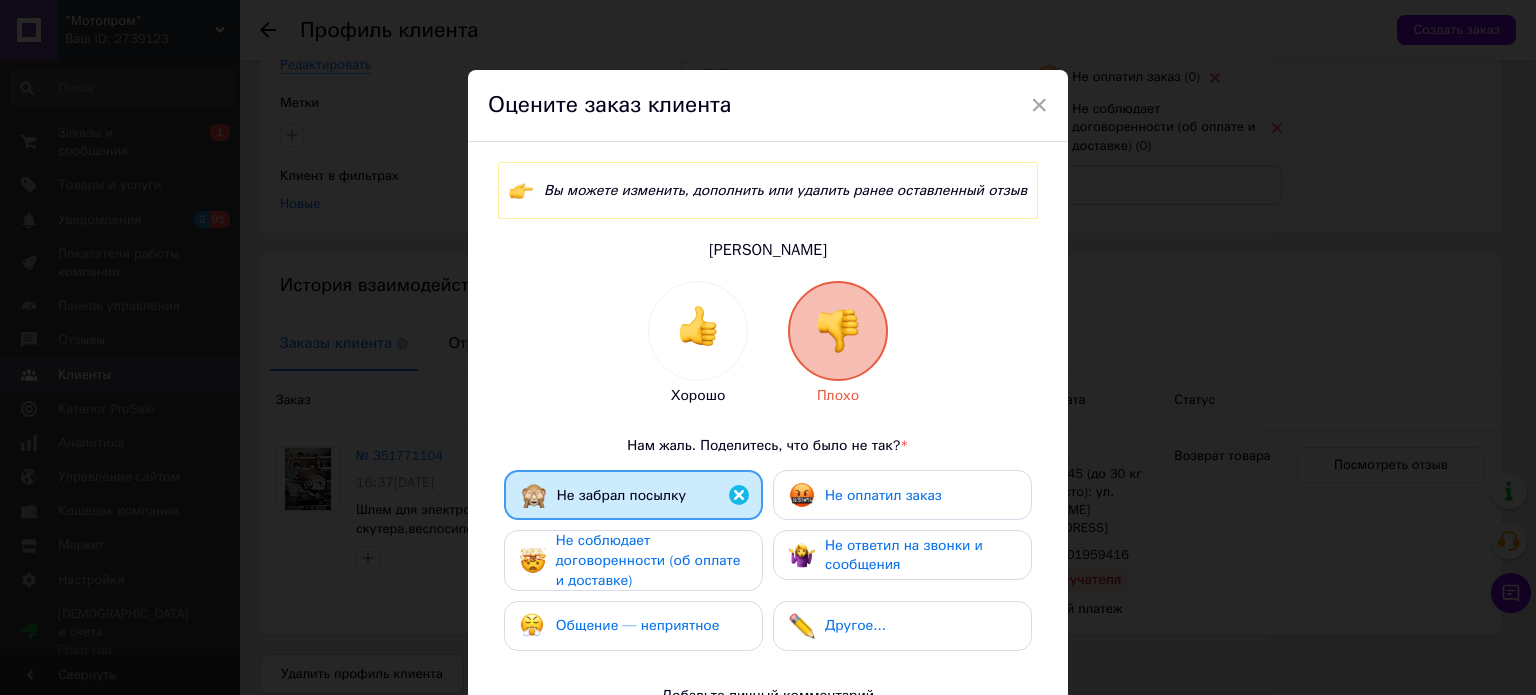 click on "Не соблюдает договоренности (об оплате и доставке)" at bounding box center (648, 560) 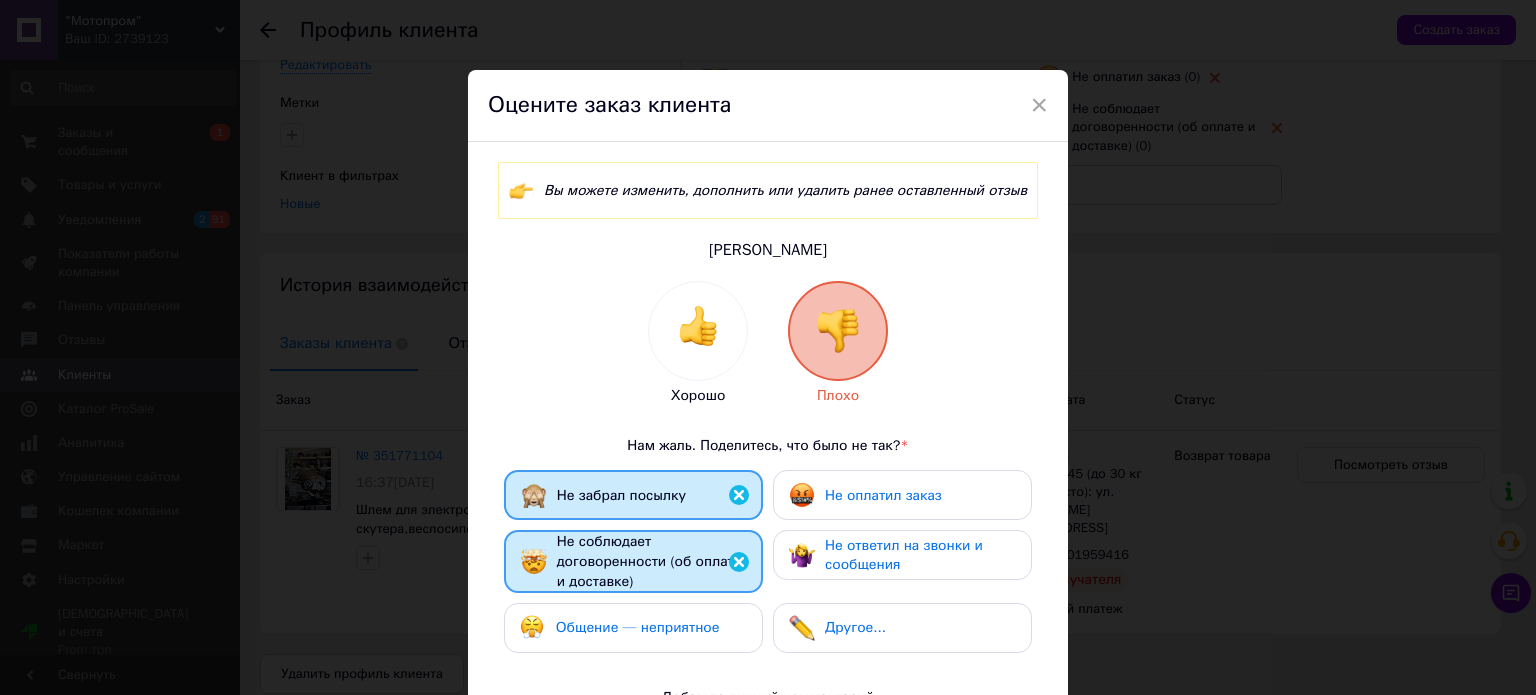 click on "Общение — неприятное" at bounding box center (638, 627) 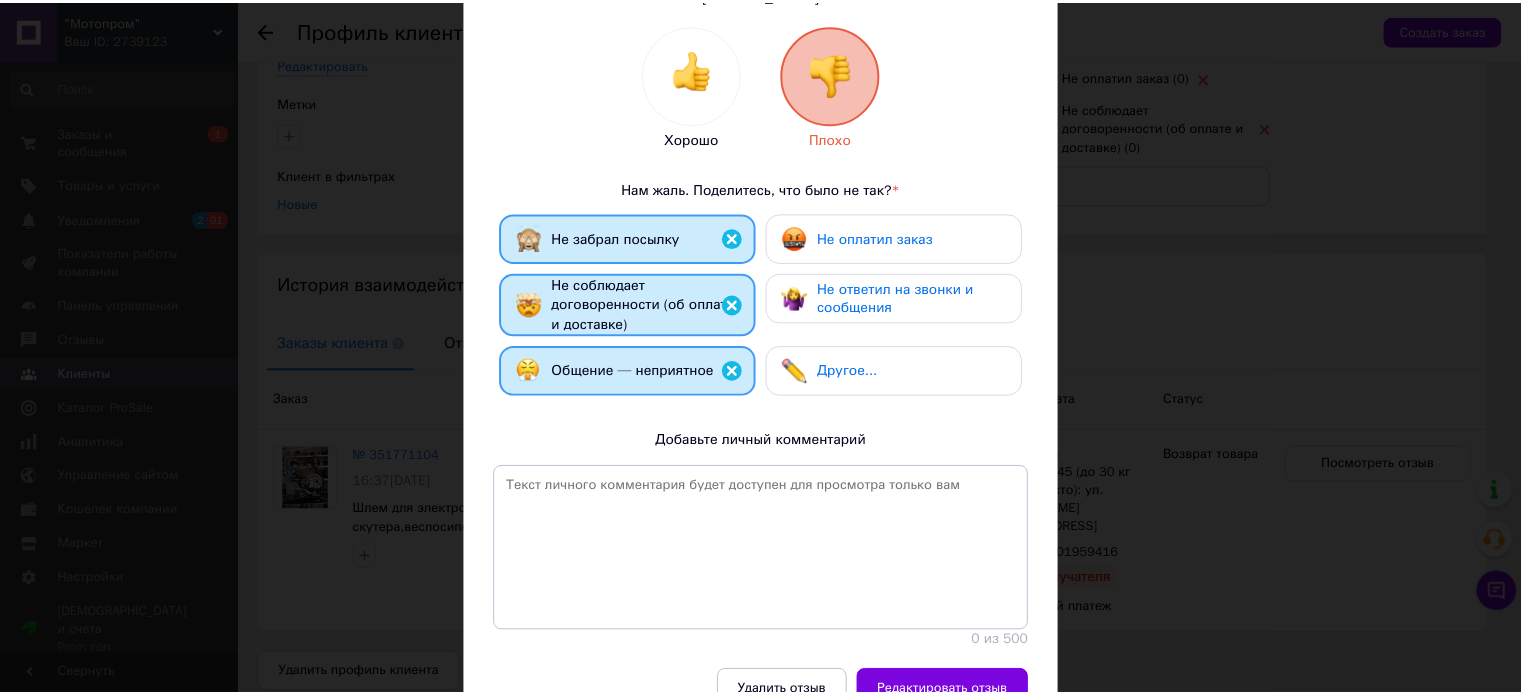 scroll, scrollTop: 358, scrollLeft: 0, axis: vertical 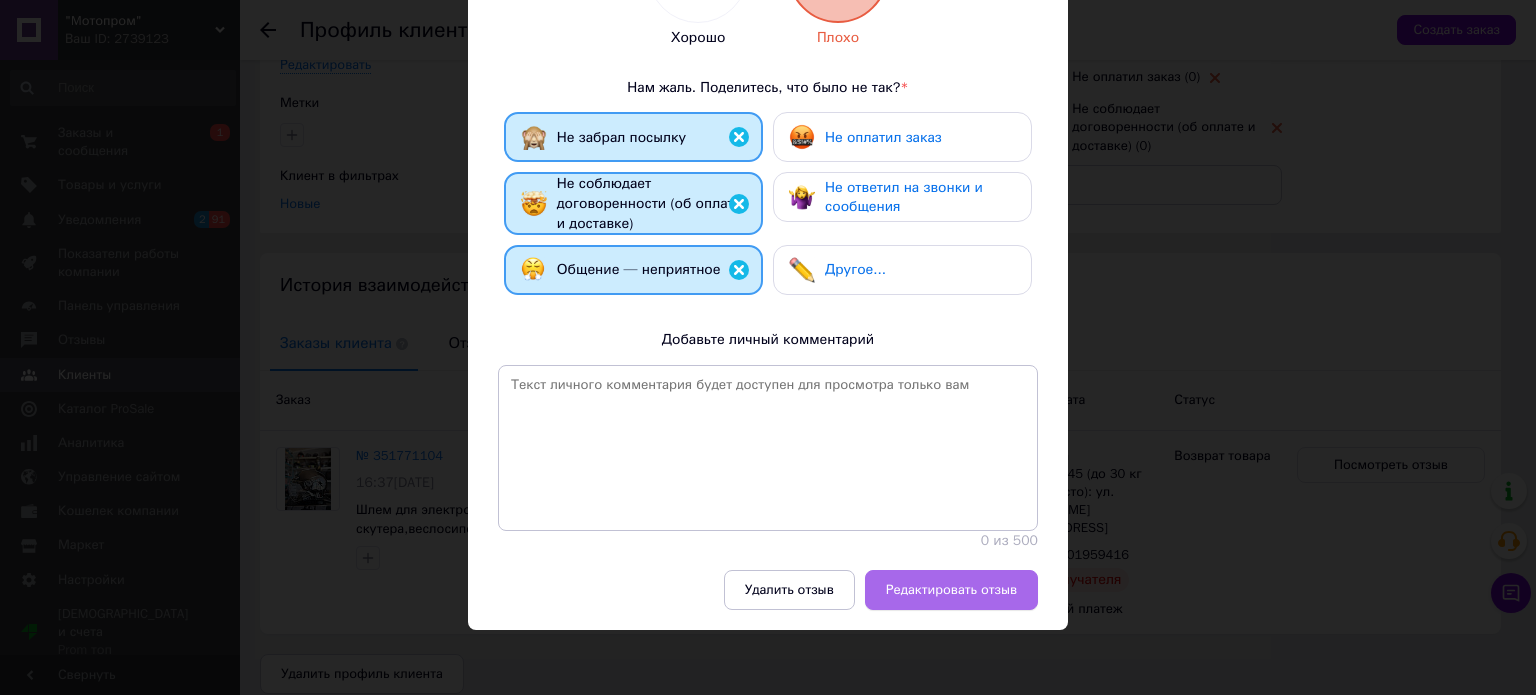 click on "Редактировать отзыв" at bounding box center [951, 590] 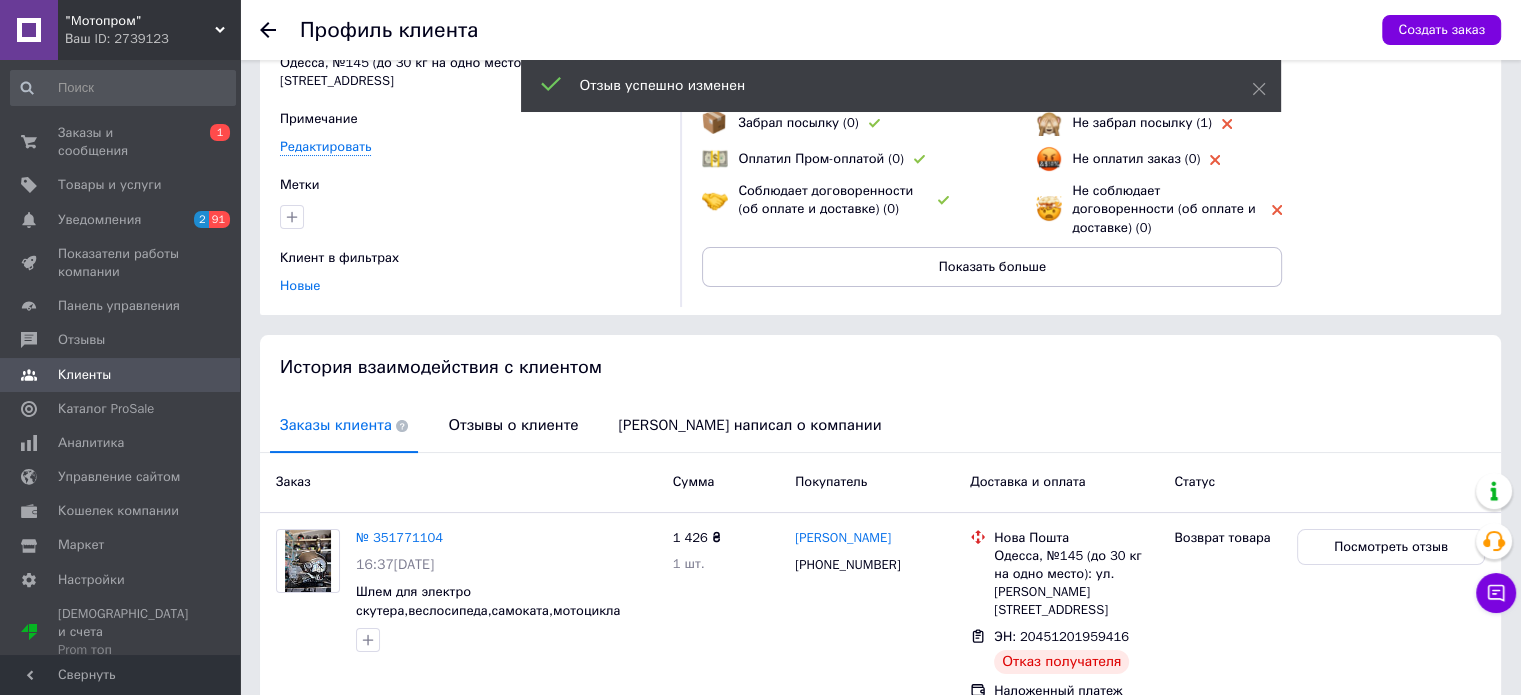 scroll, scrollTop: 10, scrollLeft: 0, axis: vertical 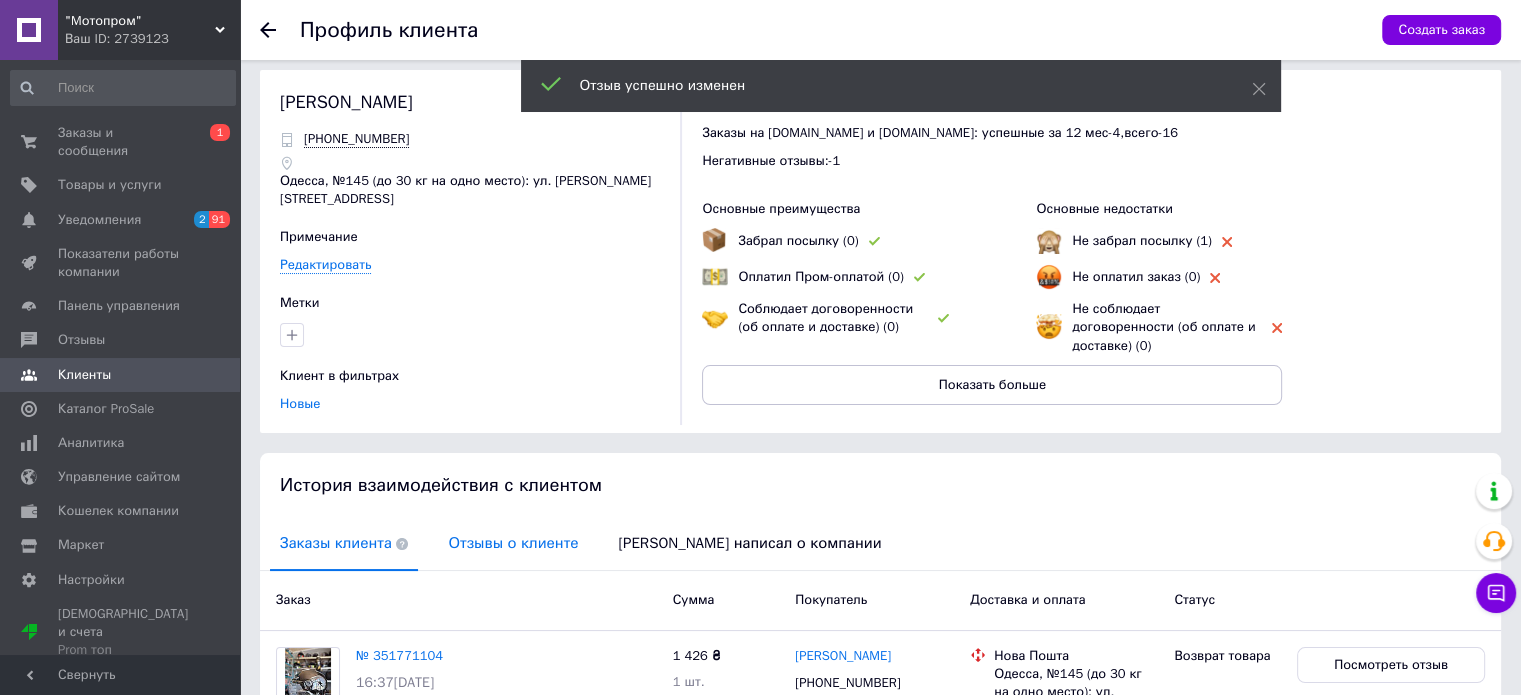 click on "Отзывы о клиенте" at bounding box center (513, 543) 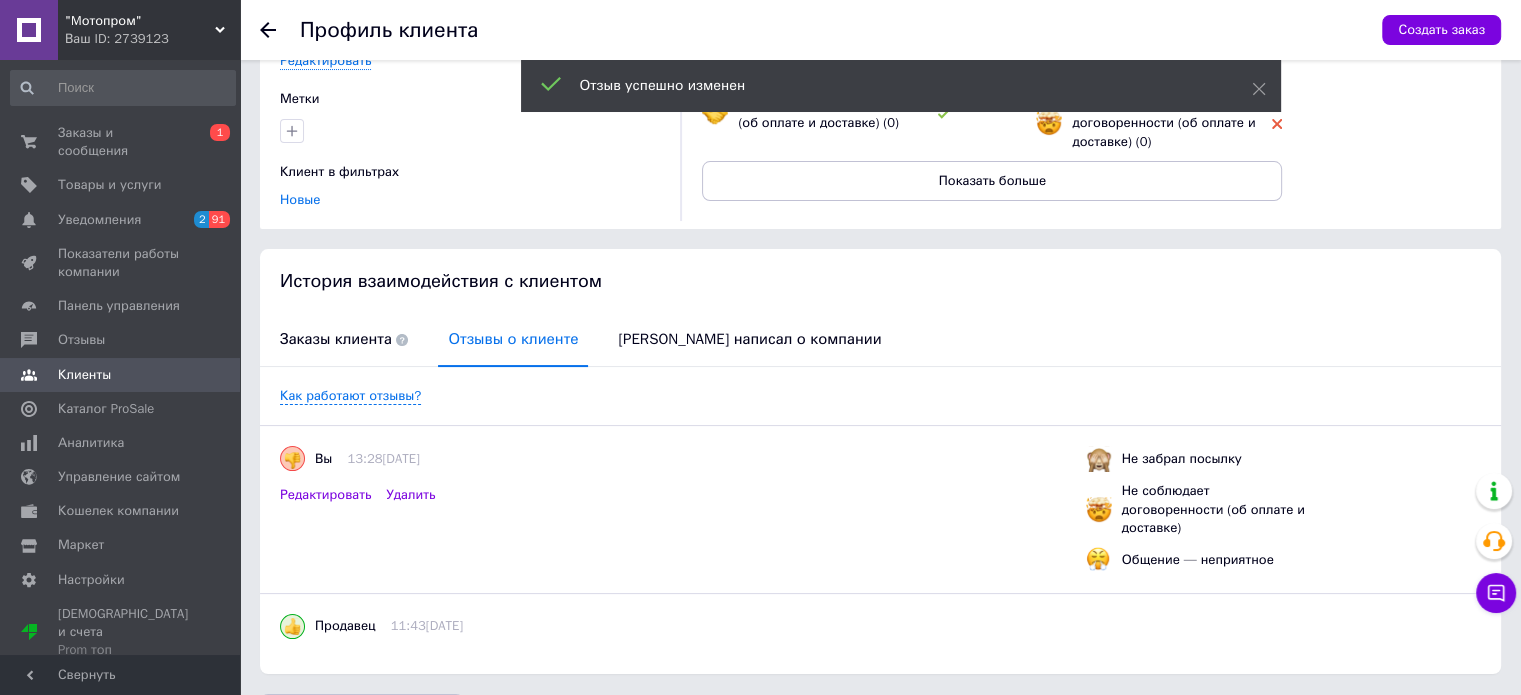 scroll, scrollTop: 253, scrollLeft: 0, axis: vertical 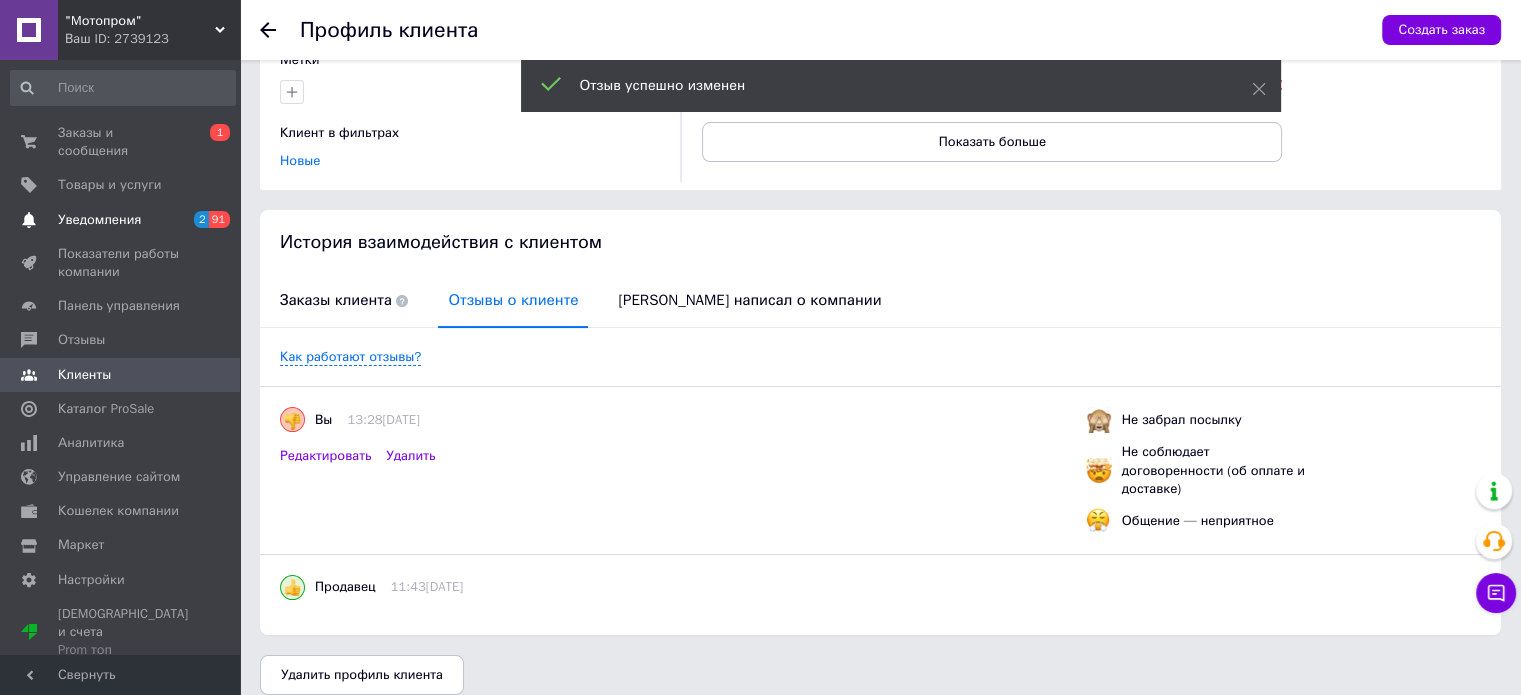 click on "Уведомления 2 91" at bounding box center [123, 220] 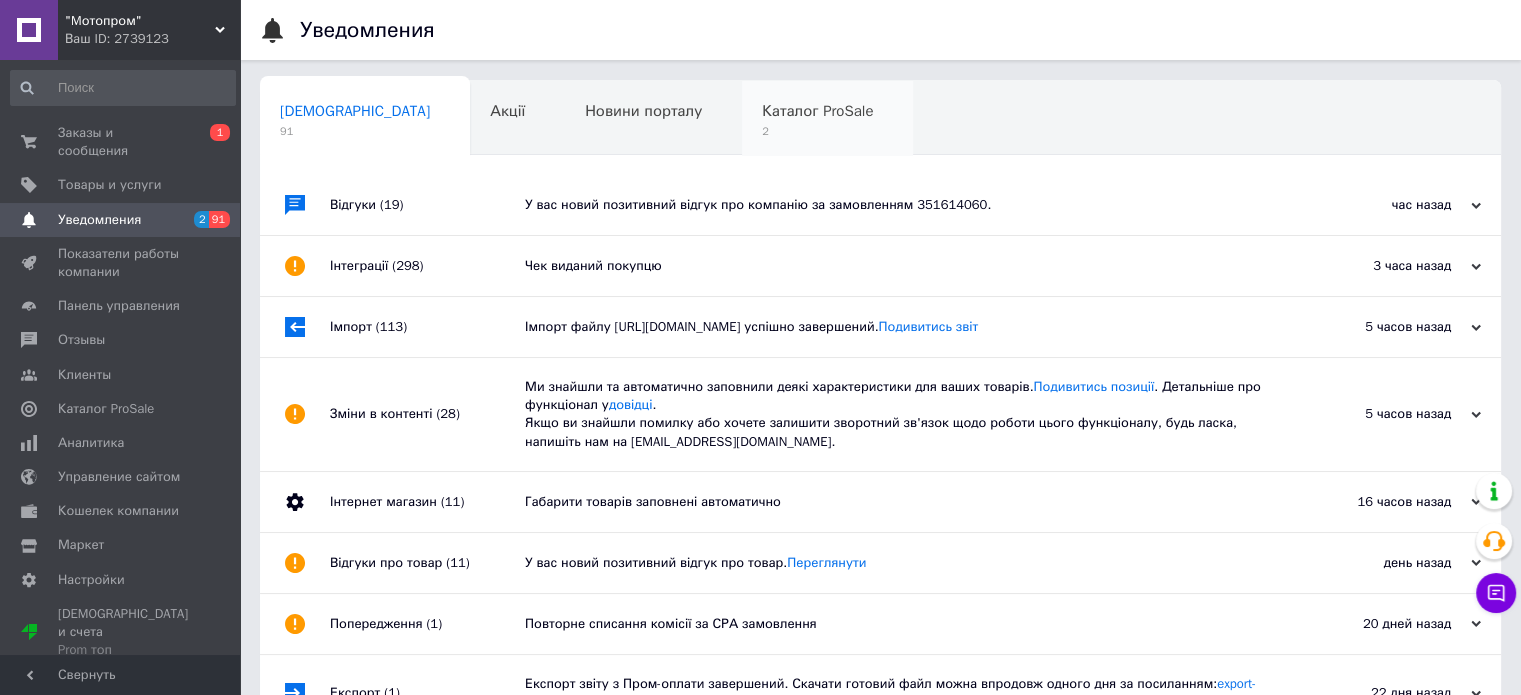click on "Каталог ProSale 2" at bounding box center (827, 119) 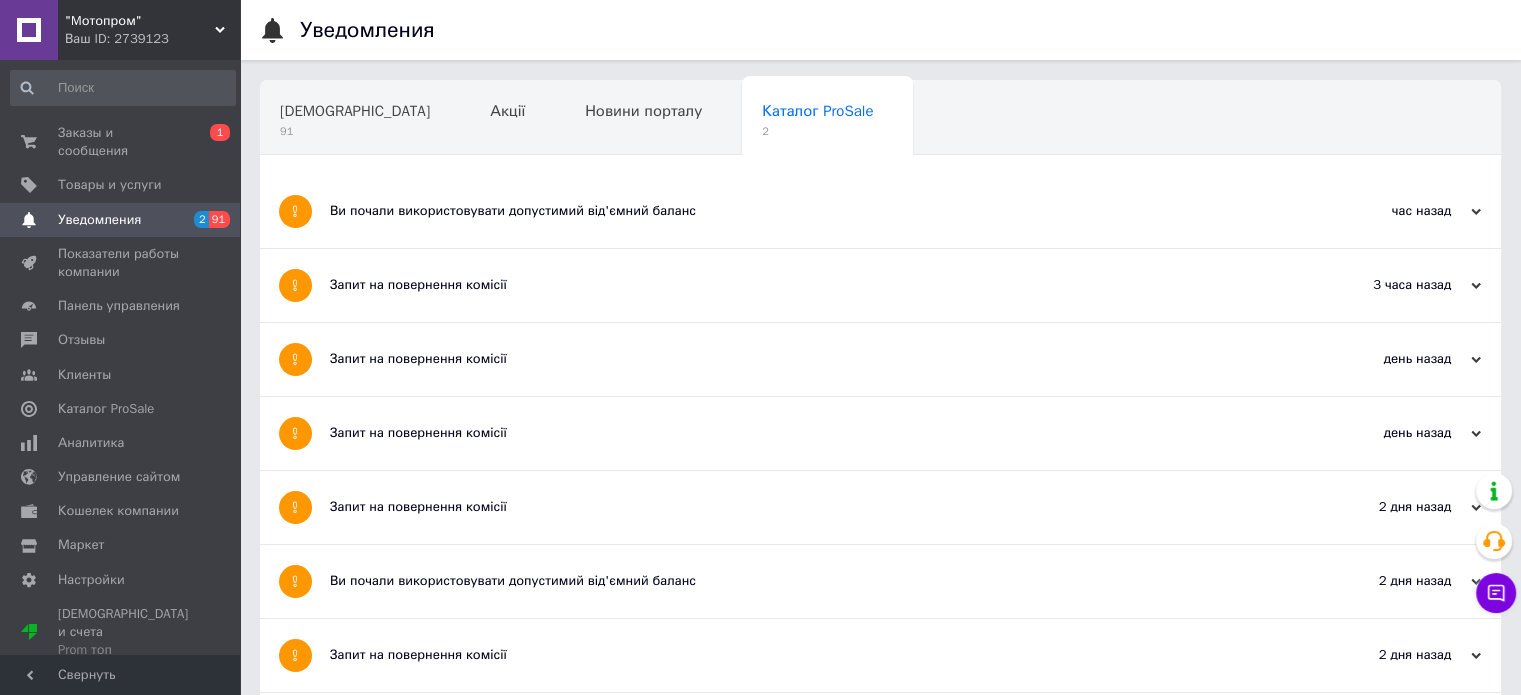 click on "Ви почали використовувати допустимий від'ємний баланс" at bounding box center (805, 211) 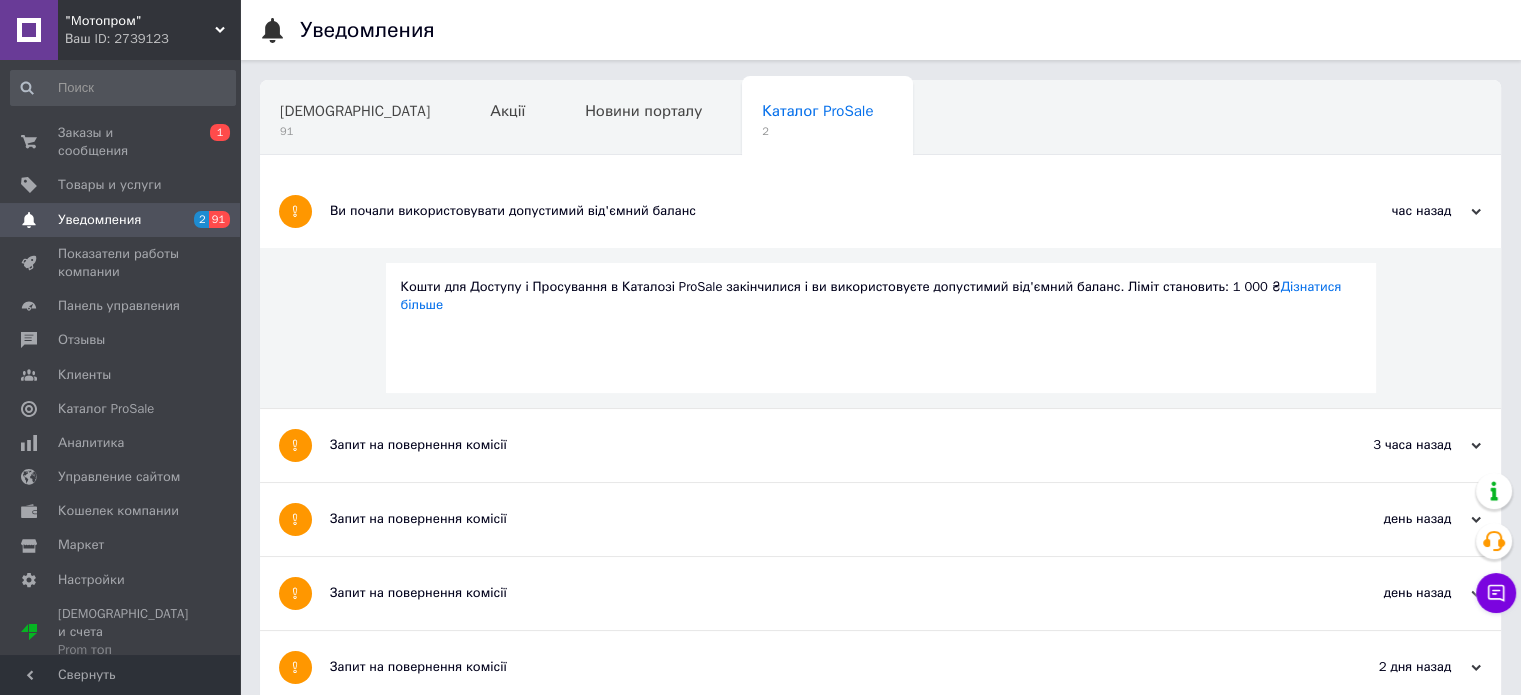 click on "Запит на повернення комісії" at bounding box center [805, 445] 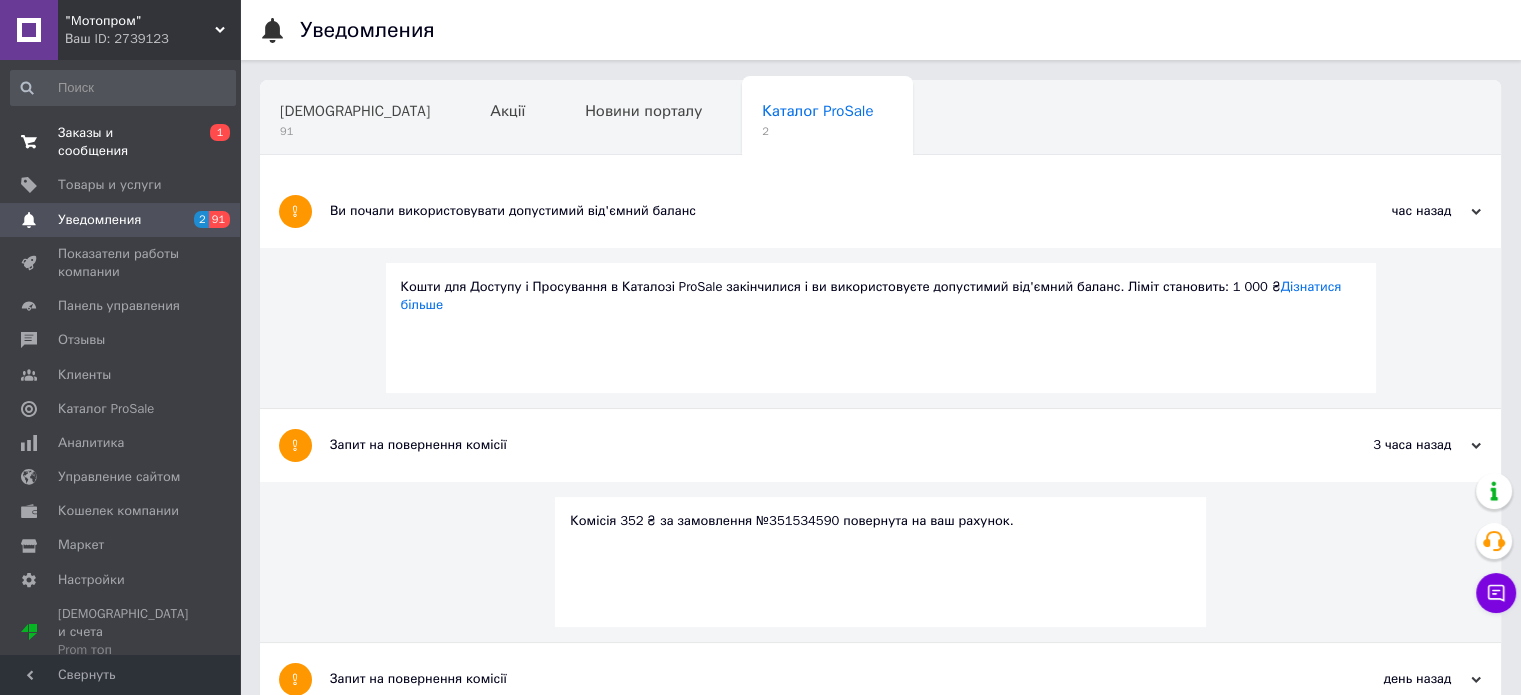 click on "0 1" at bounding box center [212, 142] 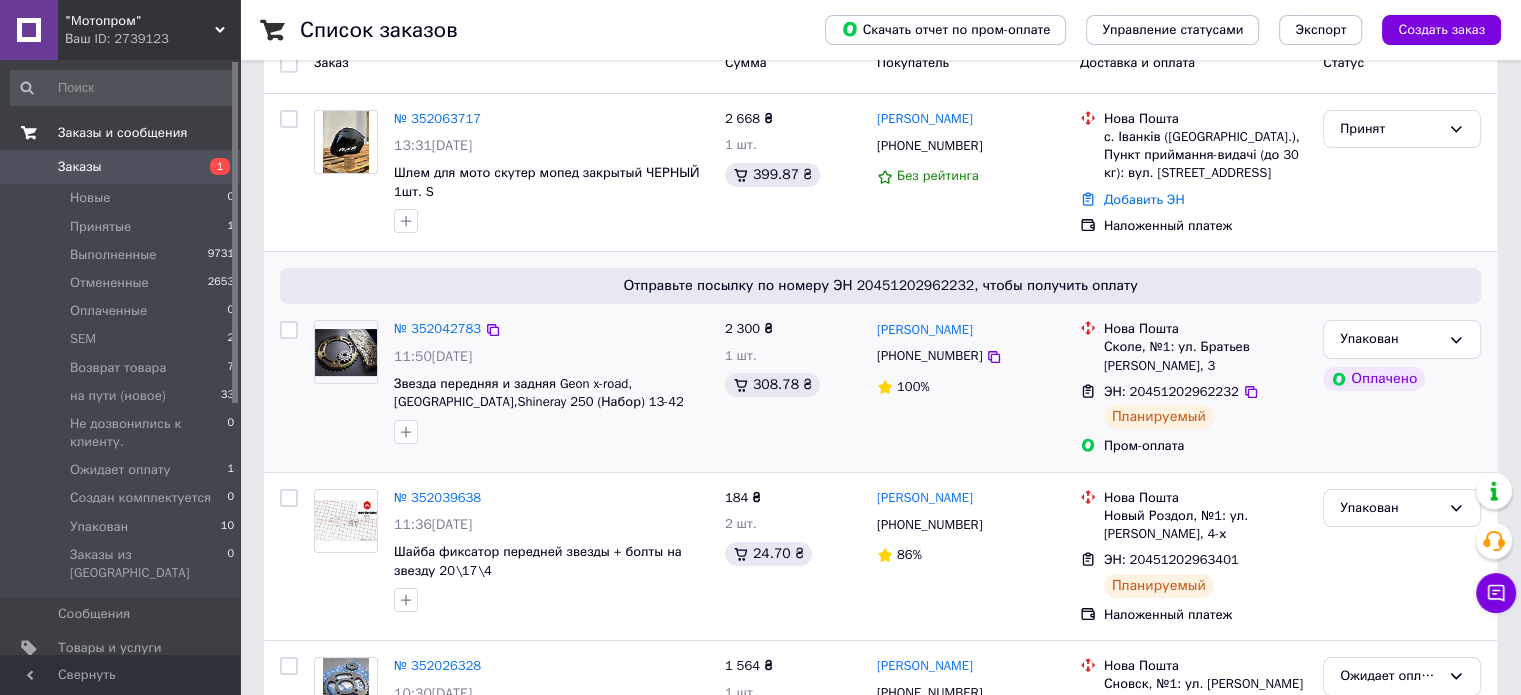 scroll, scrollTop: 300, scrollLeft: 0, axis: vertical 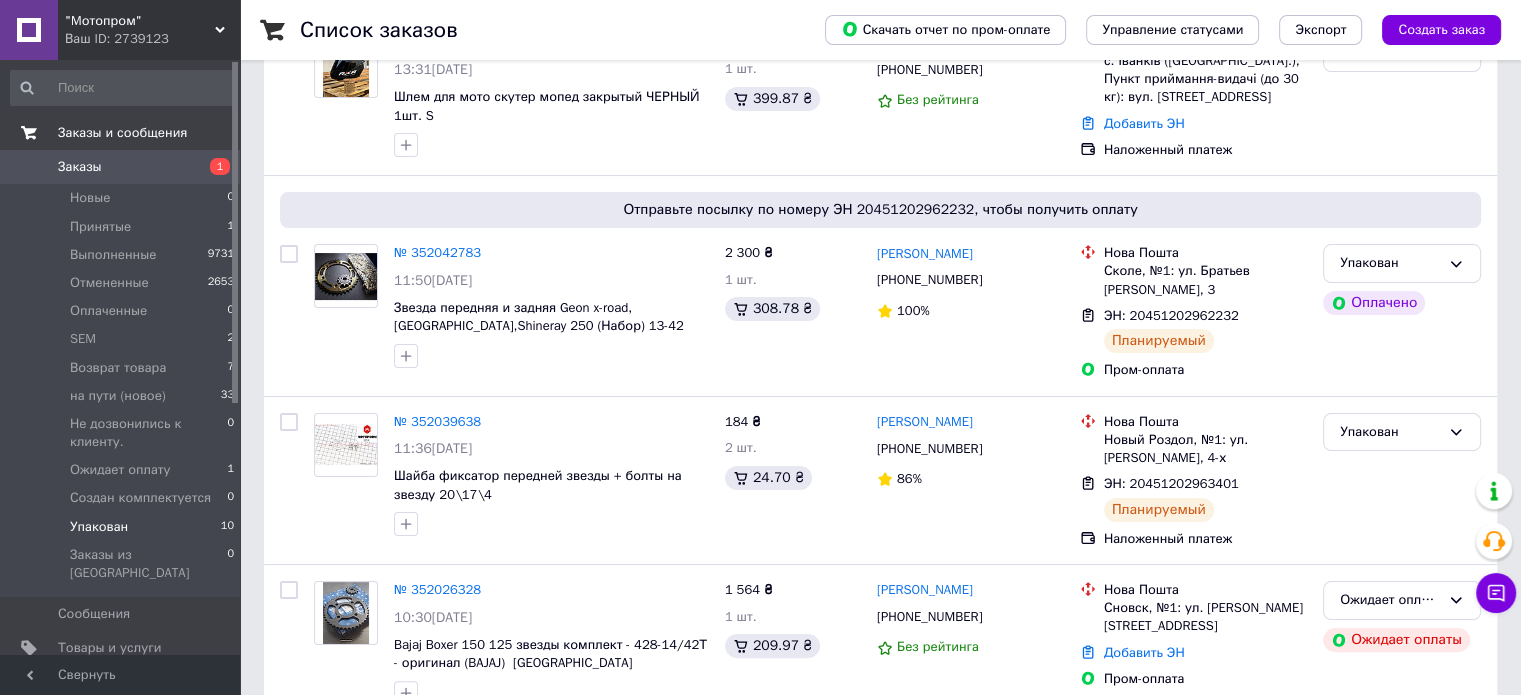 click on "Упакован 10" at bounding box center [123, 527] 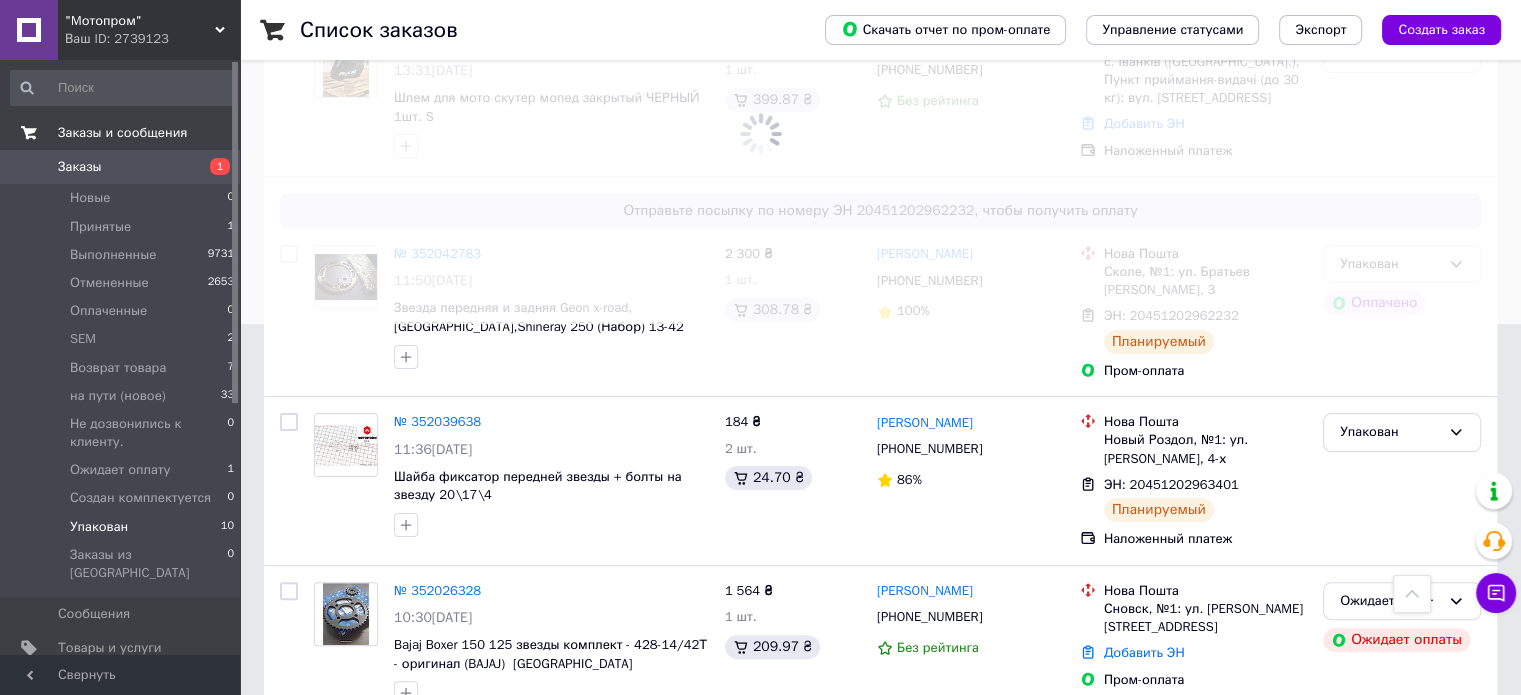 scroll, scrollTop: 0, scrollLeft: 0, axis: both 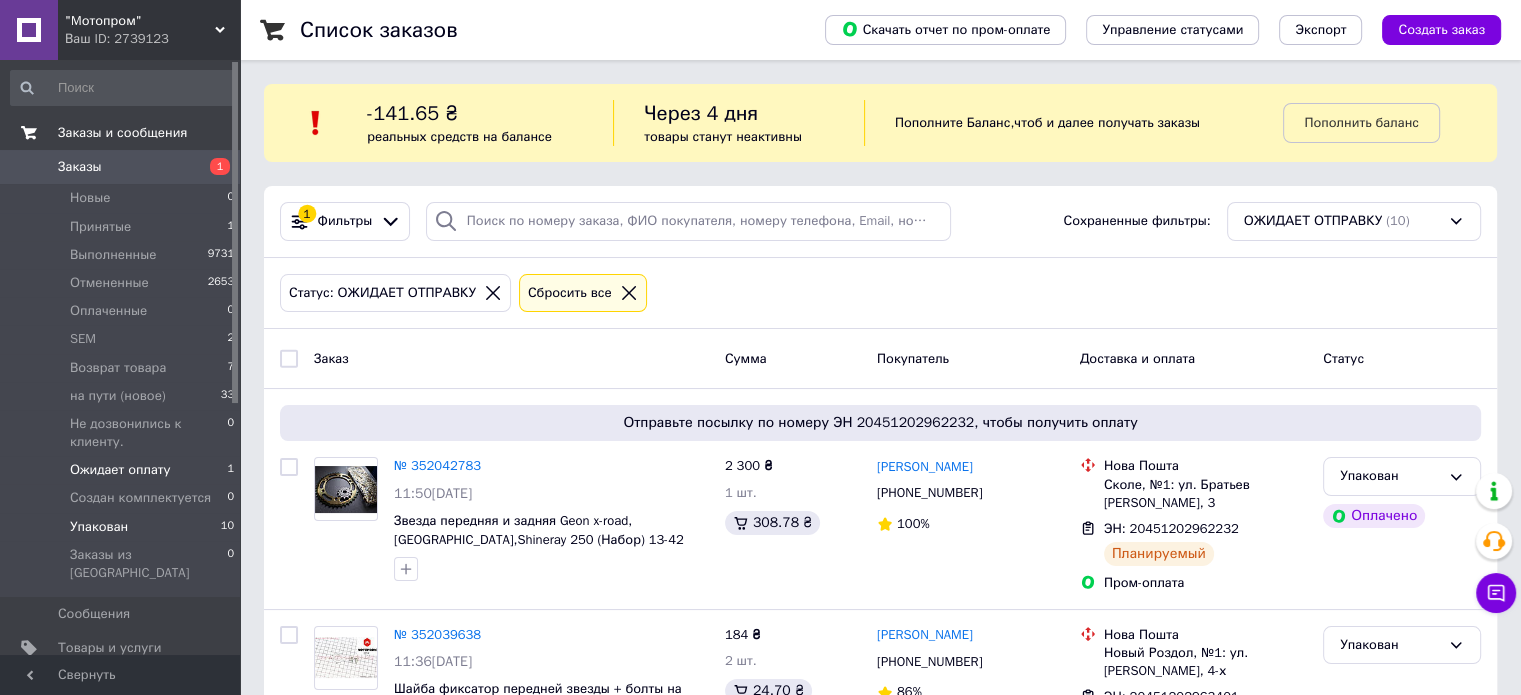 click on "Ожидает оплату" at bounding box center (120, 470) 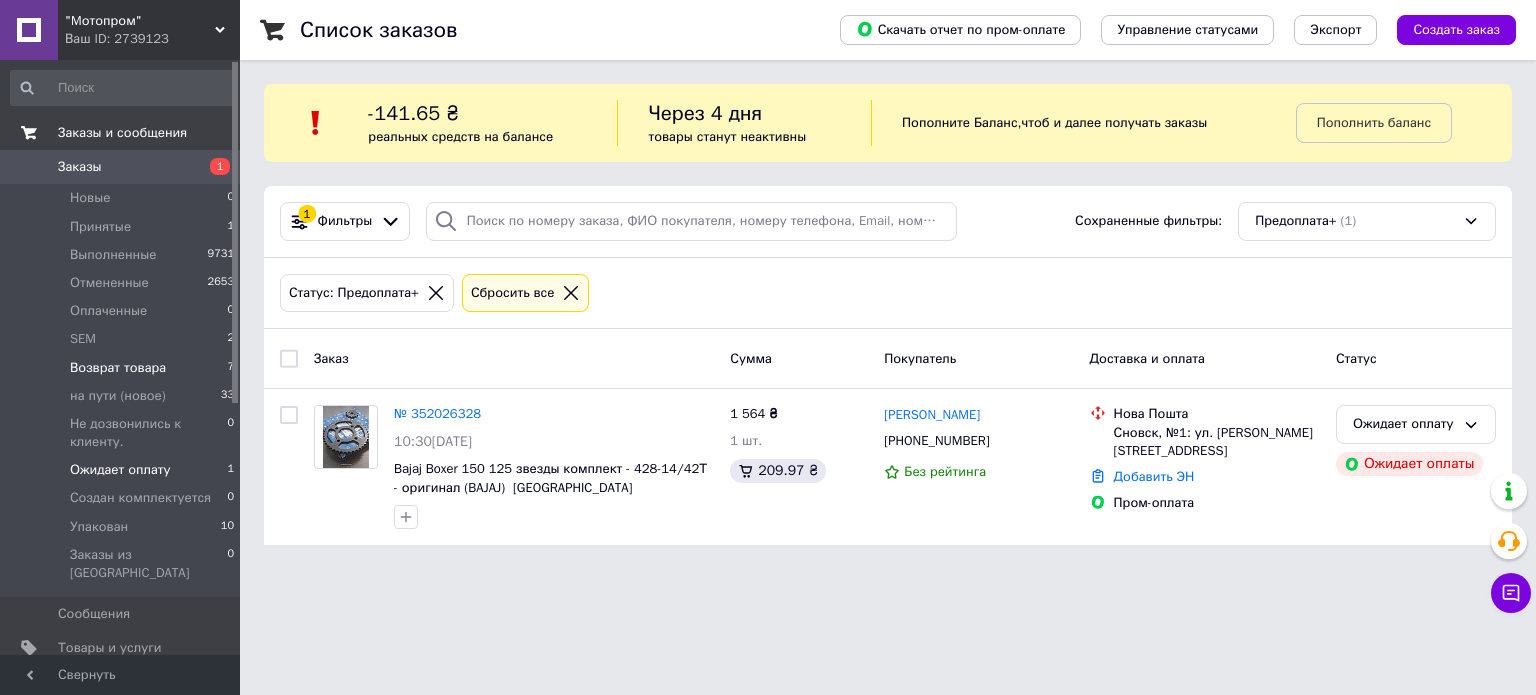 click on "Возврат товара 7" at bounding box center (123, 368) 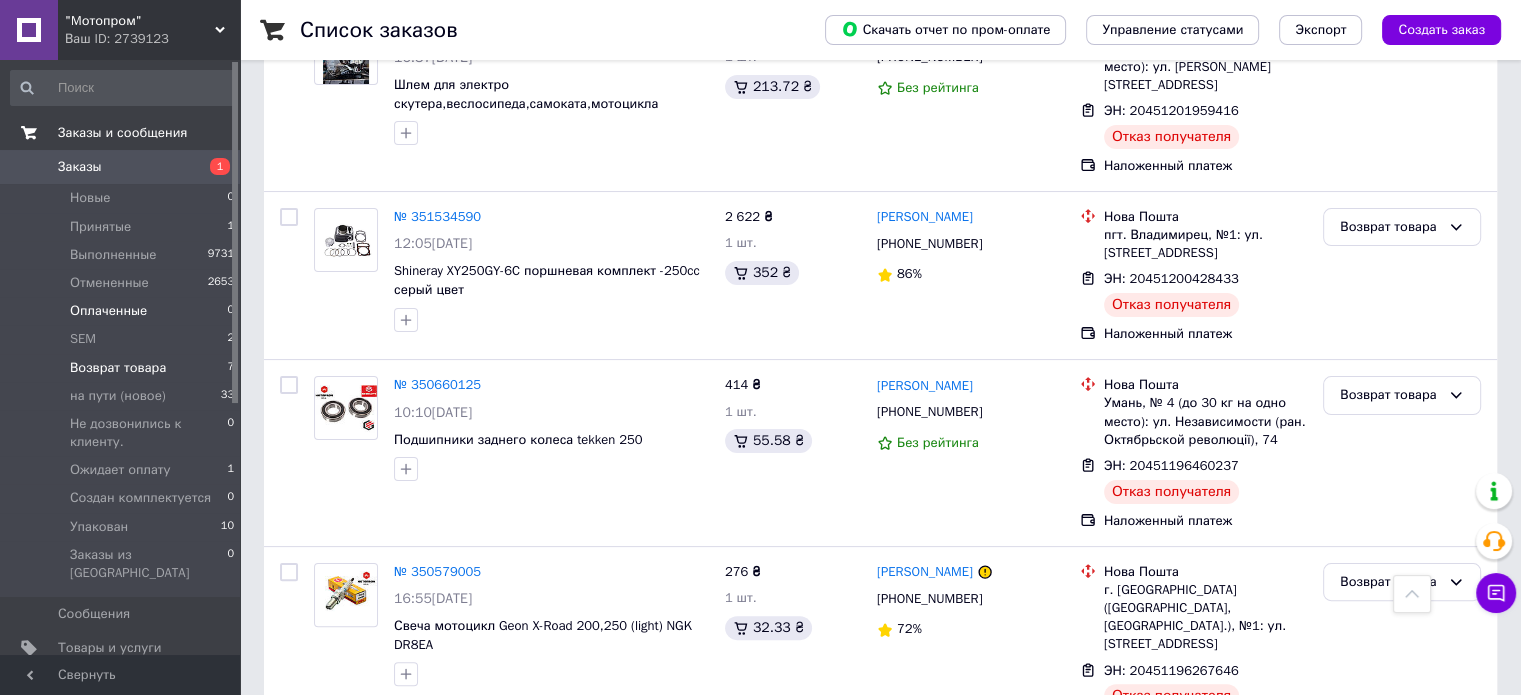 scroll, scrollTop: 0, scrollLeft: 0, axis: both 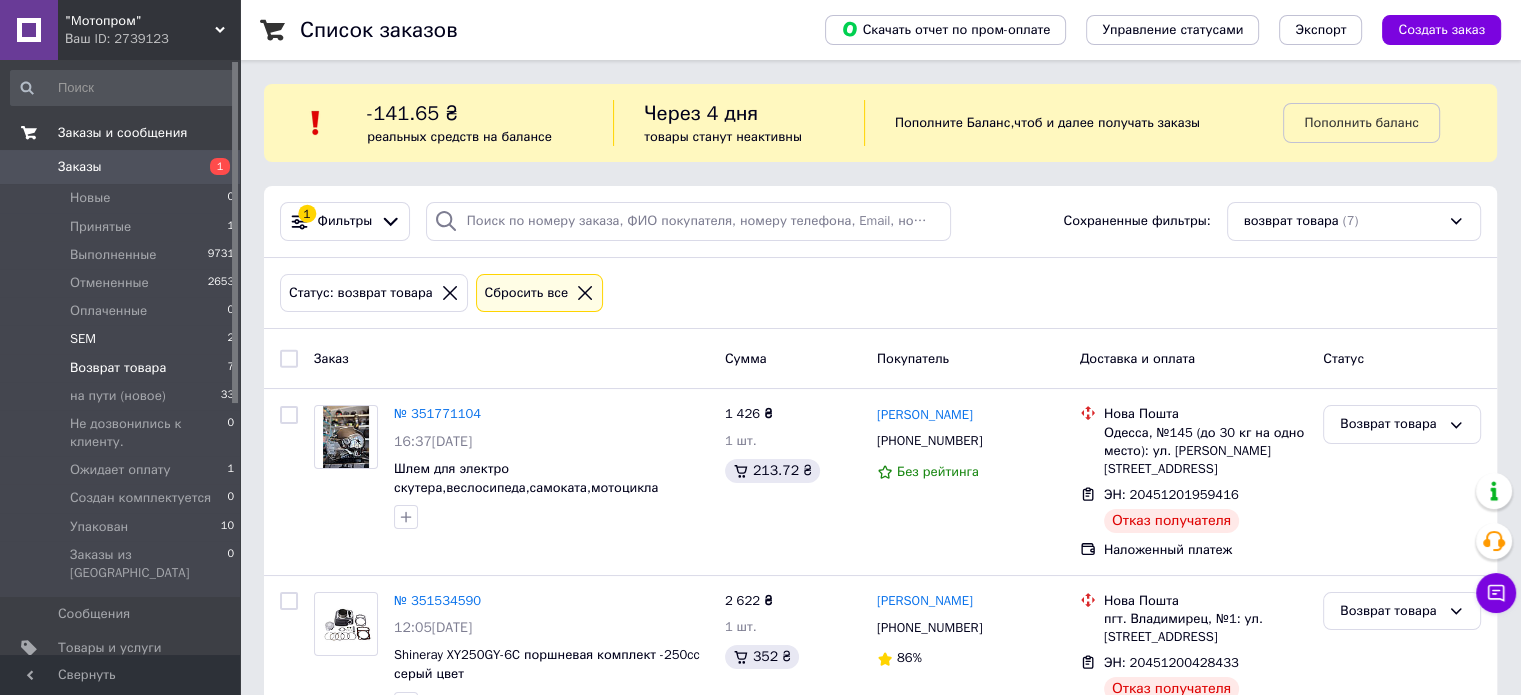 click on "SEM 2" at bounding box center (123, 339) 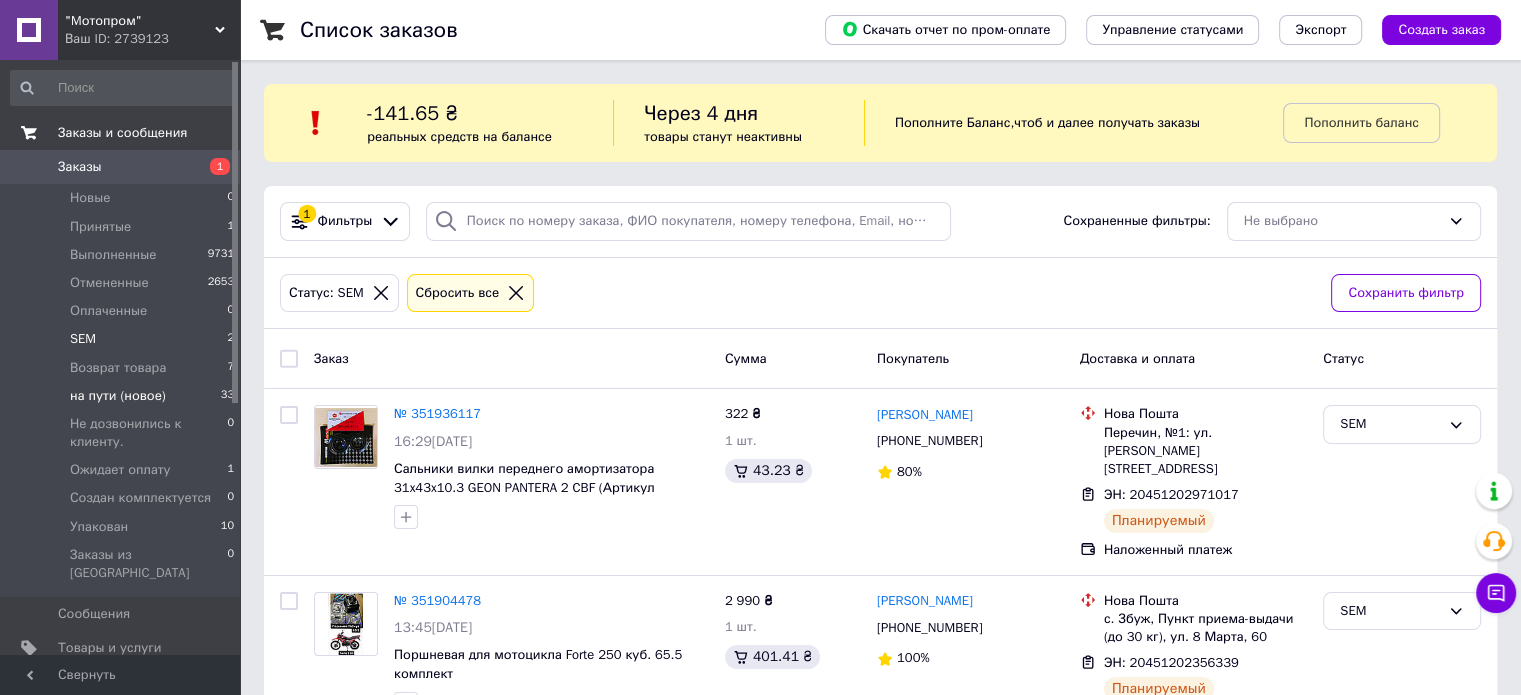 click on "на пути (новое)" at bounding box center [118, 396] 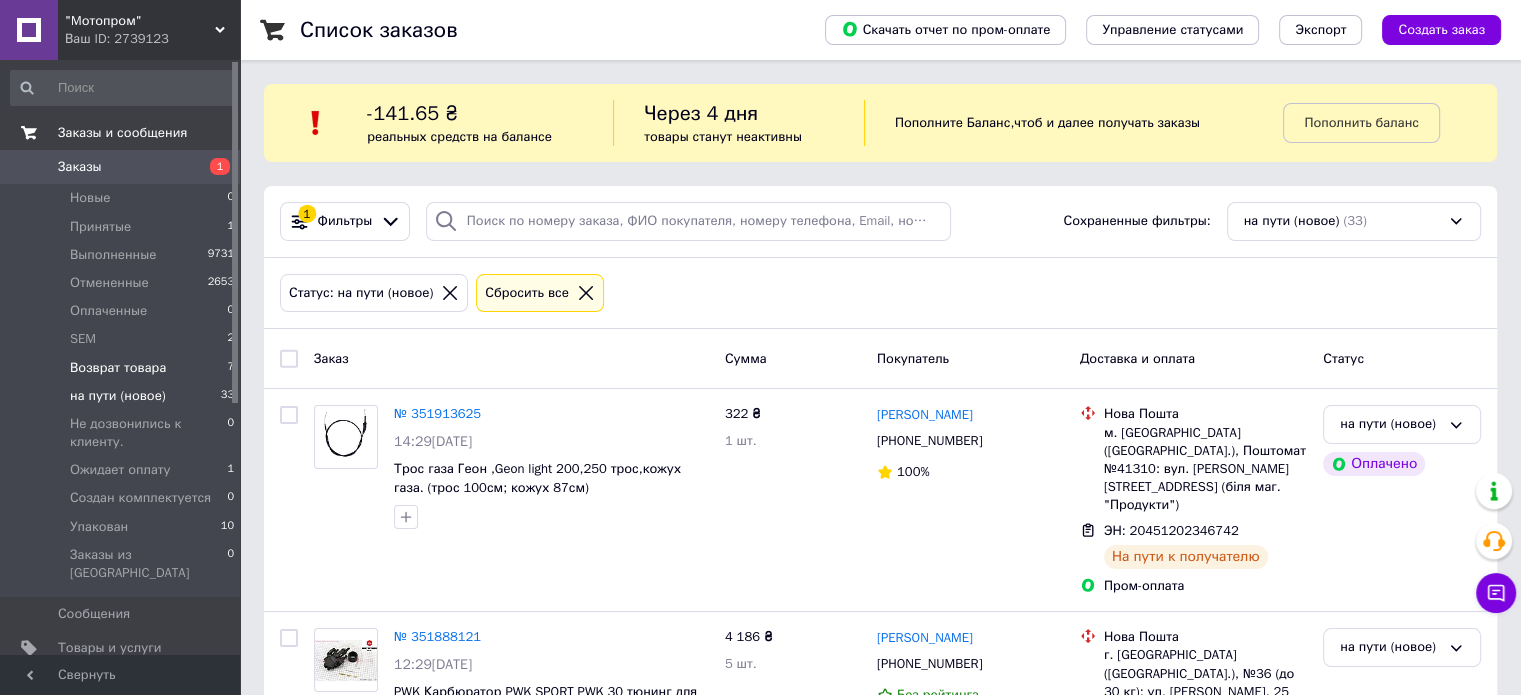 click on "Возврат товара" at bounding box center (118, 368) 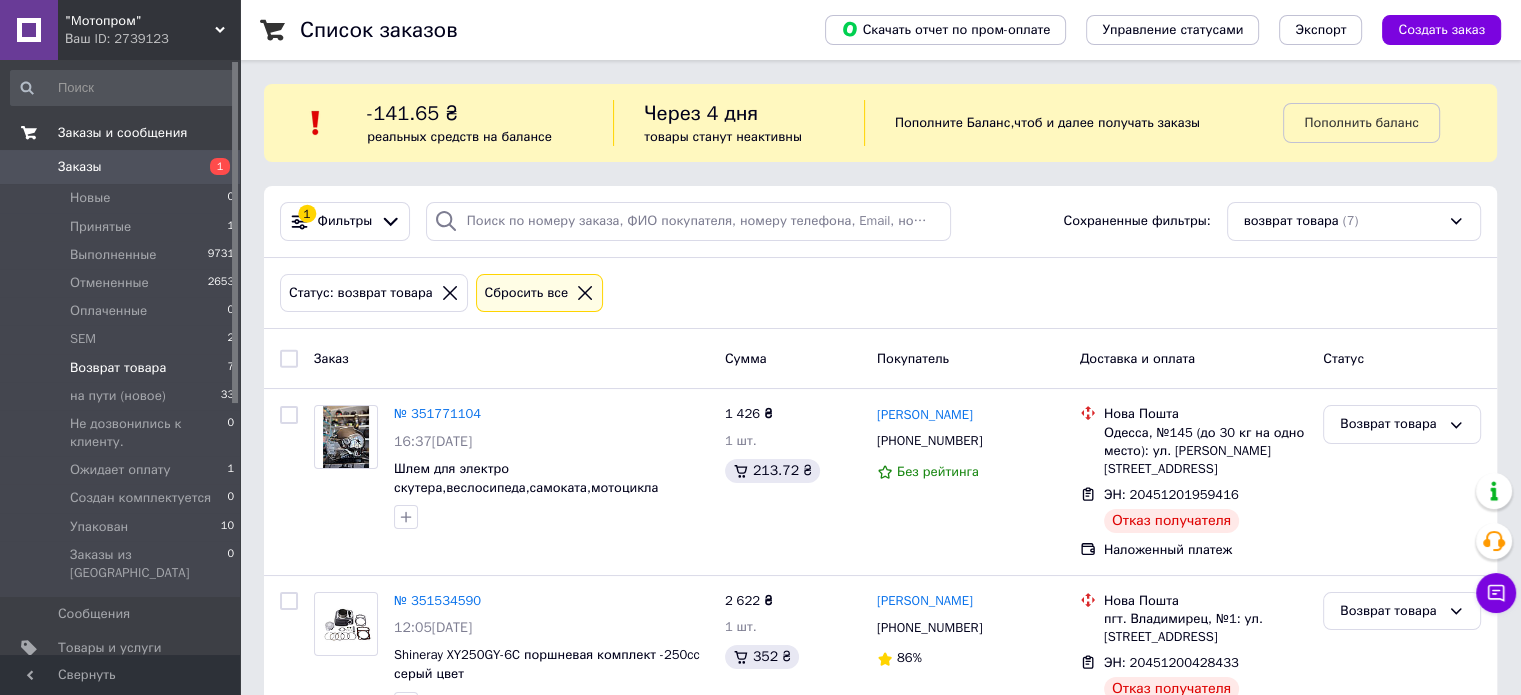 click on "Заказ Сумма Покупатель Доставка и оплата Статус" at bounding box center (880, 359) 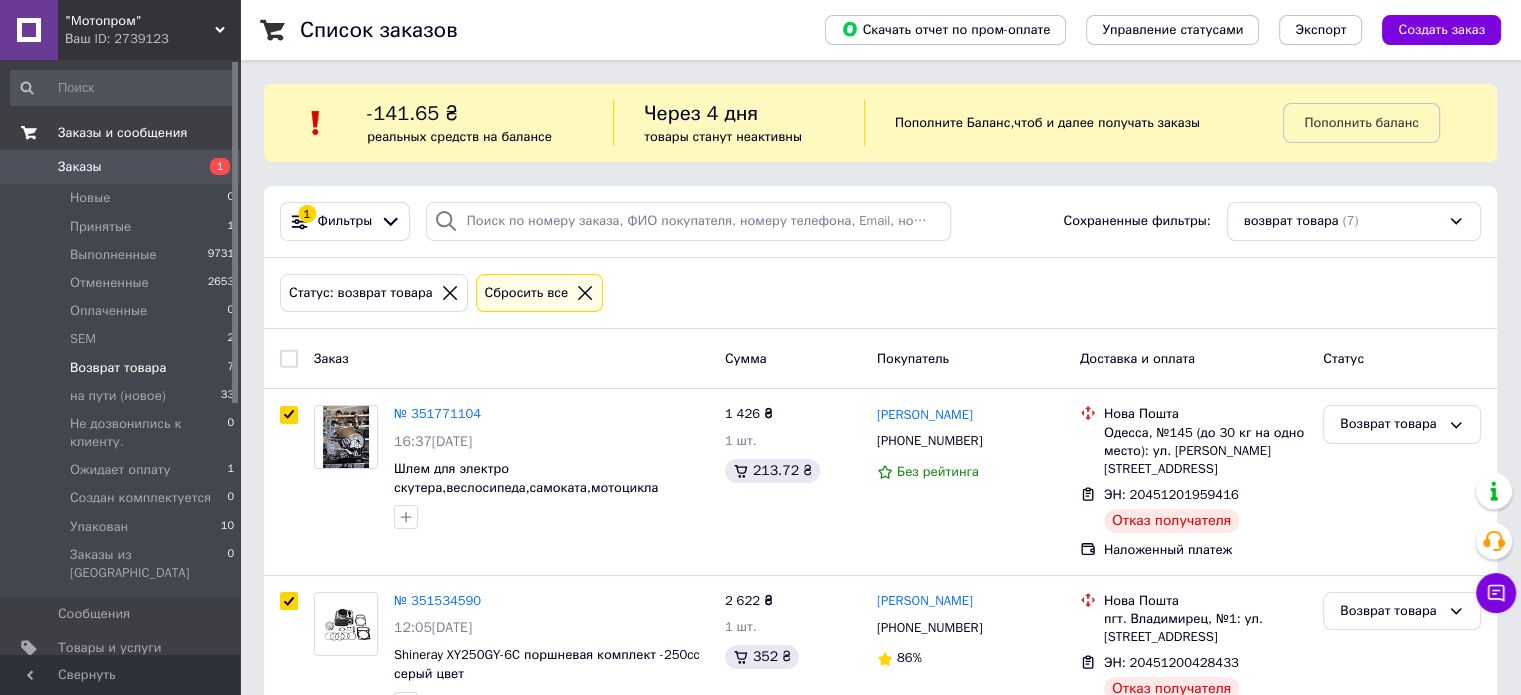 checkbox on "true" 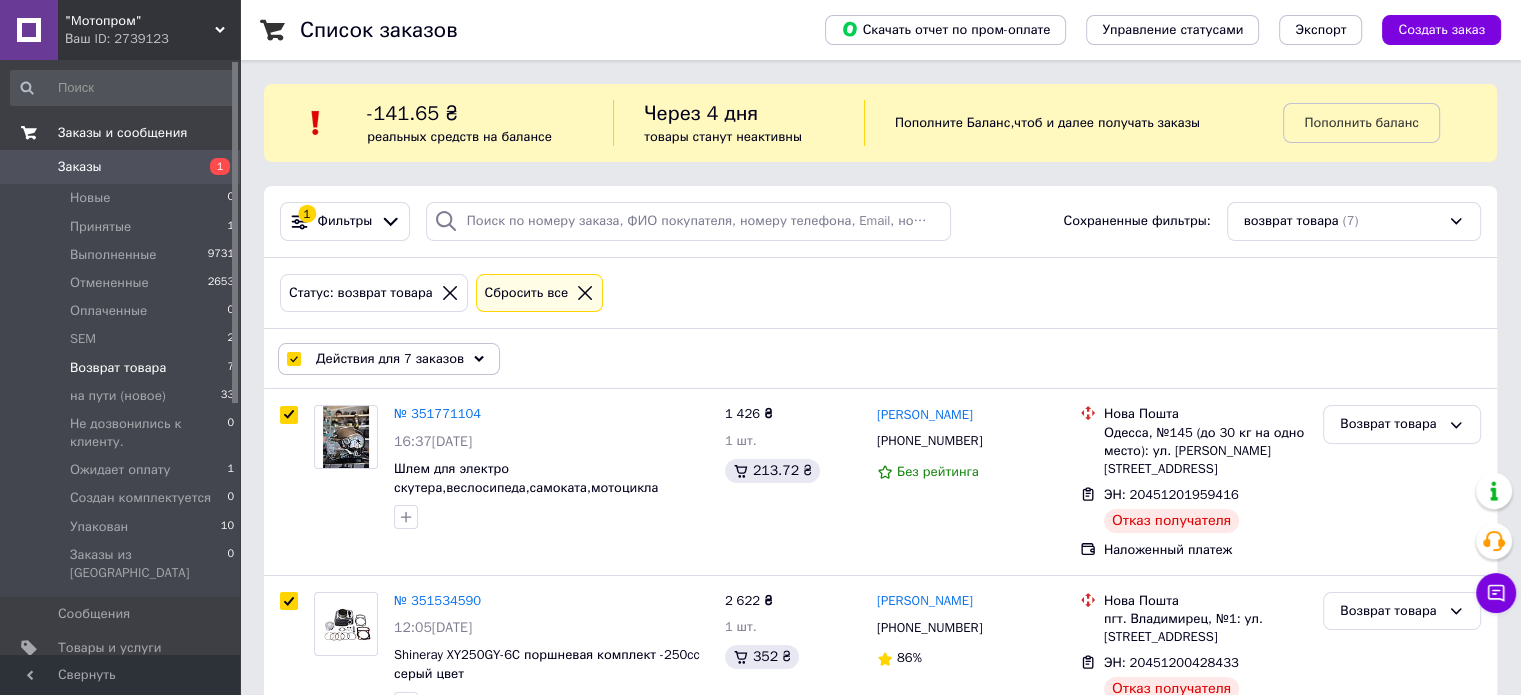 click on "Действия для 7 заказов" at bounding box center [389, 359] 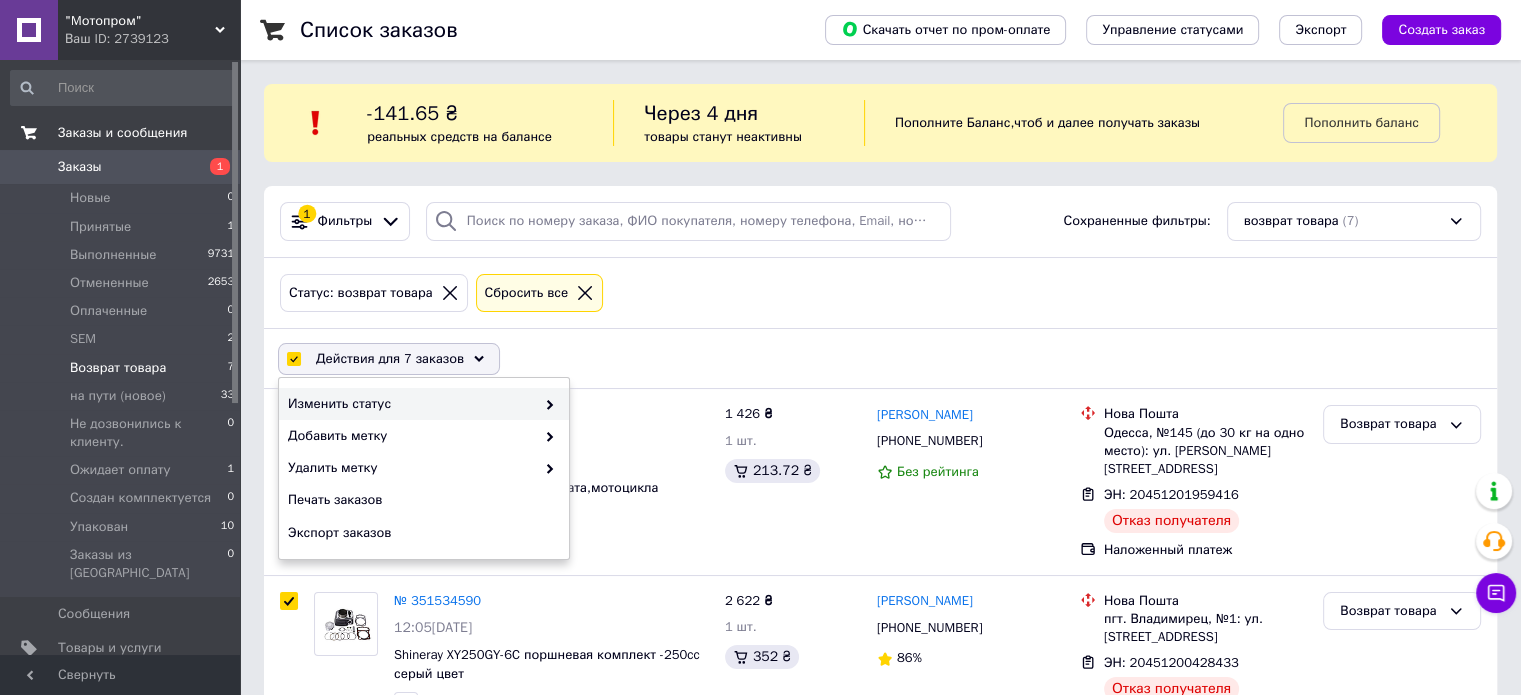 click on "Изменить статус" at bounding box center [411, 404] 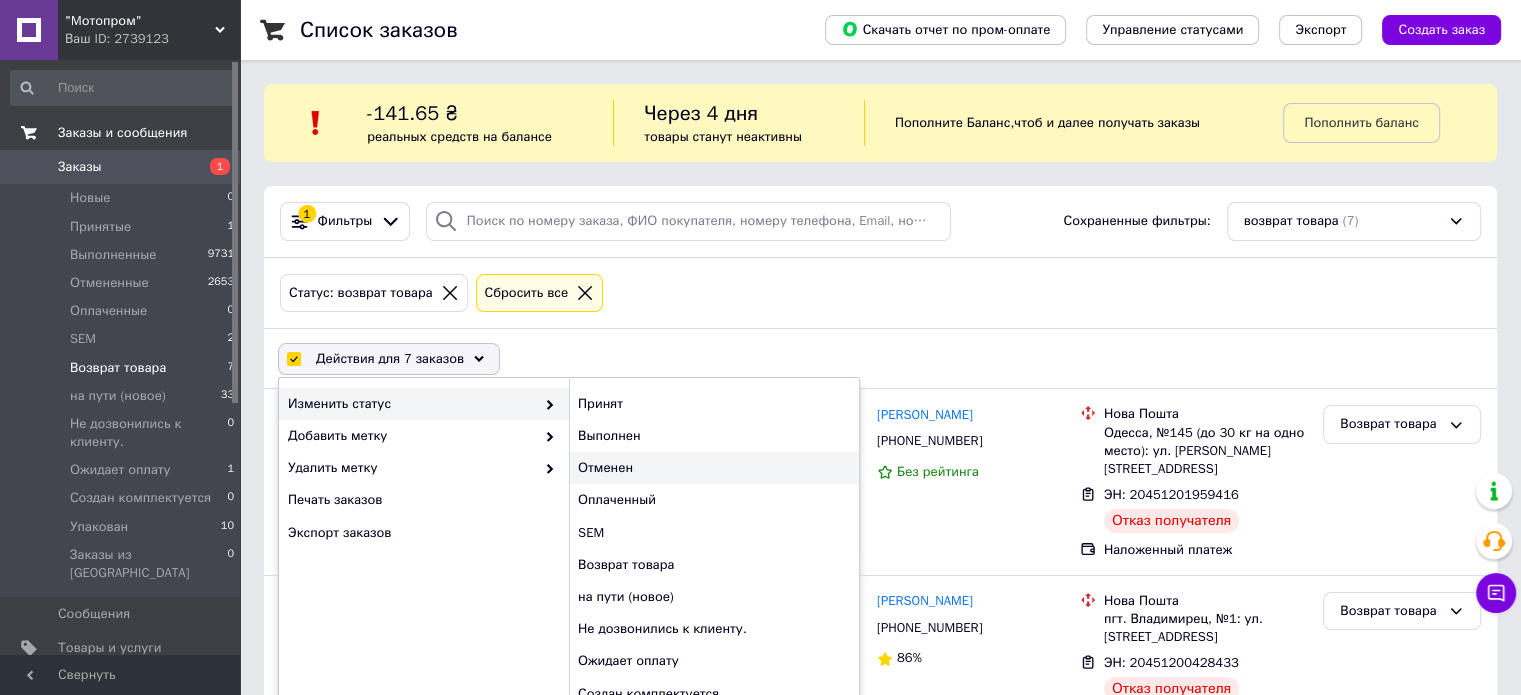 click on "Отменен" at bounding box center [714, 468] 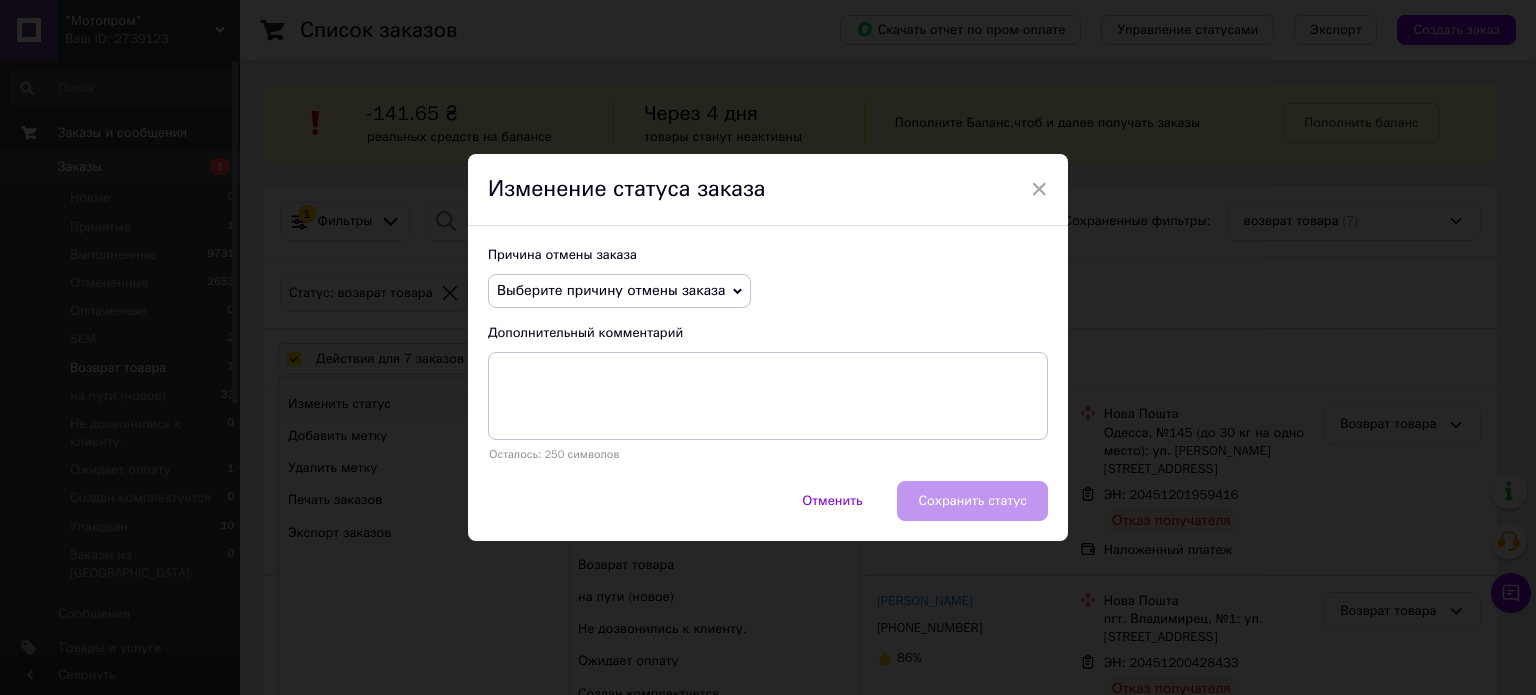 click on "Выберите причину отмены заказа" at bounding box center (619, 291) 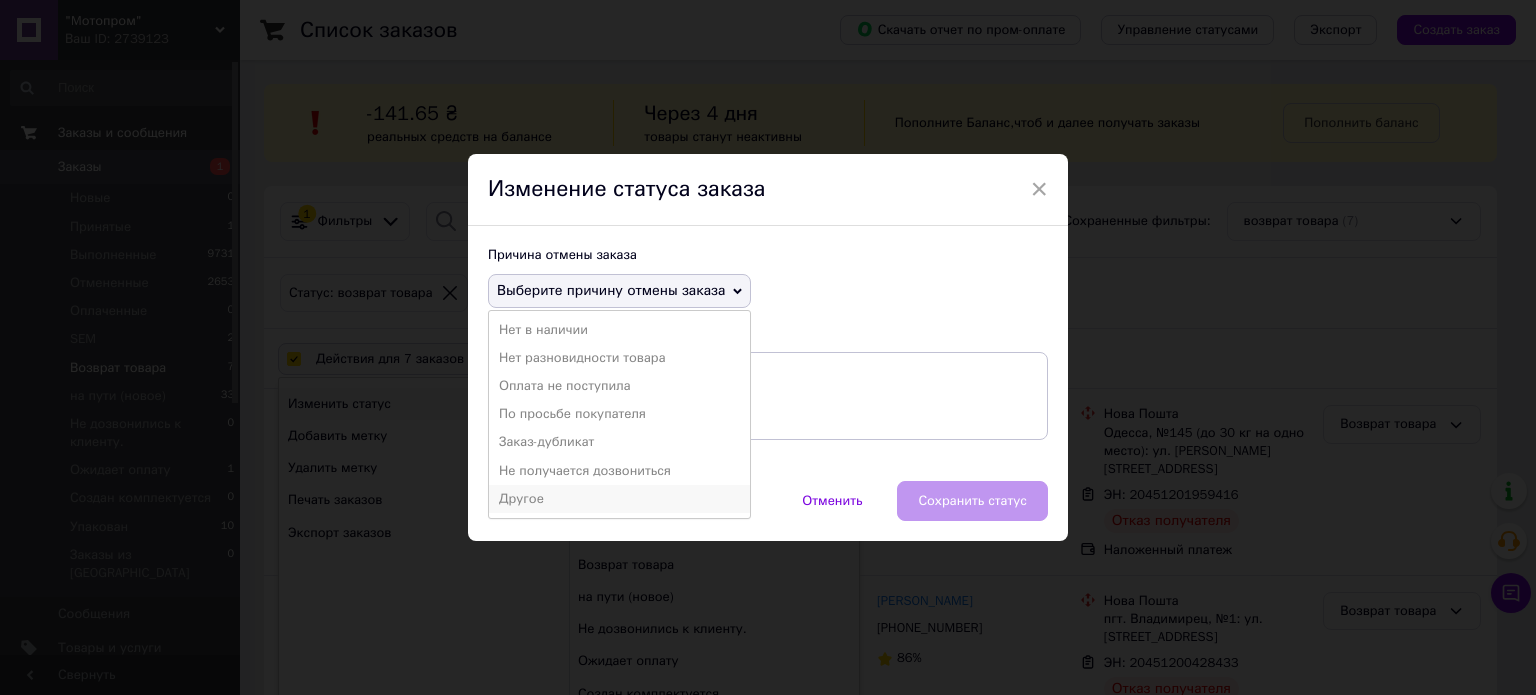 click on "Другое" at bounding box center [619, 499] 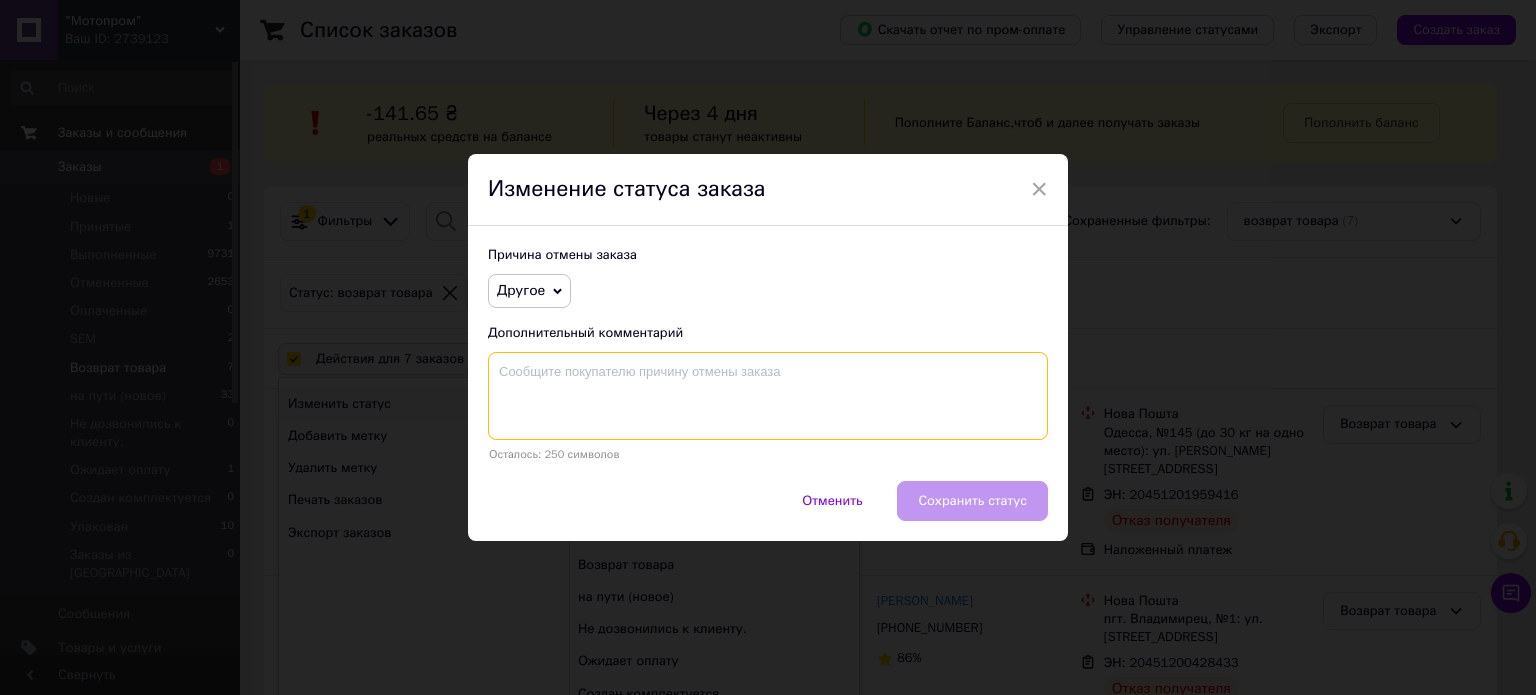click at bounding box center (768, 396) 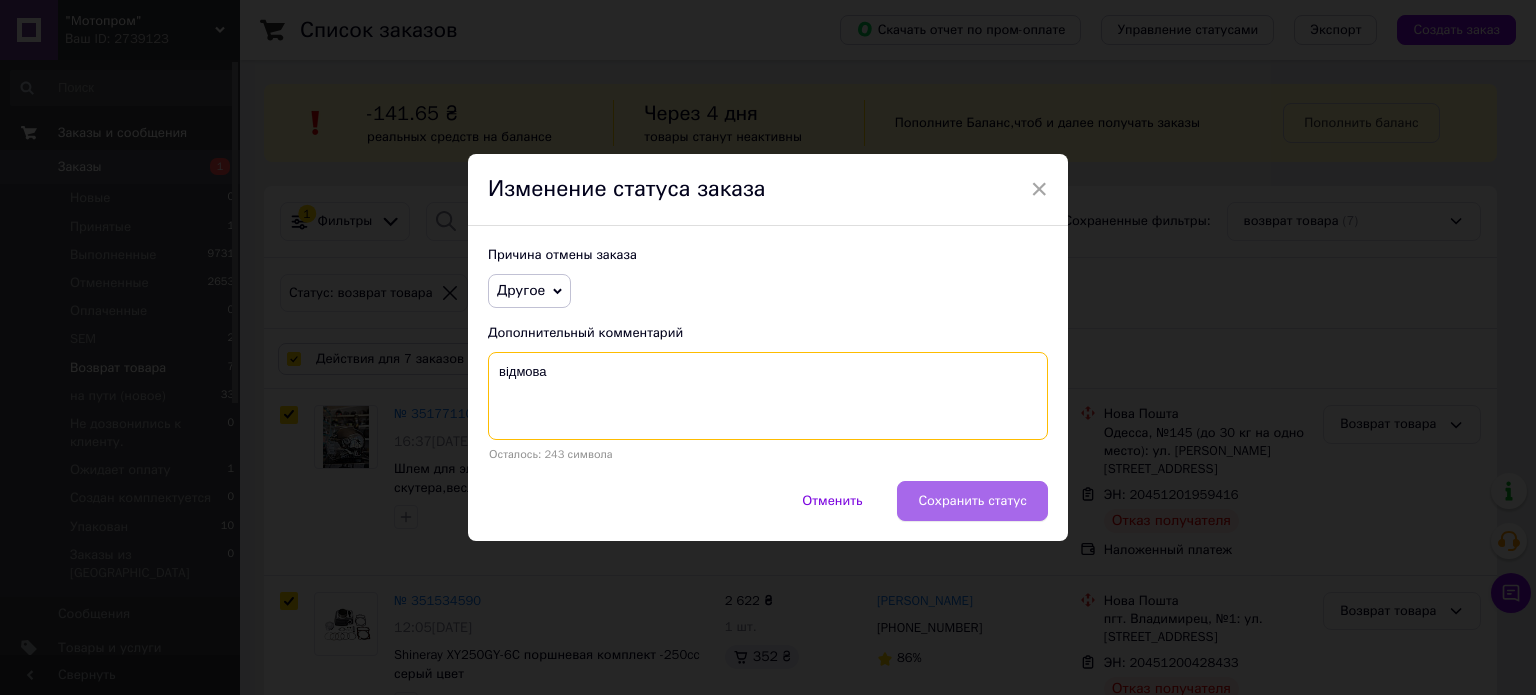 type on "відмова" 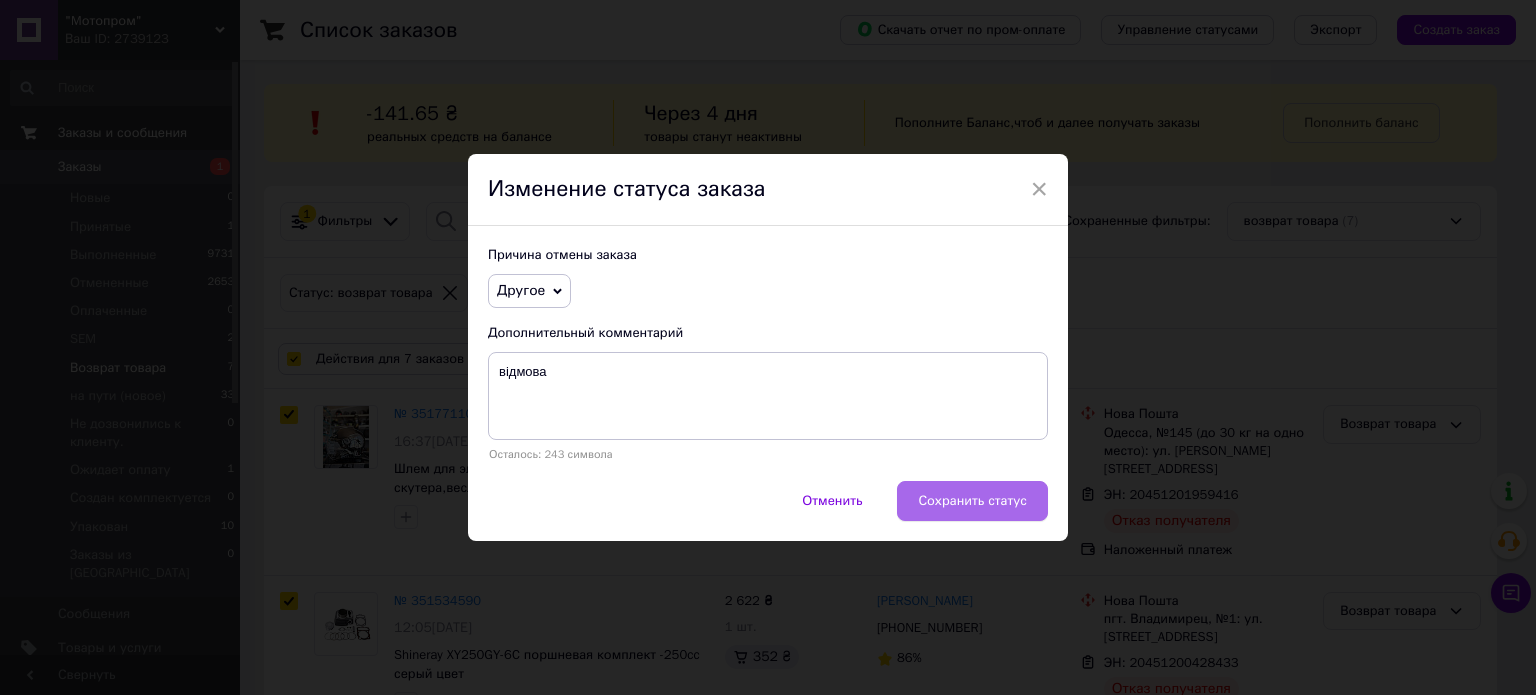 click on "Сохранить статус" at bounding box center [972, 501] 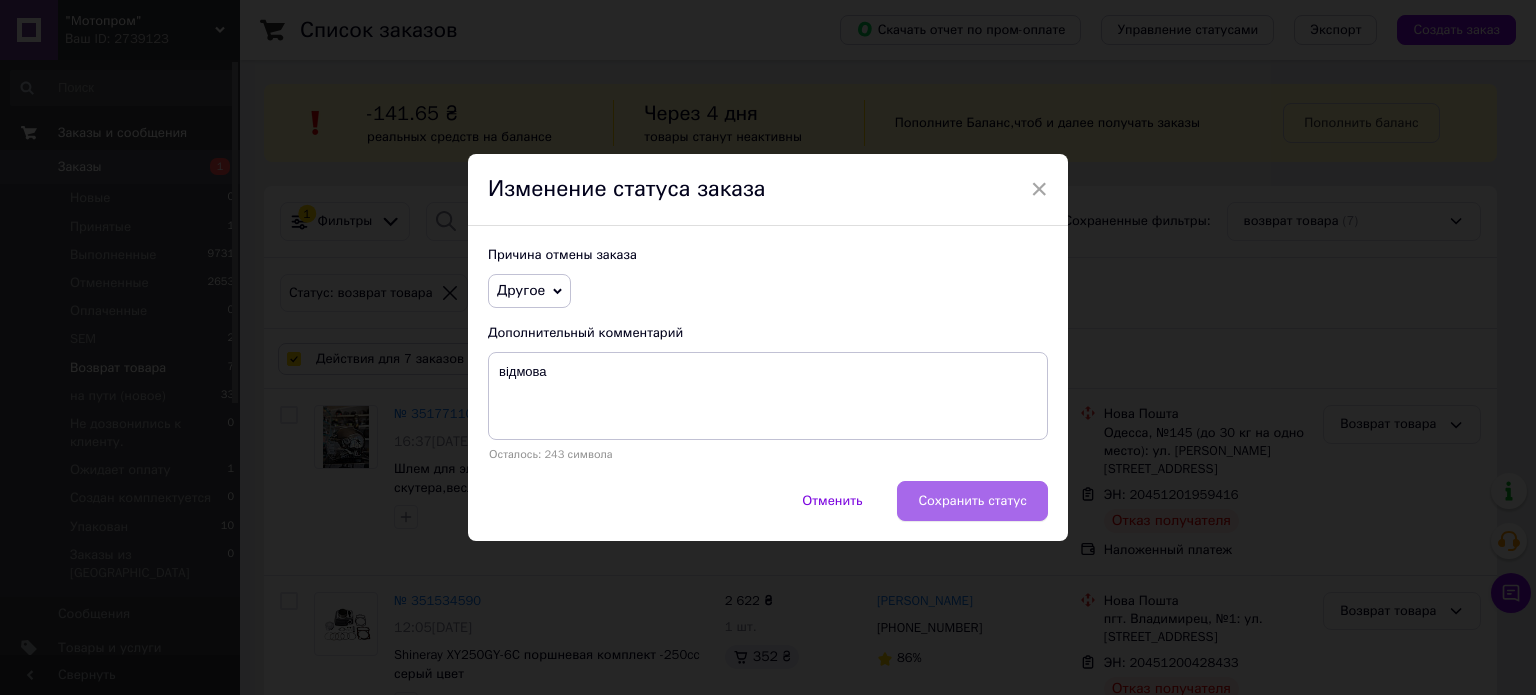 checkbox on "false" 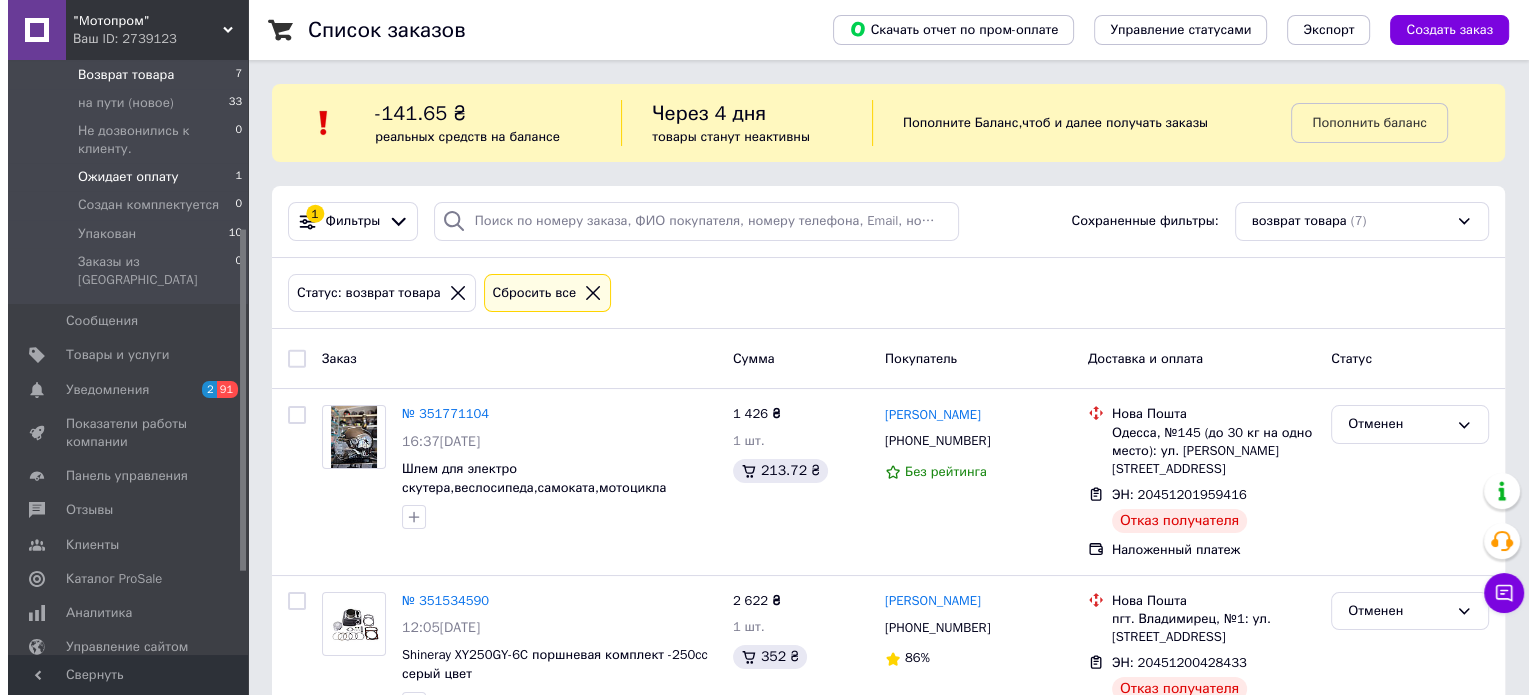 scroll, scrollTop: 300, scrollLeft: 0, axis: vertical 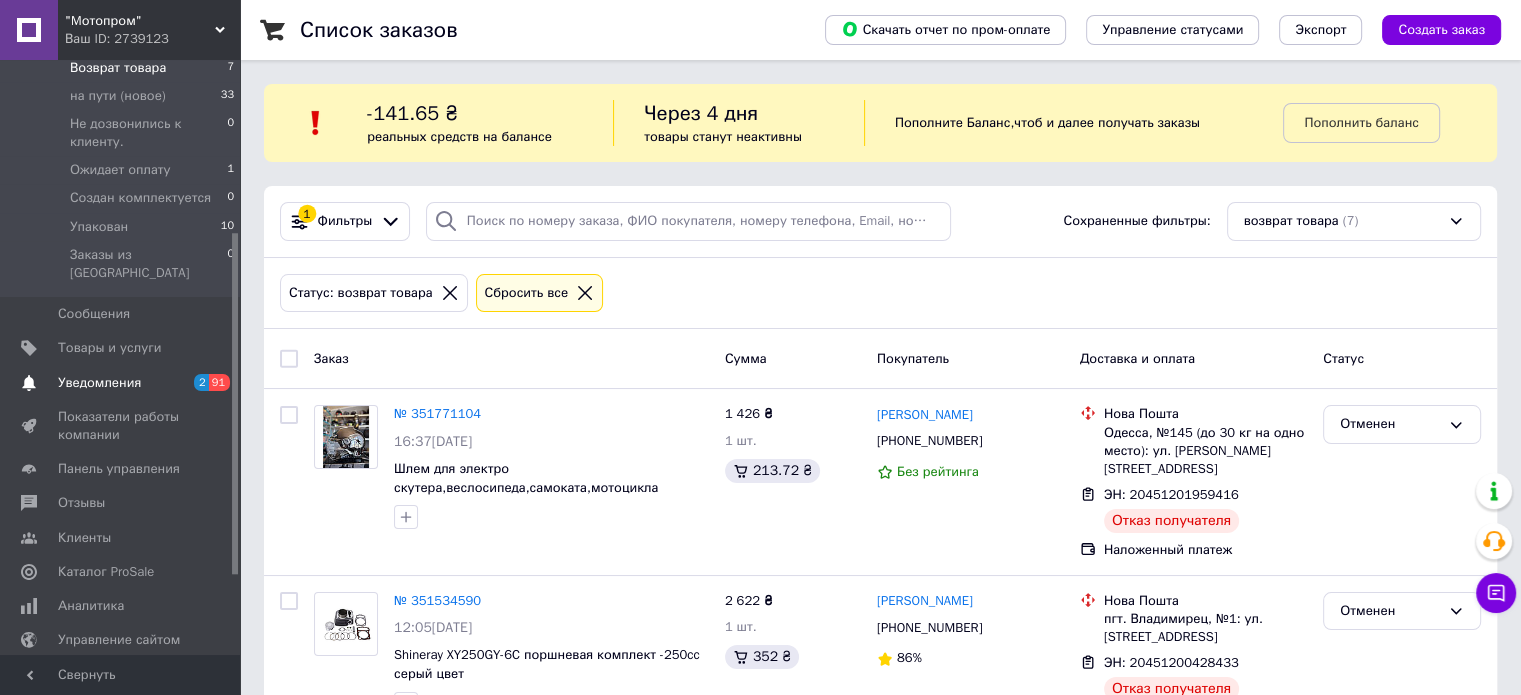 click on "Уведомления 2 91" at bounding box center (123, 383) 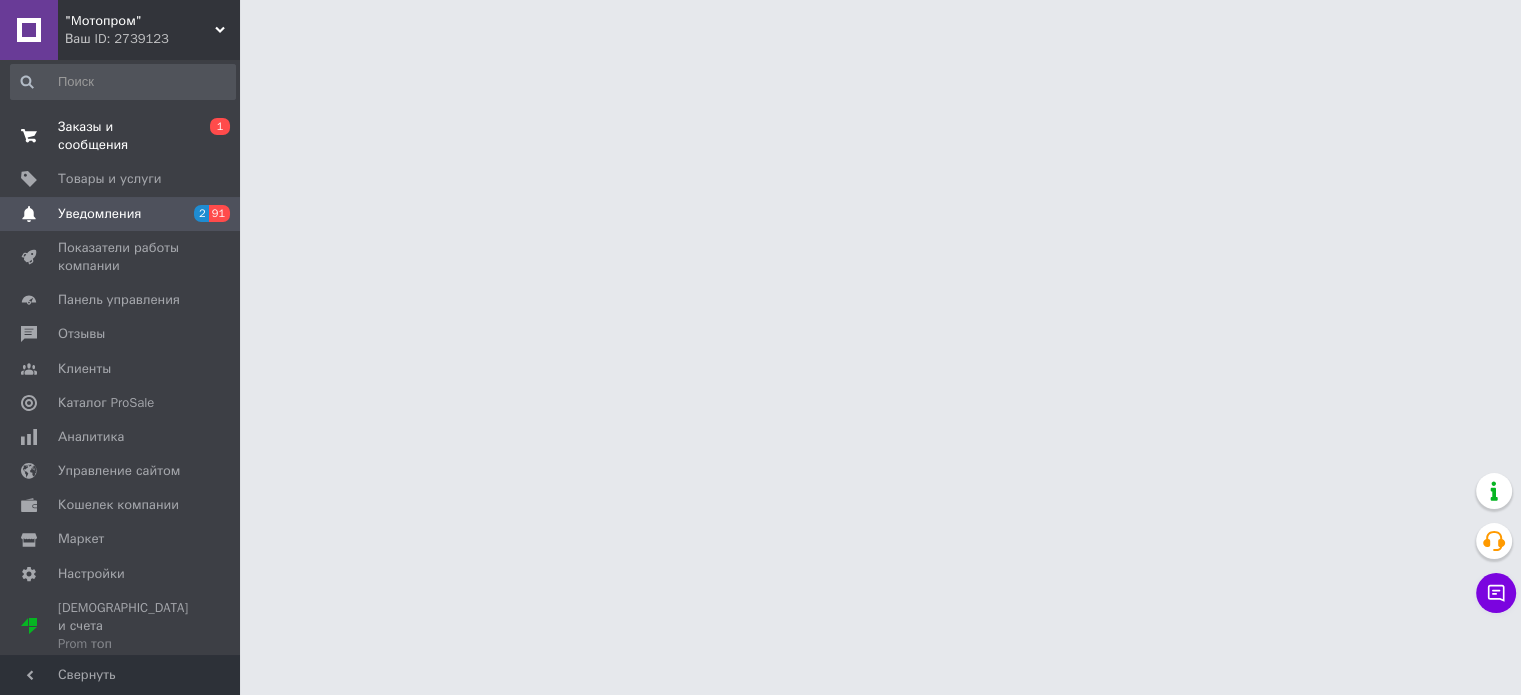 scroll, scrollTop: 0, scrollLeft: 0, axis: both 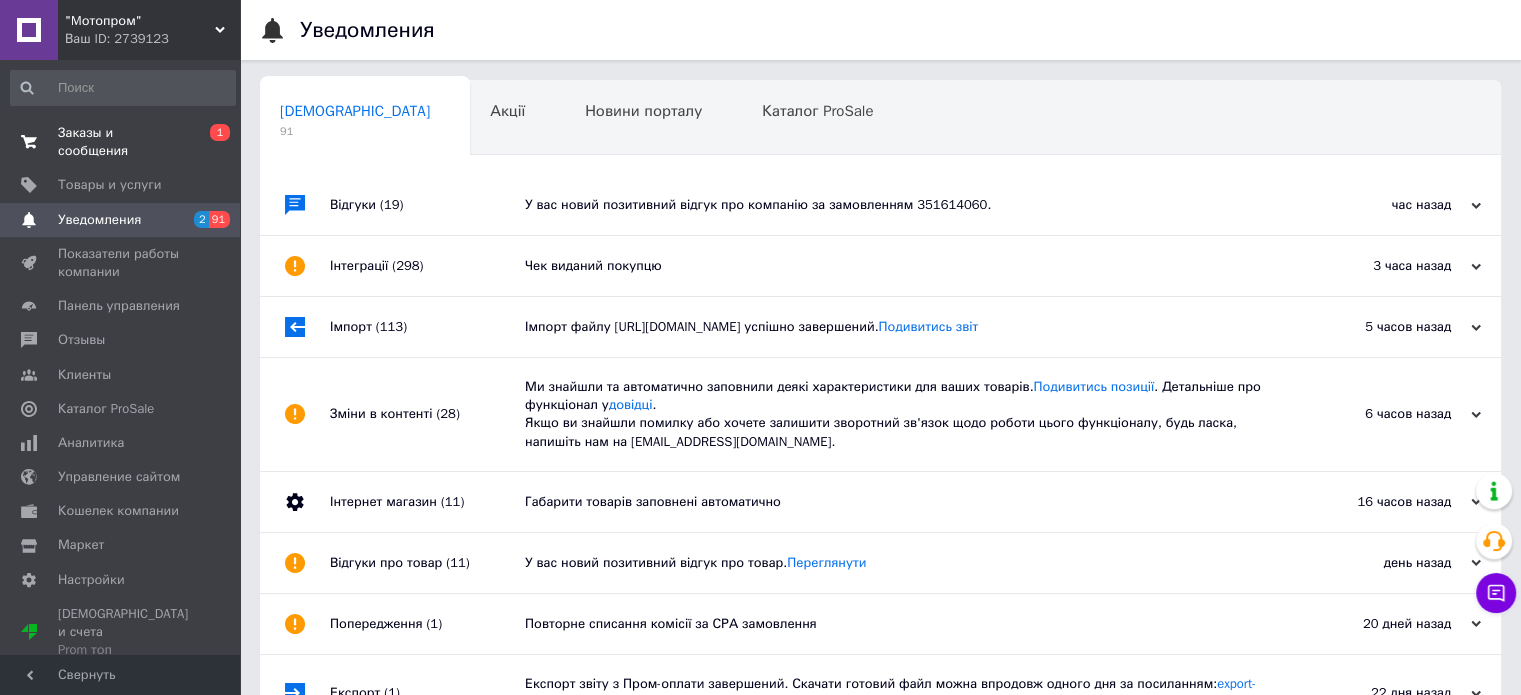 click on "Заказы и сообщения" at bounding box center (121, 142) 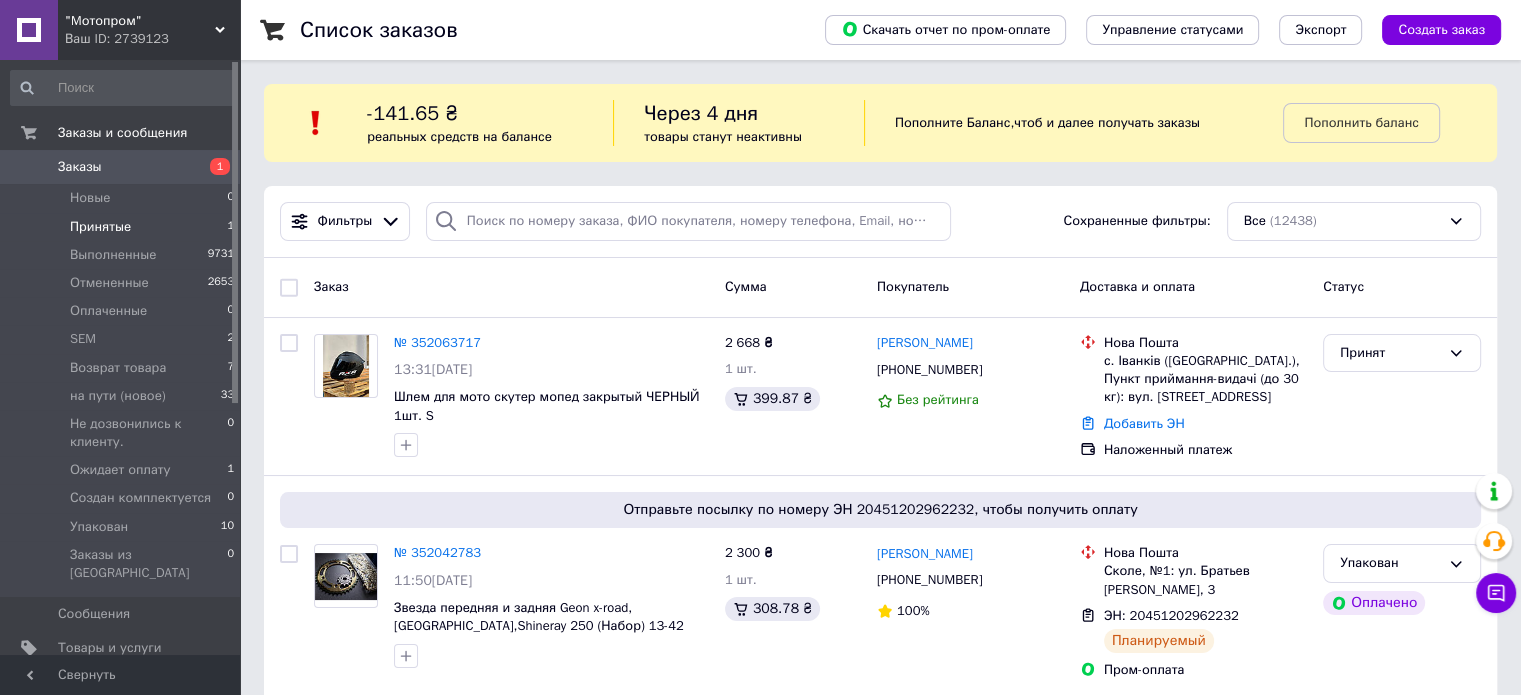 click on "Принятые 1" at bounding box center (123, 227) 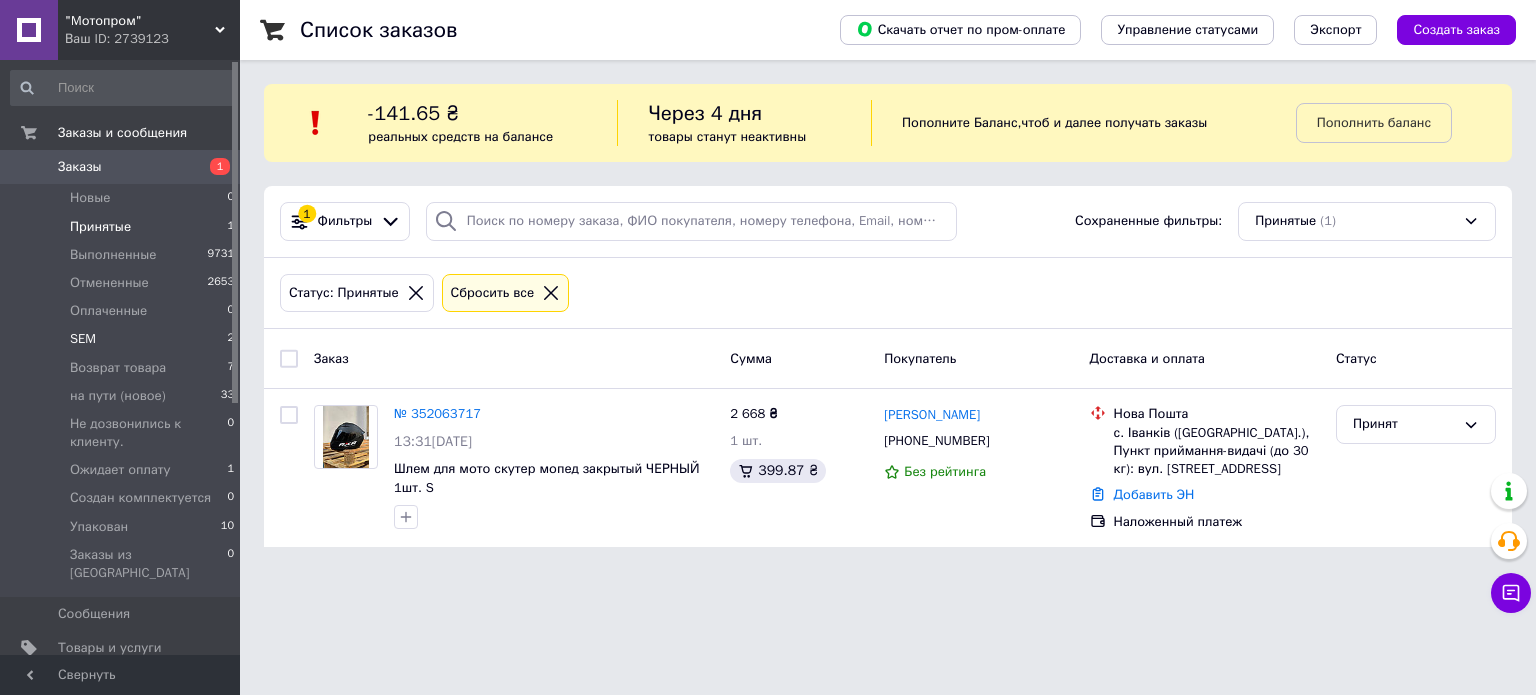 click on "SEM 2" at bounding box center (123, 339) 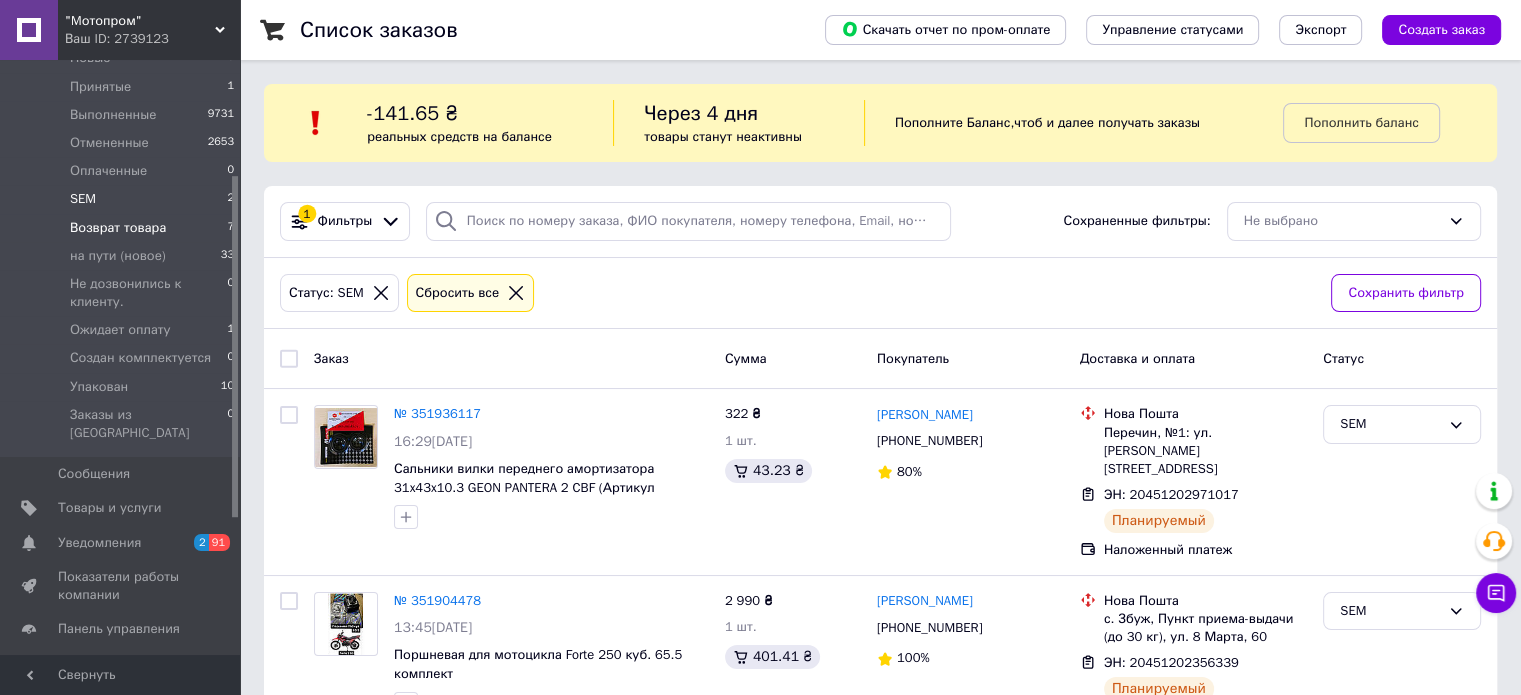 scroll, scrollTop: 200, scrollLeft: 0, axis: vertical 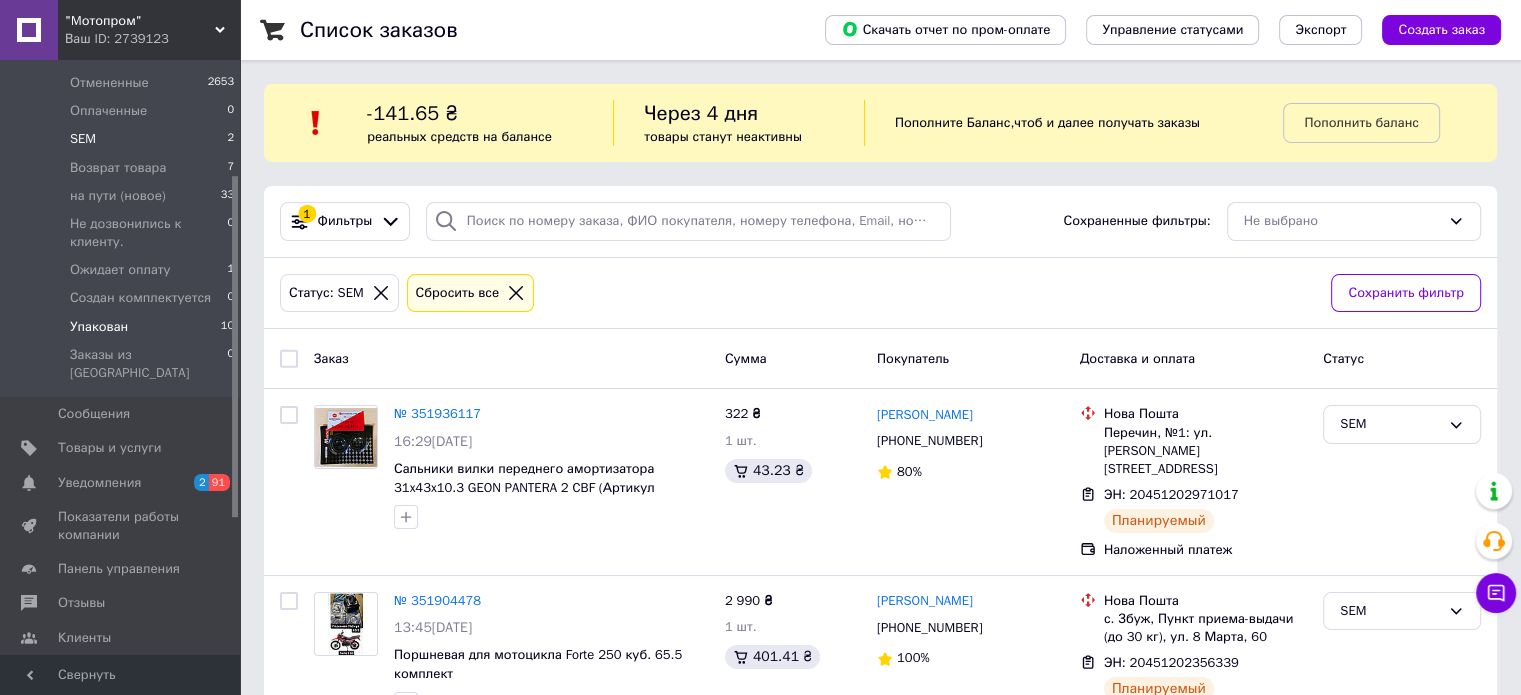 click on "Упакован 10" at bounding box center (123, 327) 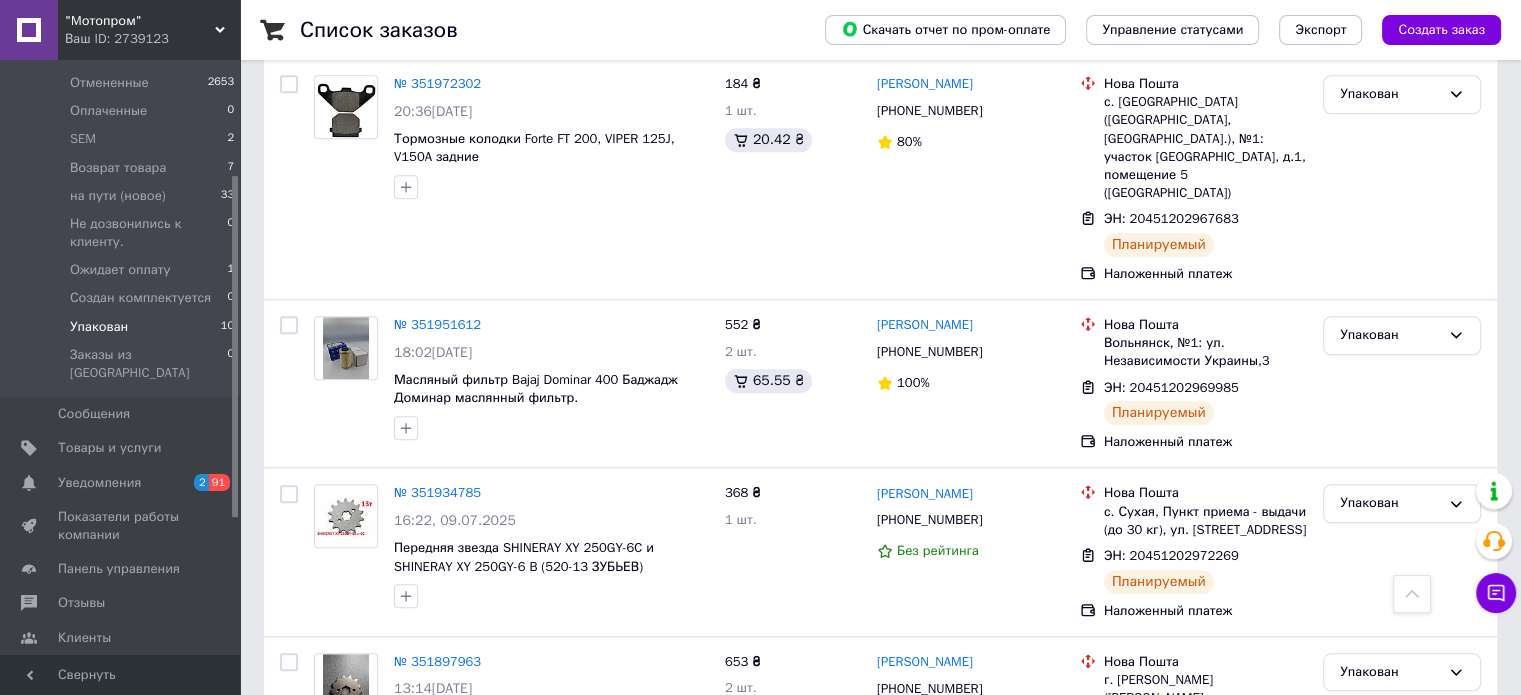 scroll, scrollTop: 1579, scrollLeft: 0, axis: vertical 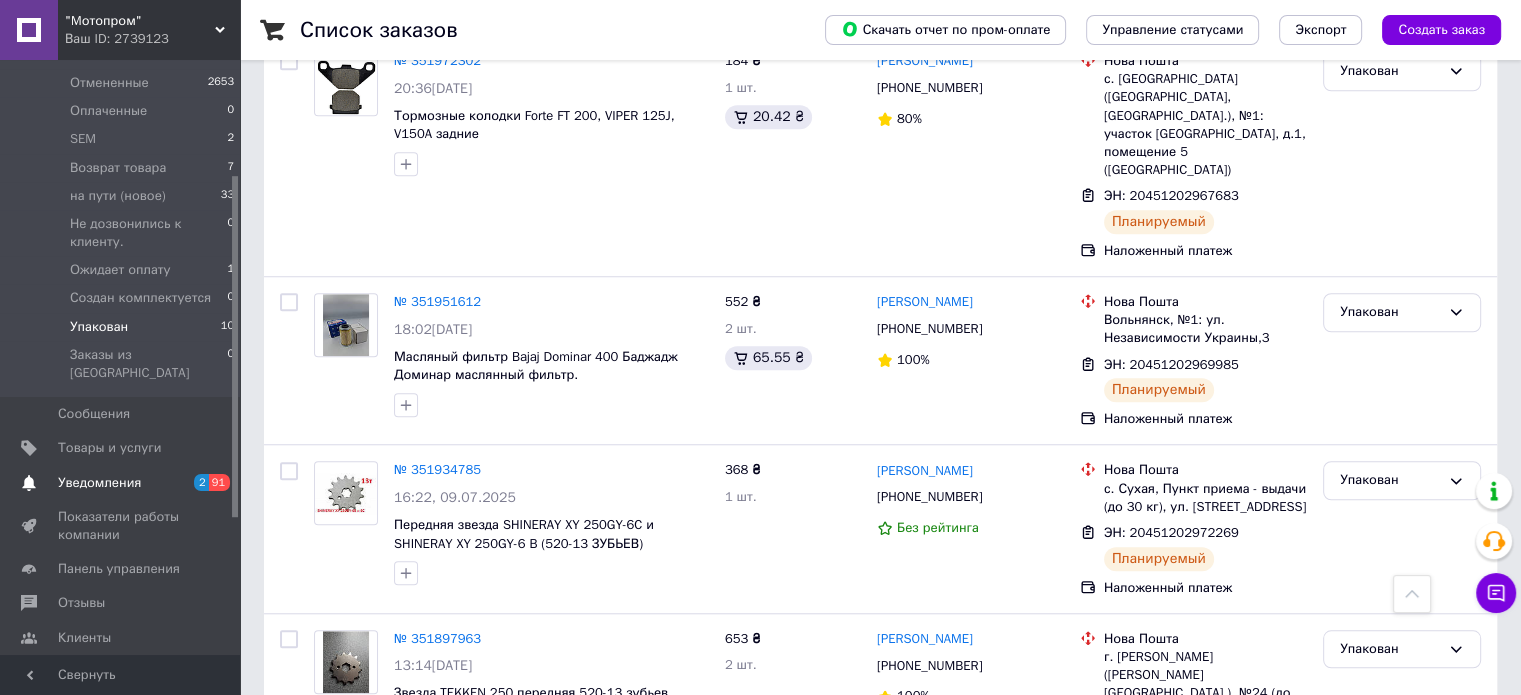 click on "Уведомления" at bounding box center [99, 483] 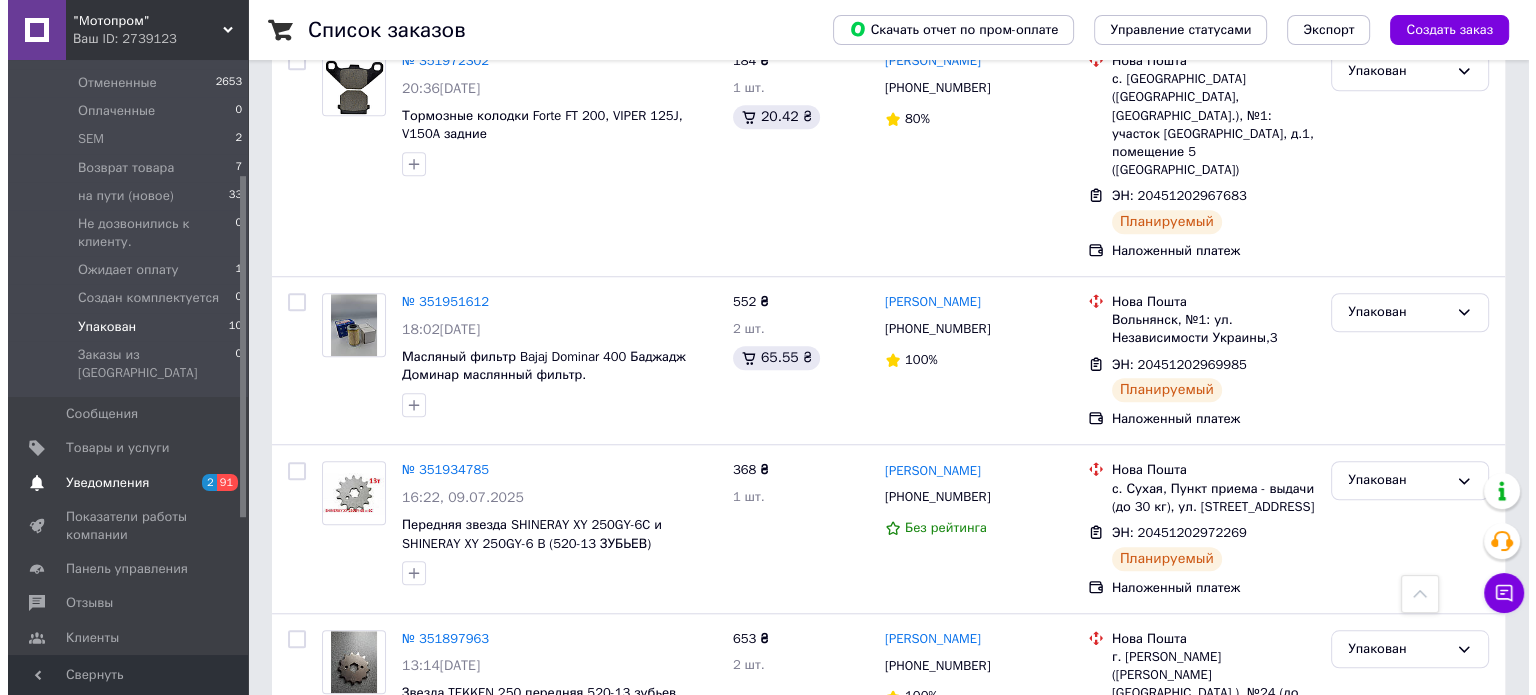 scroll, scrollTop: 0, scrollLeft: 0, axis: both 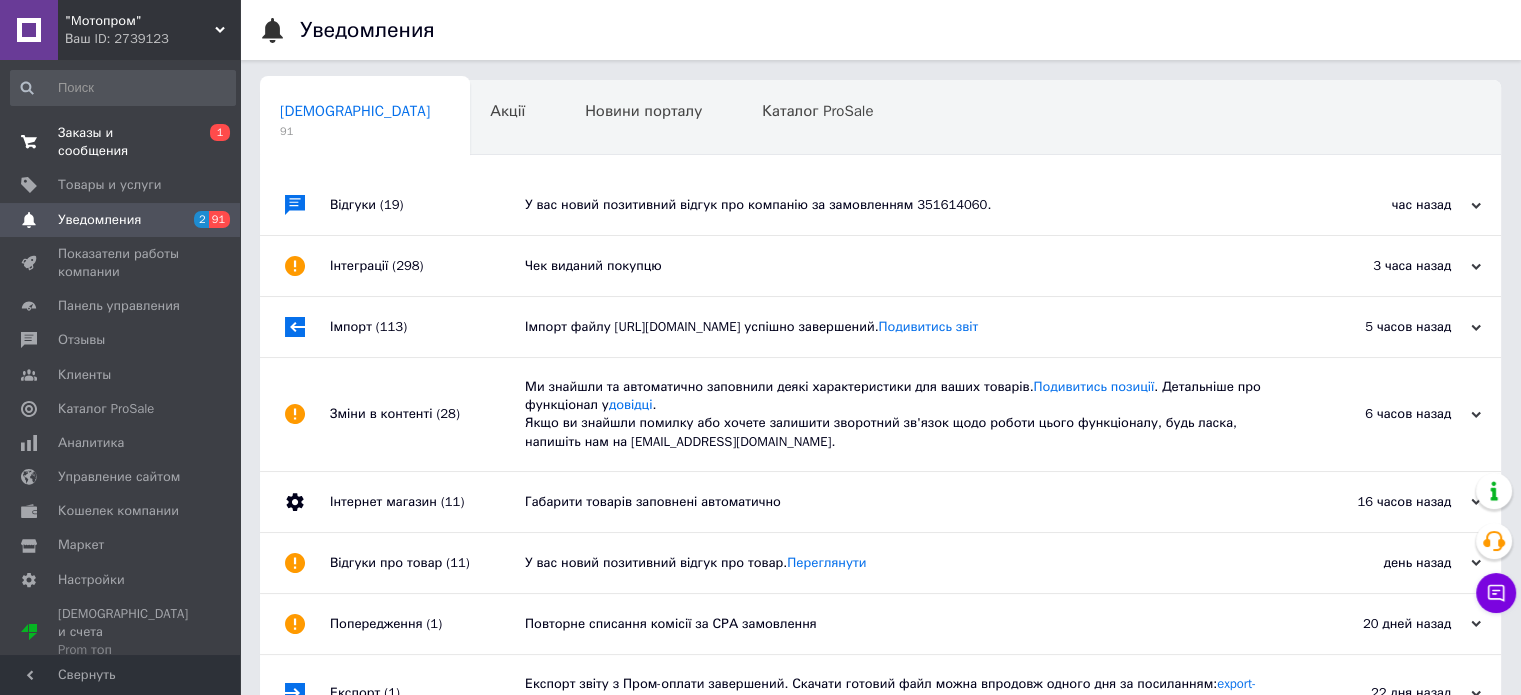 click on "Заказы и сообщения" at bounding box center (121, 142) 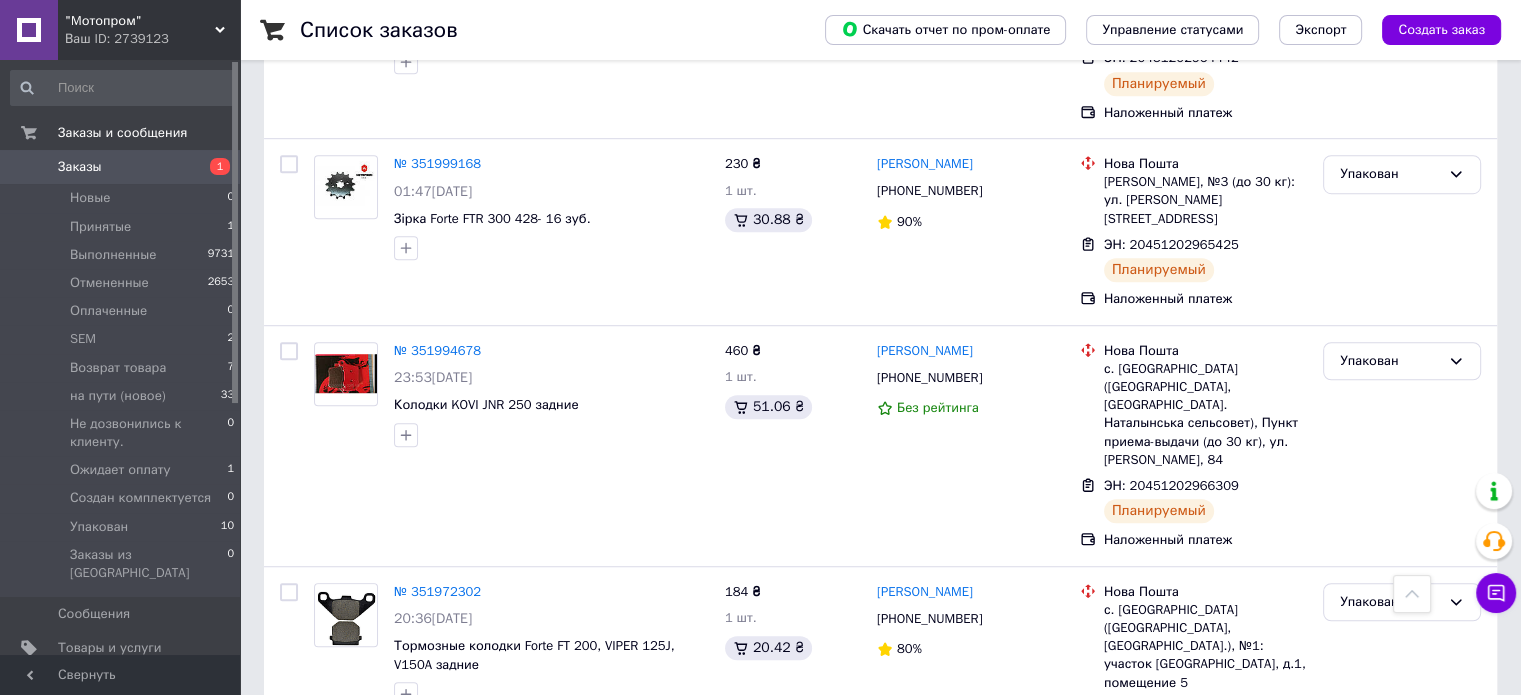 scroll, scrollTop: 1300, scrollLeft: 0, axis: vertical 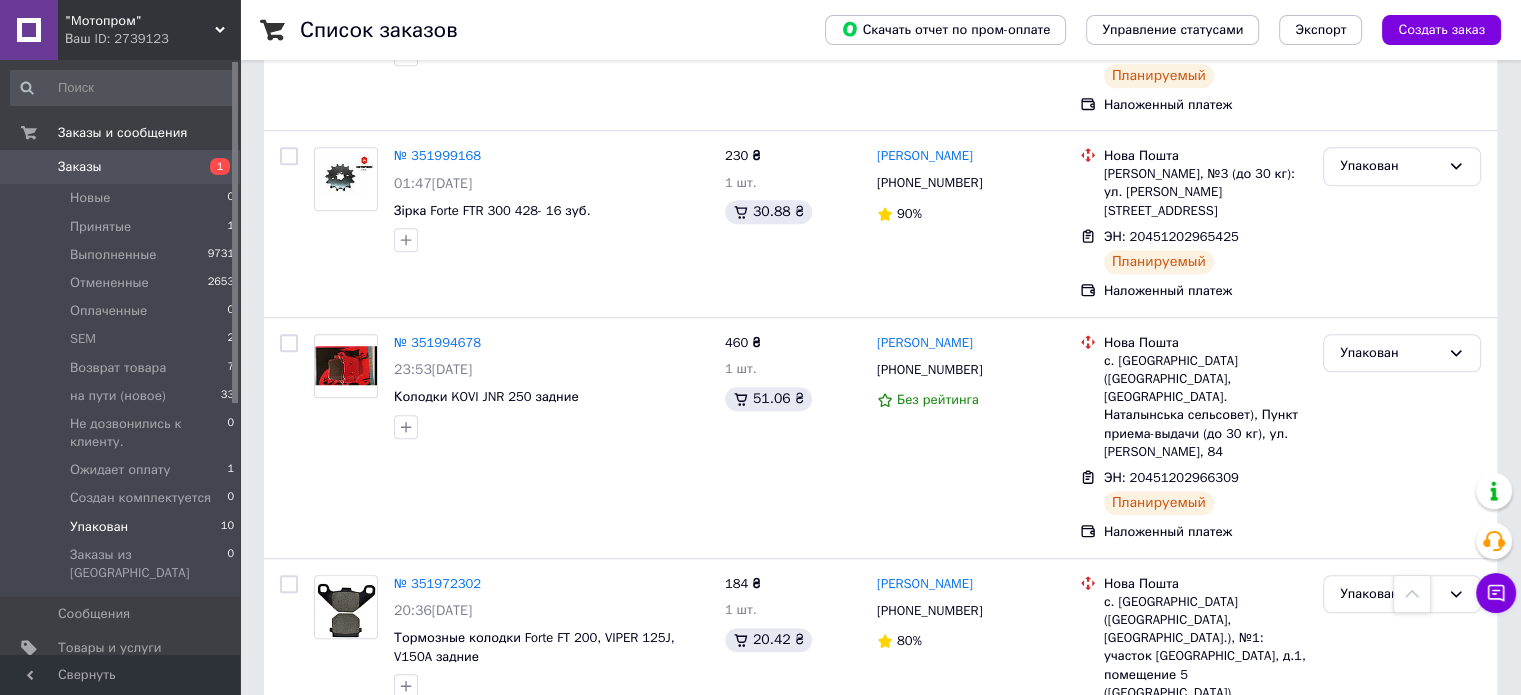 click on "Упакован 10" at bounding box center [123, 527] 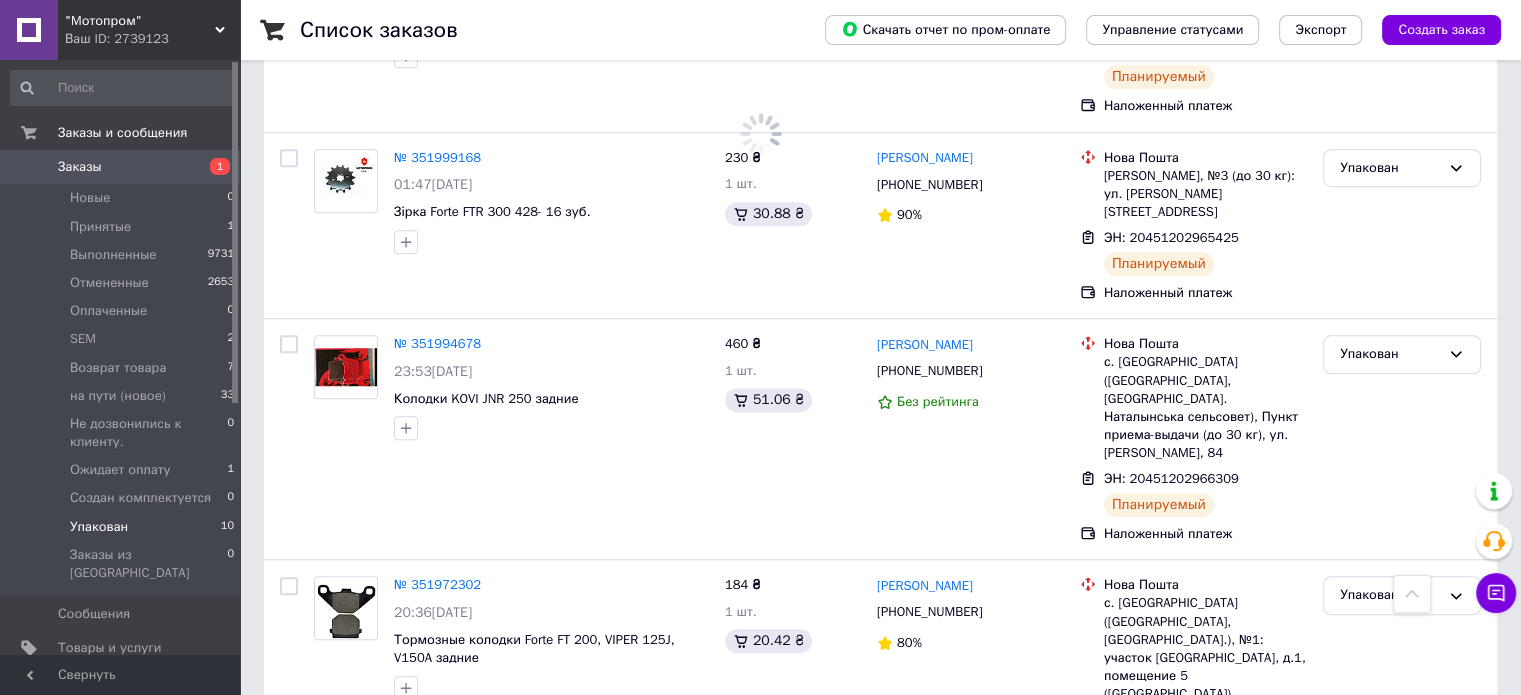 scroll, scrollTop: 0, scrollLeft: 0, axis: both 